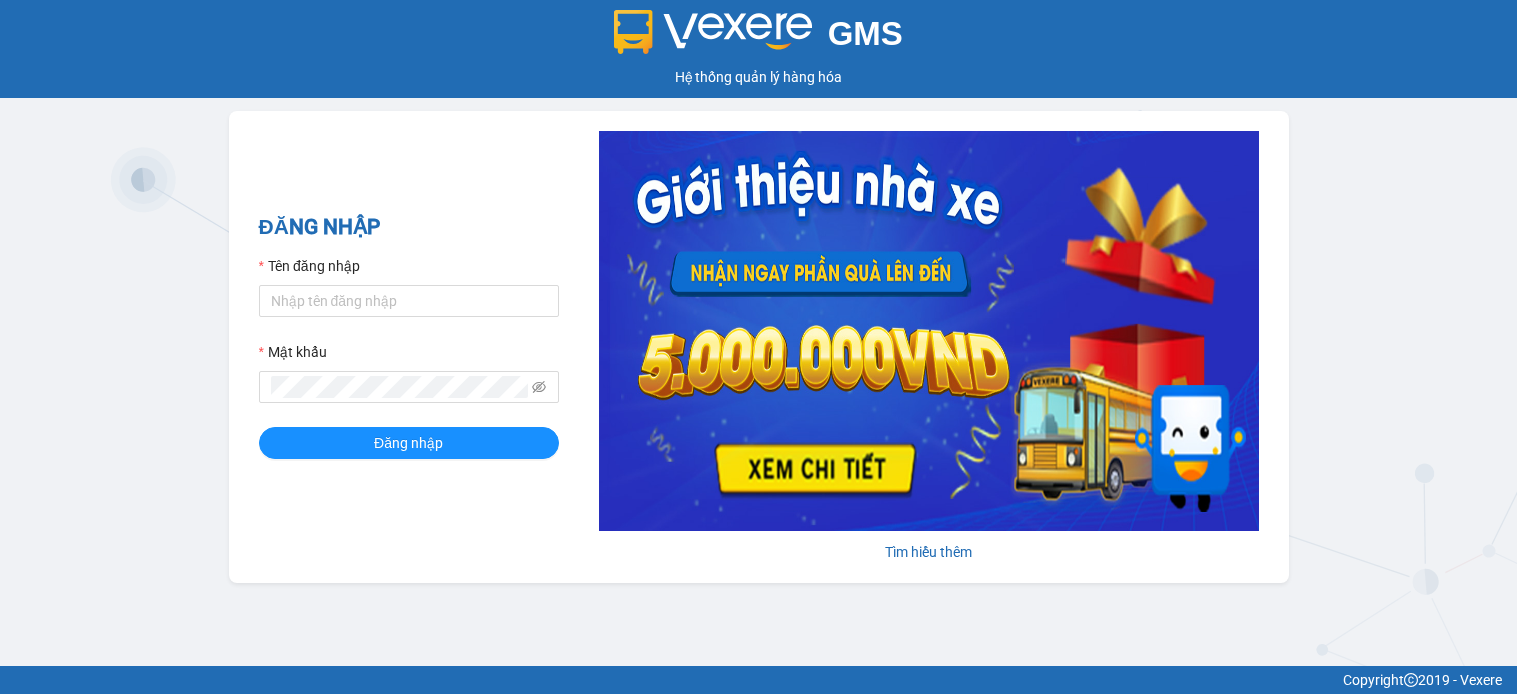 scroll, scrollTop: 0, scrollLeft: 0, axis: both 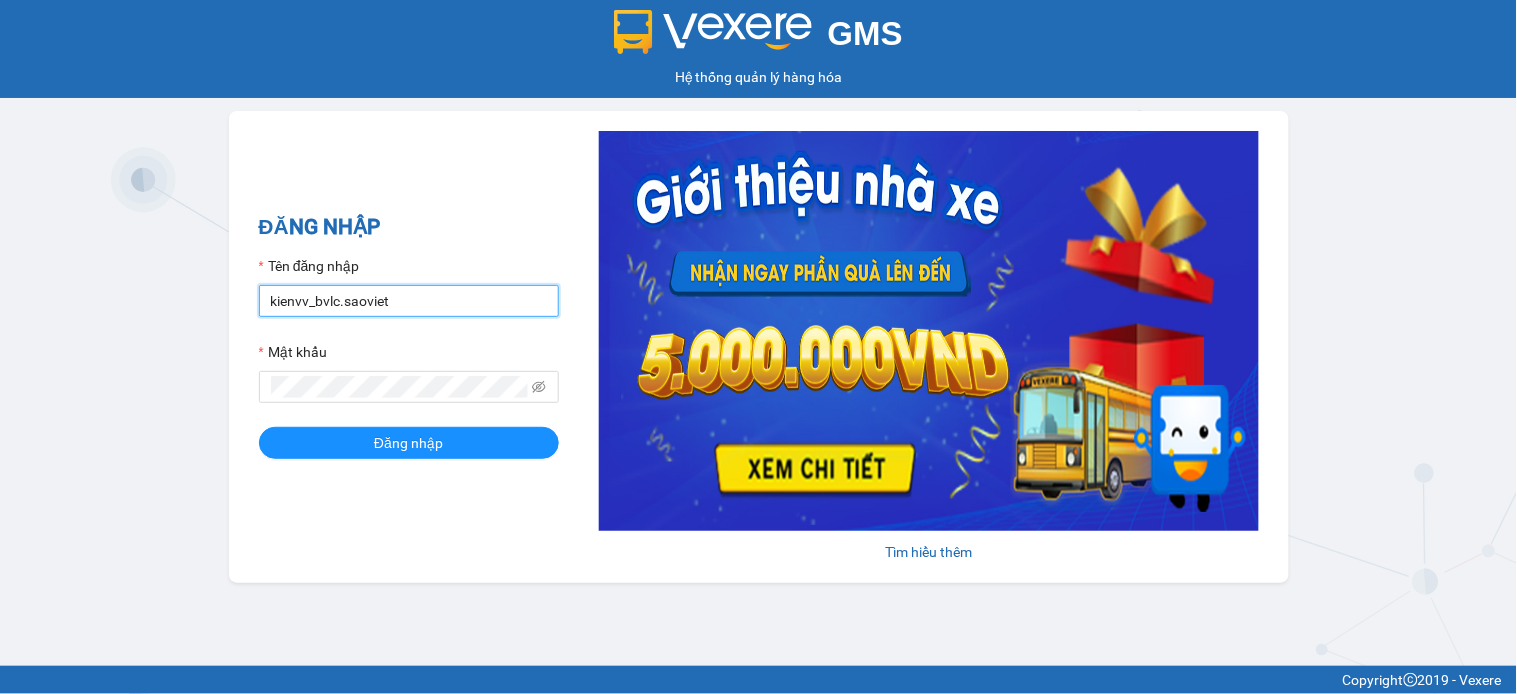click on "kienvv_bvlc.saoviet" at bounding box center (409, 301) 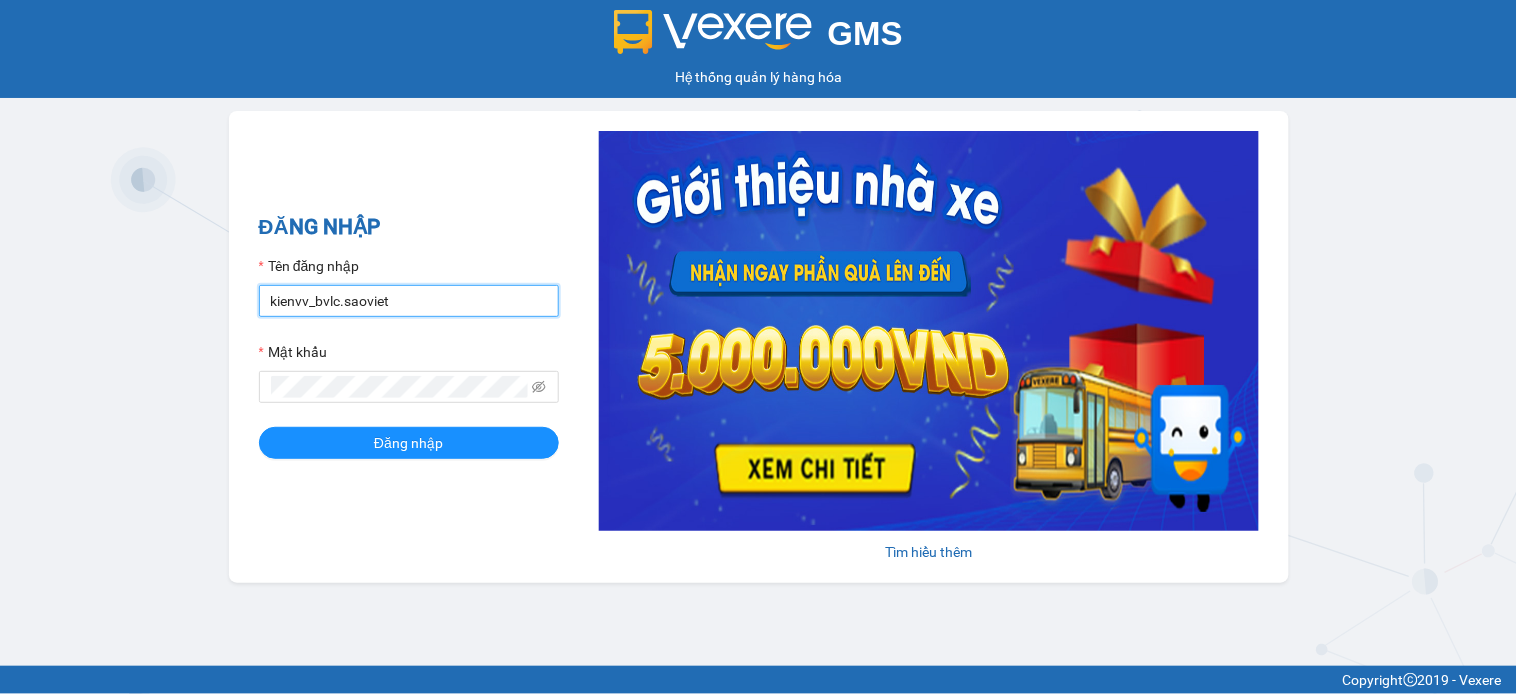 click on "kienvv_bvlc.saoviet" at bounding box center [409, 301] 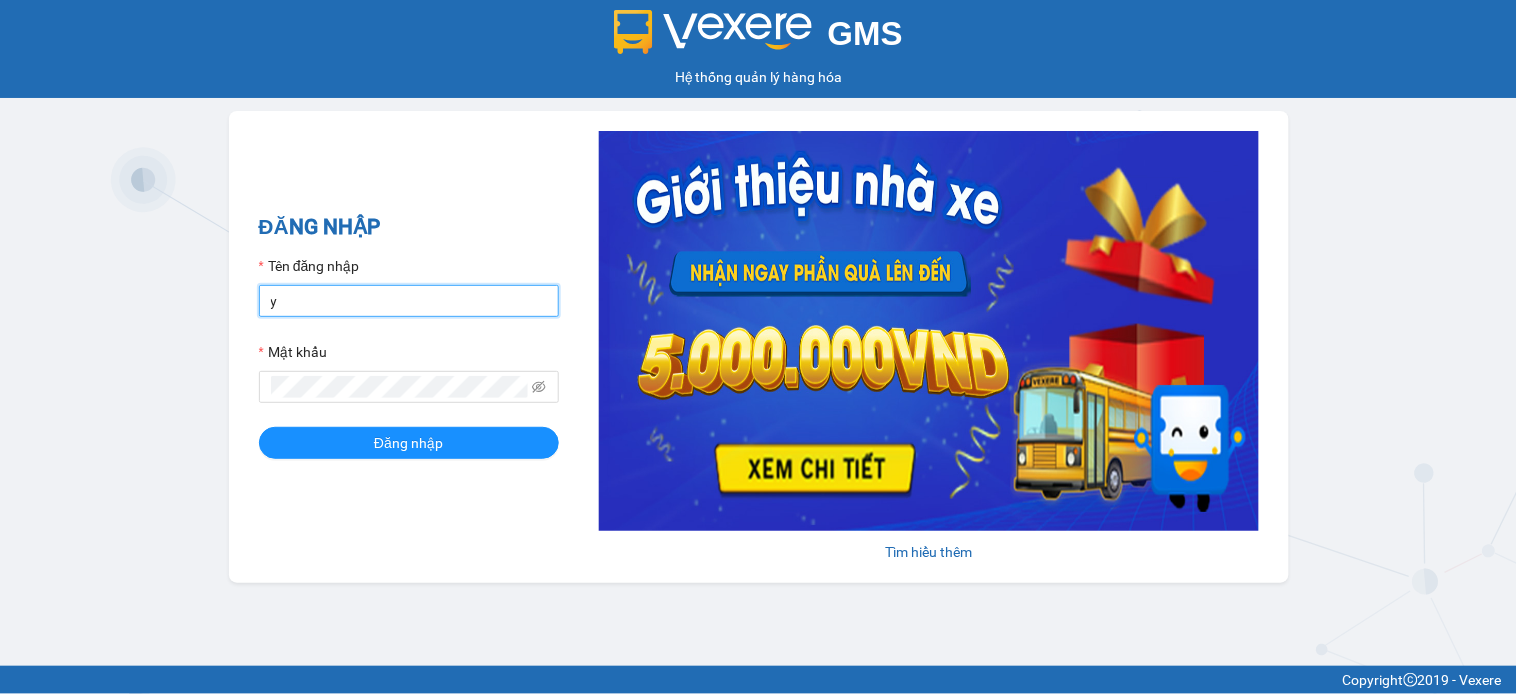 type on "yenptx_hhlc.saoviet" 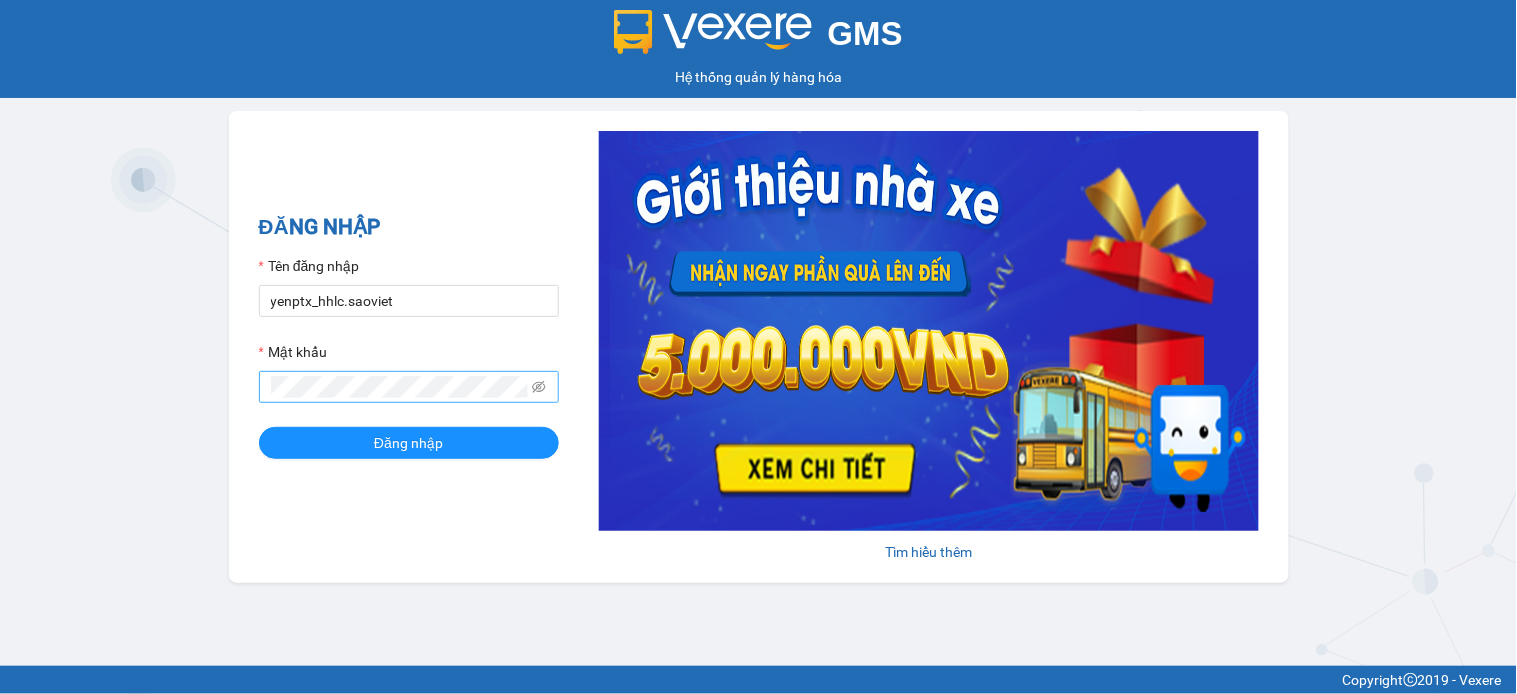 click at bounding box center (409, 387) 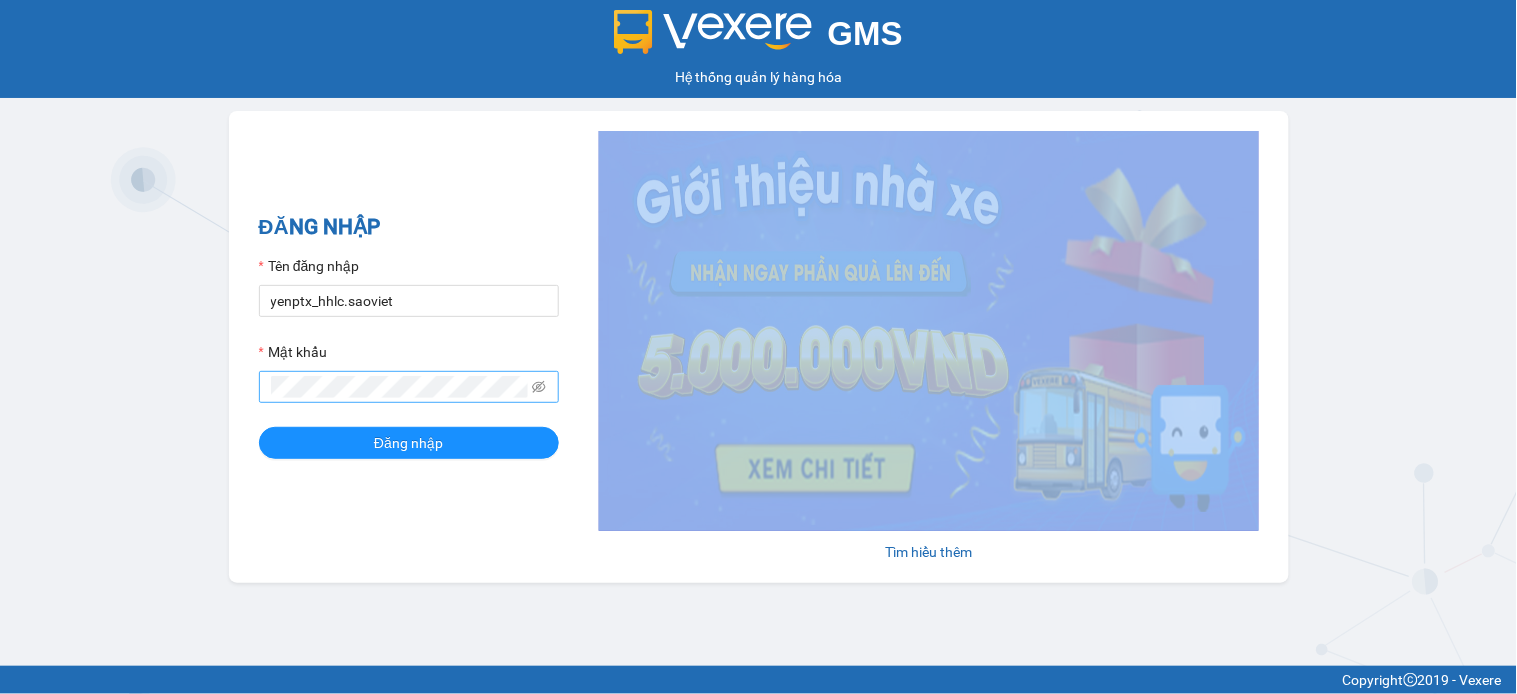 click at bounding box center (409, 387) 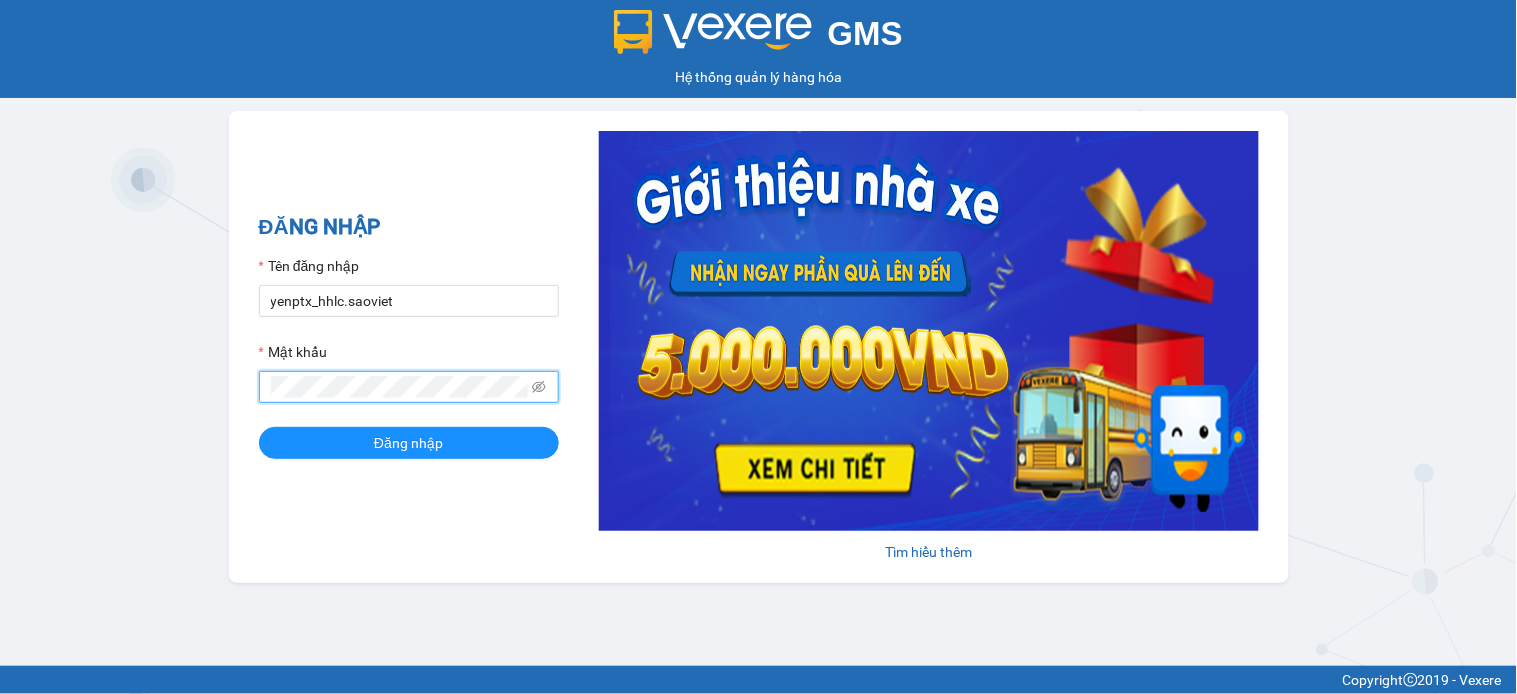 click on "Đăng nhập" at bounding box center [409, 443] 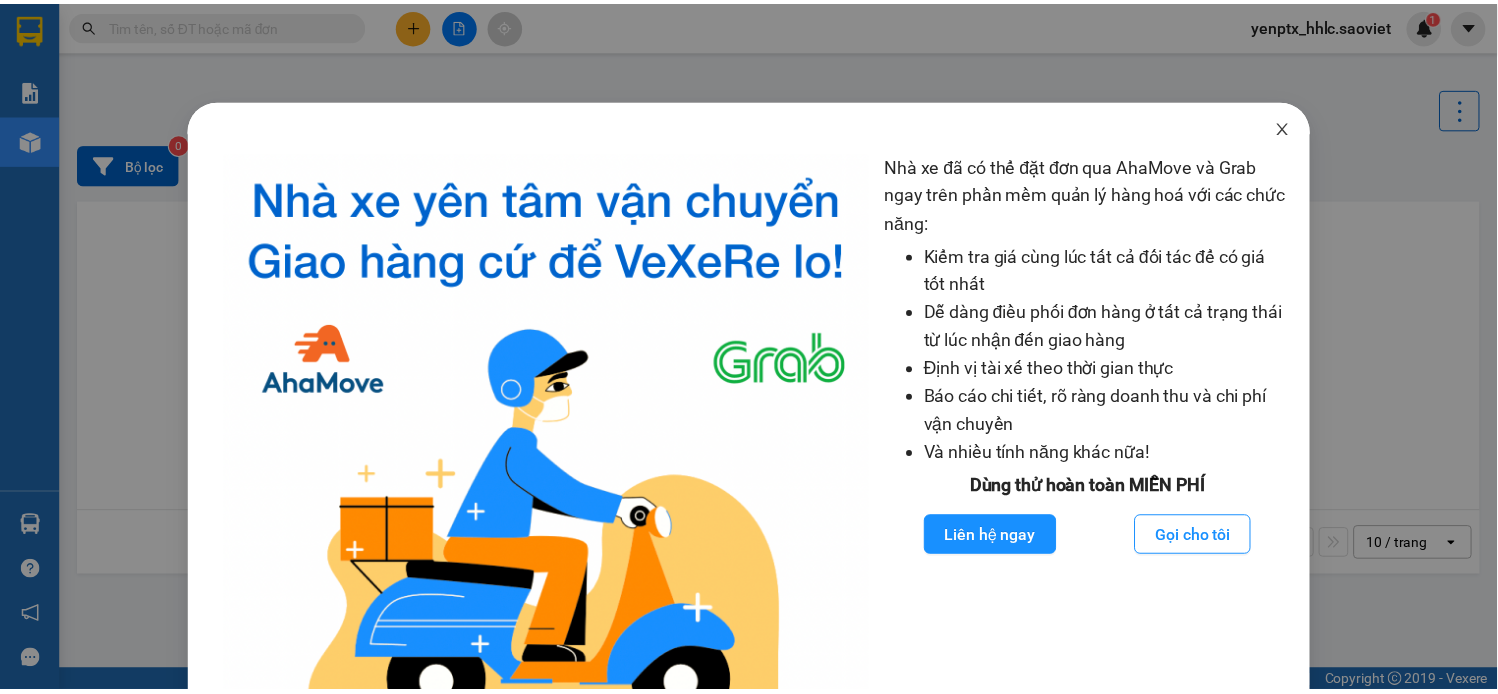 scroll, scrollTop: 41, scrollLeft: 0, axis: vertical 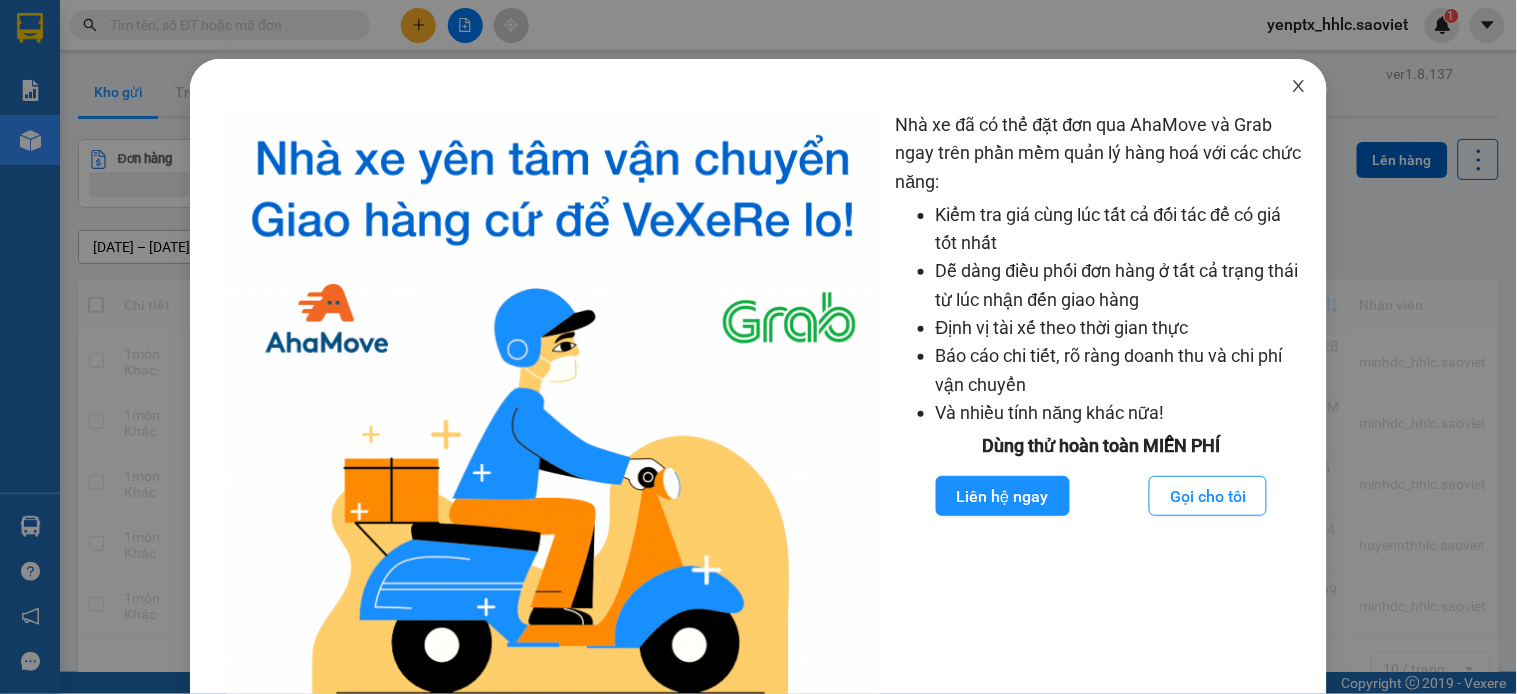 click at bounding box center (1299, 87) 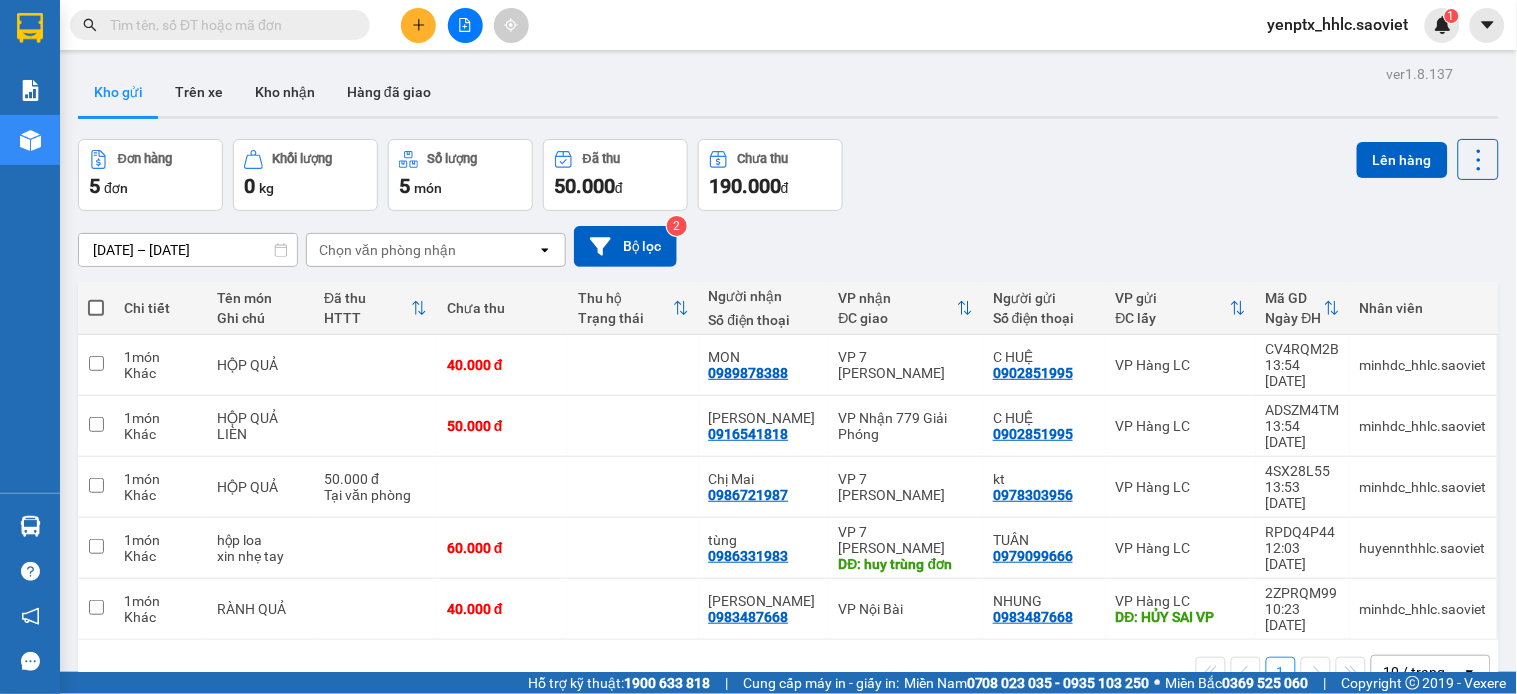 click on "Kết quả tìm kiếm ( 0 )  Bộ lọc  No Data yenptx_hhlc.saoviet 1     Báo cáo 5. Doanh thu thực tế theo từng nhân viên     Kho hàng mới Hàng sắp về Hướng dẫn sử dụng Giới thiệu Vexere, nhận hoa hồng Phản hồi Phần mềm hỗ trợ bạn tốt chứ? ver  1.8.137 Kho gửi Trên xe Kho nhận Hàng đã giao Đơn hàng 5 đơn Khối lượng 0 kg Số lượng 5 món Đã thu 50.000  đ Chưa thu 190.000  đ Lên hàng [DATE] – [DATE] Press the down arrow key to interact with the calendar and select a date. Press the escape button to close the calendar. Selected date range is from [DATE] to [DATE]. Chọn văn phòng nhận open Bộ lọc 2 Chi tiết Tên món Ghi chú Đã thu HTTT Chưa thu Thu hộ Trạng thái Người nhận Số điện thoại VP nhận ĐC giao Người gửi Số điện thoại VP gửi ĐC lấy Mã GD Ngày ĐH Nhân viên 1  món Khác HỘP QUẢ 40.000 đ MON 0989878388 VP 7 [PERSON_NAME] C HUỆ 1  món" at bounding box center [758, 347] 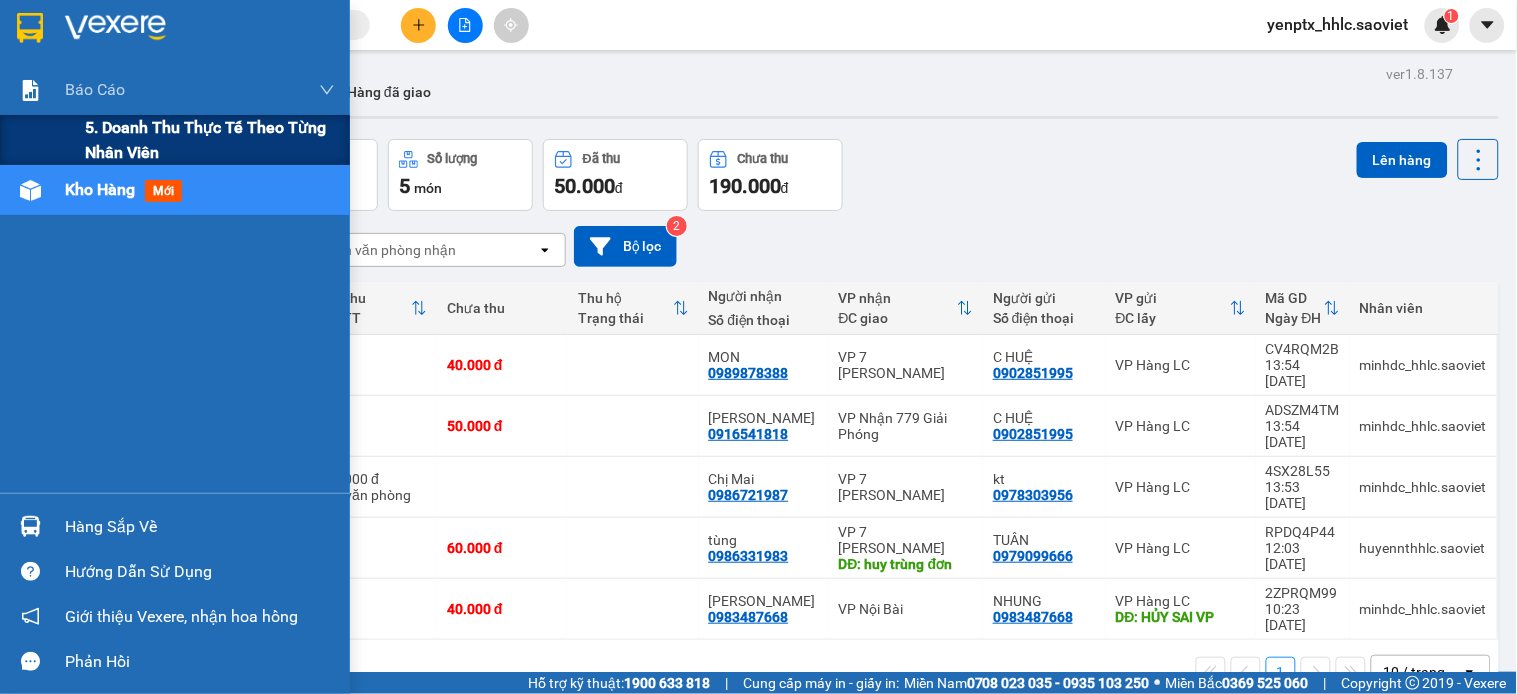 drag, startPoint x: 153, startPoint y: 124, endPoint x: 182, endPoint y: 126, distance: 29.068884 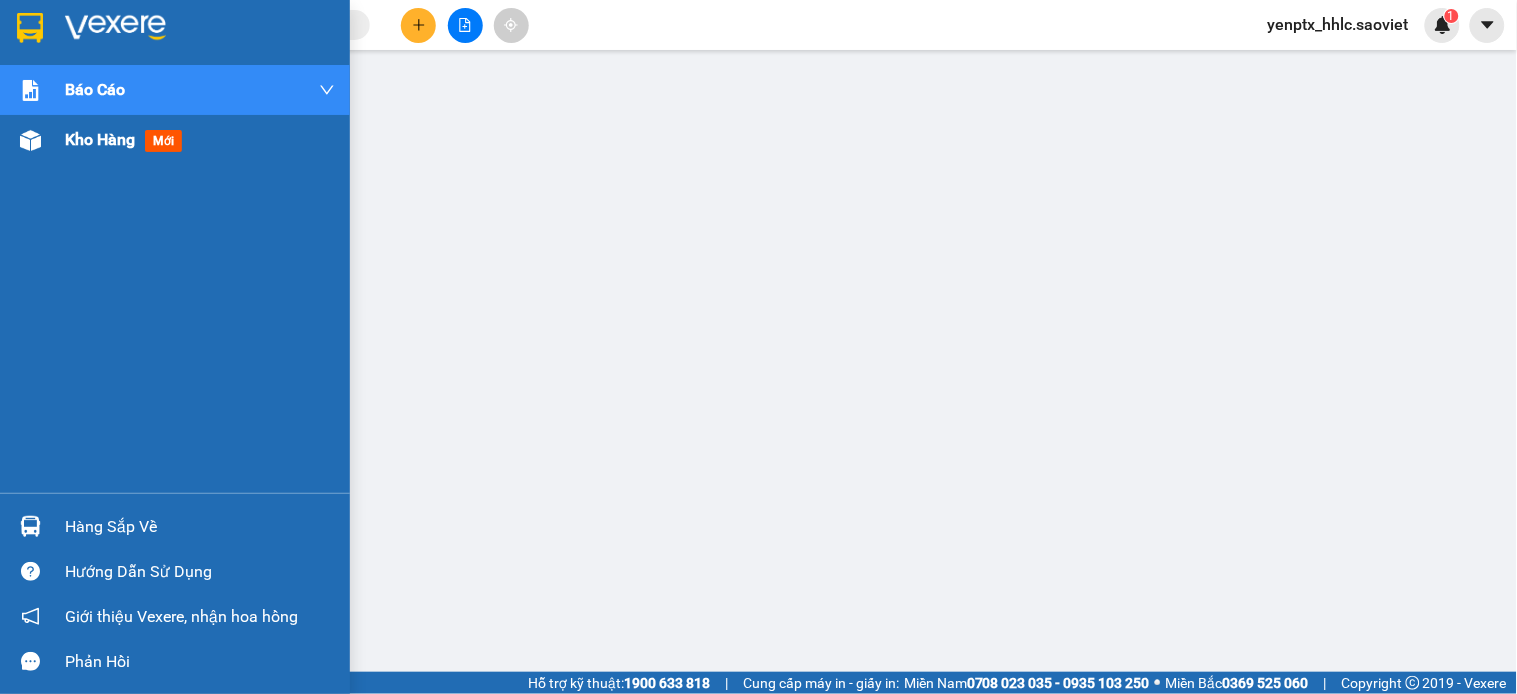 click on "Kho hàng" at bounding box center (100, 139) 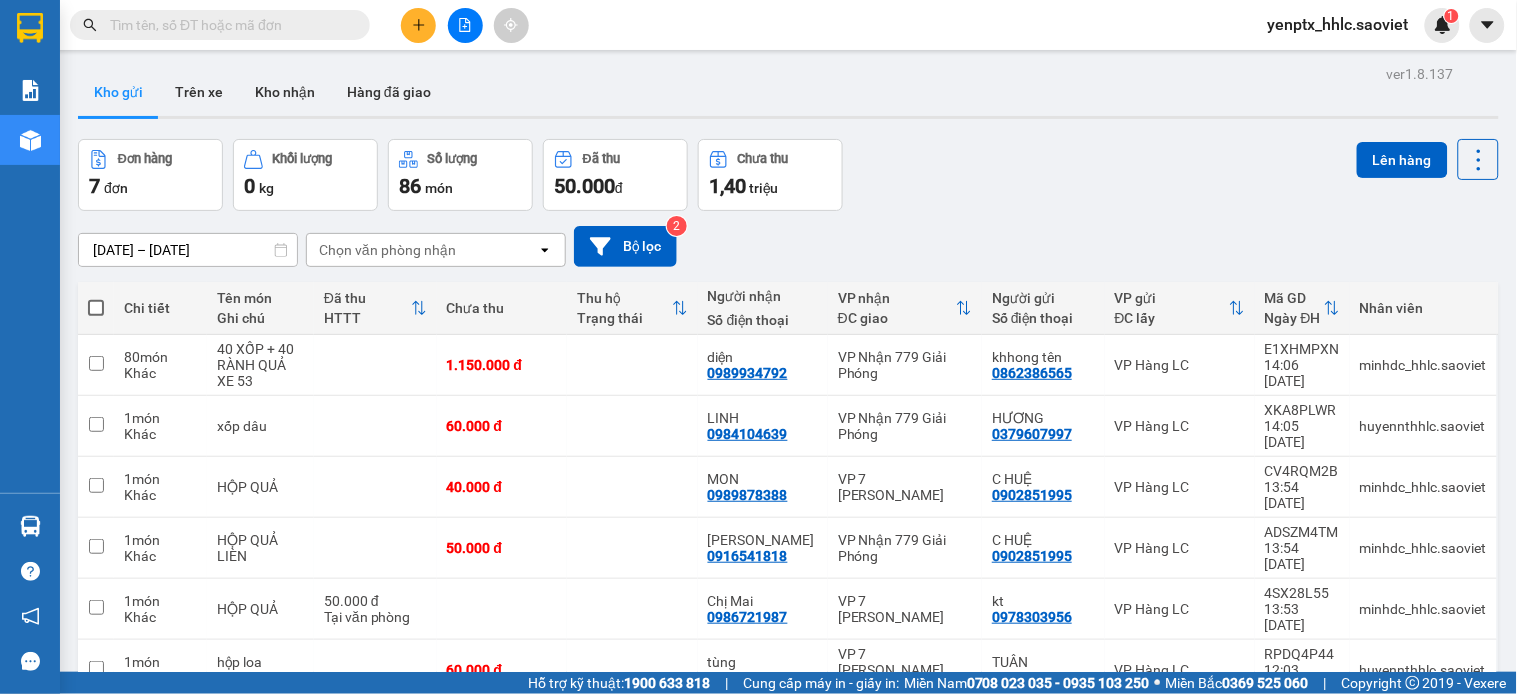 drag, startPoint x: 884, startPoint y: 74, endPoint x: 713, endPoint y: 101, distance: 173.11845 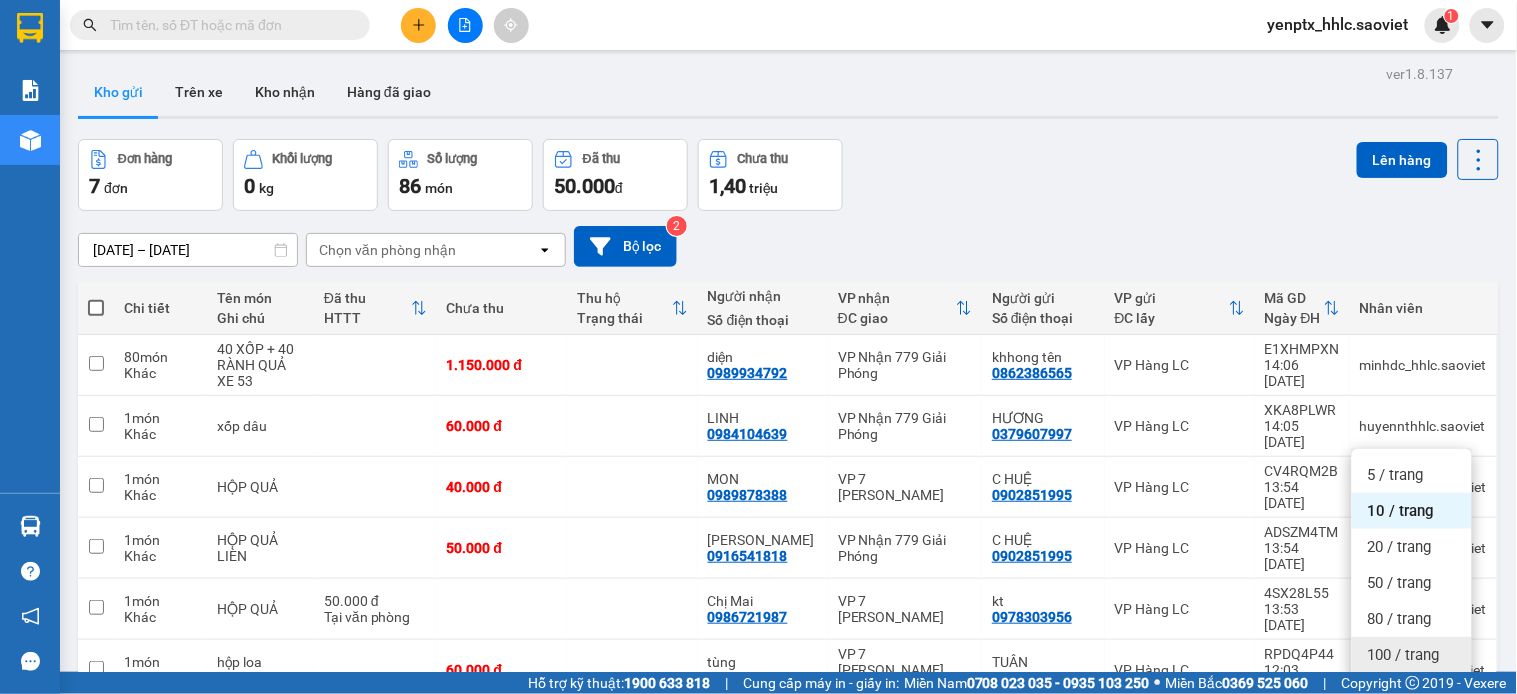 click on "100 / trang" at bounding box center (1412, 655) 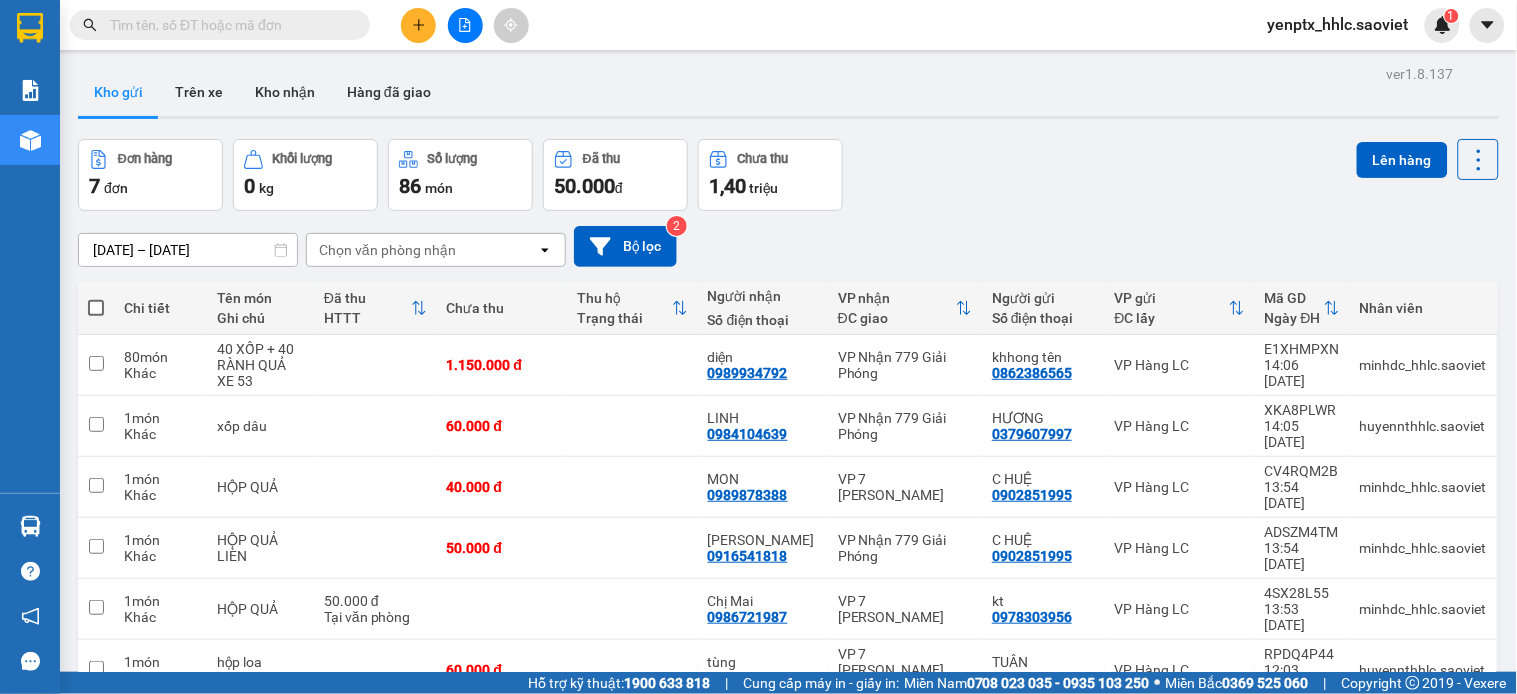 click at bounding box center [228, 25] 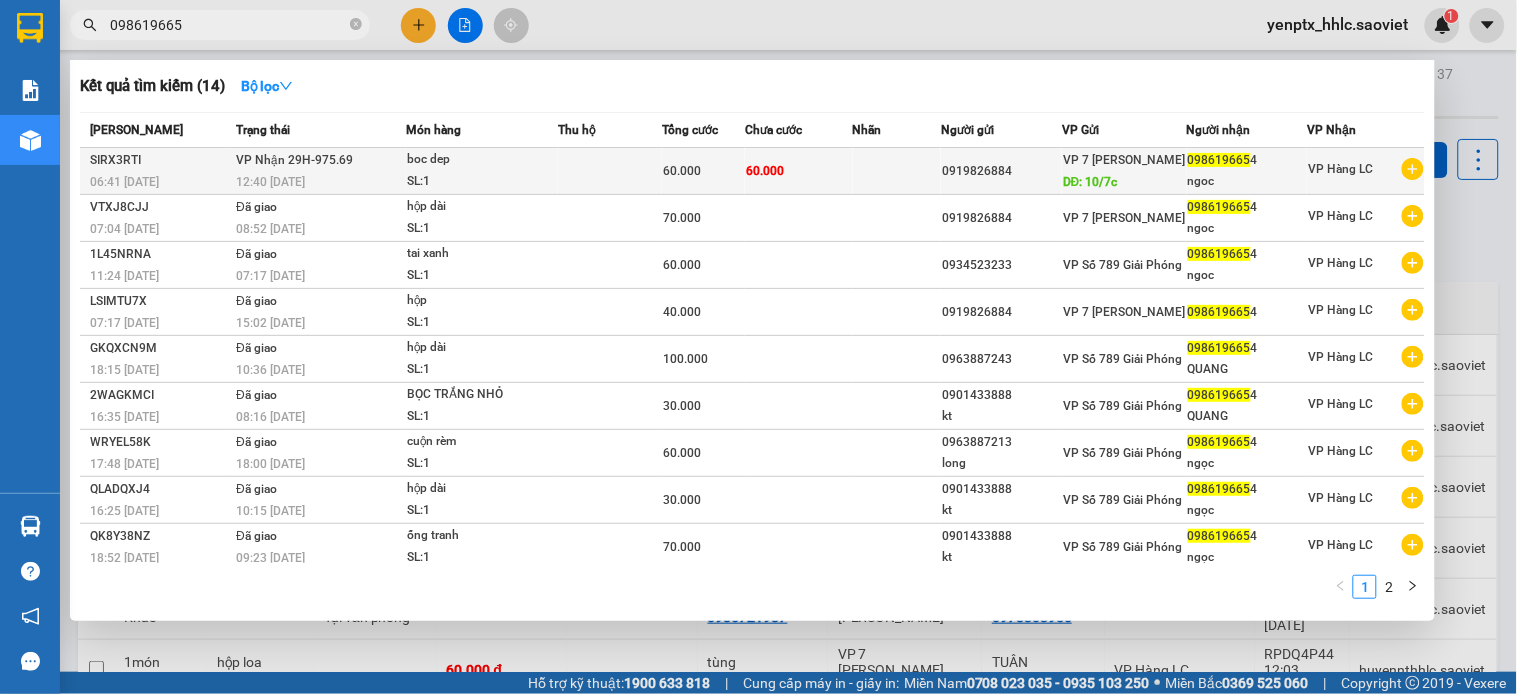 type on "098619665" 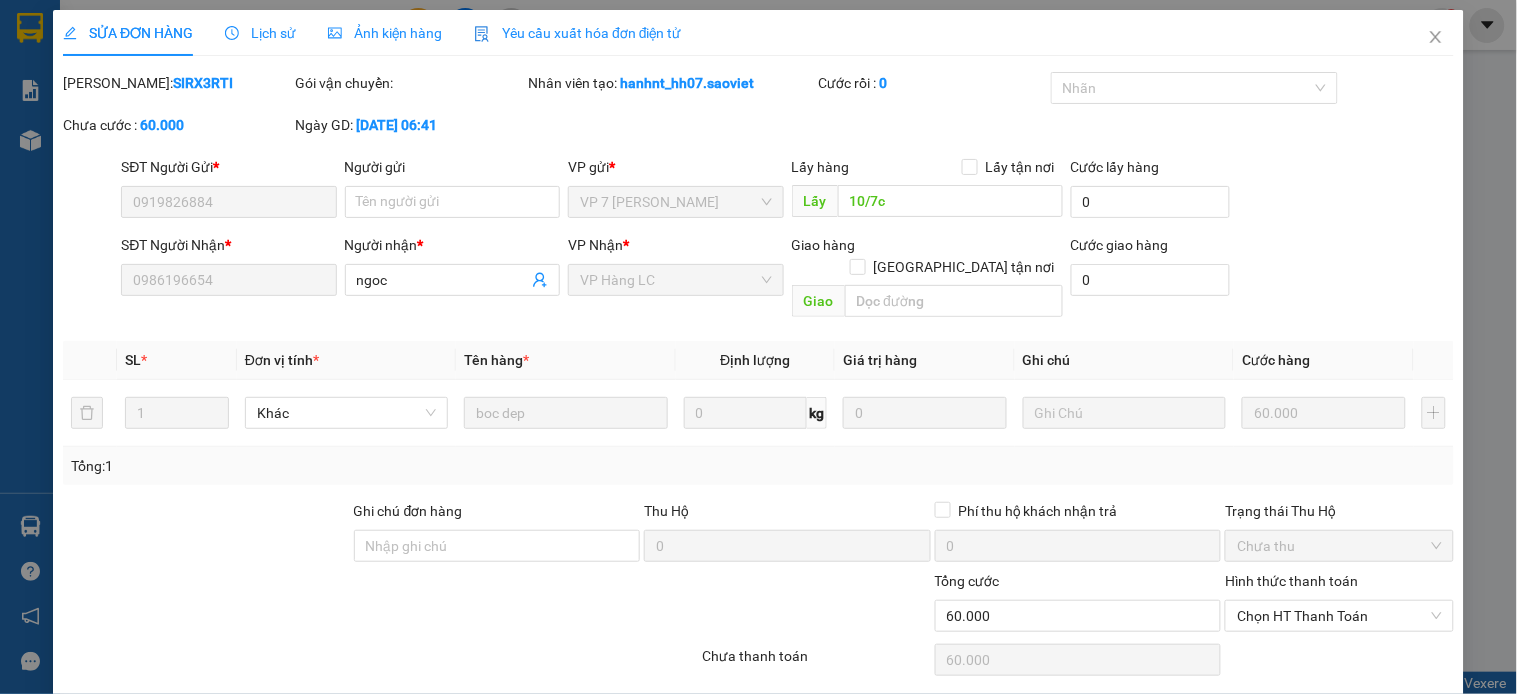 type on "0919826884" 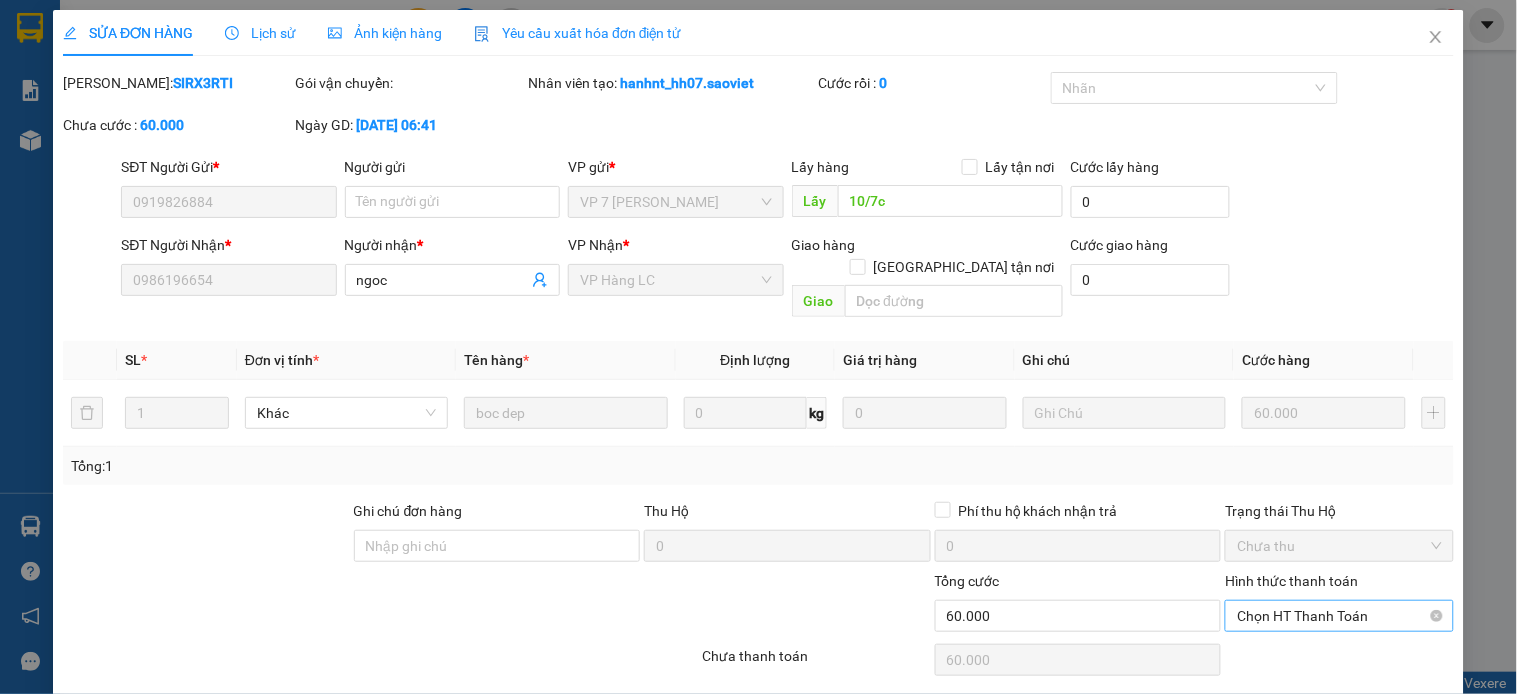 click on "Chọn HT Thanh Toán" at bounding box center (1339, 616) 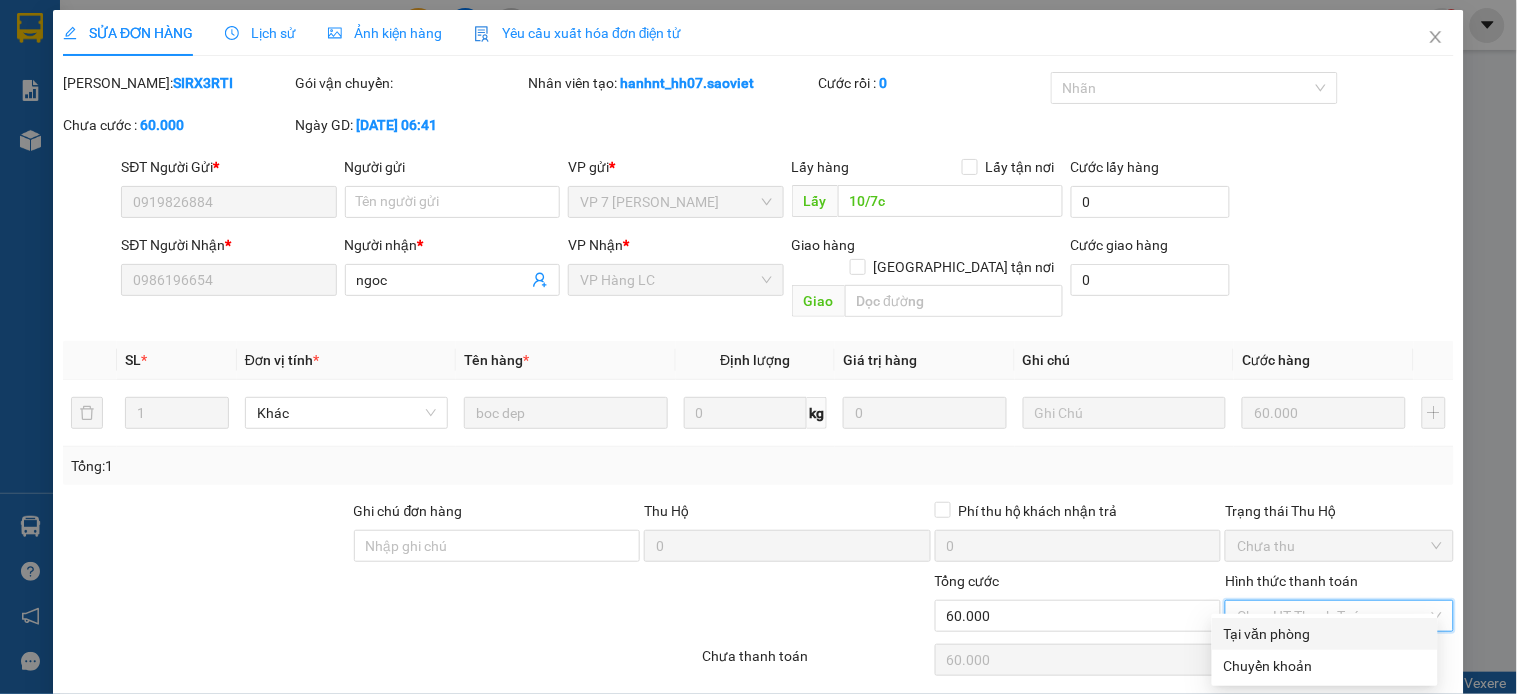 click on "Tại văn phòng" at bounding box center [1325, 634] 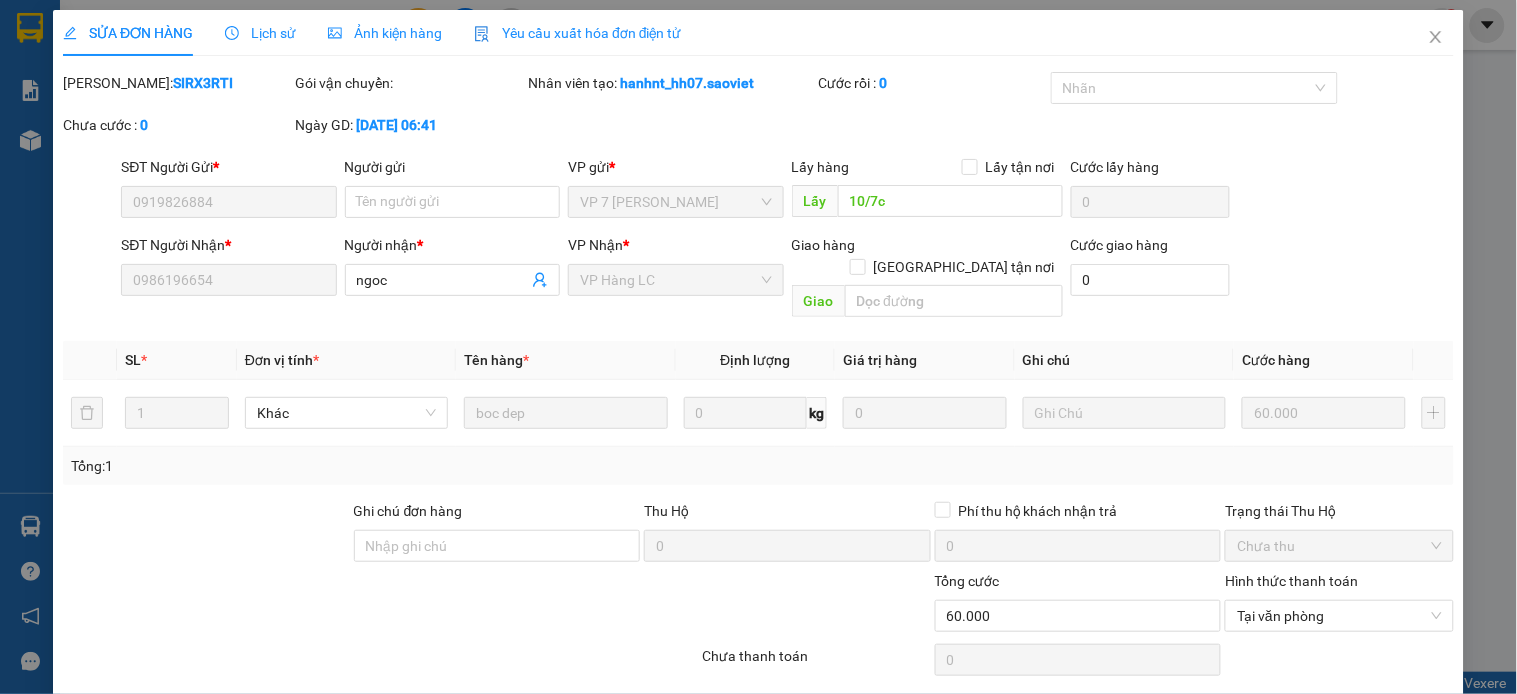 click on "[PERSON_NAME] và Giao hàng" at bounding box center (895, 711) 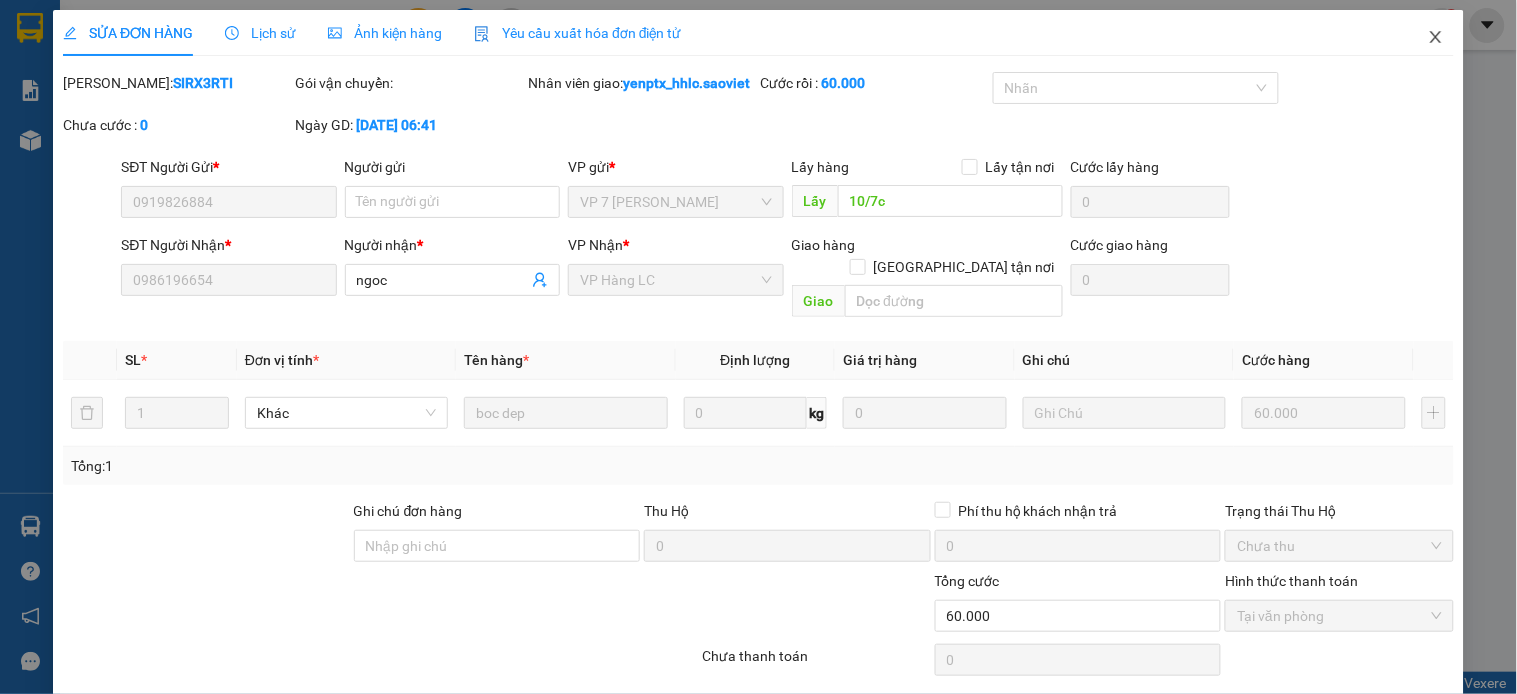 click at bounding box center [1436, 38] 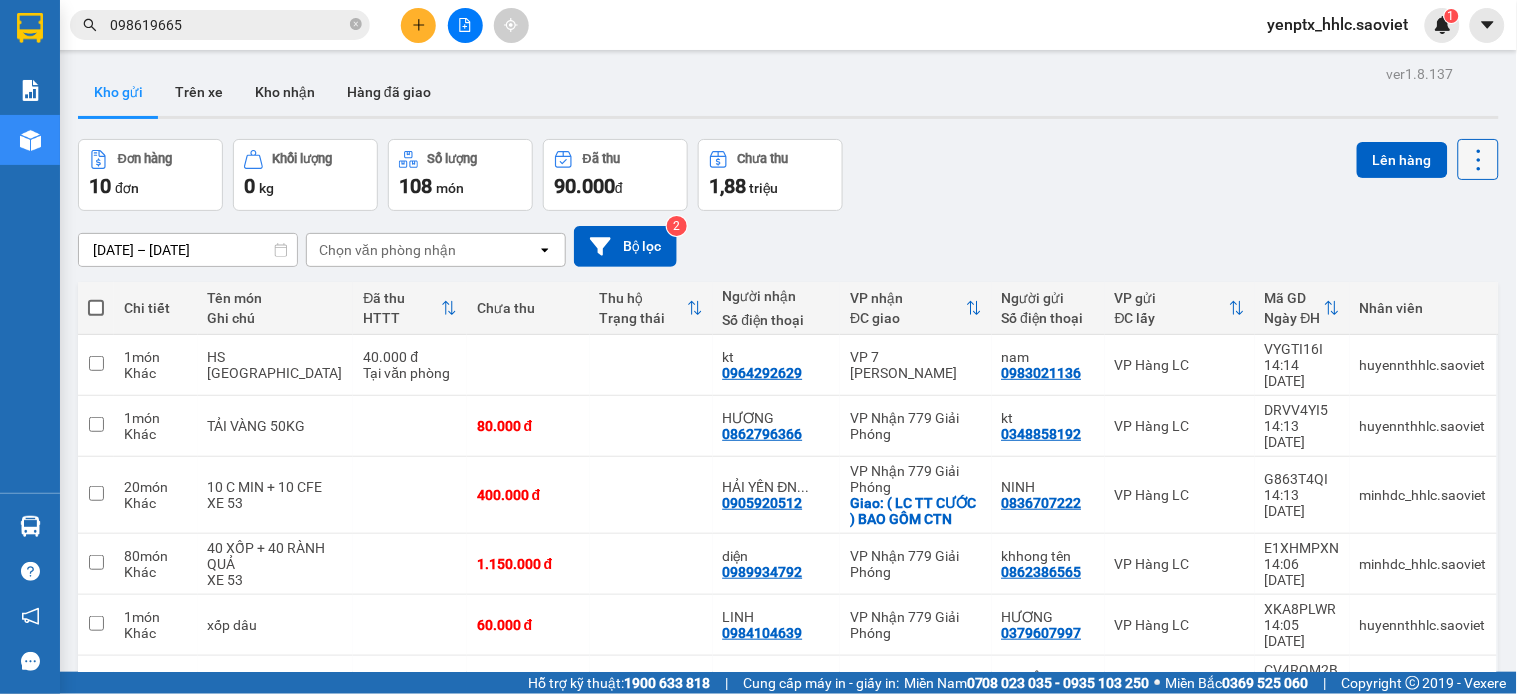 click 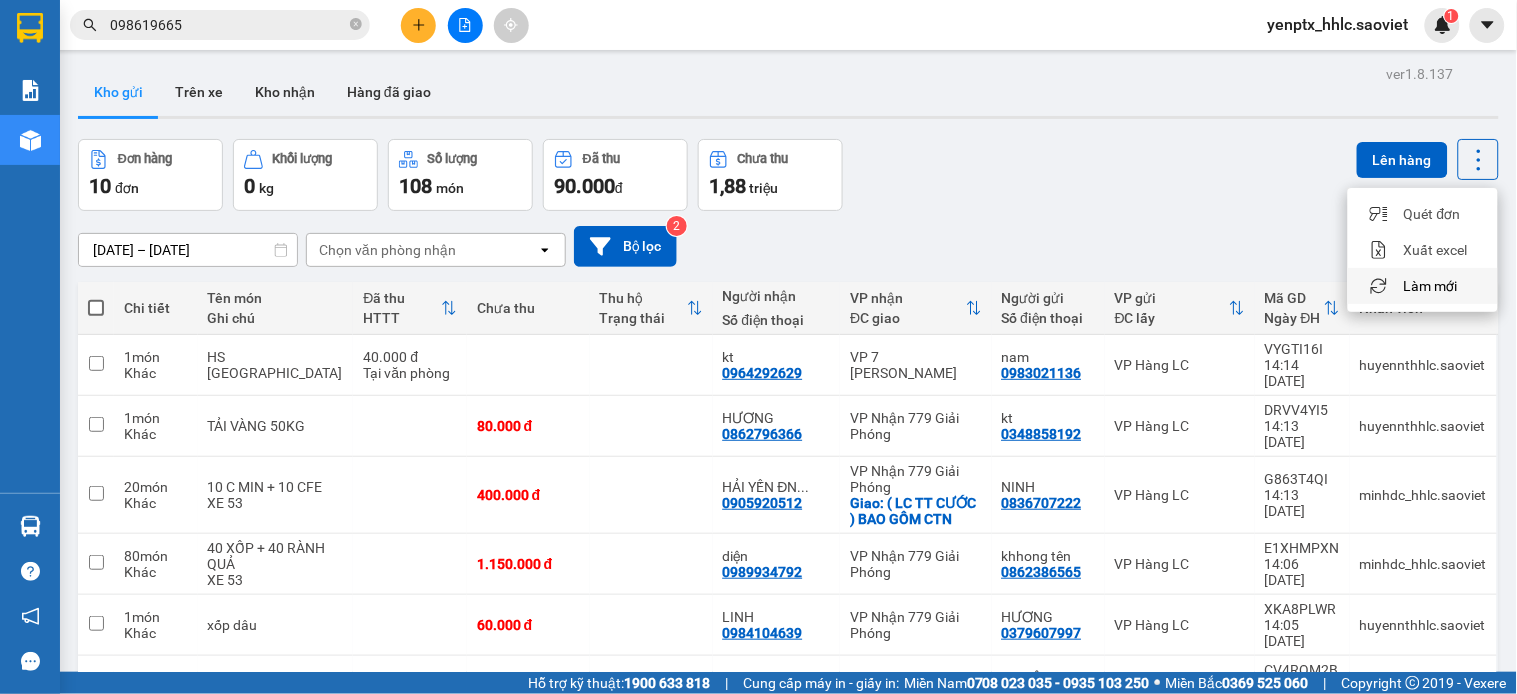 click on "Làm mới" at bounding box center [1431, 286] 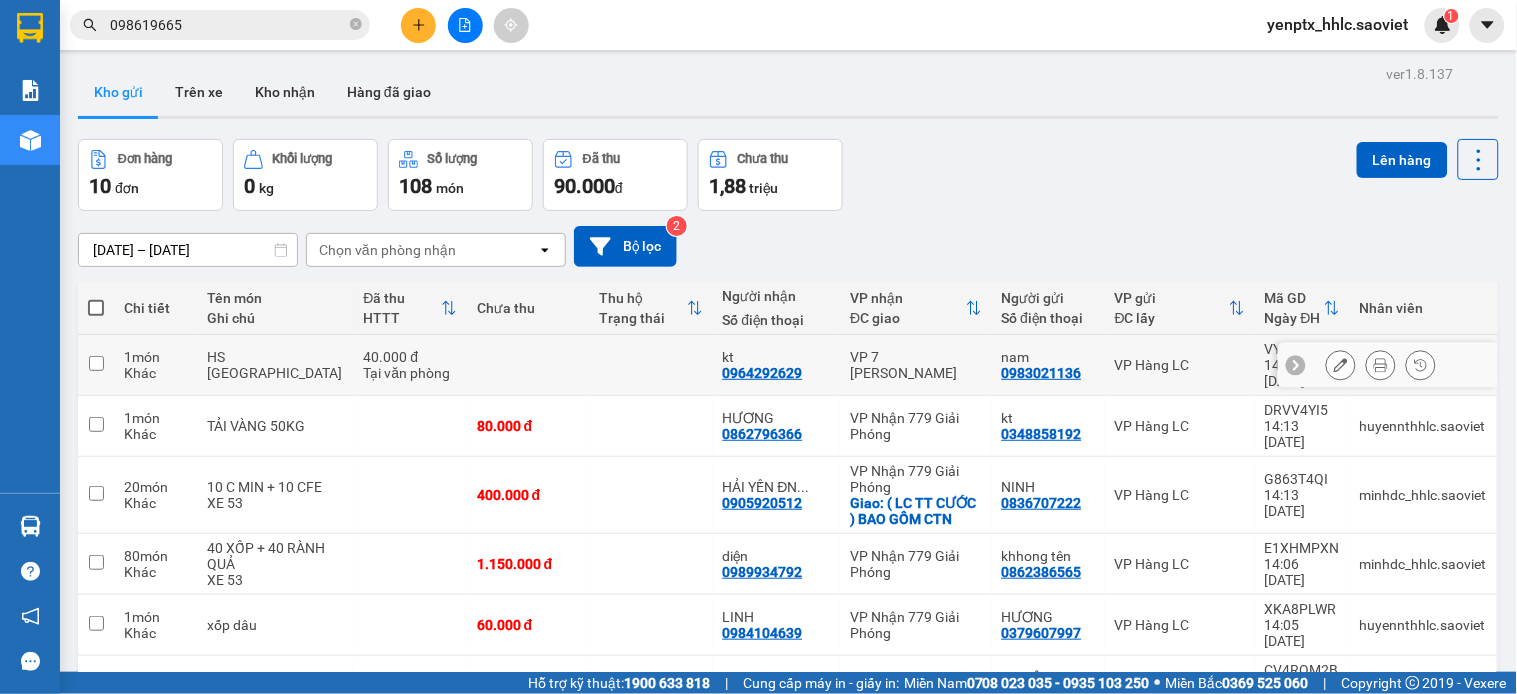 click at bounding box center [528, 365] 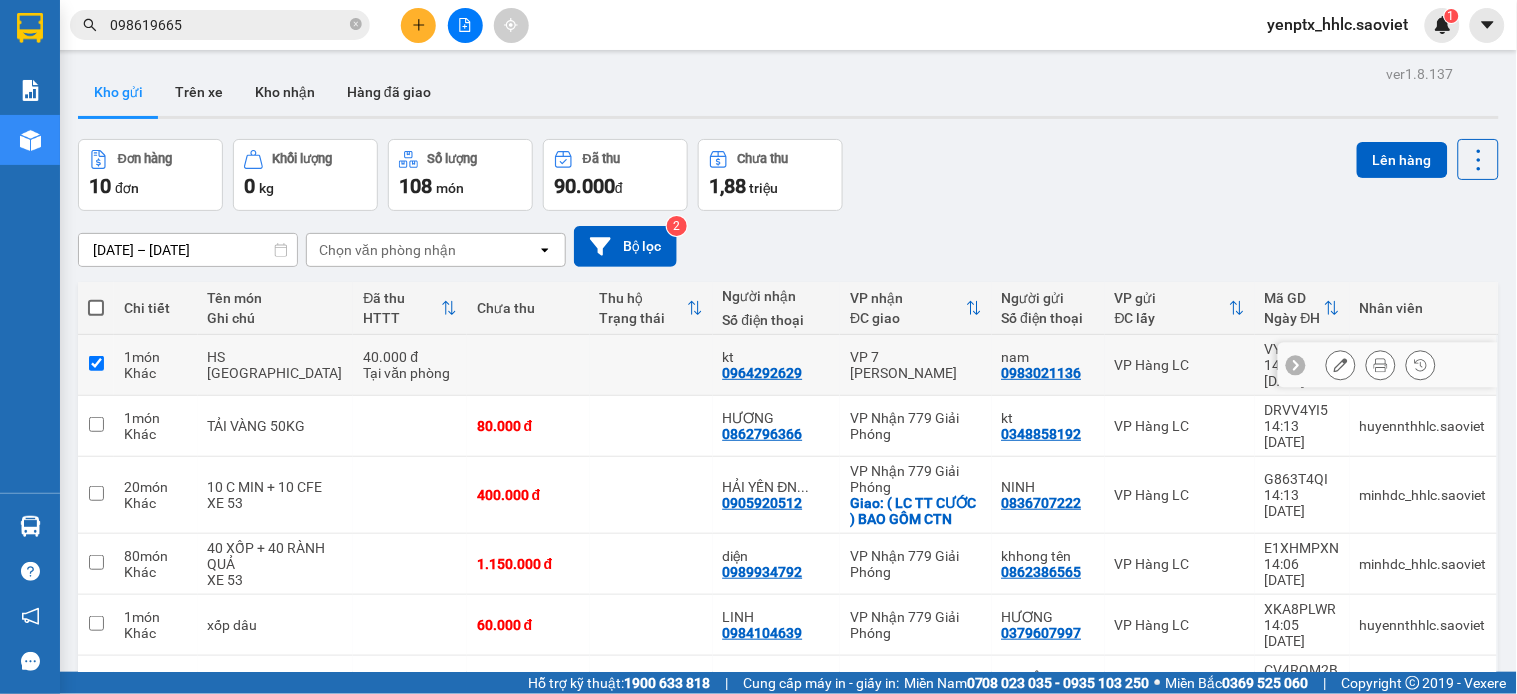 checkbox on "true" 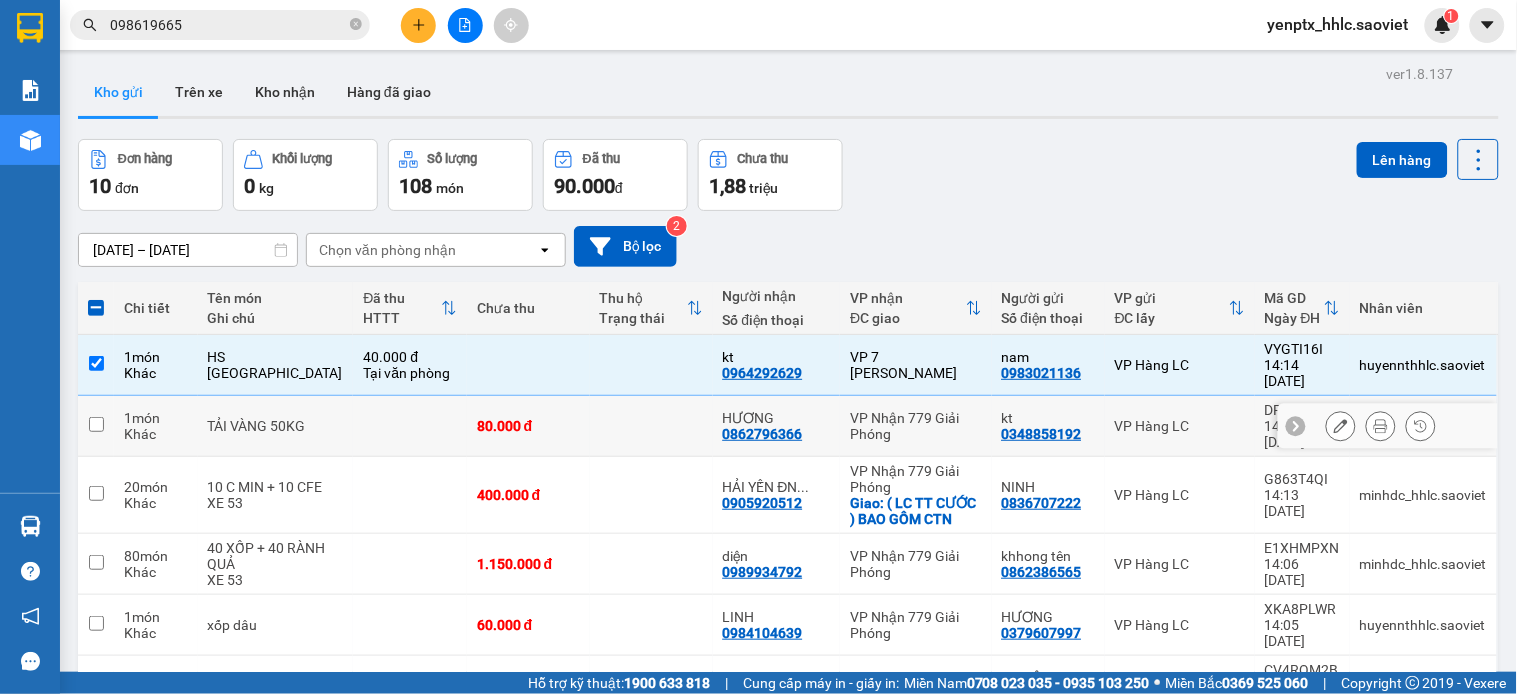 drag, startPoint x: 560, startPoint y: 155, endPoint x: 567, endPoint y: 126, distance: 29.832869 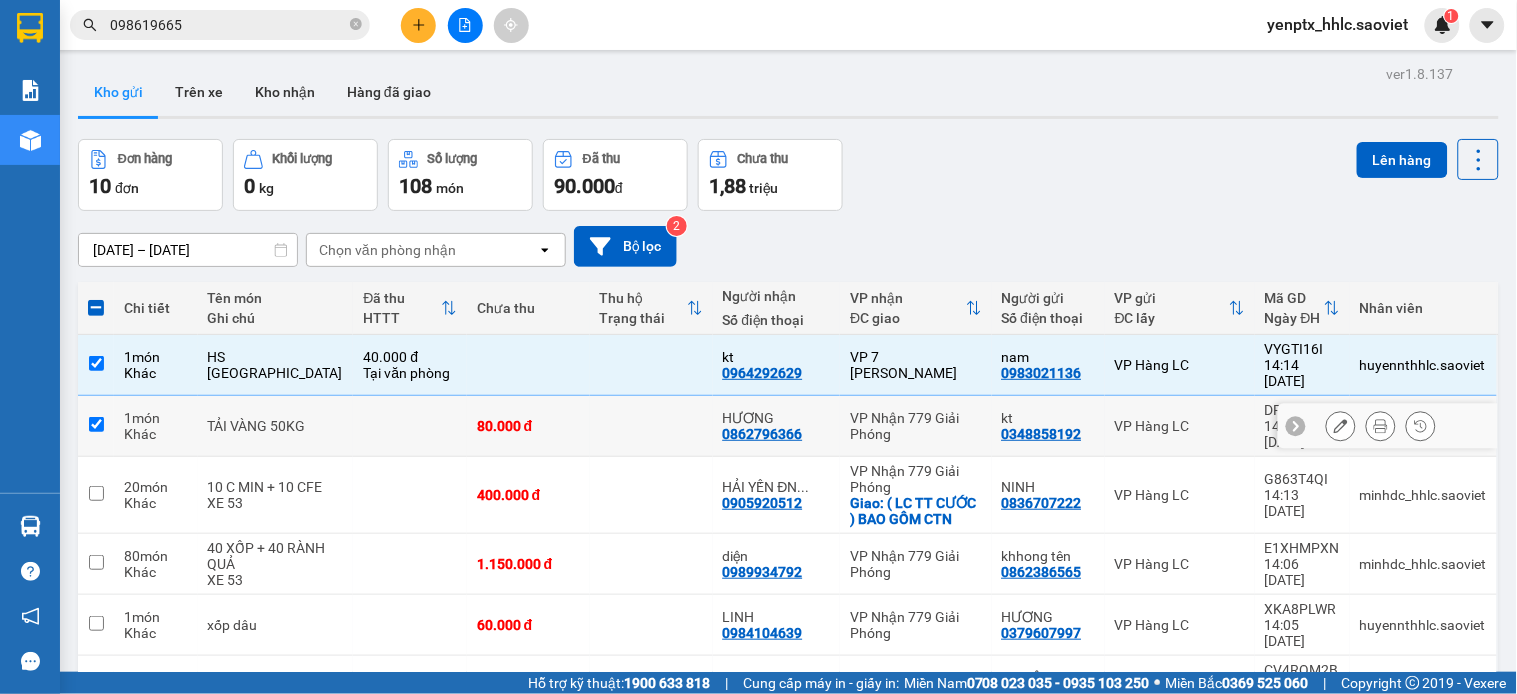 checkbox on "true" 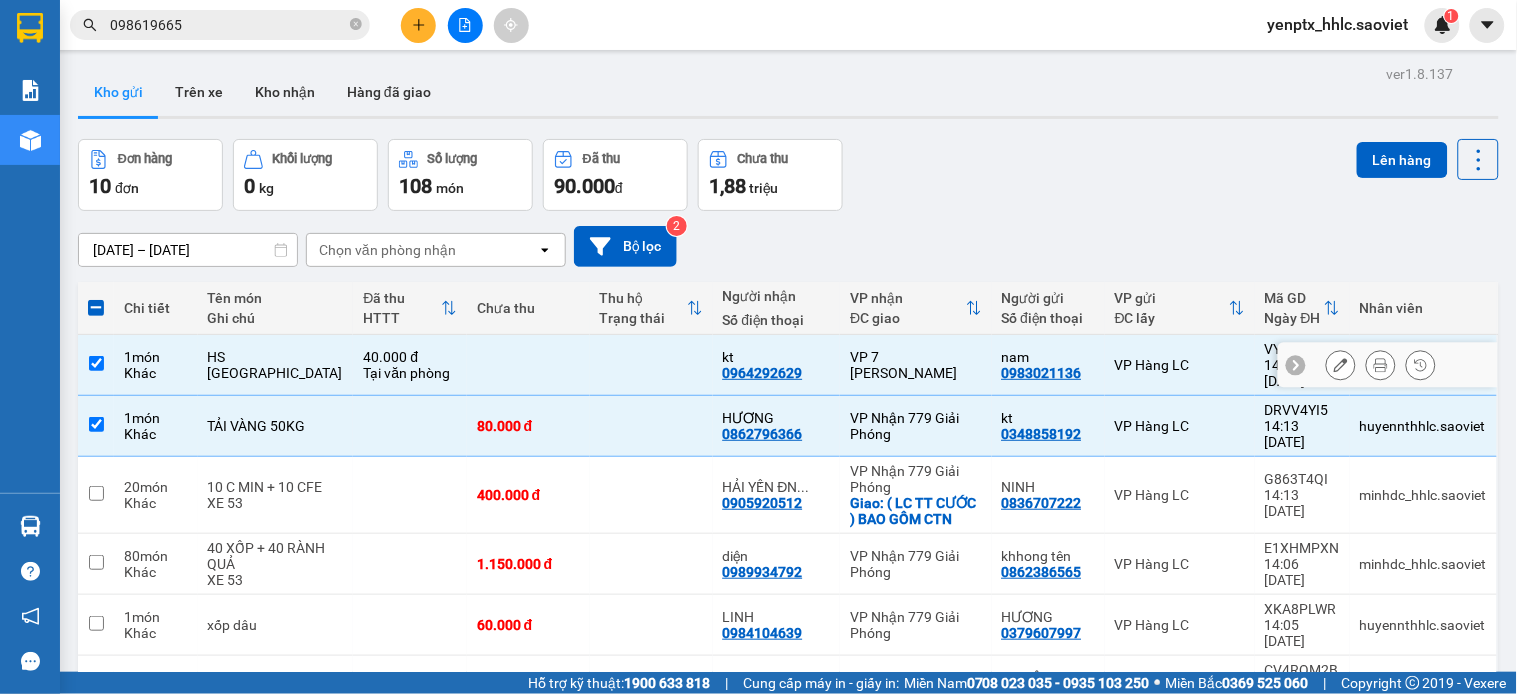 click at bounding box center [651, 365] 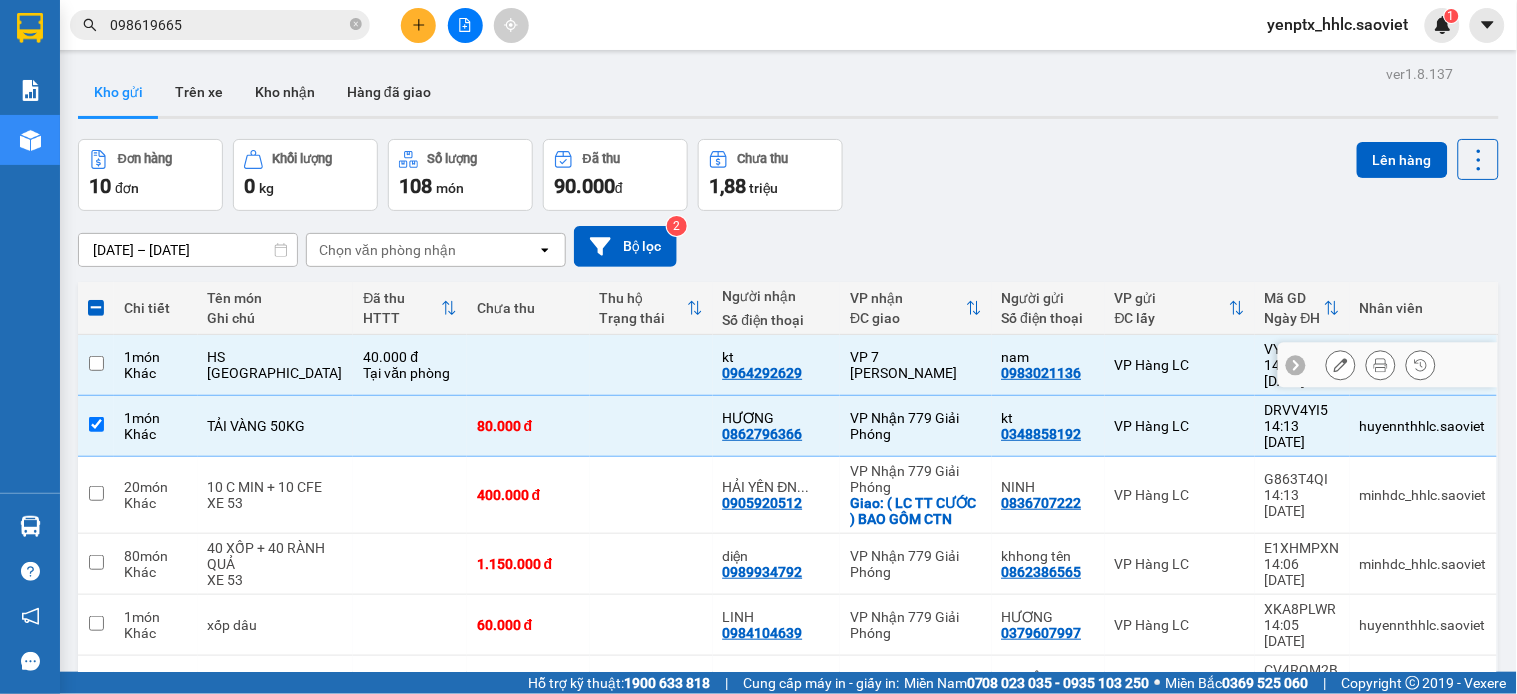 checkbox on "false" 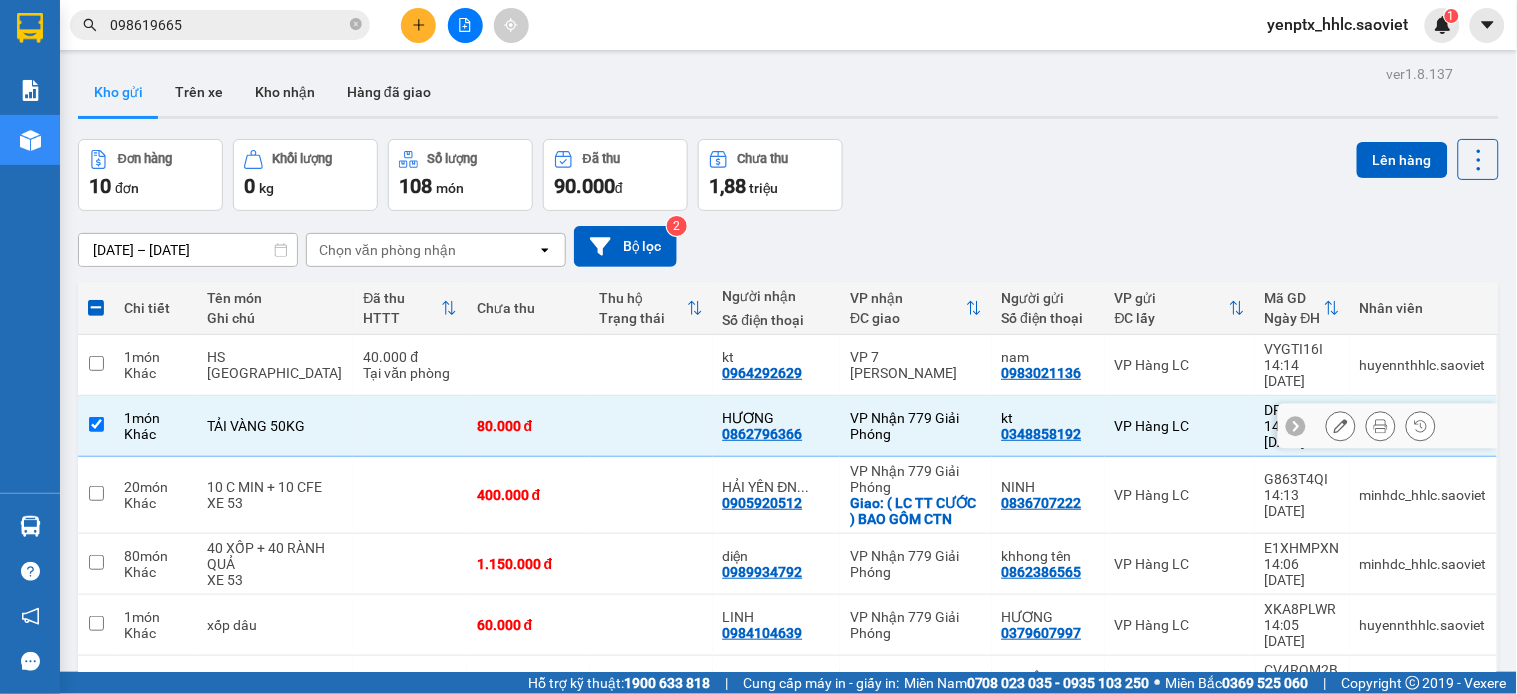 click at bounding box center (651, 426) 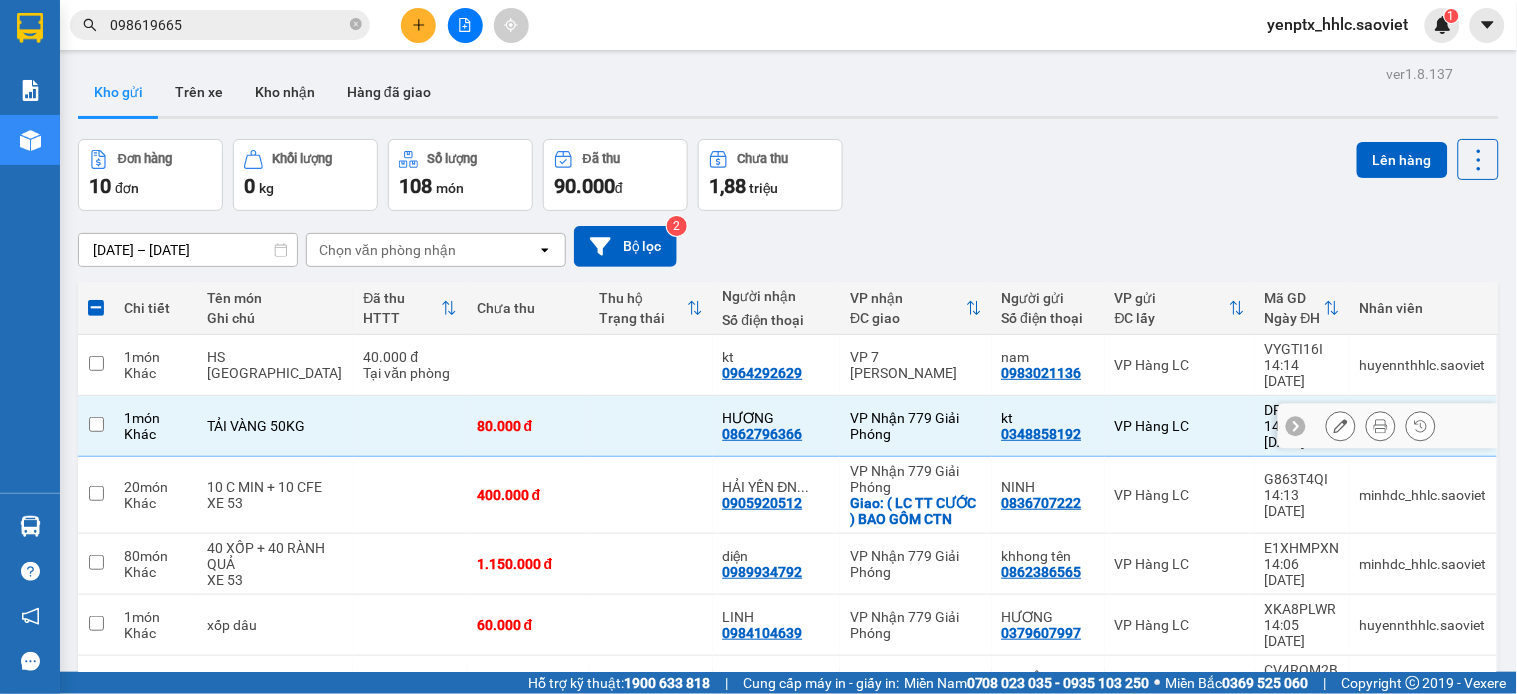 checkbox on "false" 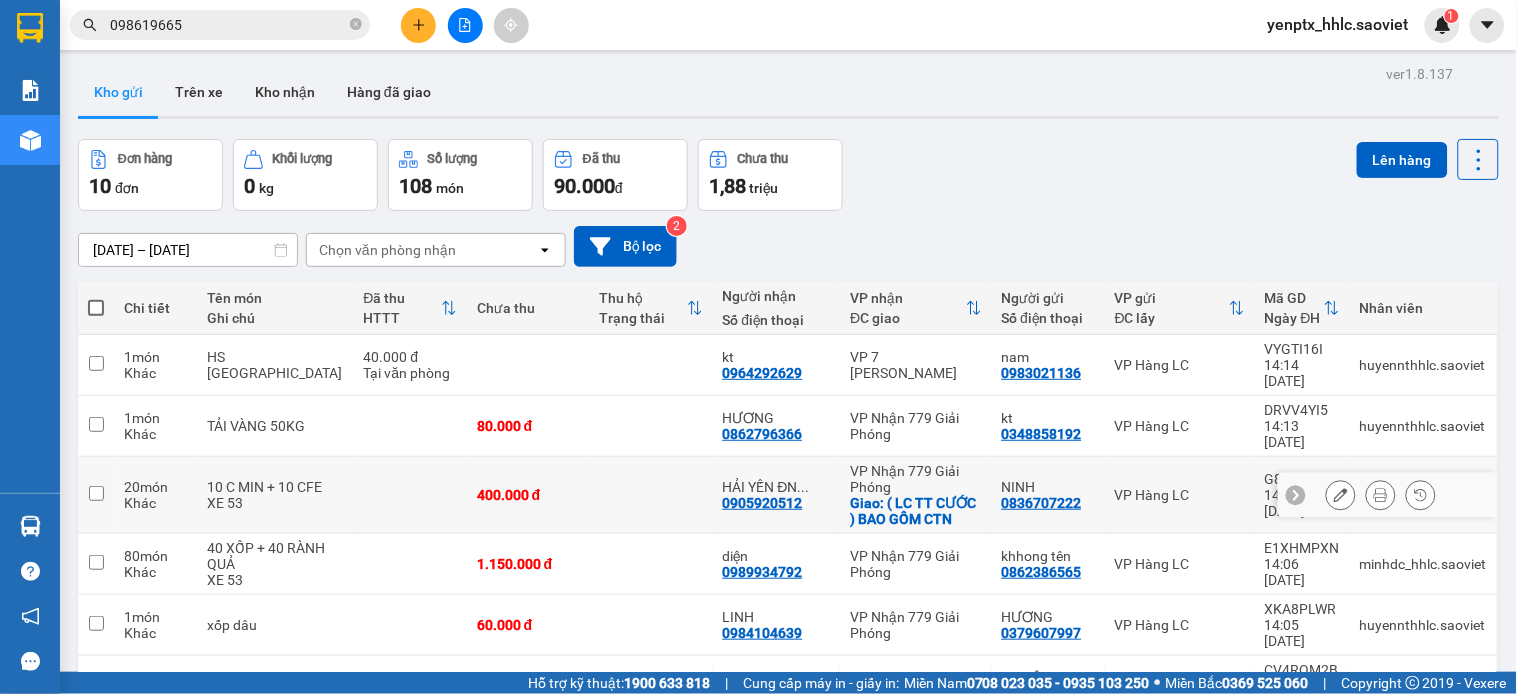 click at bounding box center (651, 495) 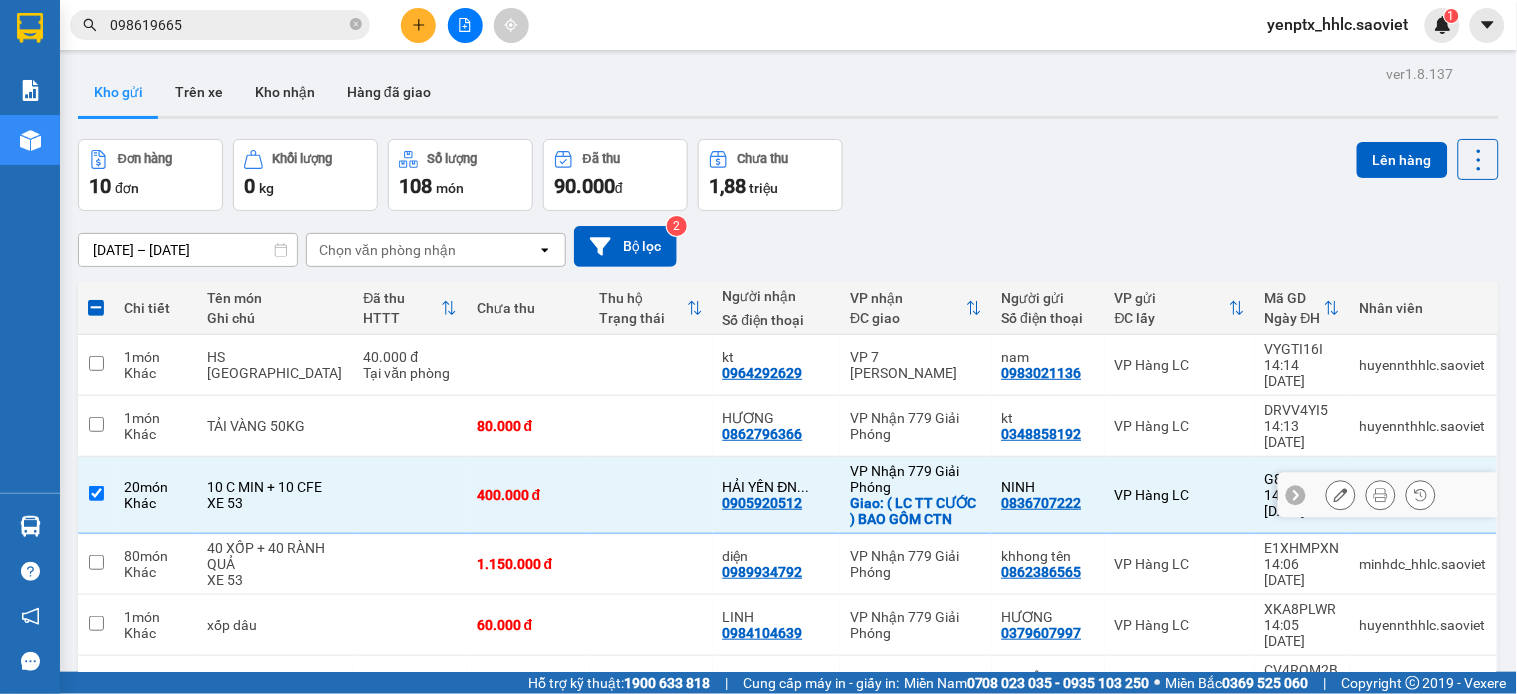 click at bounding box center [651, 495] 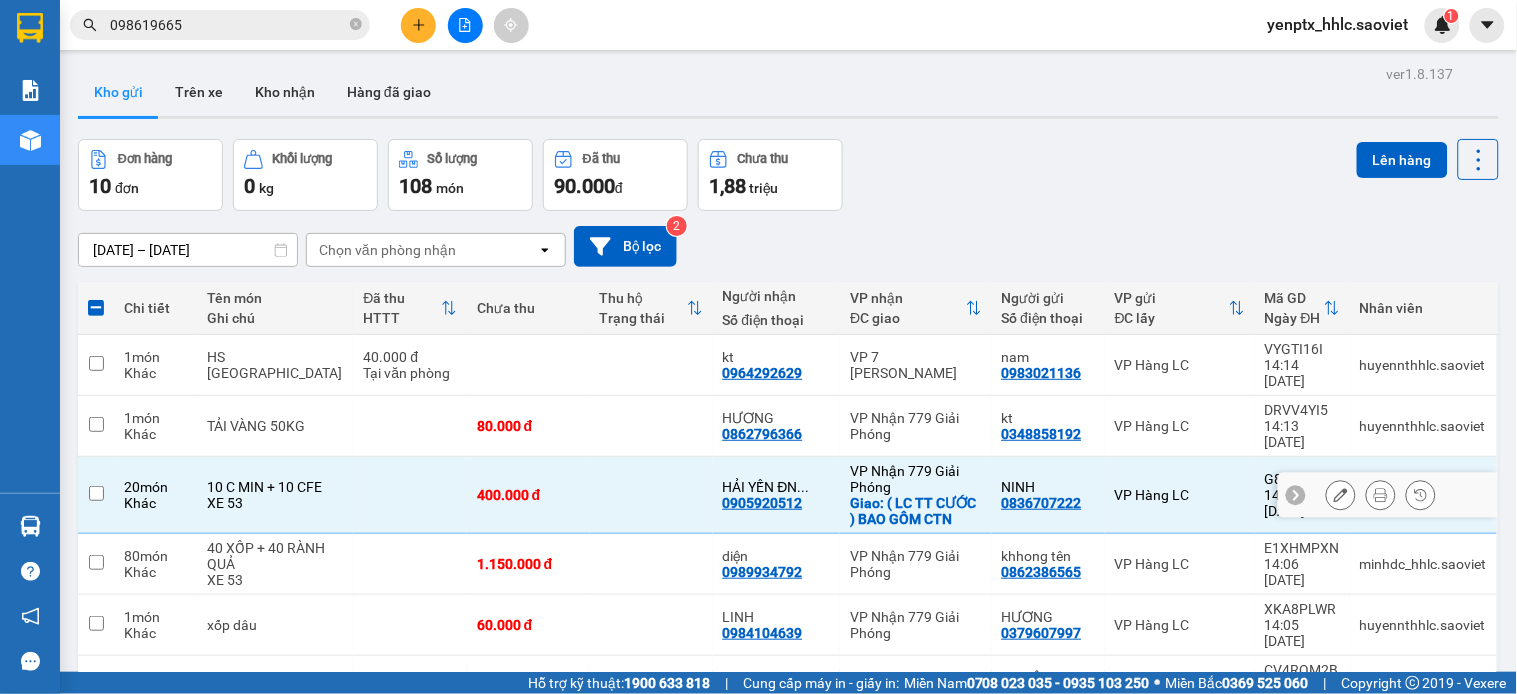 checkbox on "false" 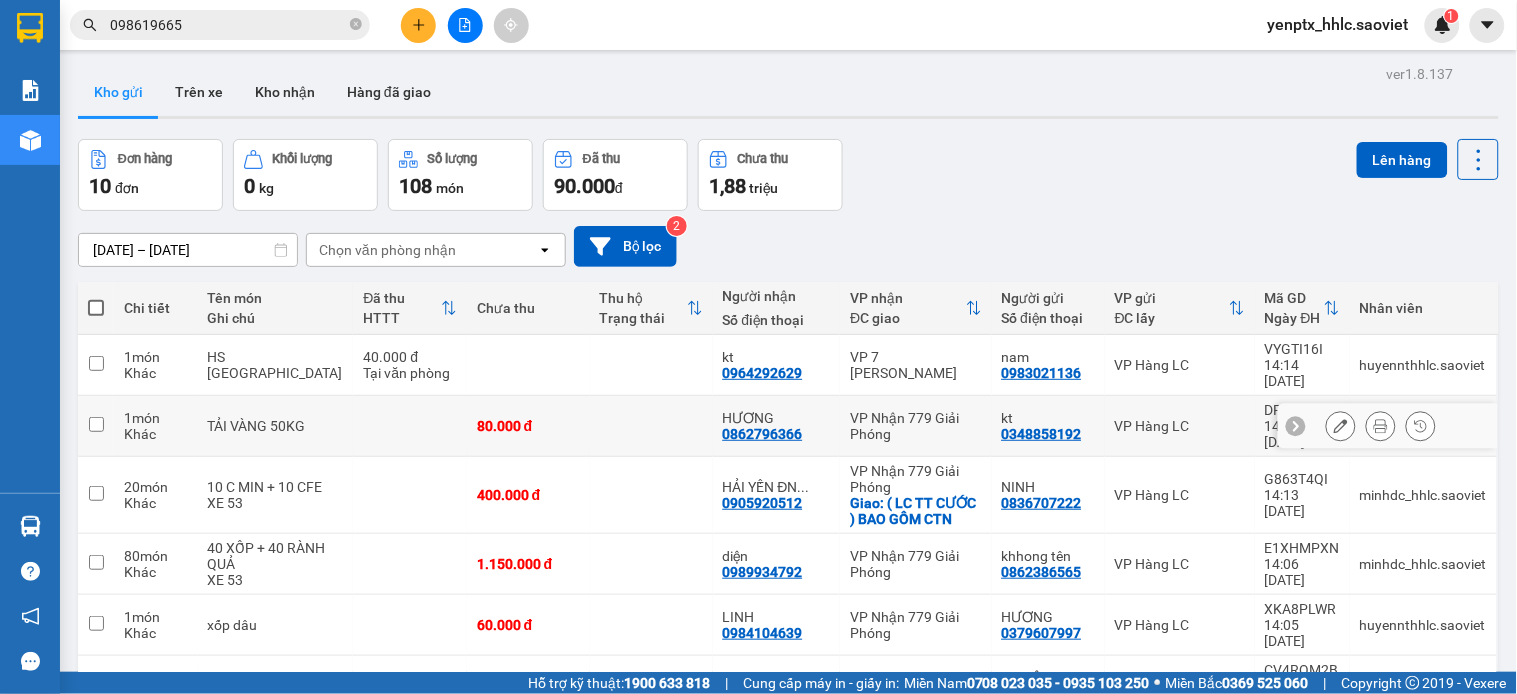 click at bounding box center (651, 426) 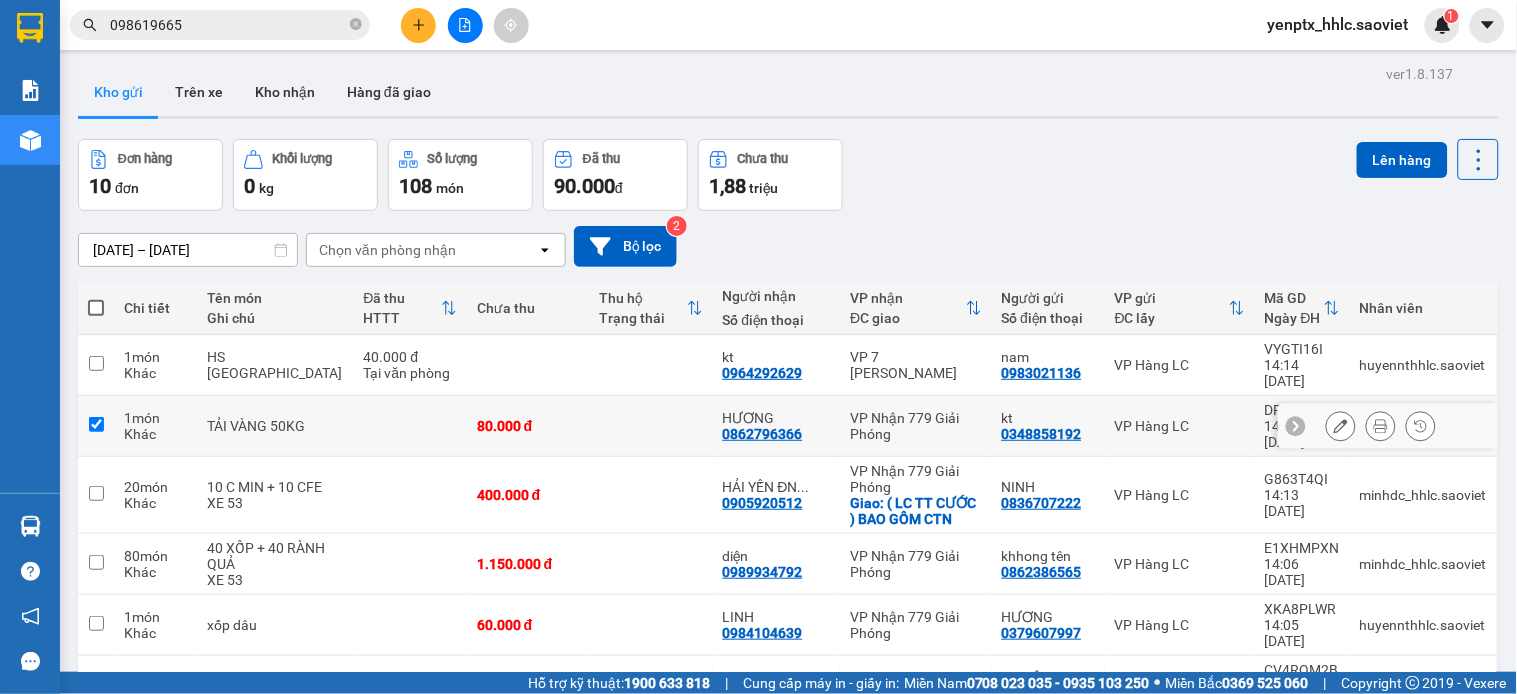 checkbox on "true" 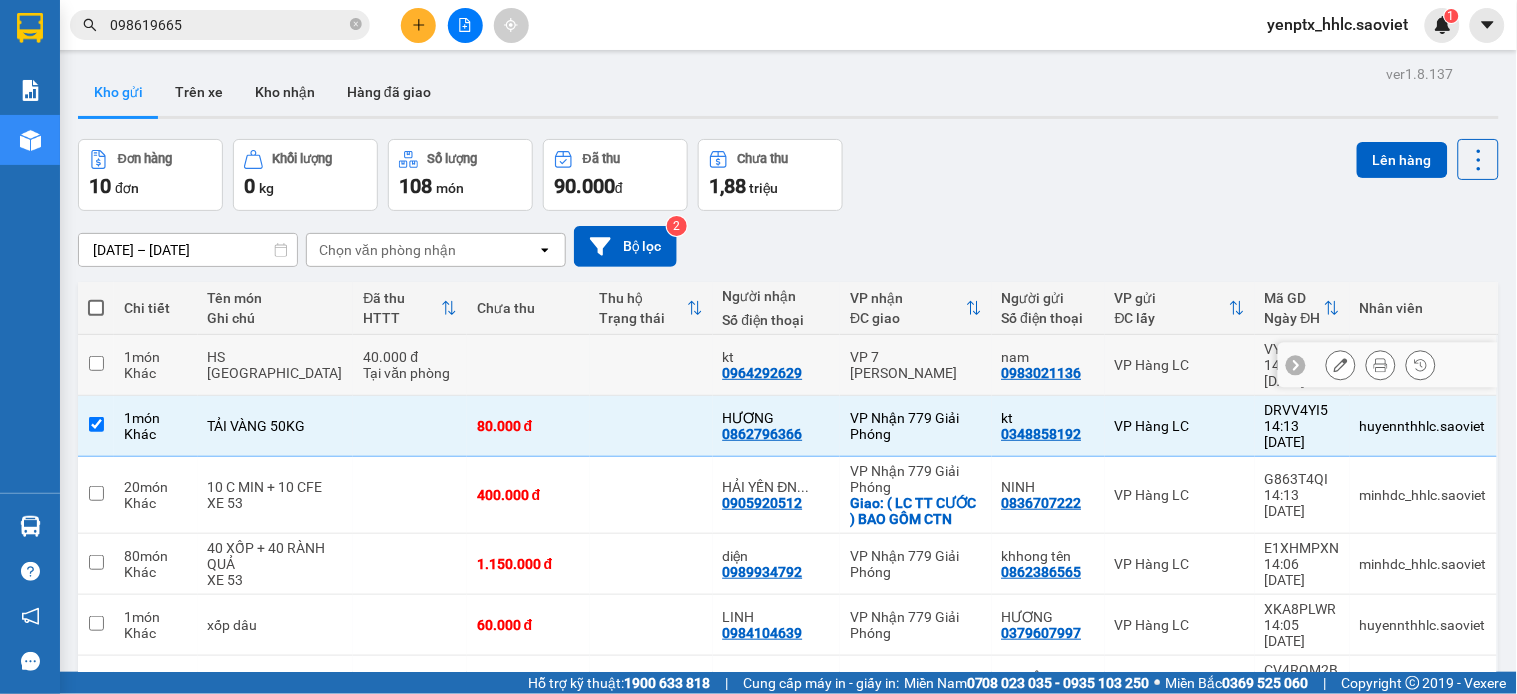 click at bounding box center (651, 365) 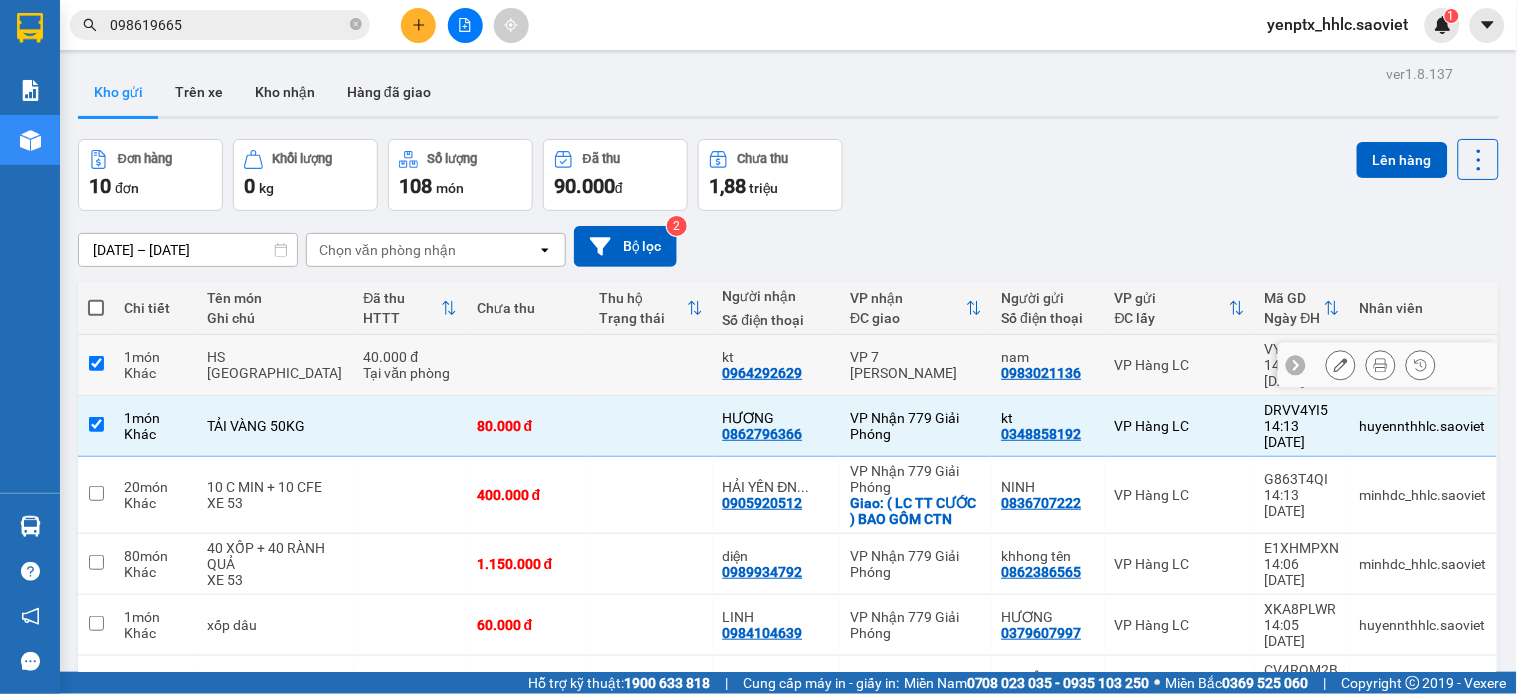checkbox on "true" 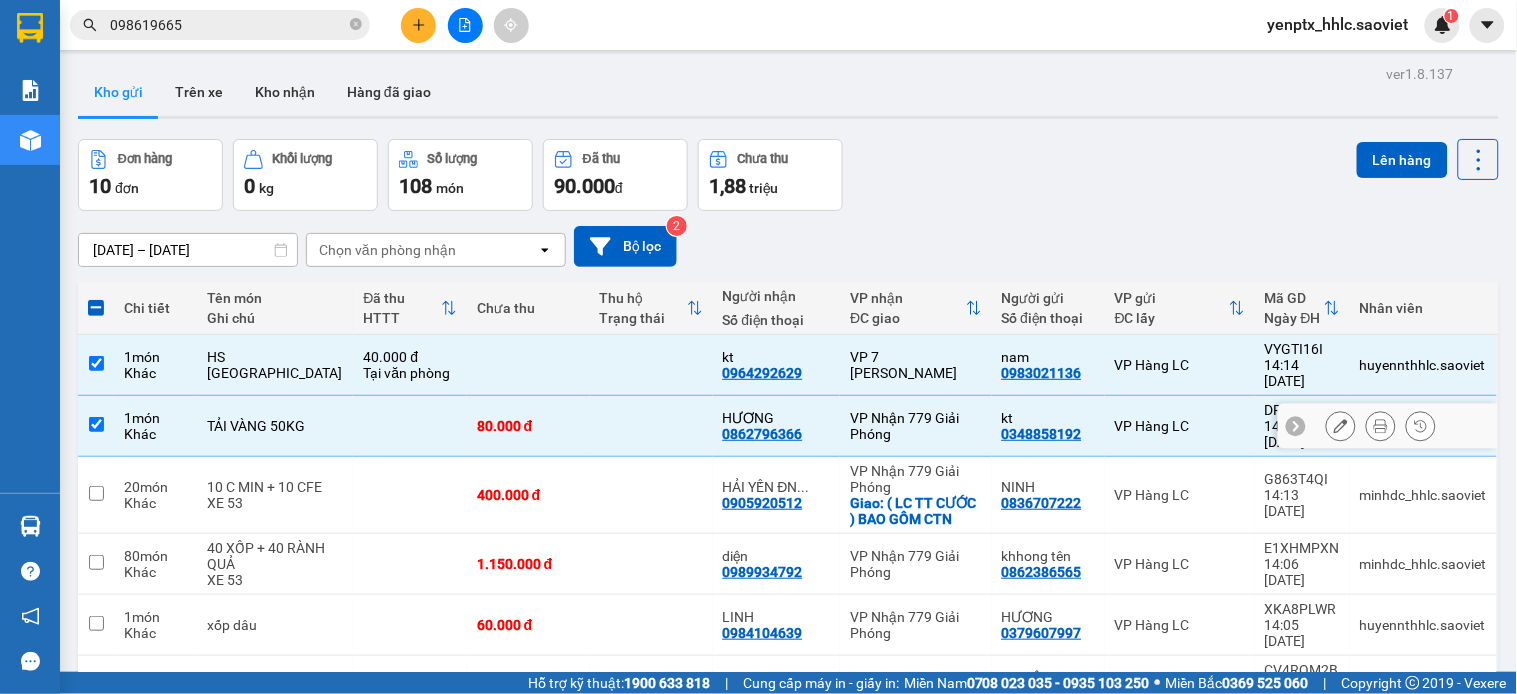 click at bounding box center [651, 426] 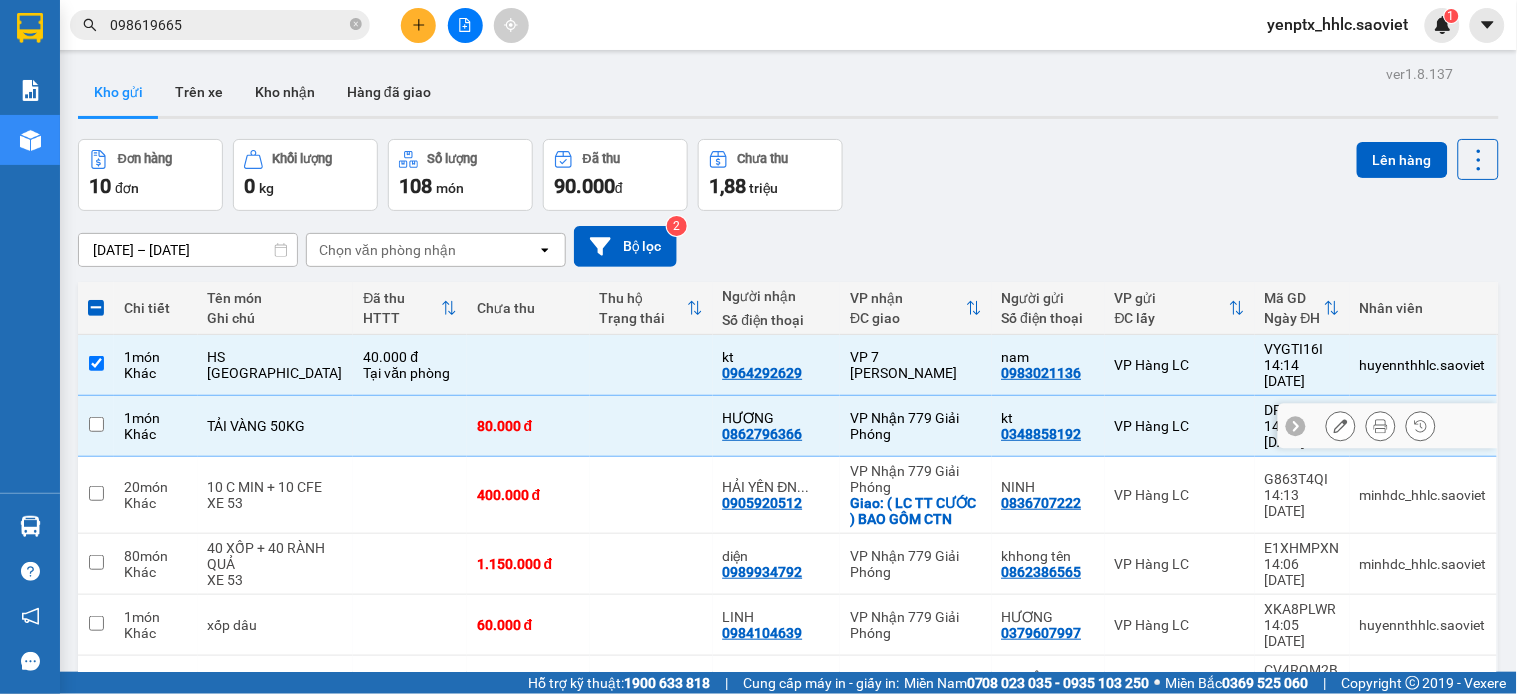 checkbox on "false" 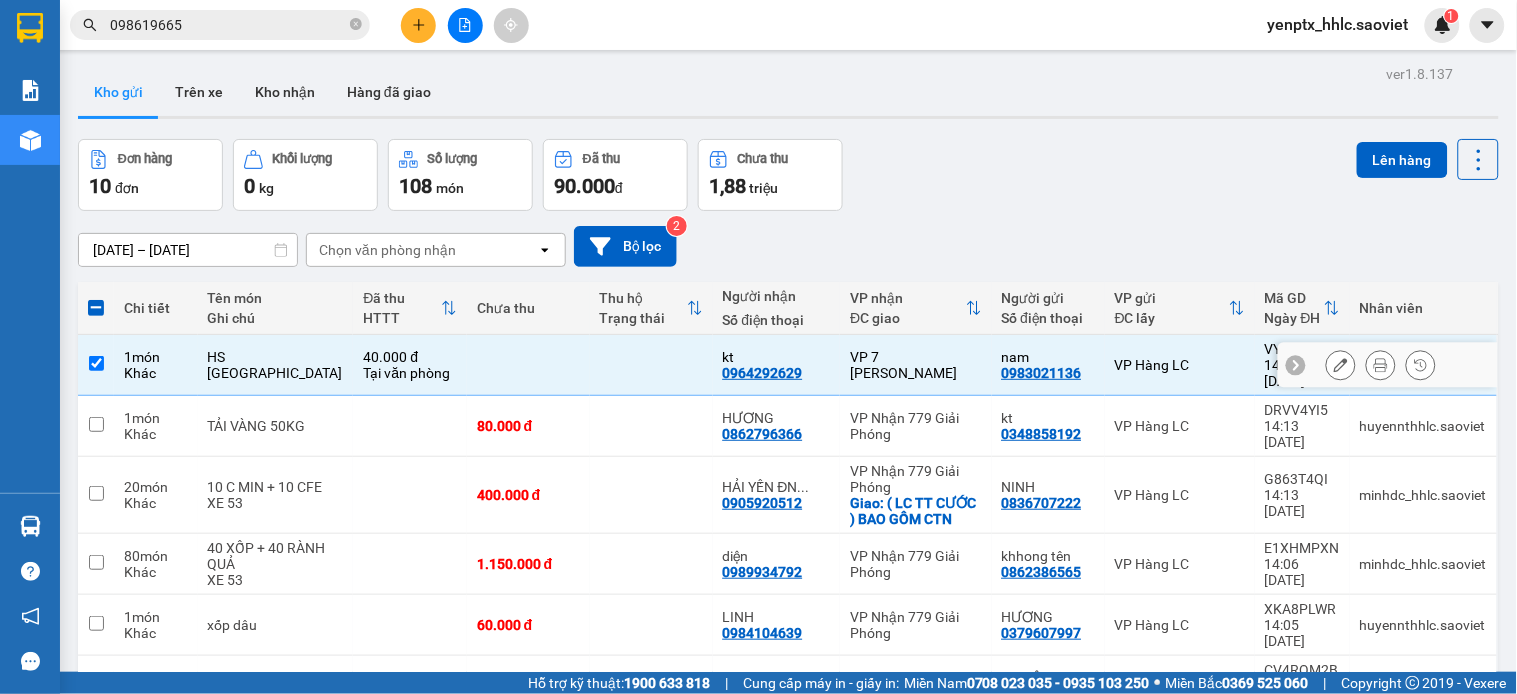 click at bounding box center [651, 365] 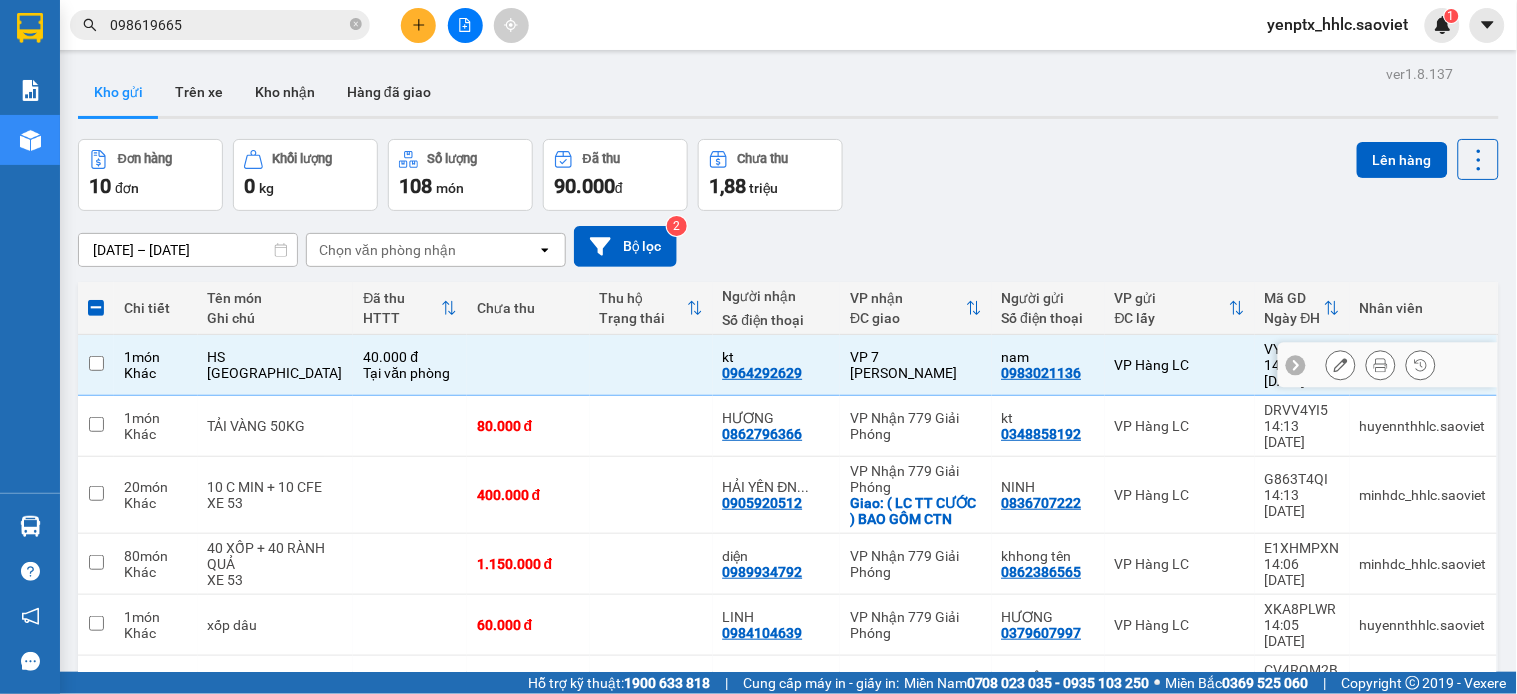 checkbox on "false" 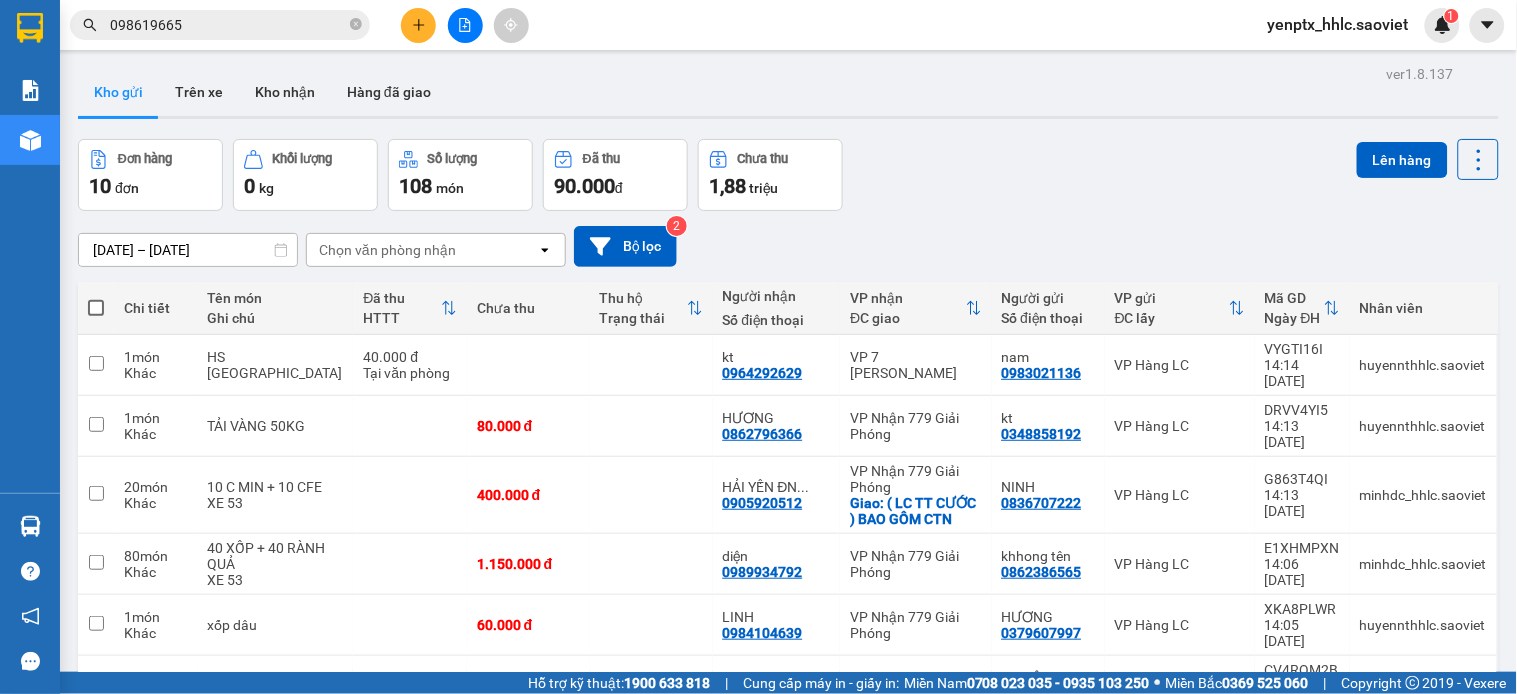 click 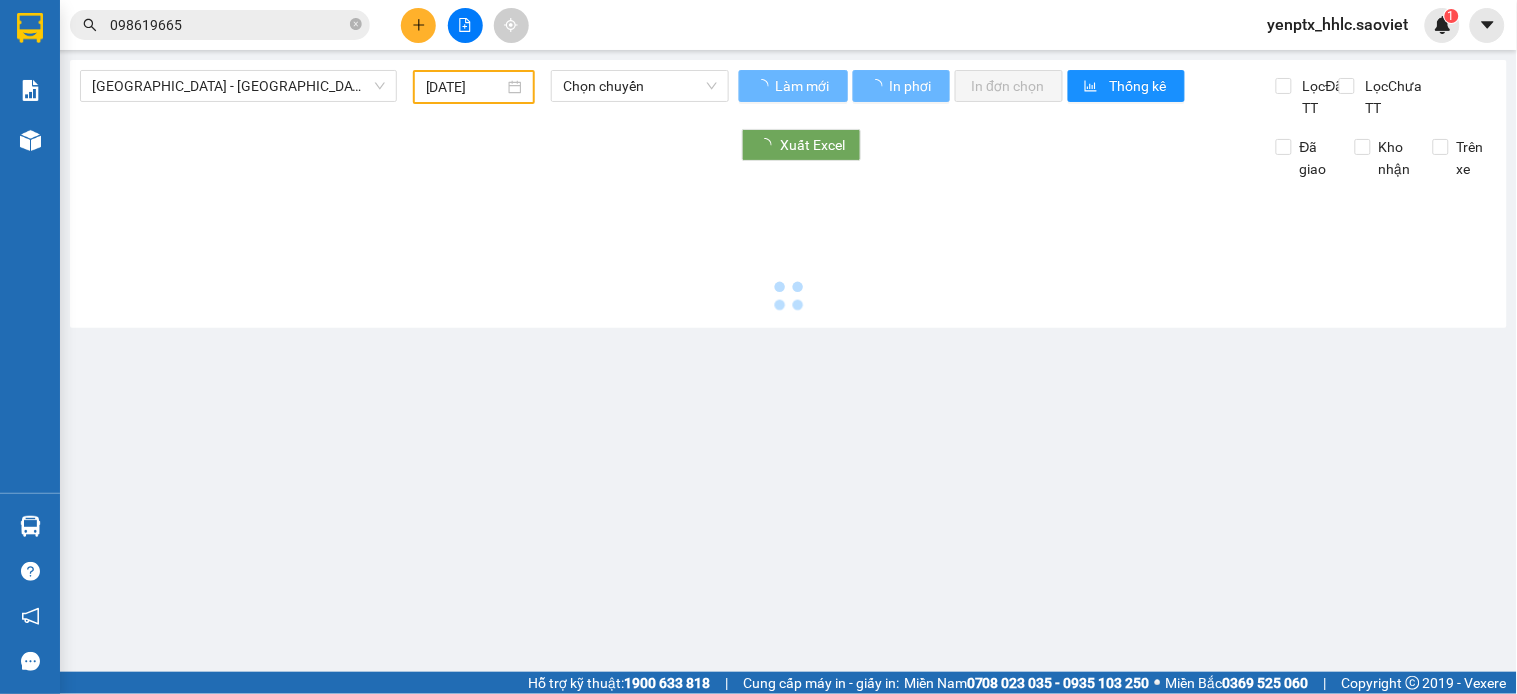type on "[DATE]" 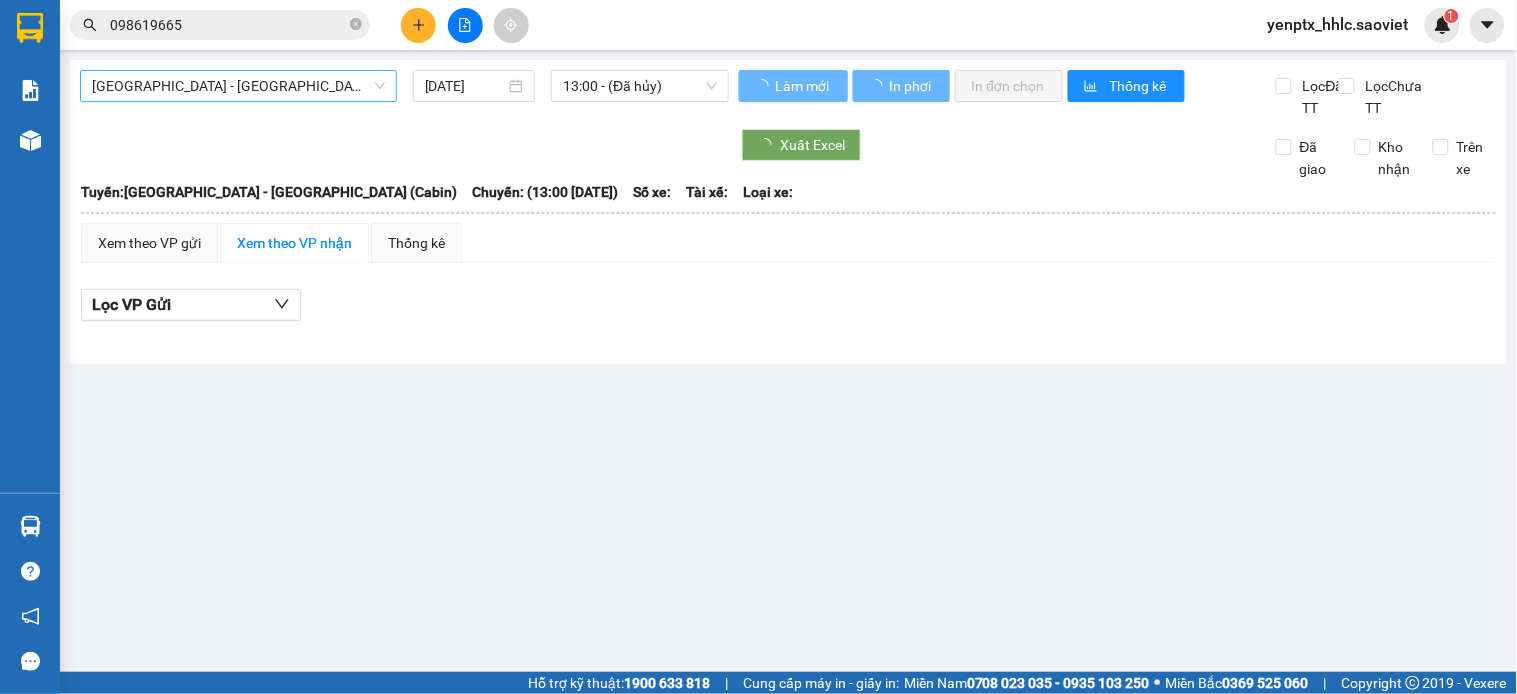 click on "[GEOGRAPHIC_DATA] - [GEOGRAPHIC_DATA] (Cabin)" at bounding box center (238, 86) 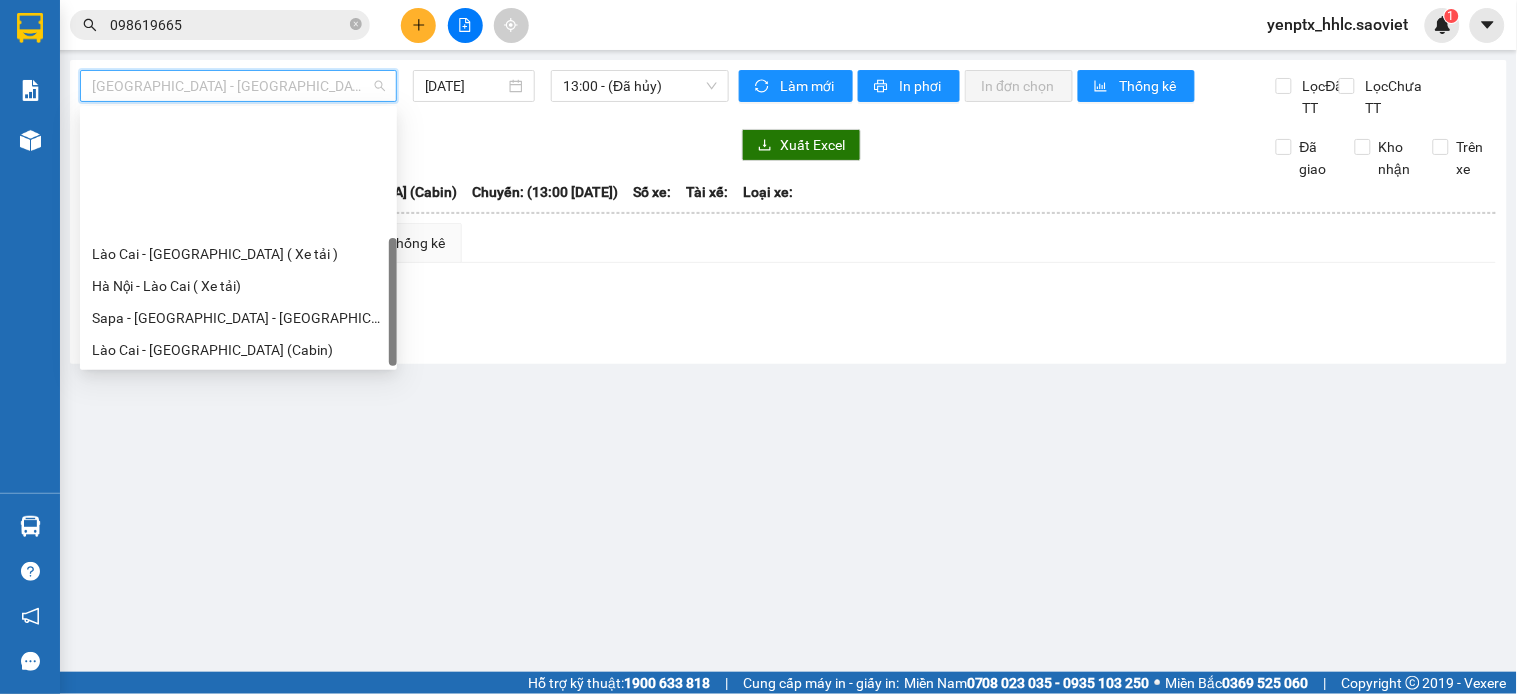 click on "[GEOGRAPHIC_DATA] - Sapa (Cabin - Full)" at bounding box center (238, 510) 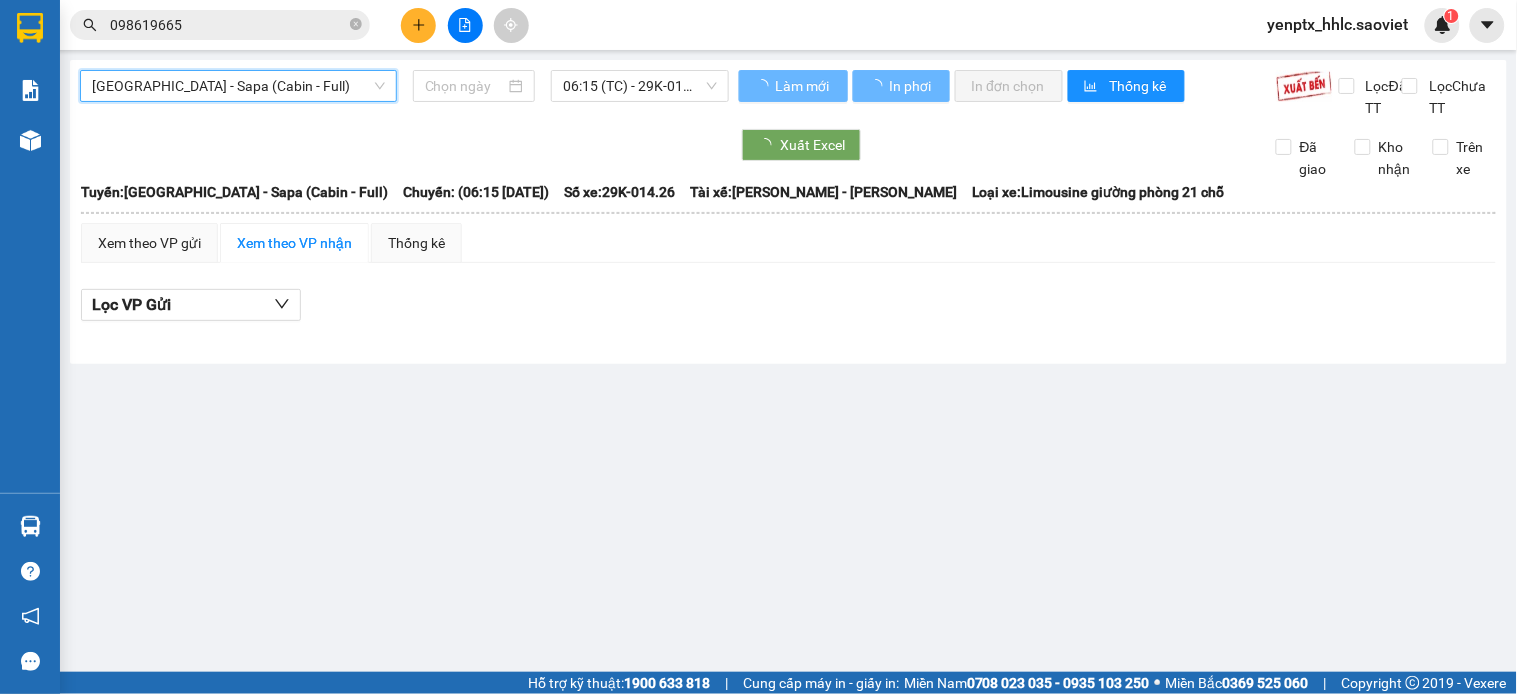 type on "[DATE]" 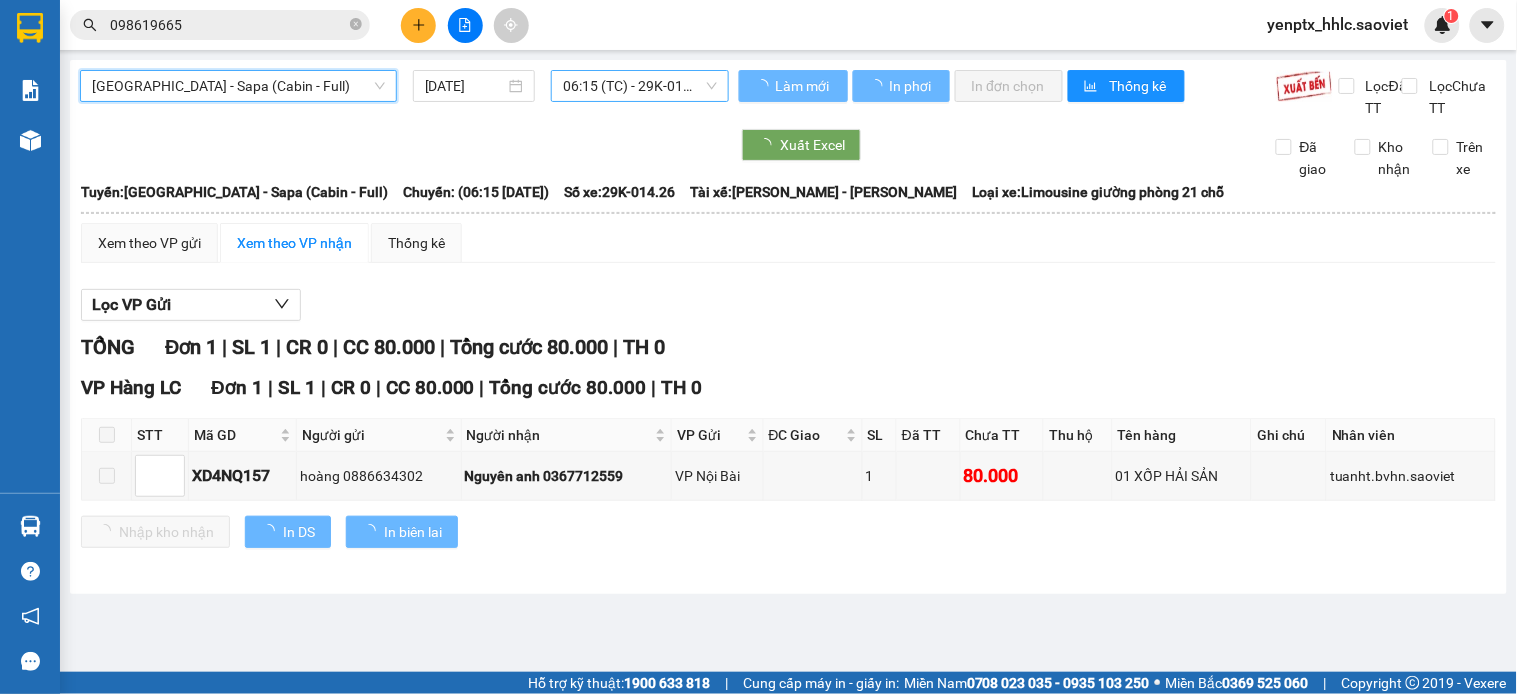 click on "06:15   (TC)   - 29K-014.26" at bounding box center [640, 86] 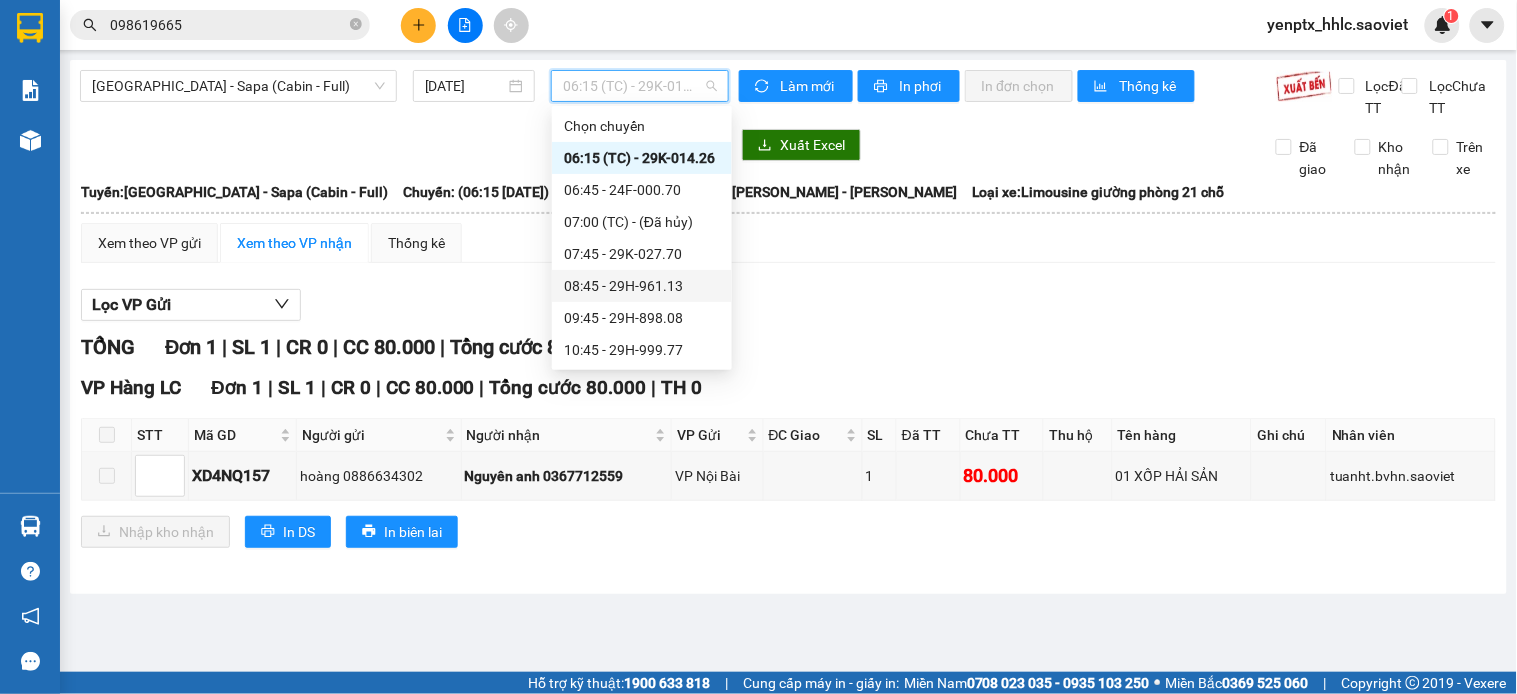 click on "08:45     - 29H-961.13" at bounding box center [642, 286] 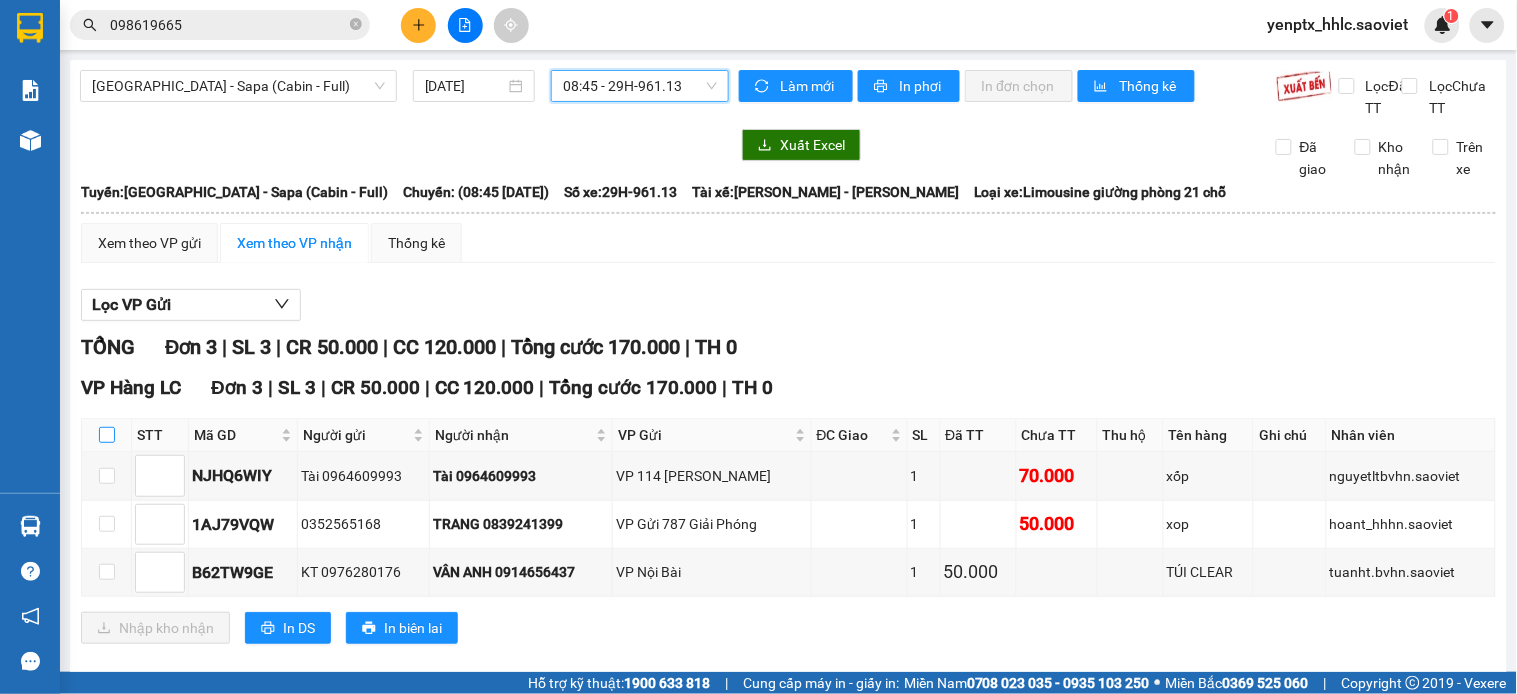 click at bounding box center [107, 435] 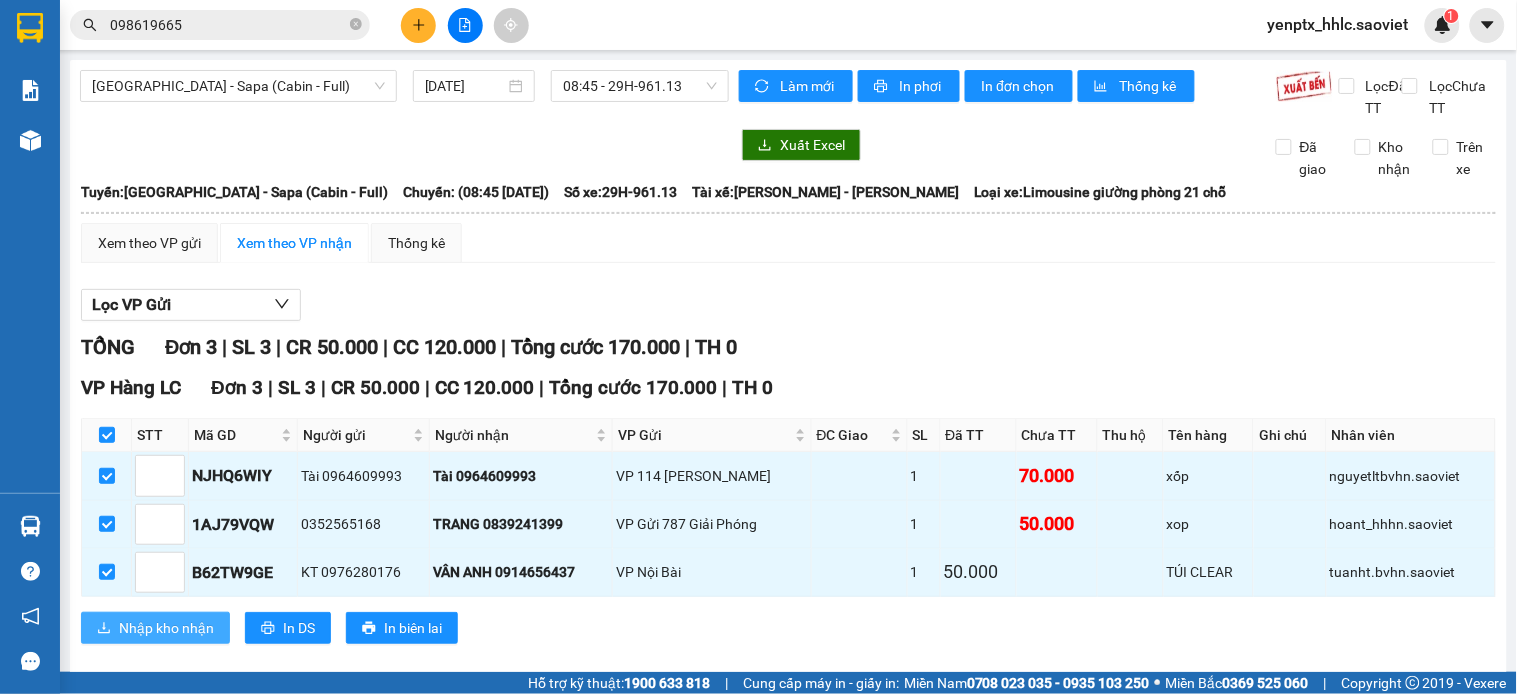 click on "Nhập kho nhận" at bounding box center (166, 628) 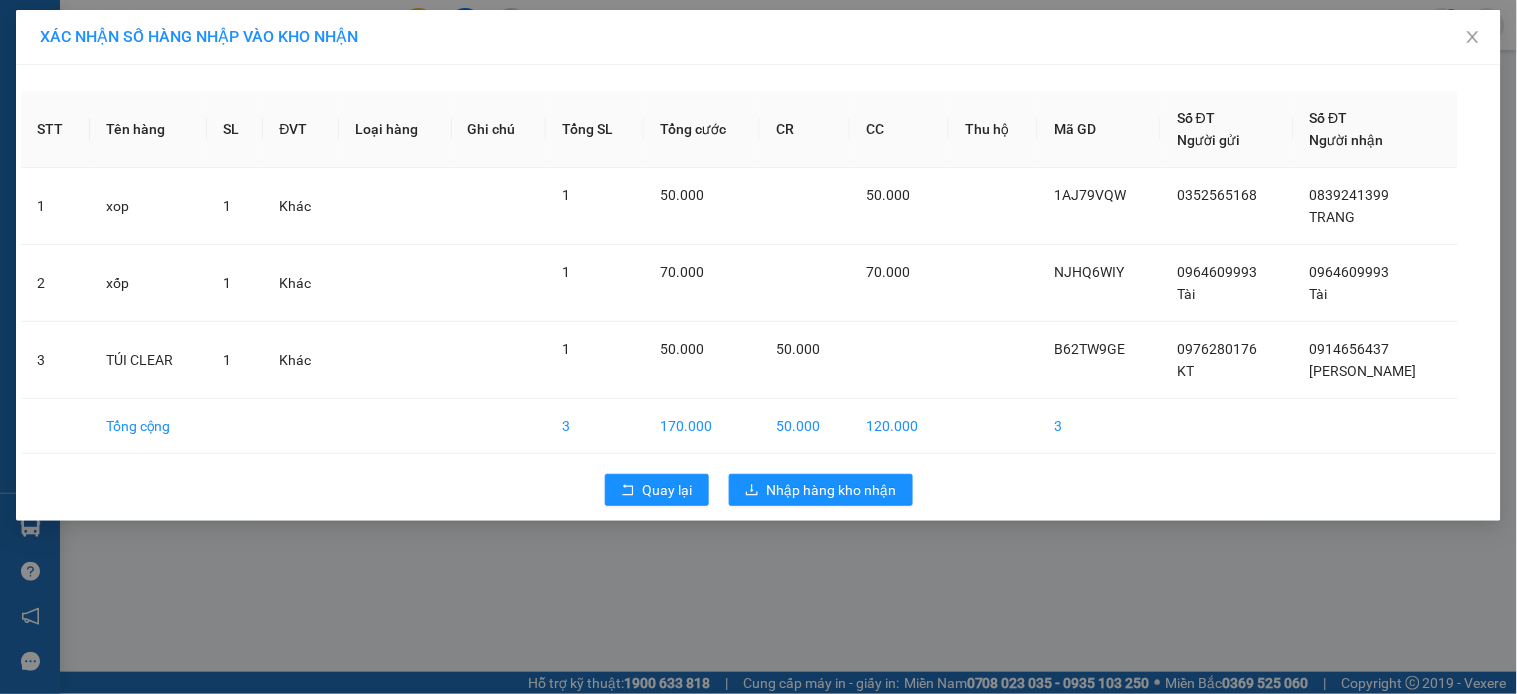 click on "Quay lại Nhập hàng kho nhận" at bounding box center (758, 490) 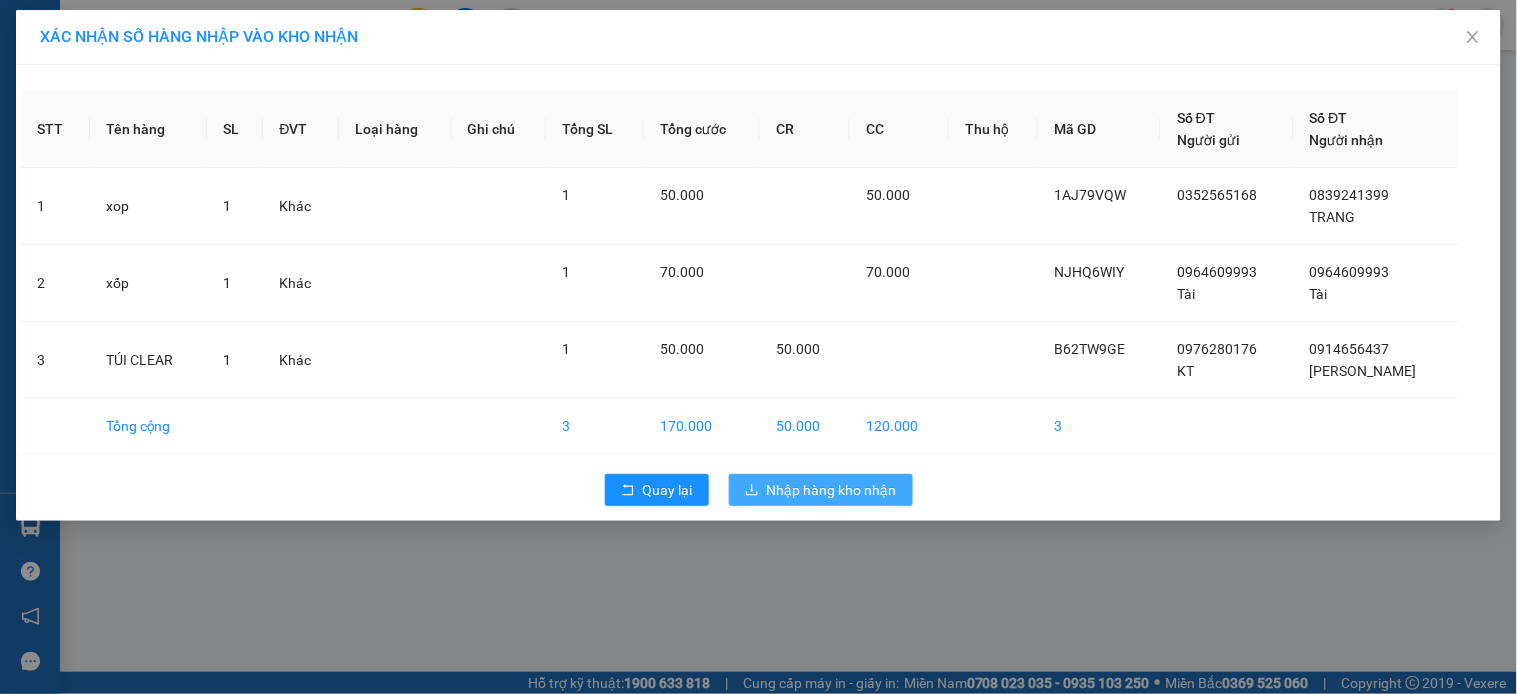 click on "Nhập hàng kho nhận" at bounding box center (832, 490) 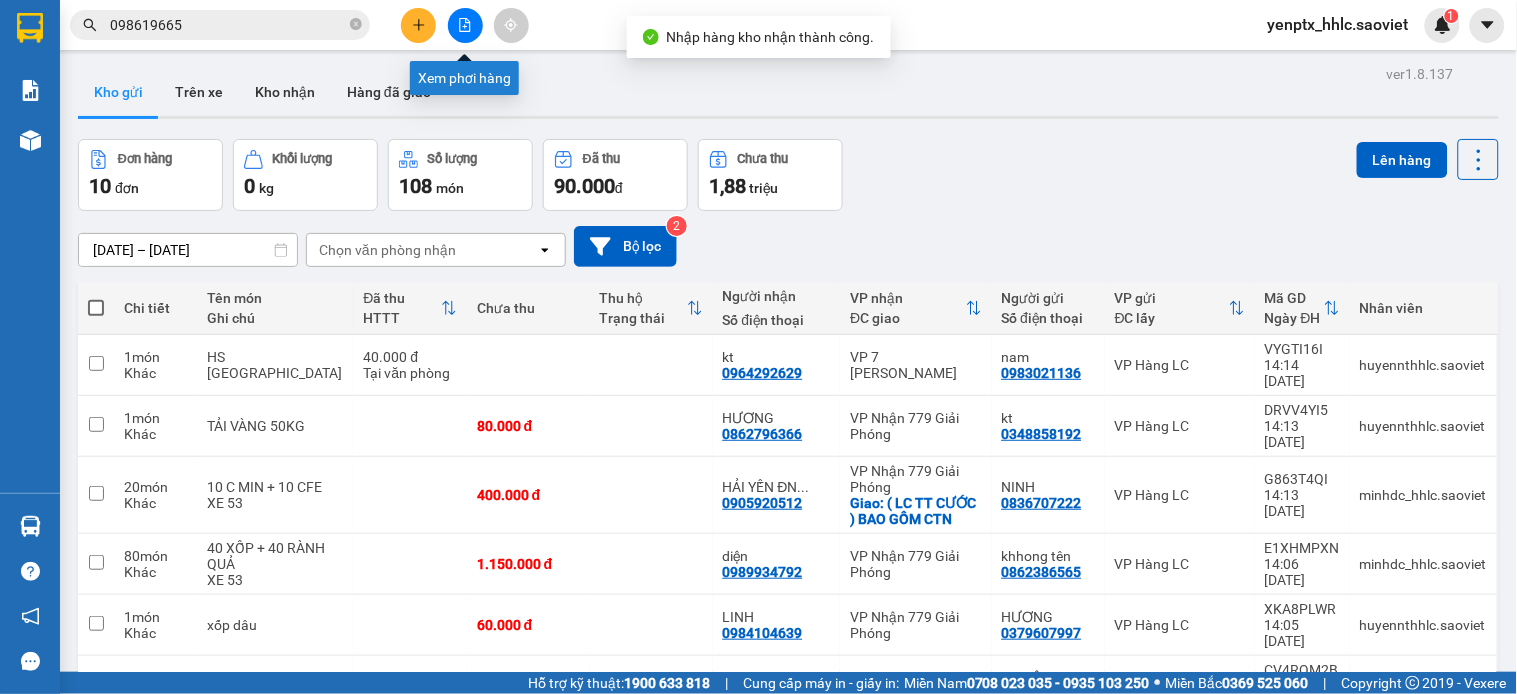 click 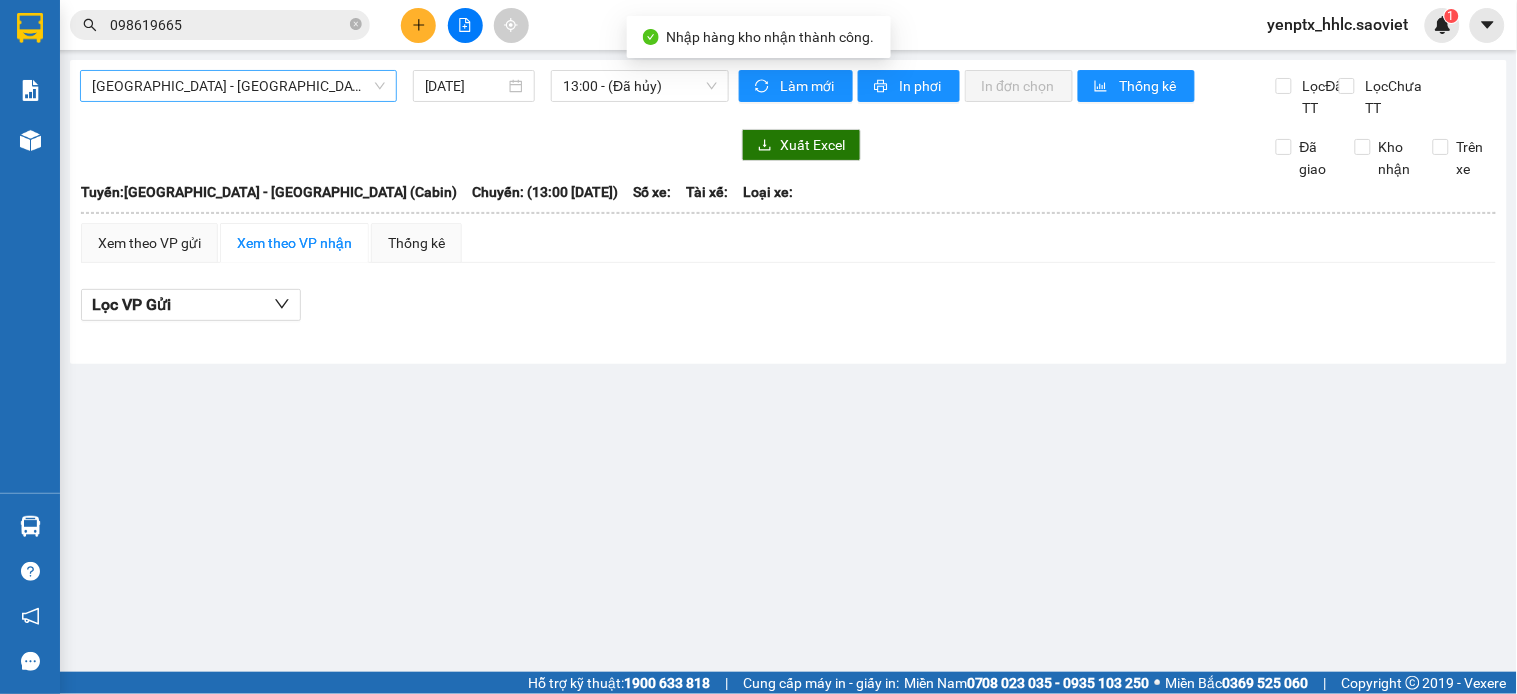 click on "[GEOGRAPHIC_DATA] - [GEOGRAPHIC_DATA] (Cabin) [DATE] 13:00     - (Đã hủy)" at bounding box center [404, 94] 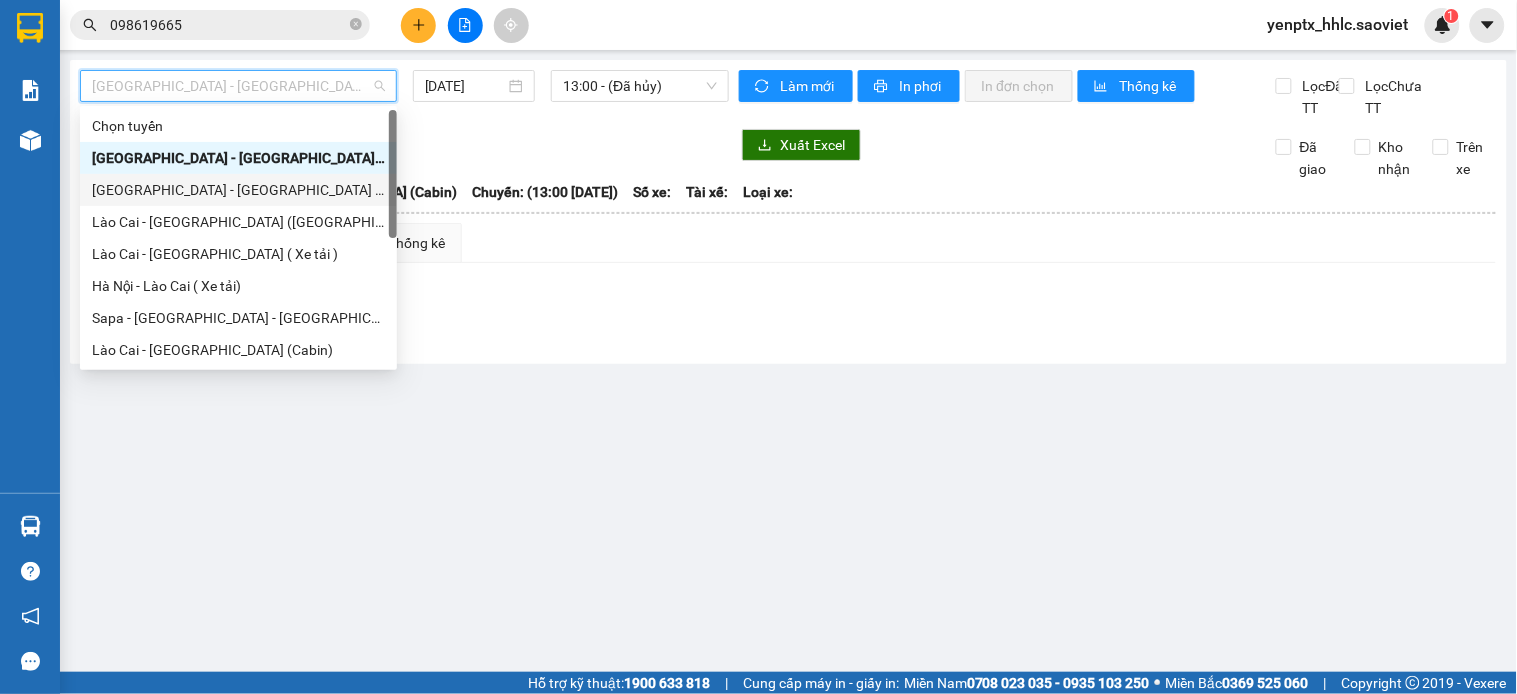 click on "[GEOGRAPHIC_DATA] - [GEOGRAPHIC_DATA] ([GEOGRAPHIC_DATA])" at bounding box center (238, 190) 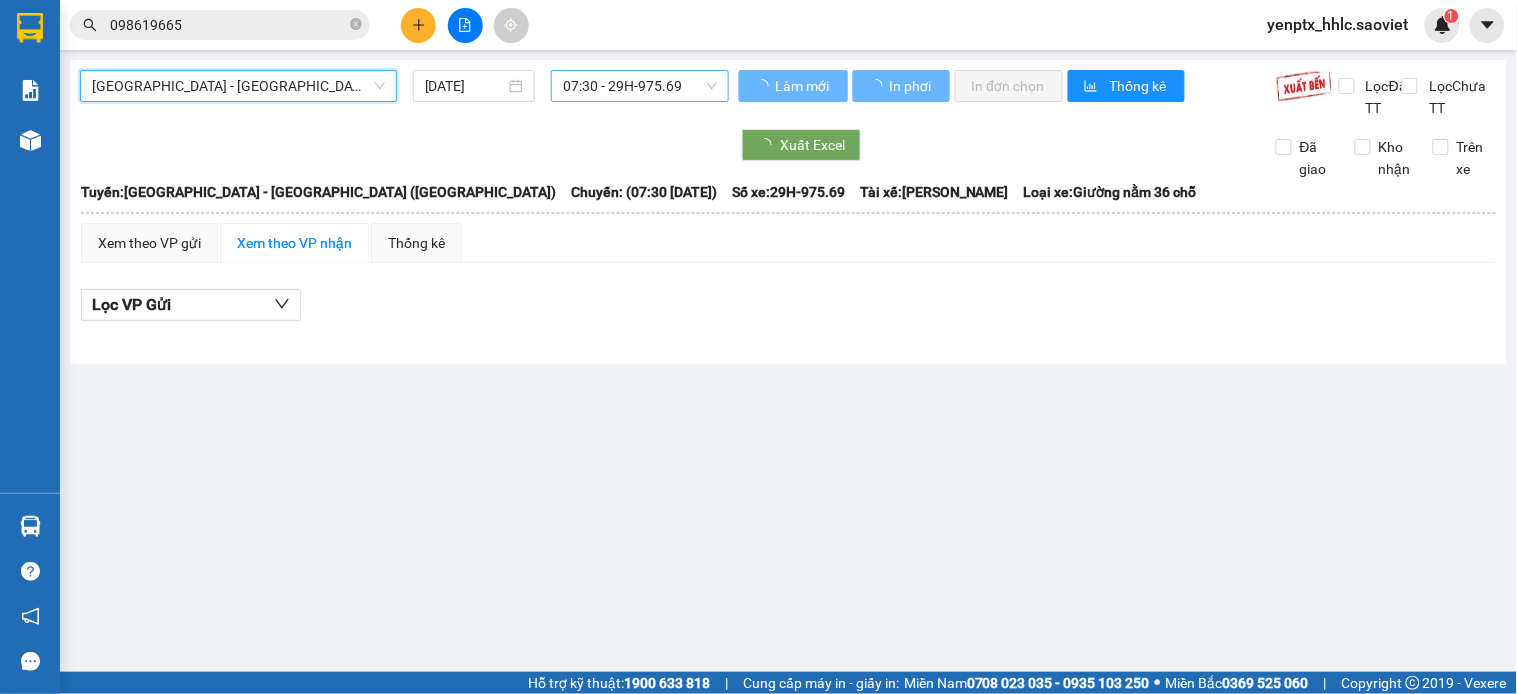 click on "07:30     - 29H-975.69" at bounding box center (640, 86) 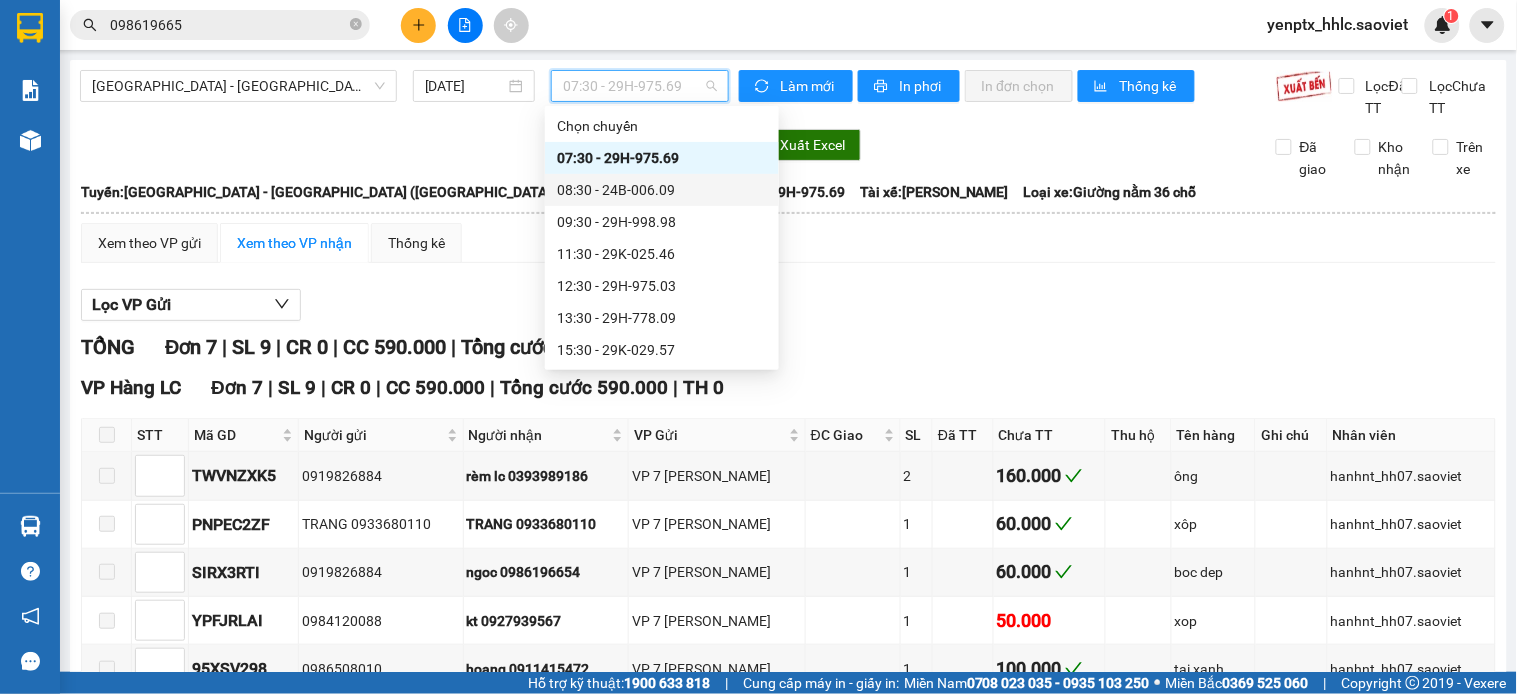 click on "08:30     - 24B-006.09" at bounding box center [662, 190] 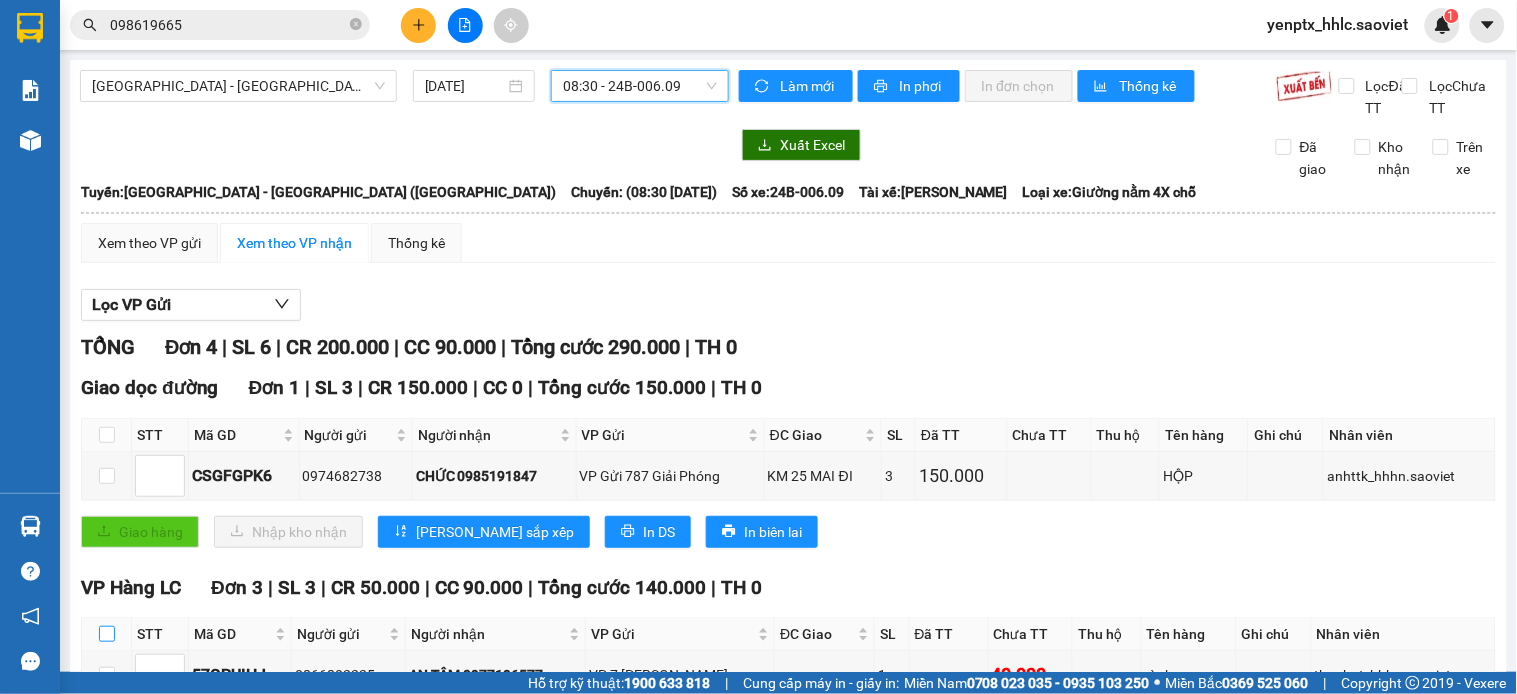click at bounding box center (107, 634) 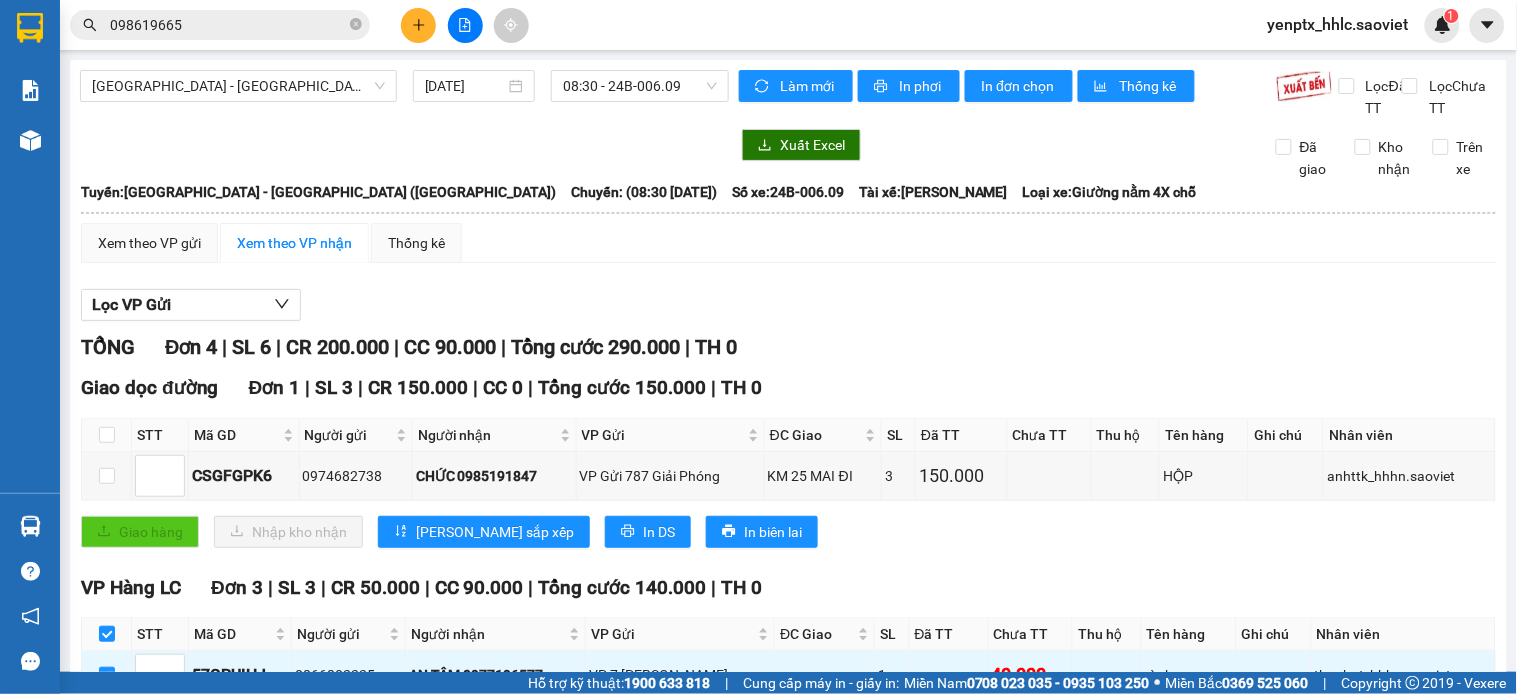 click on "Nhập kho nhận" at bounding box center [166, 827] 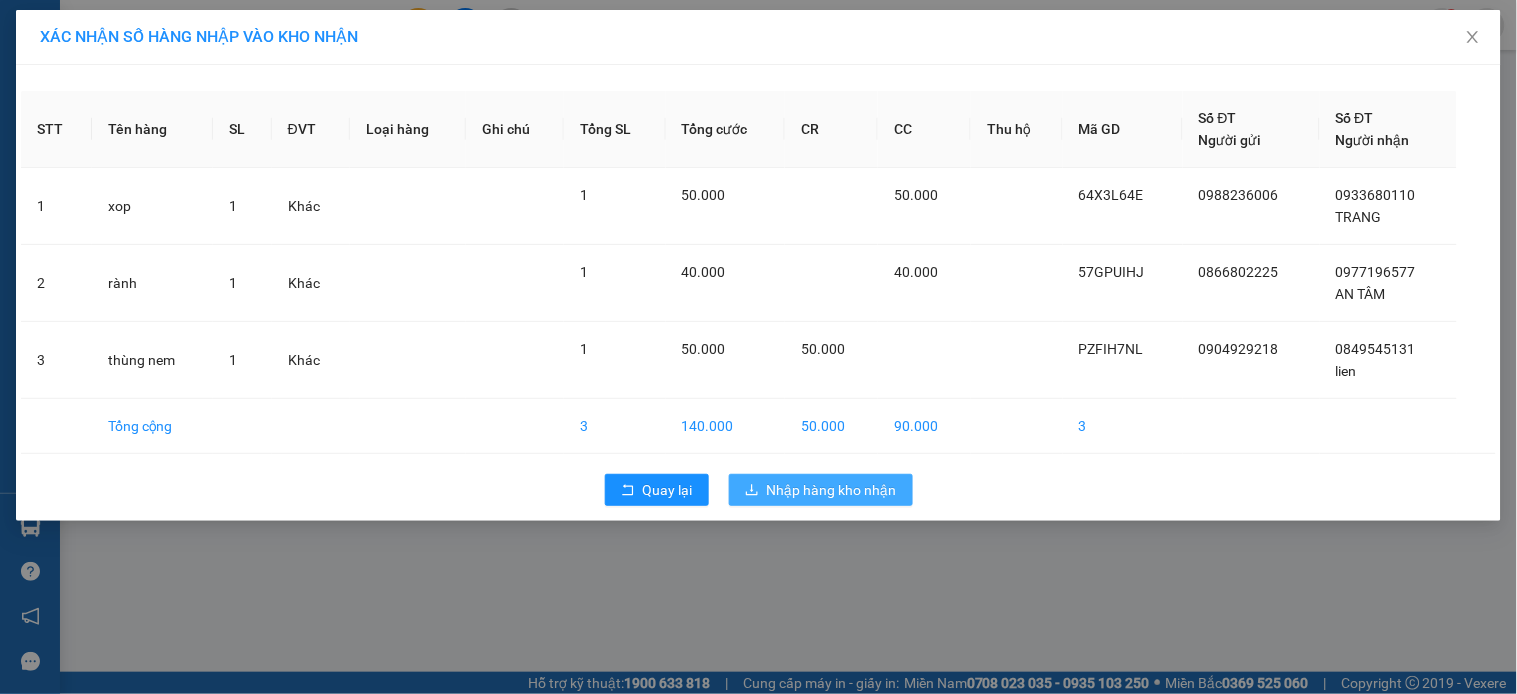 click on "Nhập hàng kho nhận" at bounding box center [832, 490] 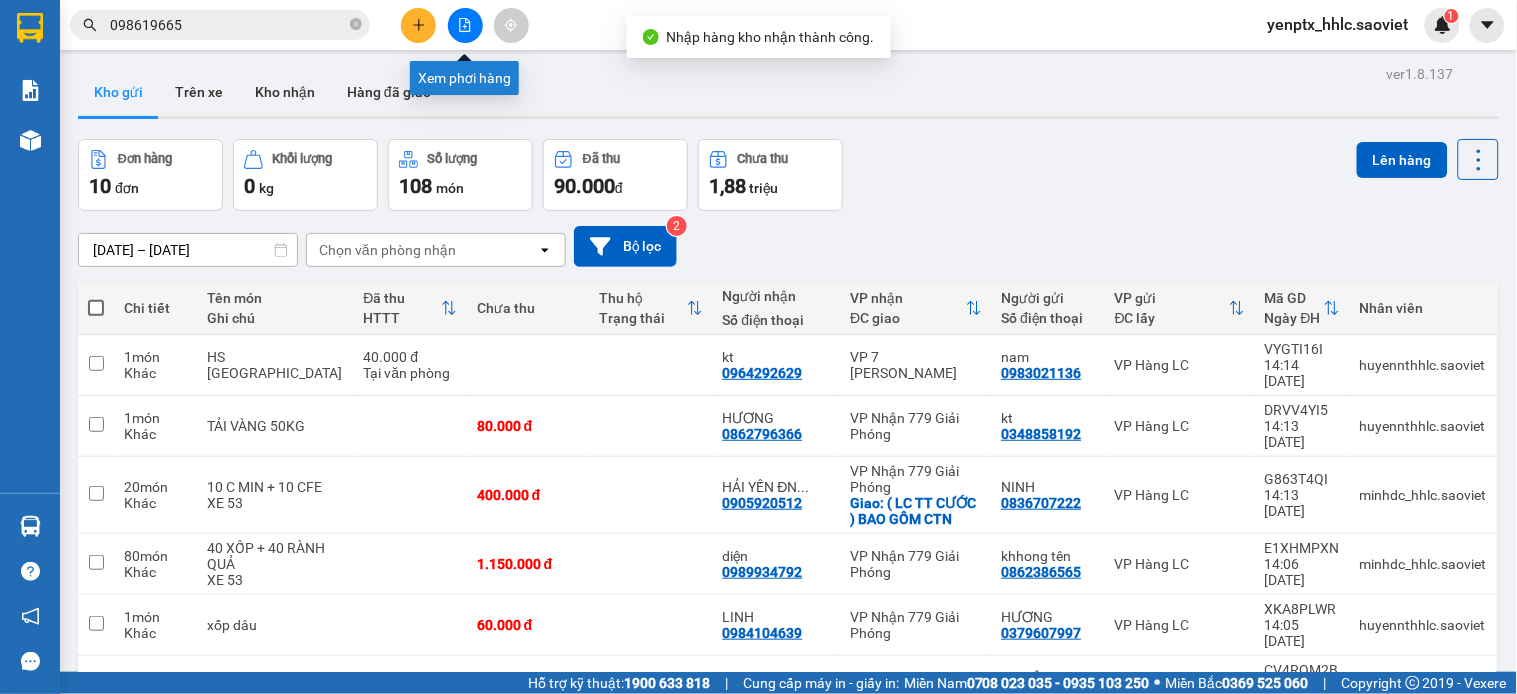 drag, startPoint x: 468, startPoint y: 23, endPoint x: 1022, endPoint y: 24, distance: 554.0009 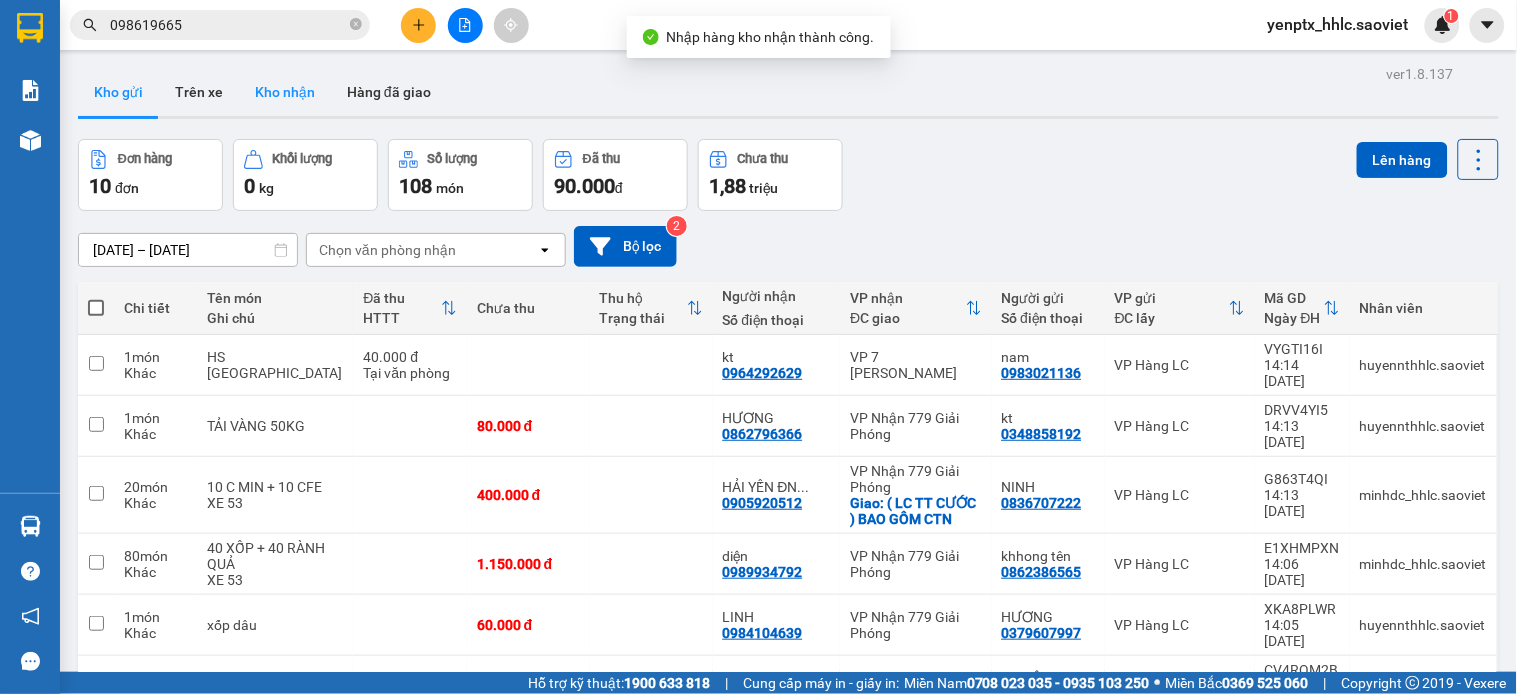 click on "Kho nhận" at bounding box center [285, 92] 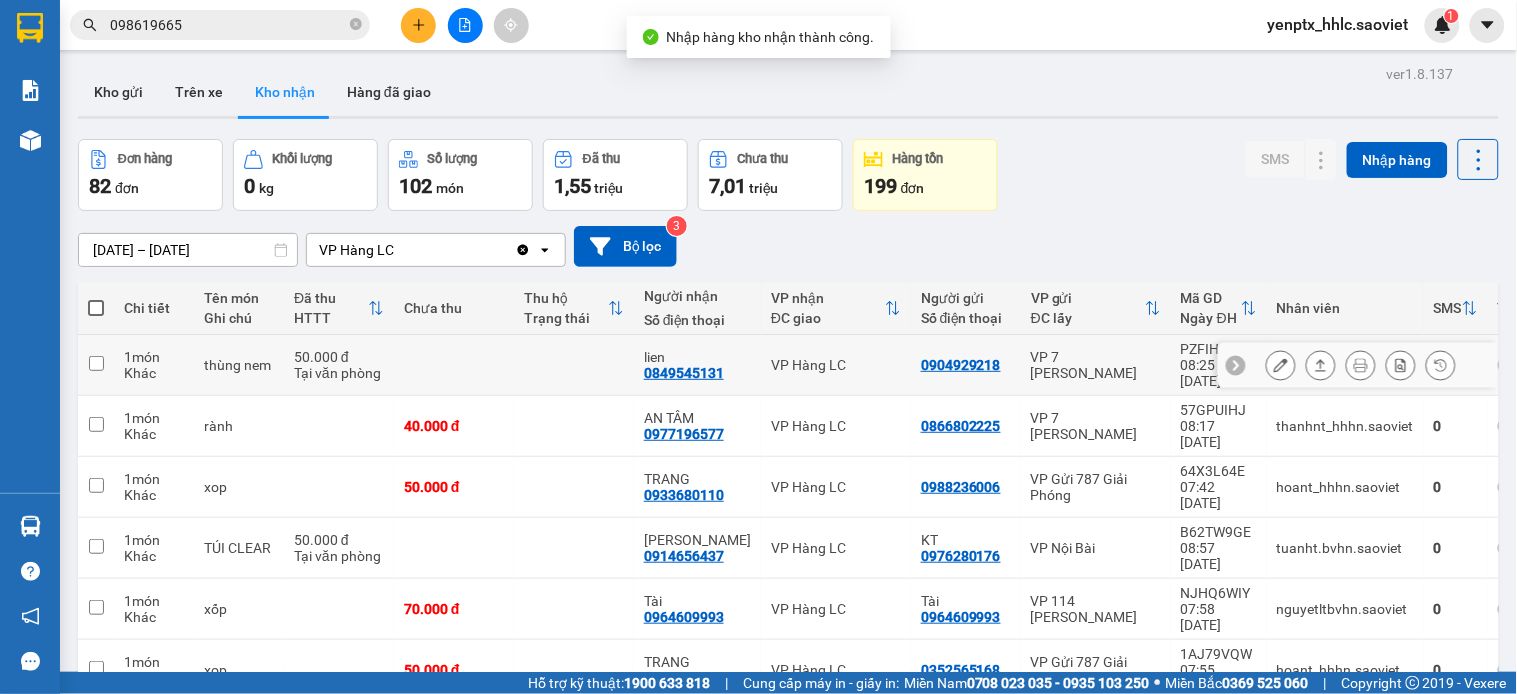 click on "lien 0849545131" at bounding box center (697, 365) 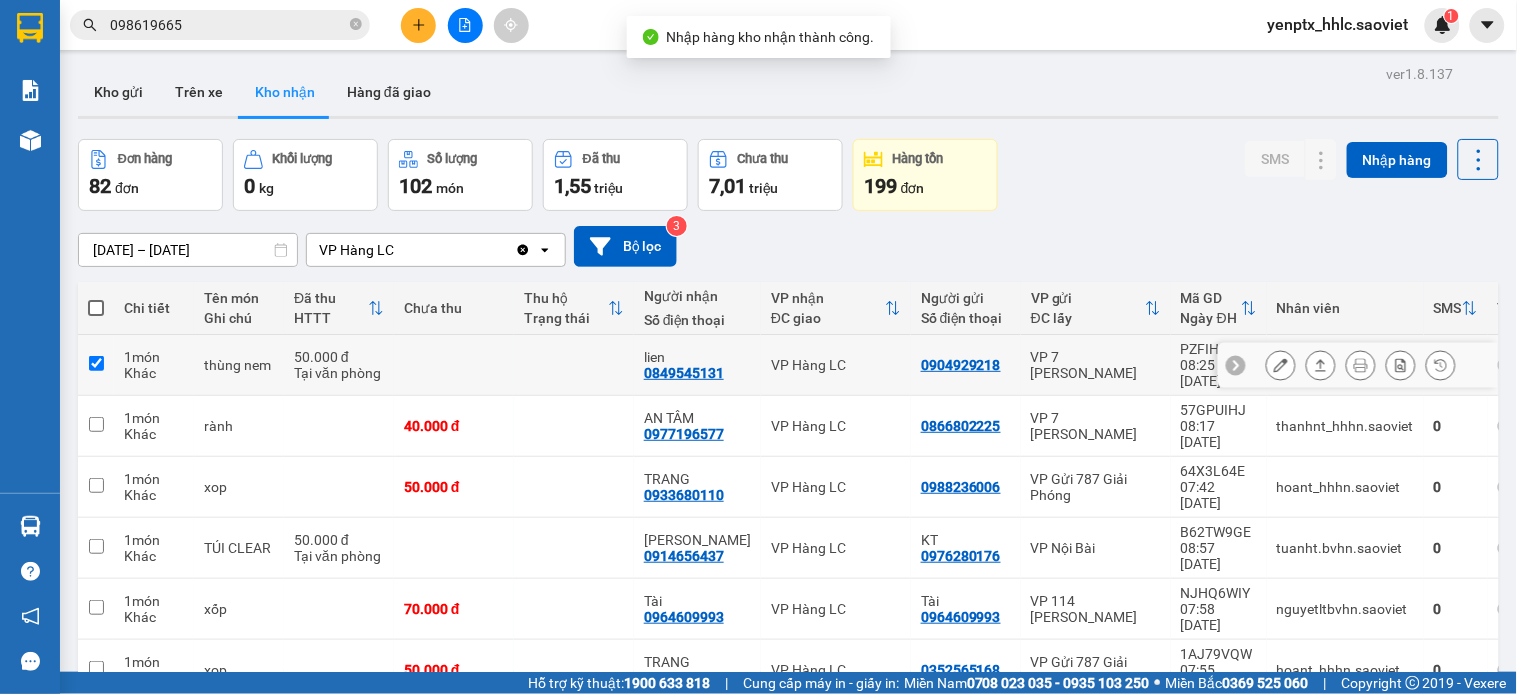 checkbox on "true" 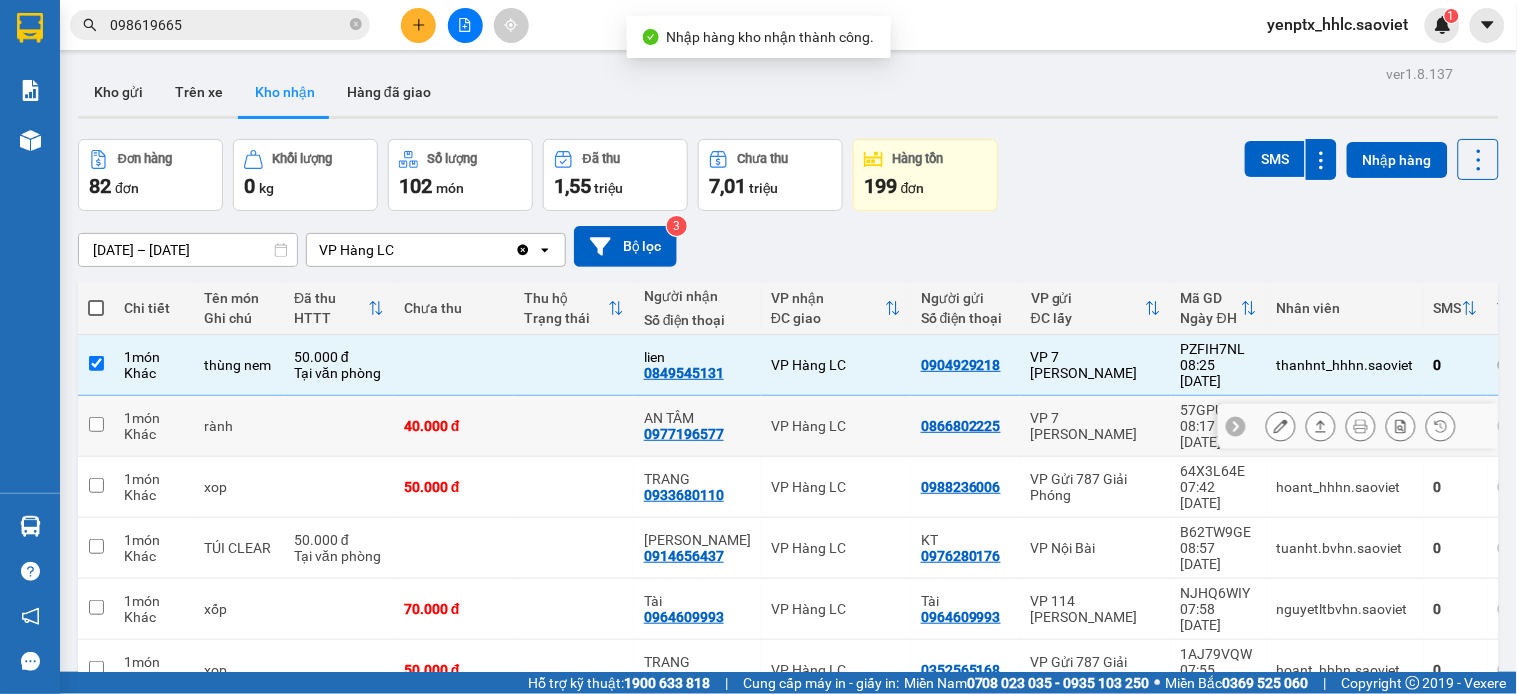drag, startPoint x: 623, startPoint y: 404, endPoint x: 614, endPoint y: 424, distance: 21.931713 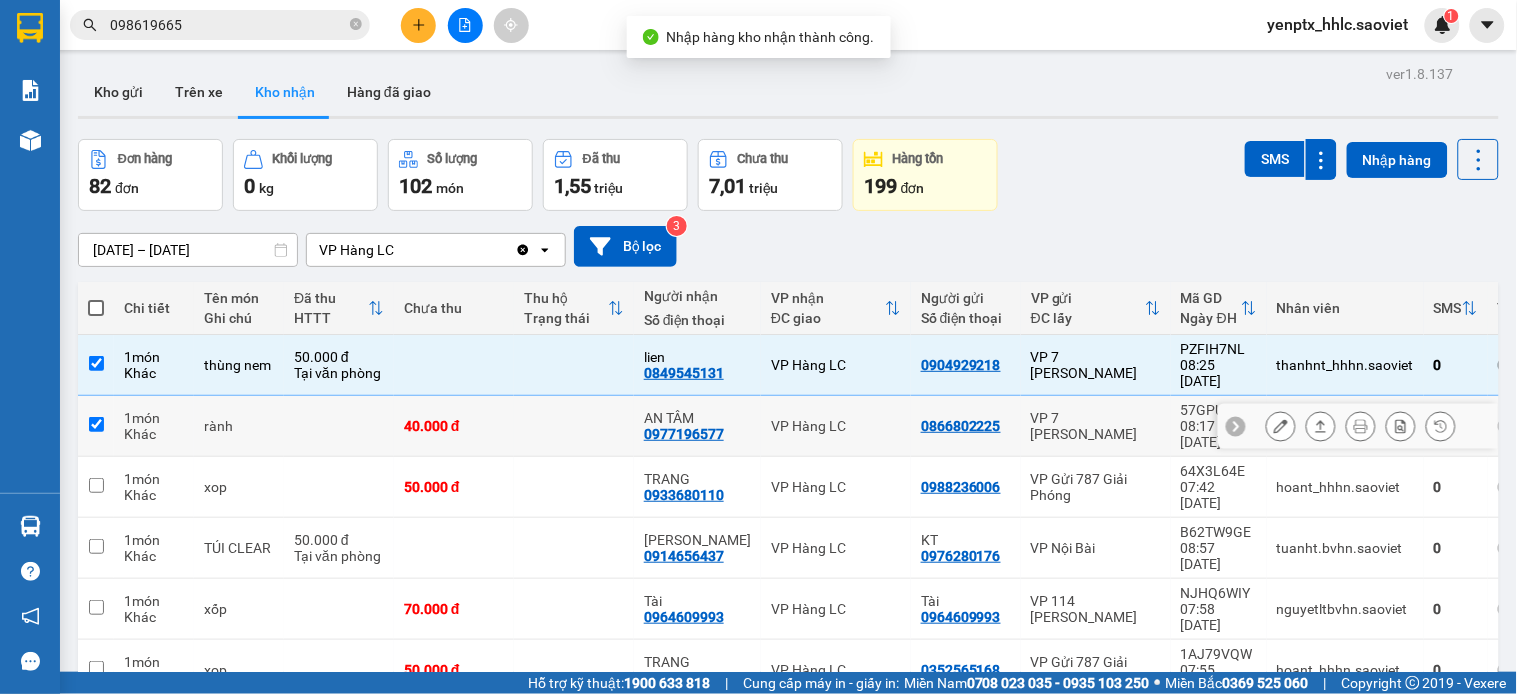 checkbox on "true" 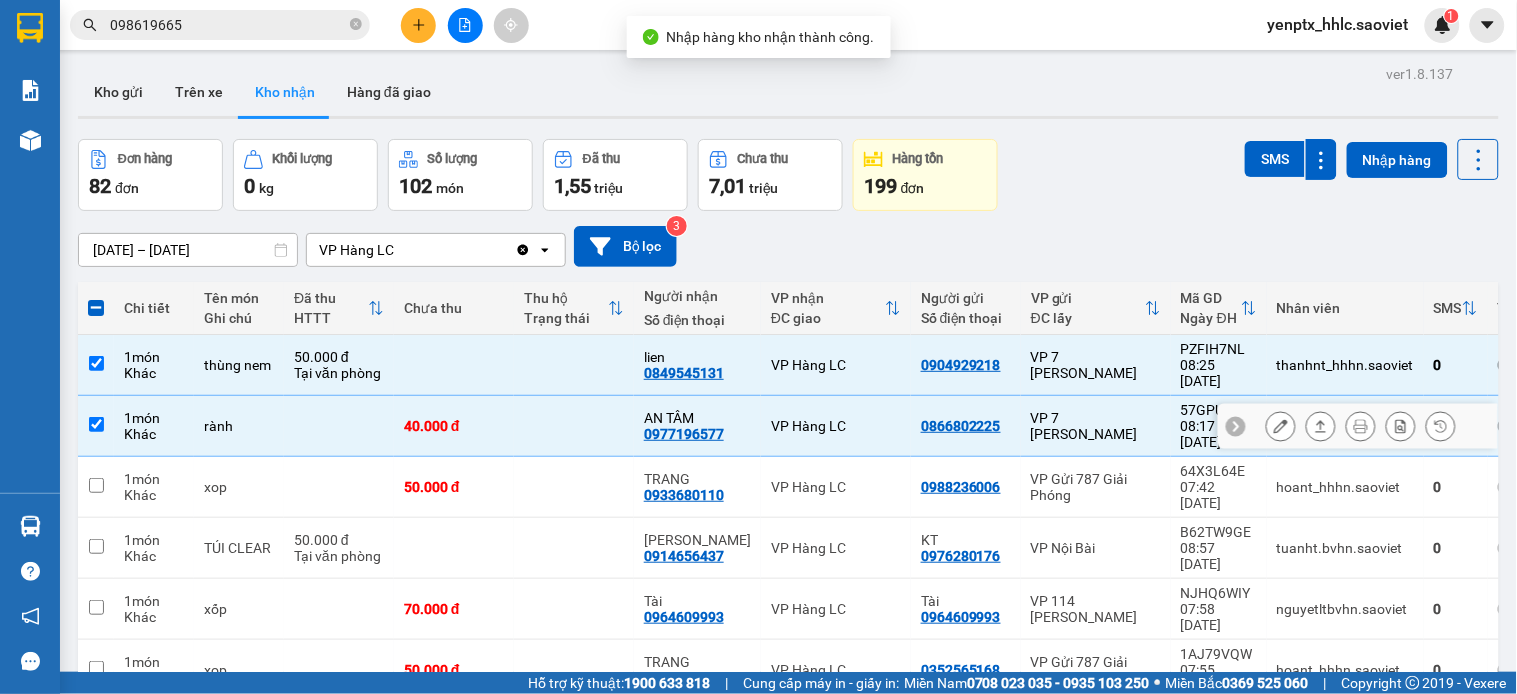 click at bounding box center (574, 487) 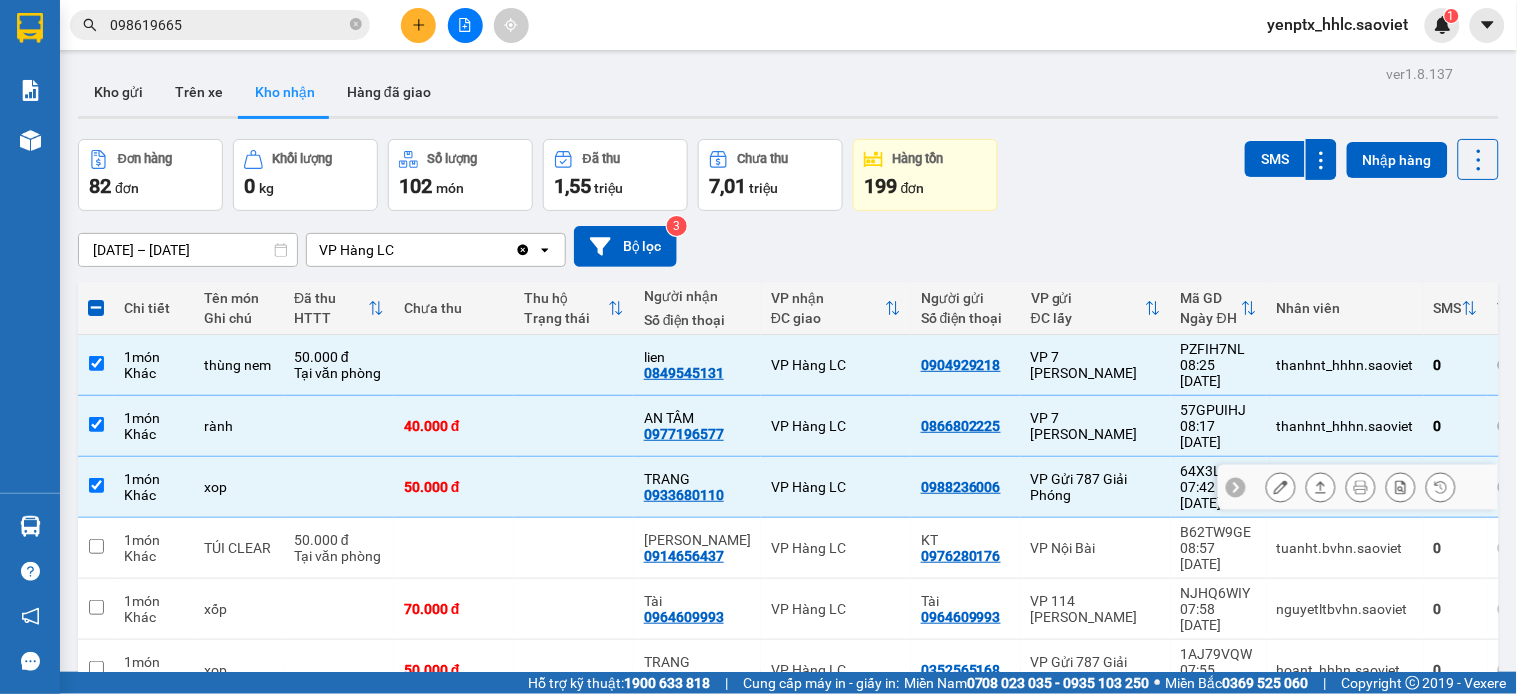 checkbox on "true" 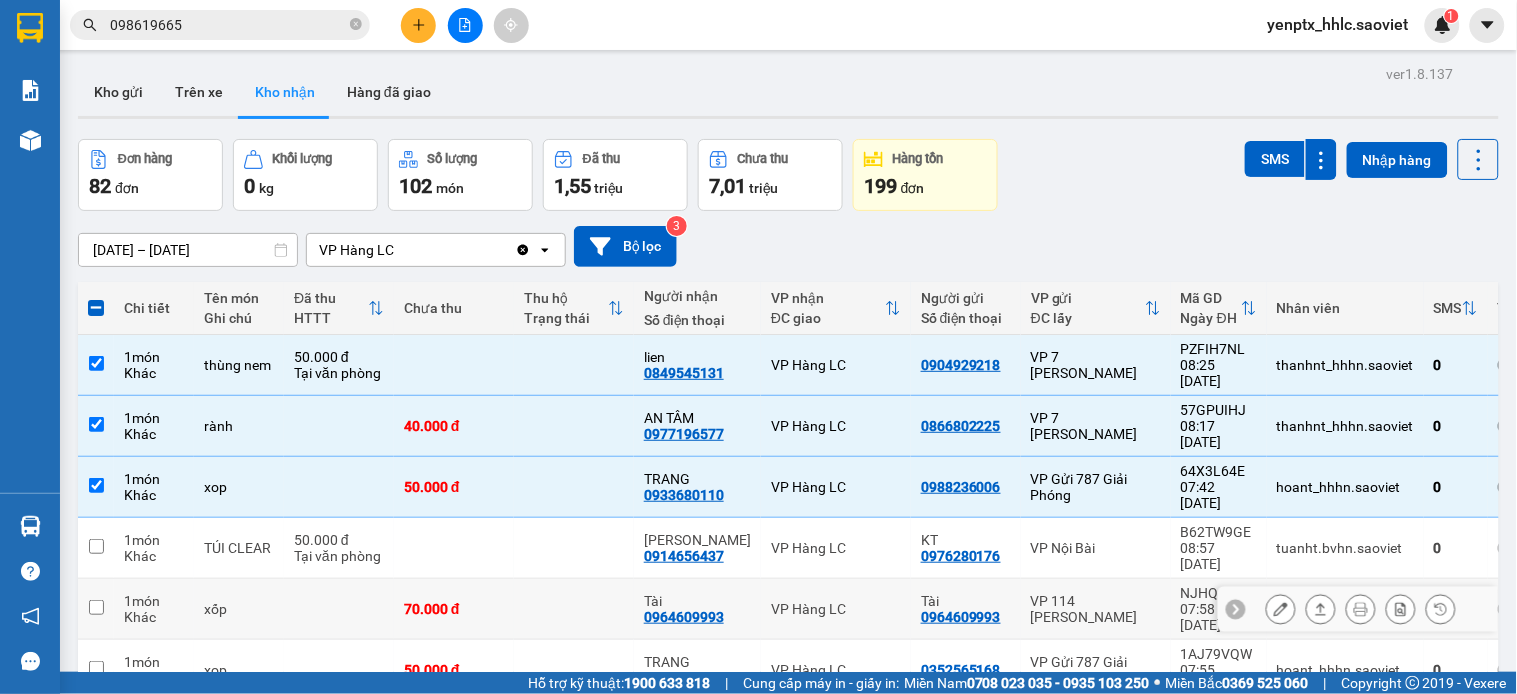click at bounding box center [574, 609] 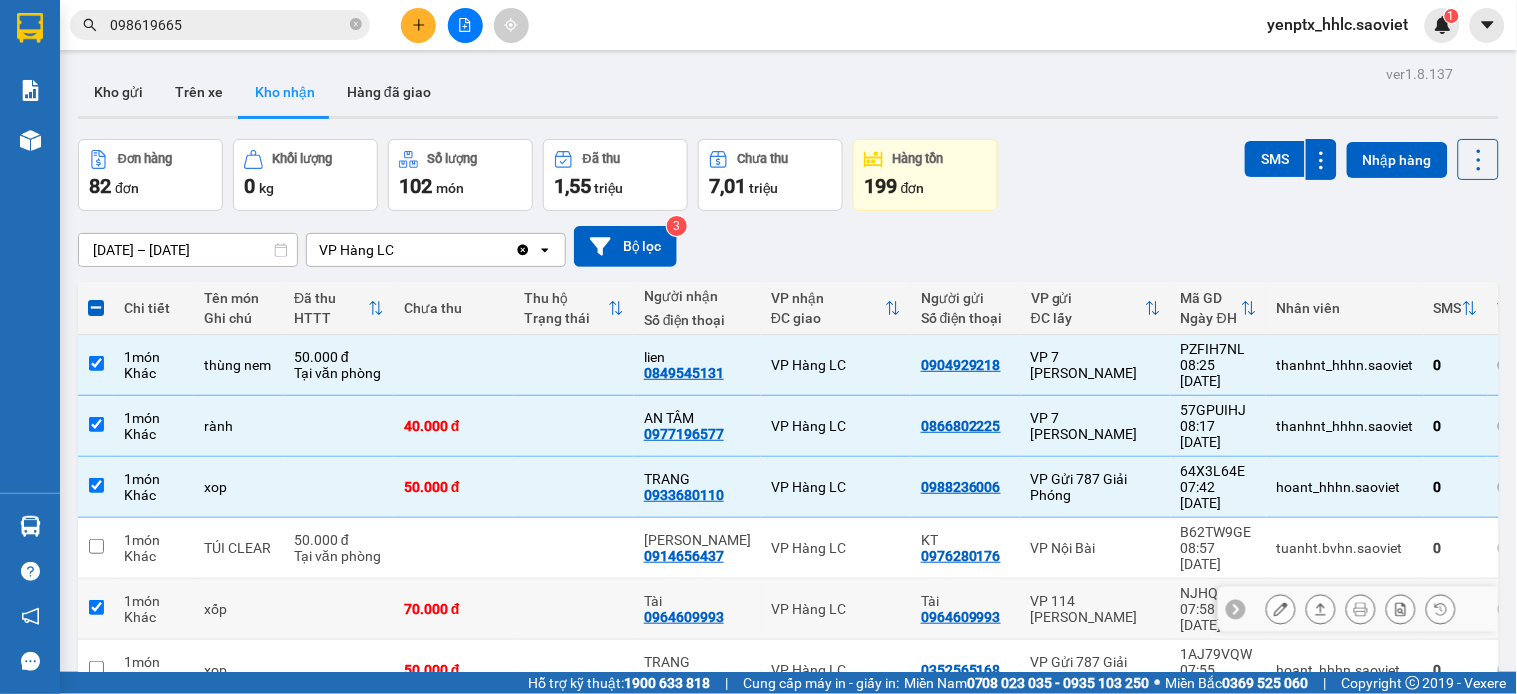 checkbox on "true" 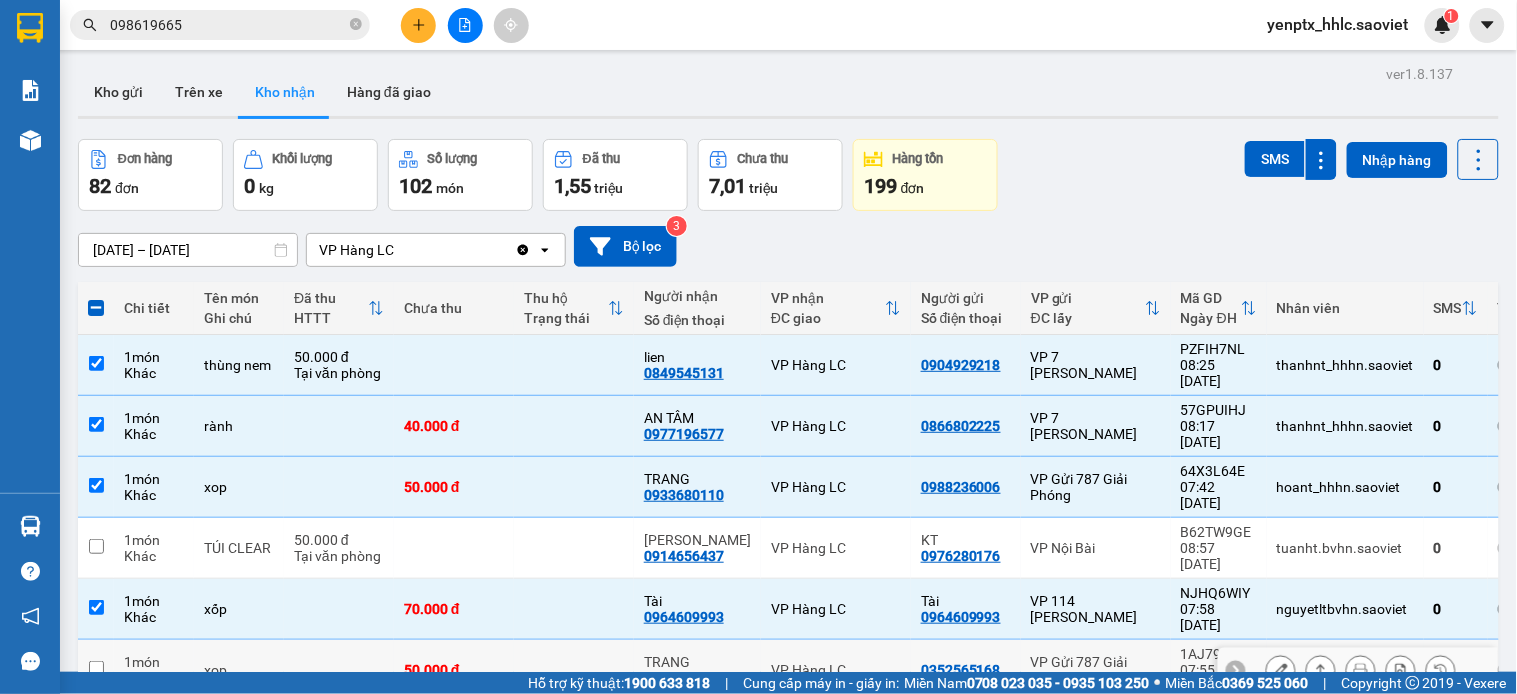drag, startPoint x: 551, startPoint y: 561, endPoint x: 565, endPoint y: 503, distance: 59.665737 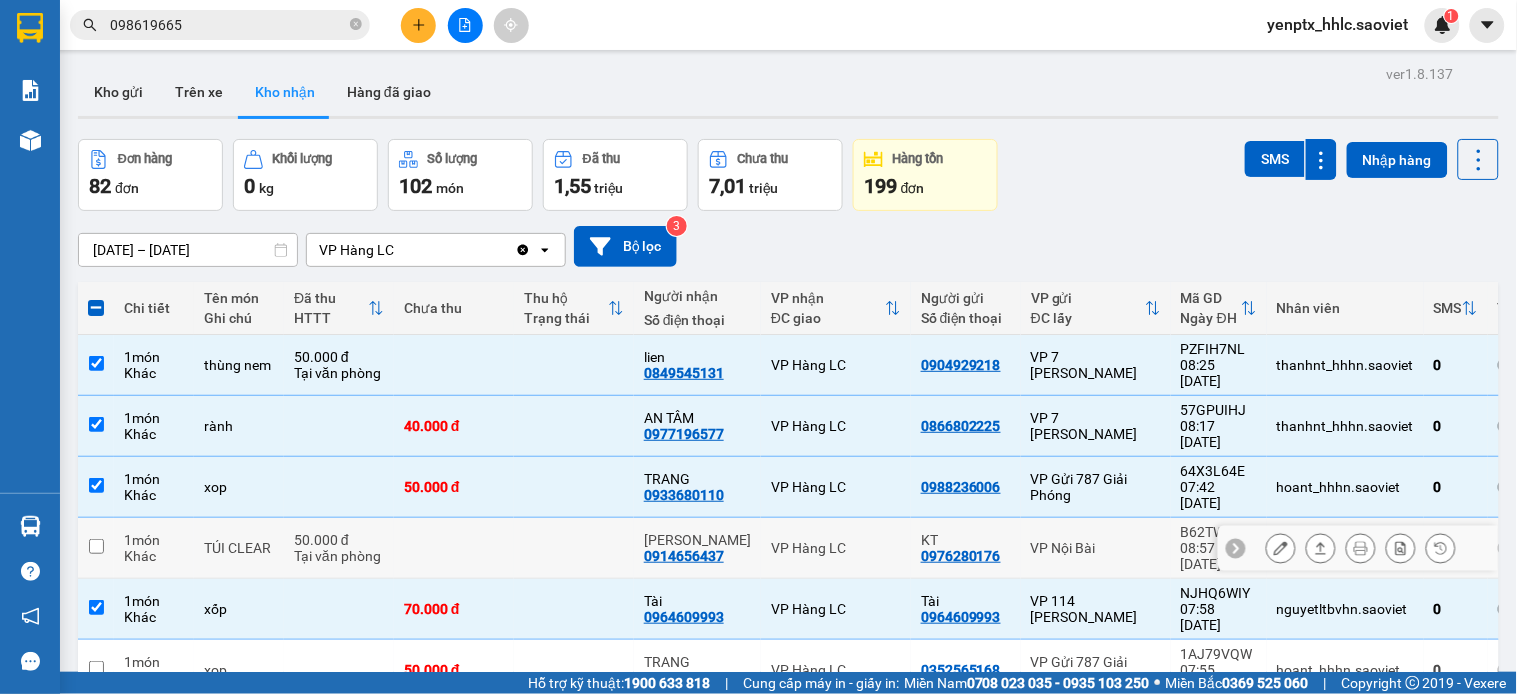 click at bounding box center [574, 548] 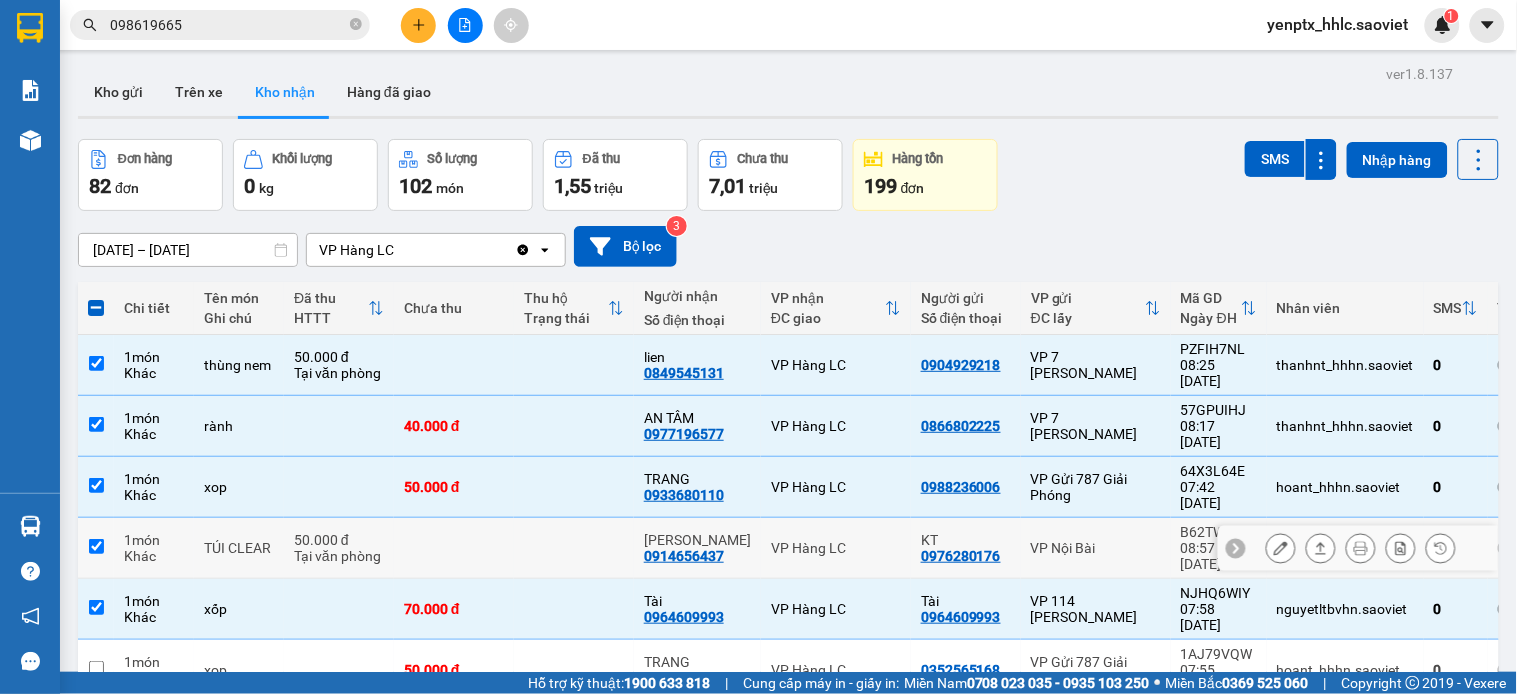 checkbox on "true" 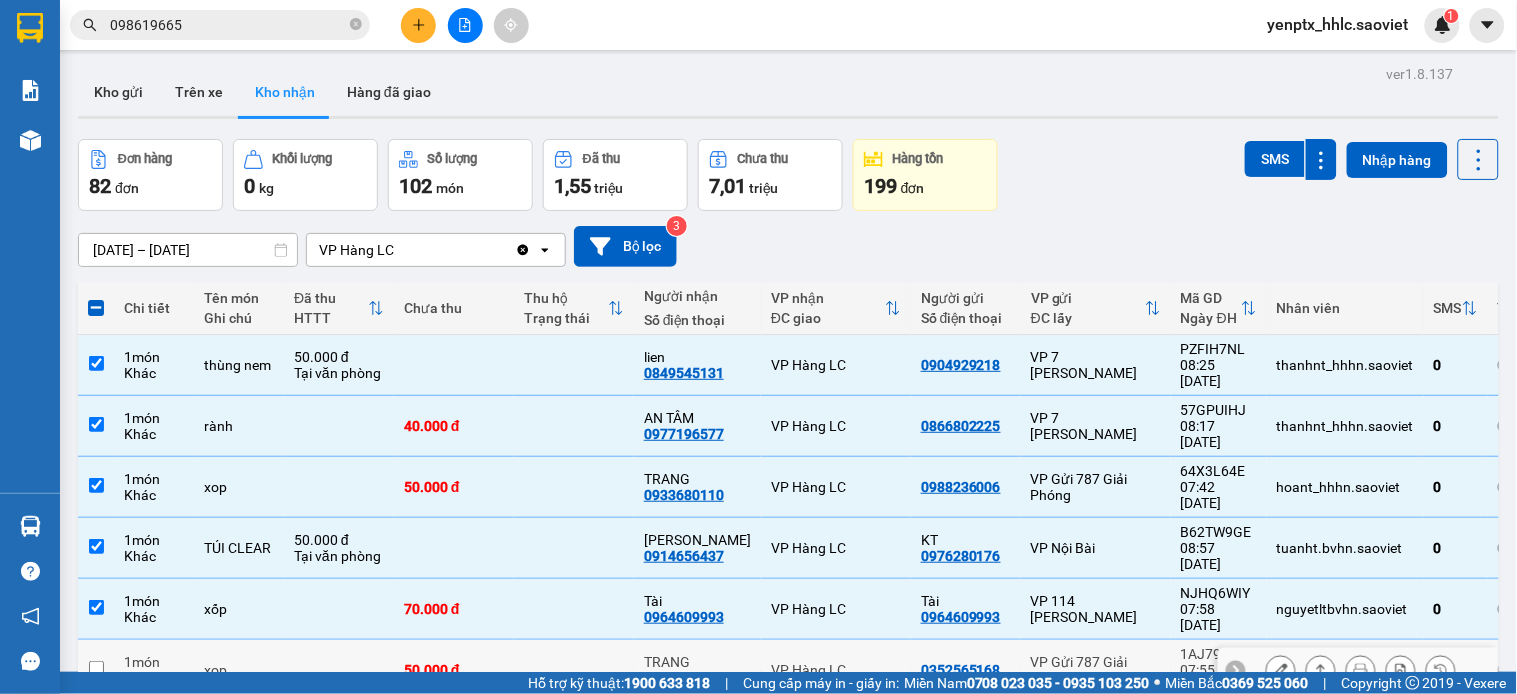 drag, startPoint x: 535, startPoint y: 358, endPoint x: 598, endPoint y: 338, distance: 66.09841 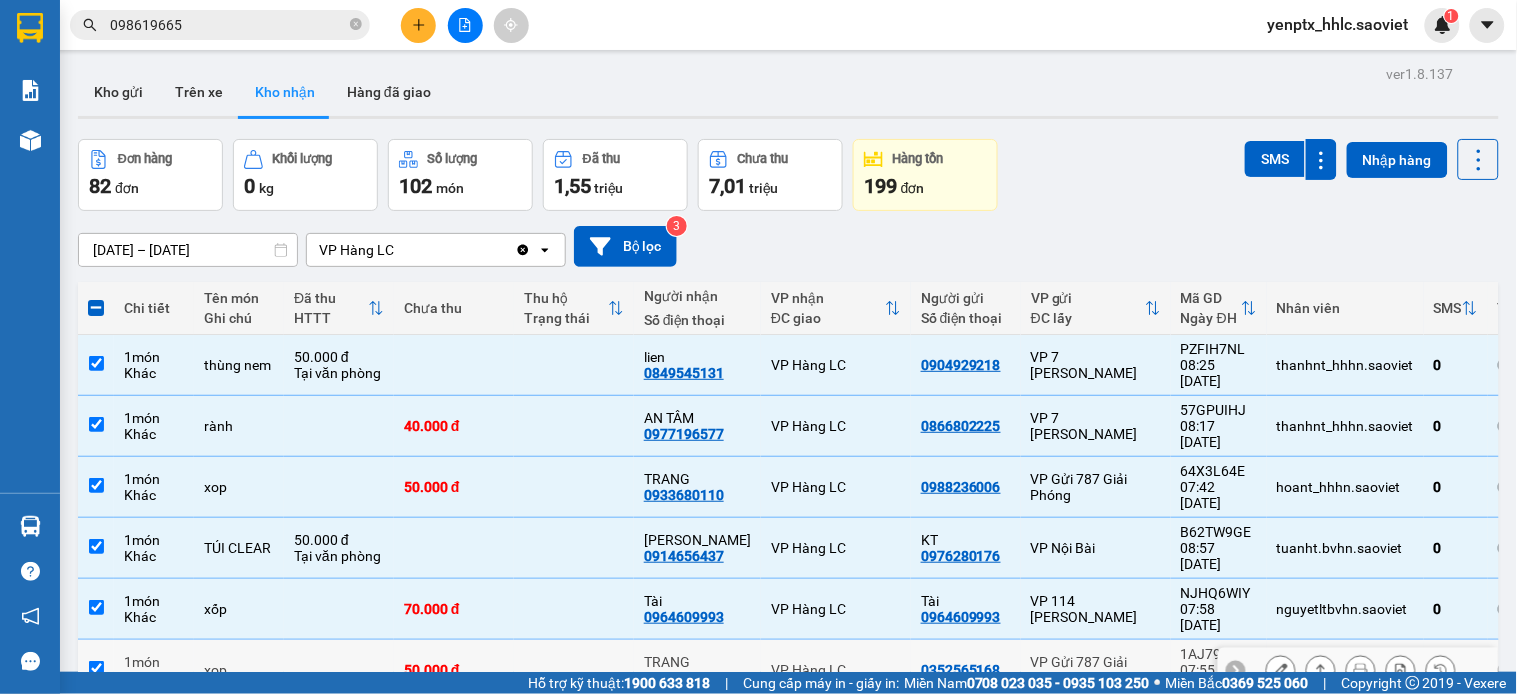 checkbox on "true" 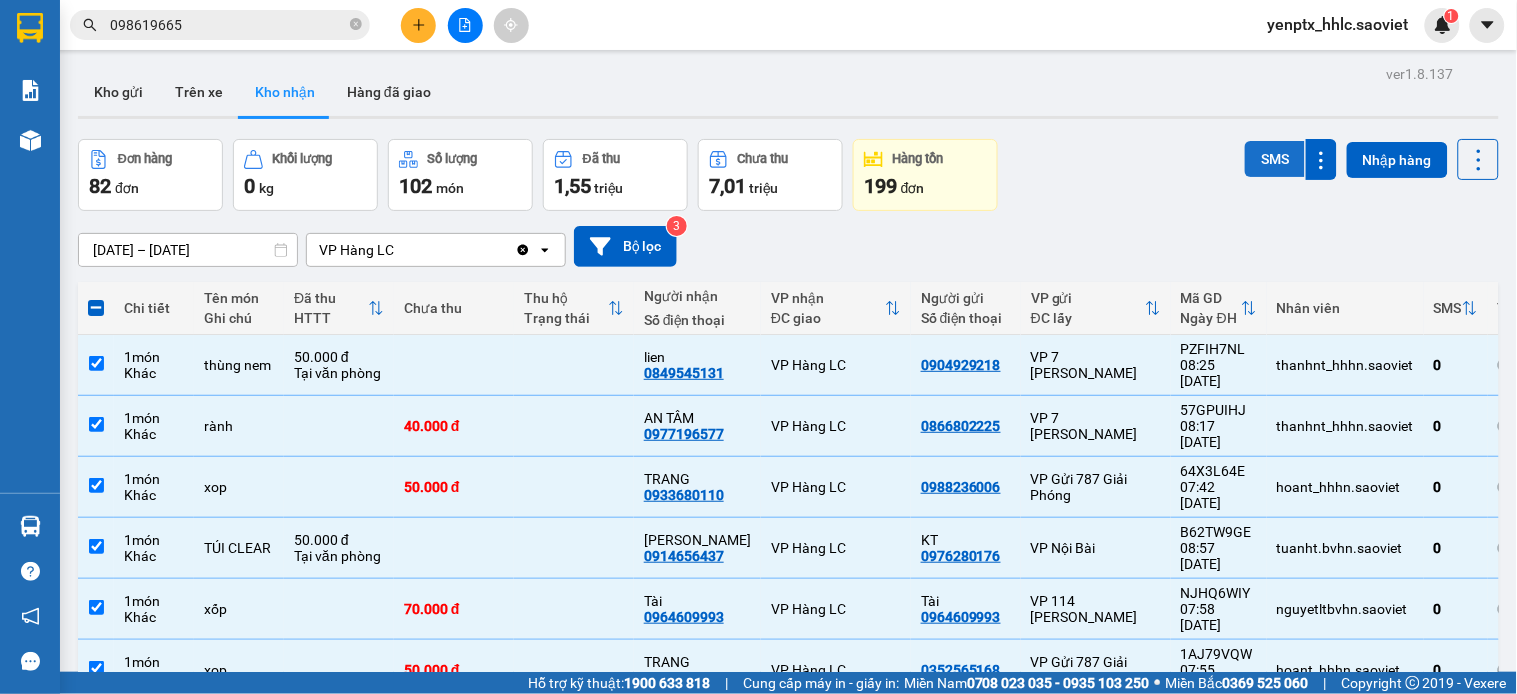 click on "SMS" at bounding box center [1275, 159] 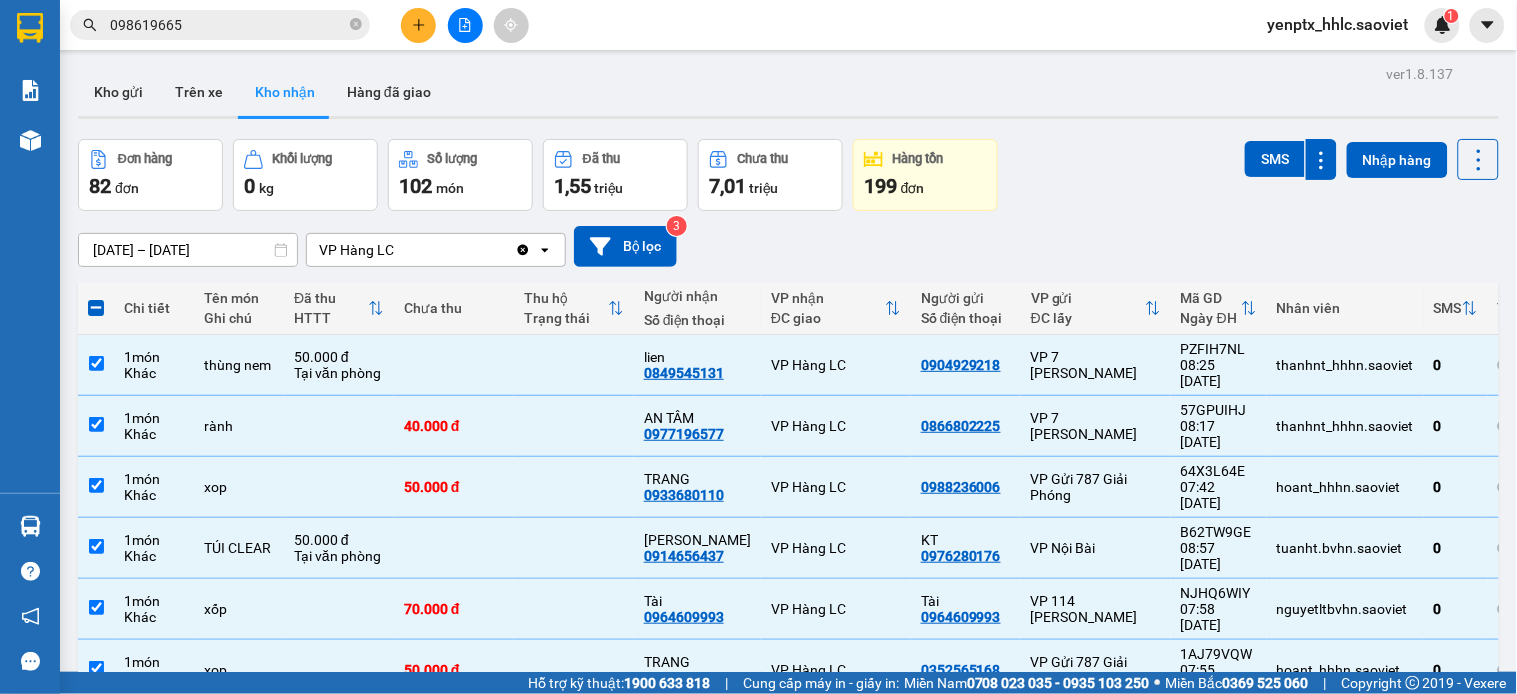 click at bounding box center (418, 25) 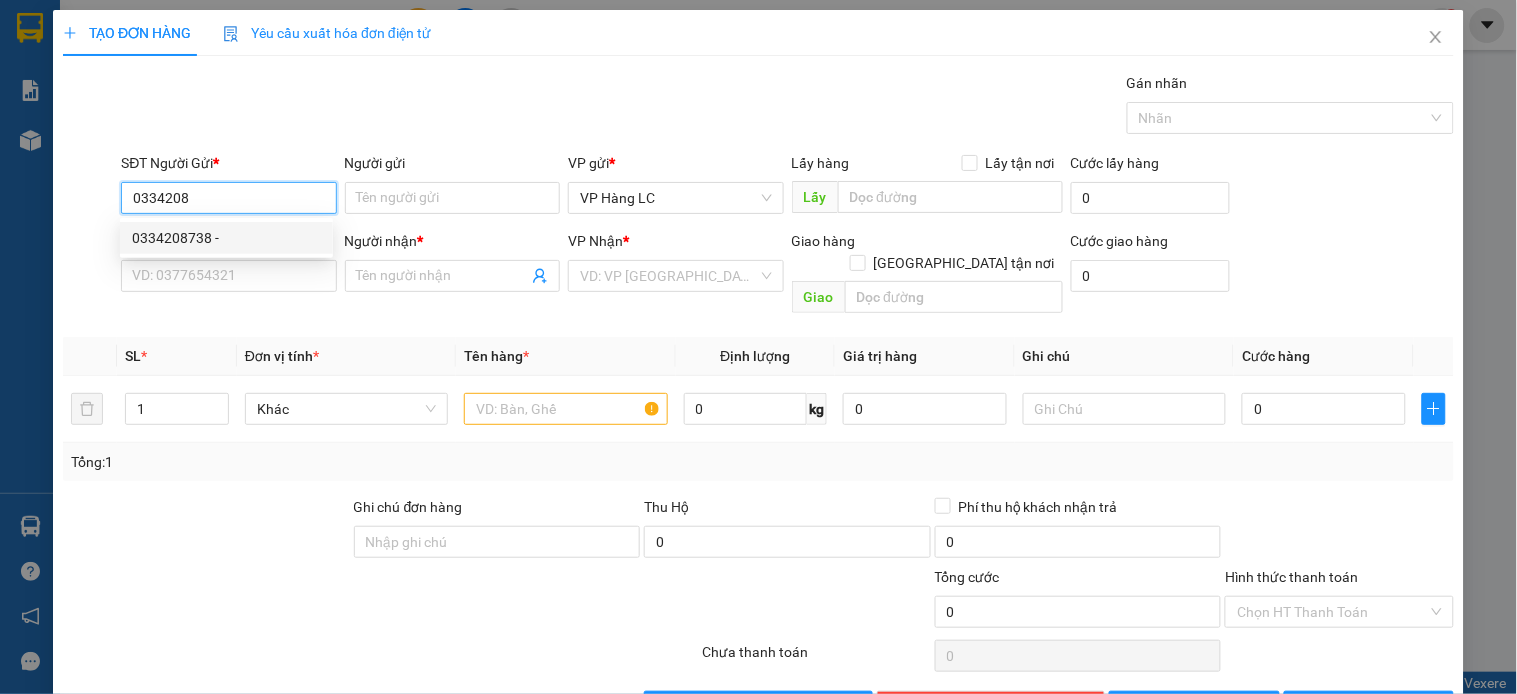 click on "0334208738 -" at bounding box center [226, 238] 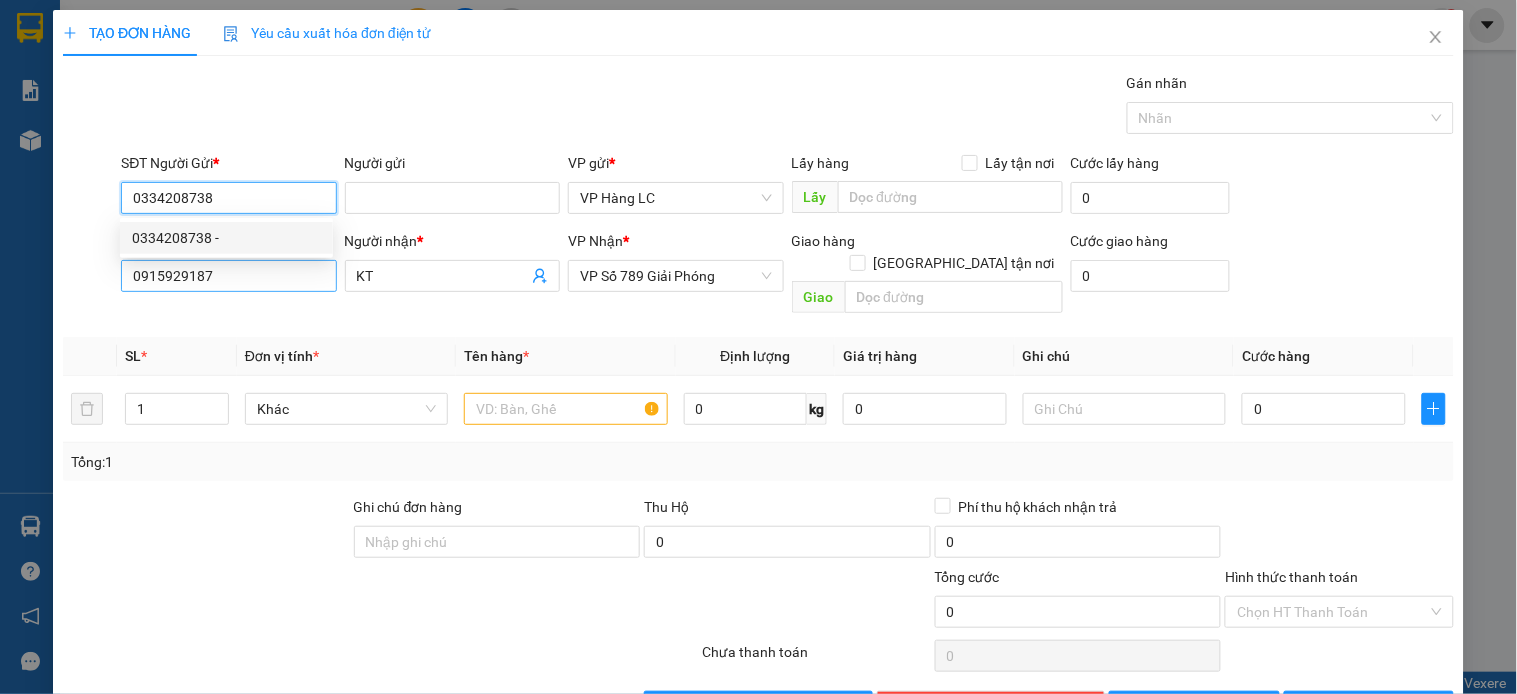 type on "0334208738" 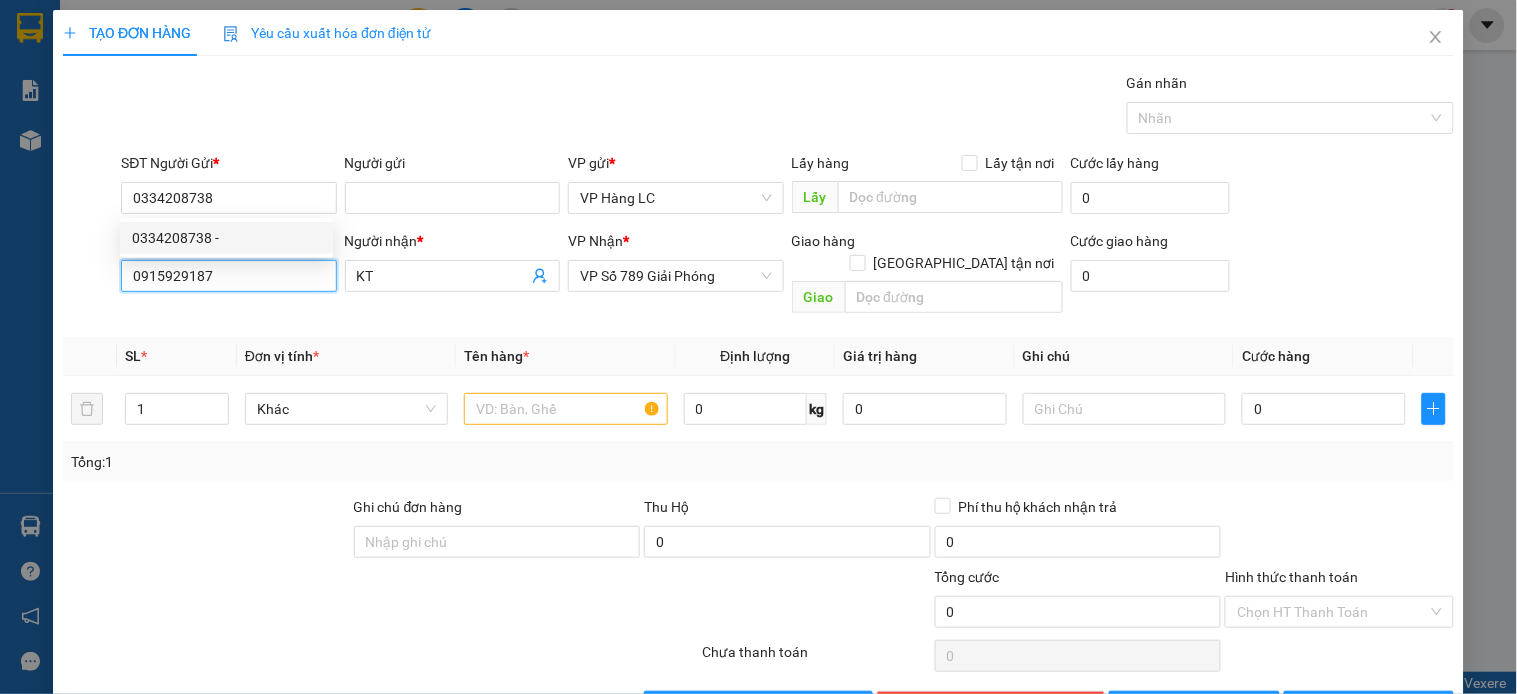click on "0915929187" at bounding box center [228, 276] 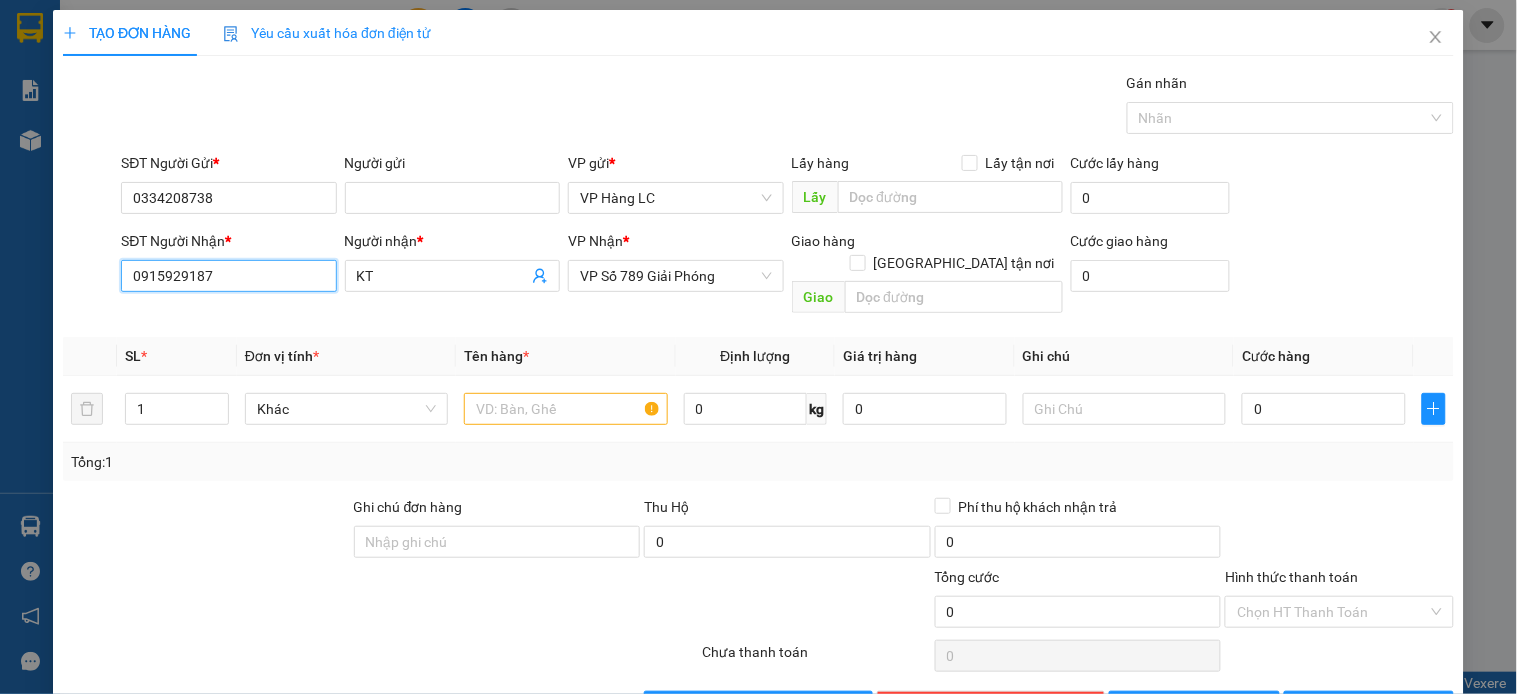 click on "0915929187" at bounding box center [228, 276] 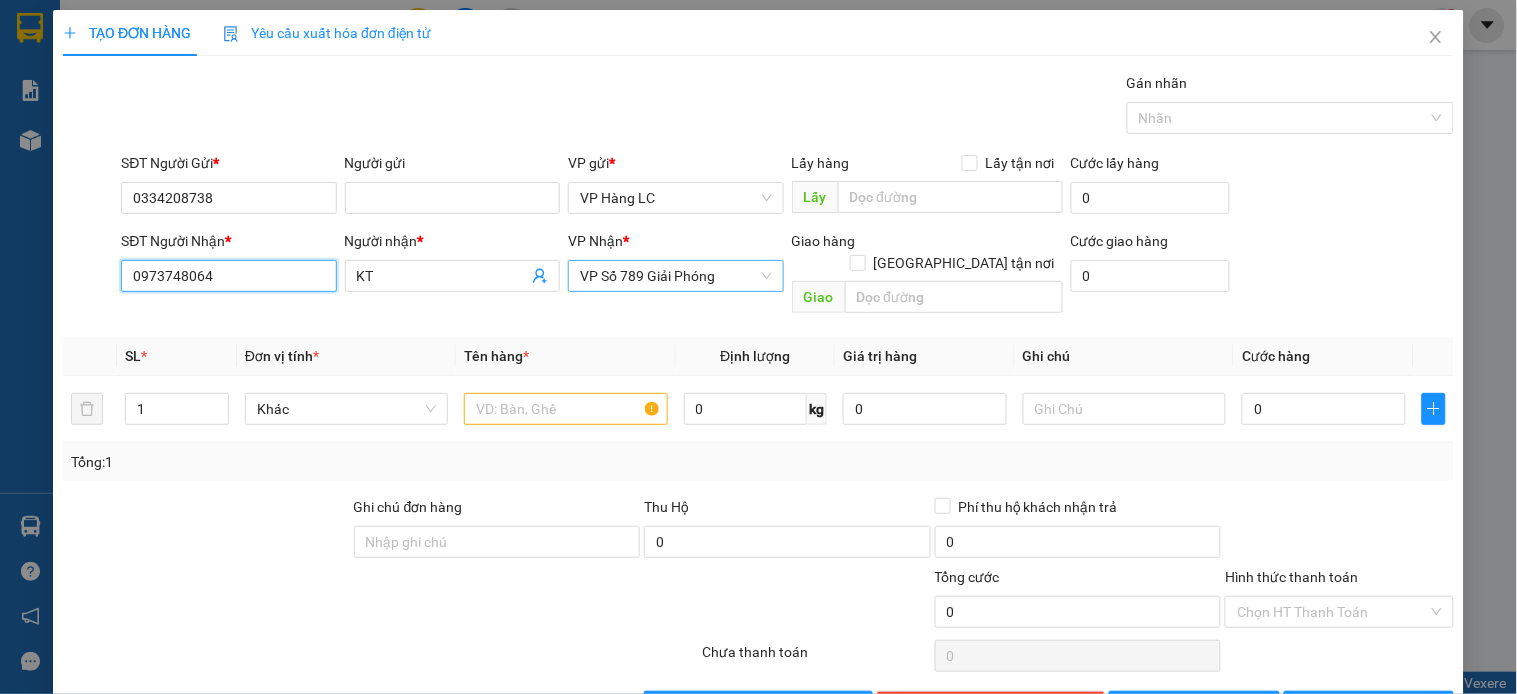 click on "VP Số 789 Giải Phóng" at bounding box center (675, 276) 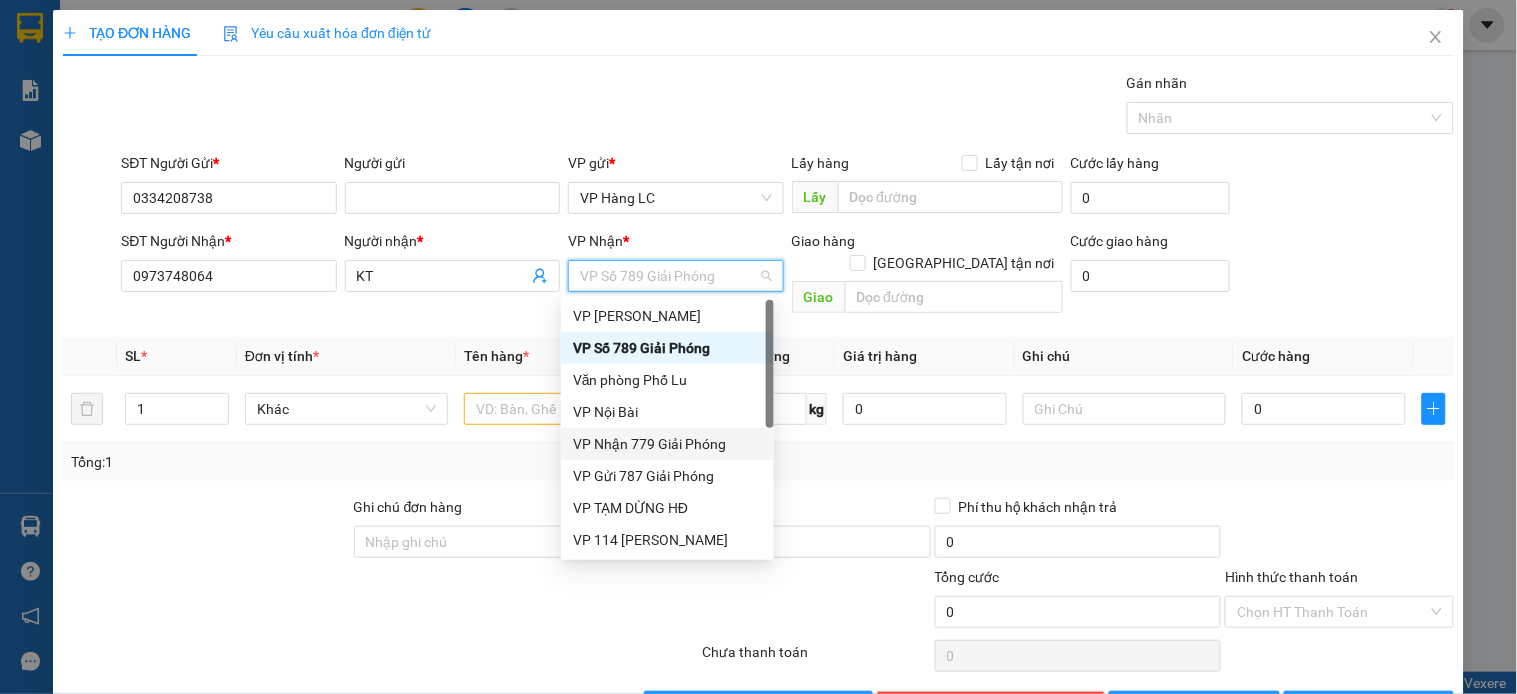 click on "VP Nhận 779 Giải Phóng" at bounding box center (667, 444) 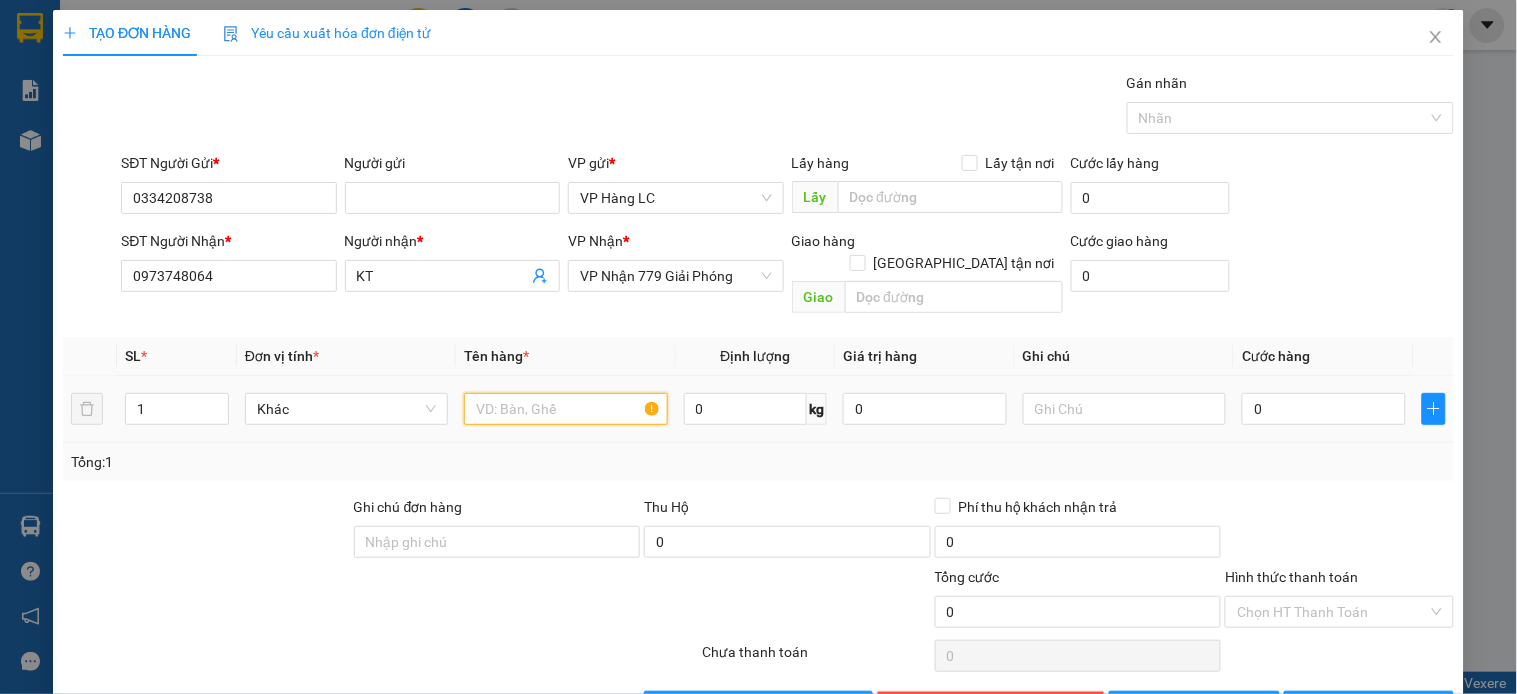 drag, startPoint x: 522, startPoint y: 388, endPoint x: 504, endPoint y: 388, distance: 18 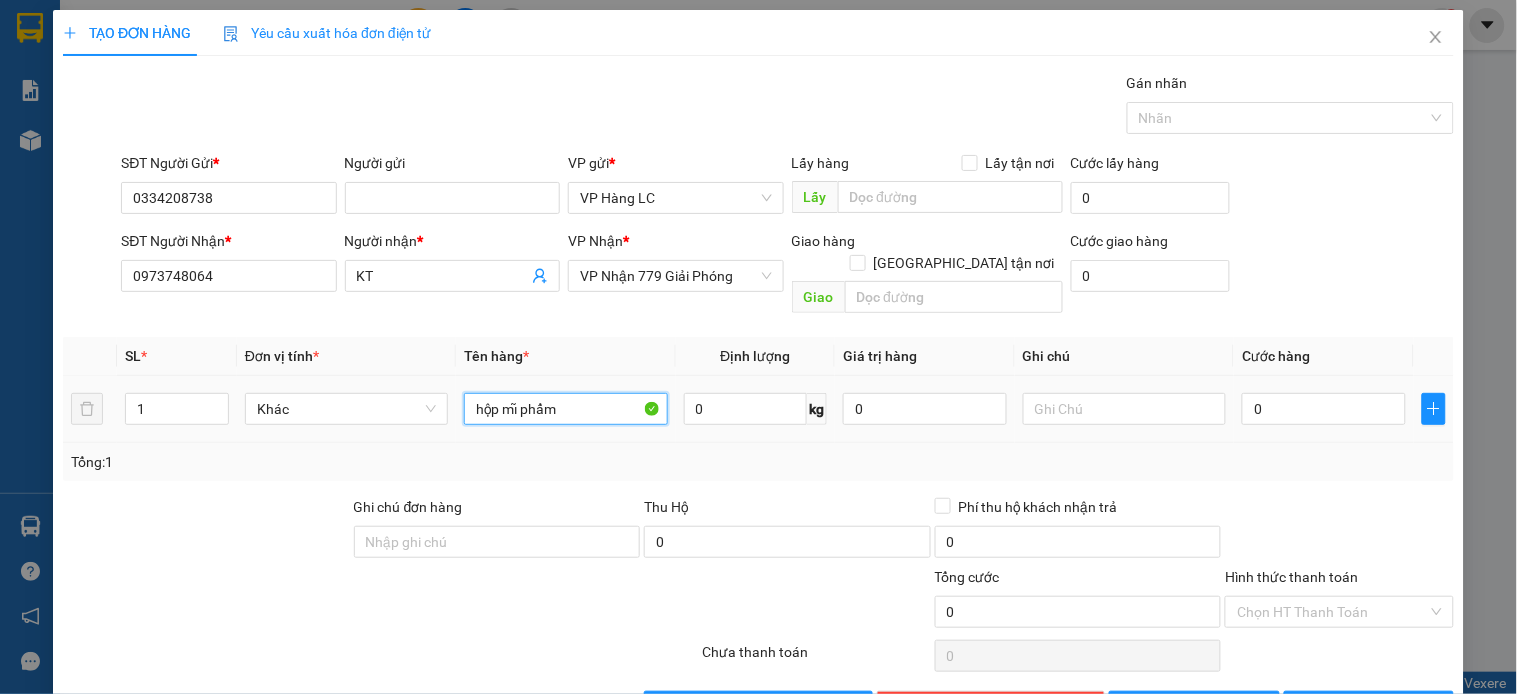 type on "hộp mĩ phẩm" 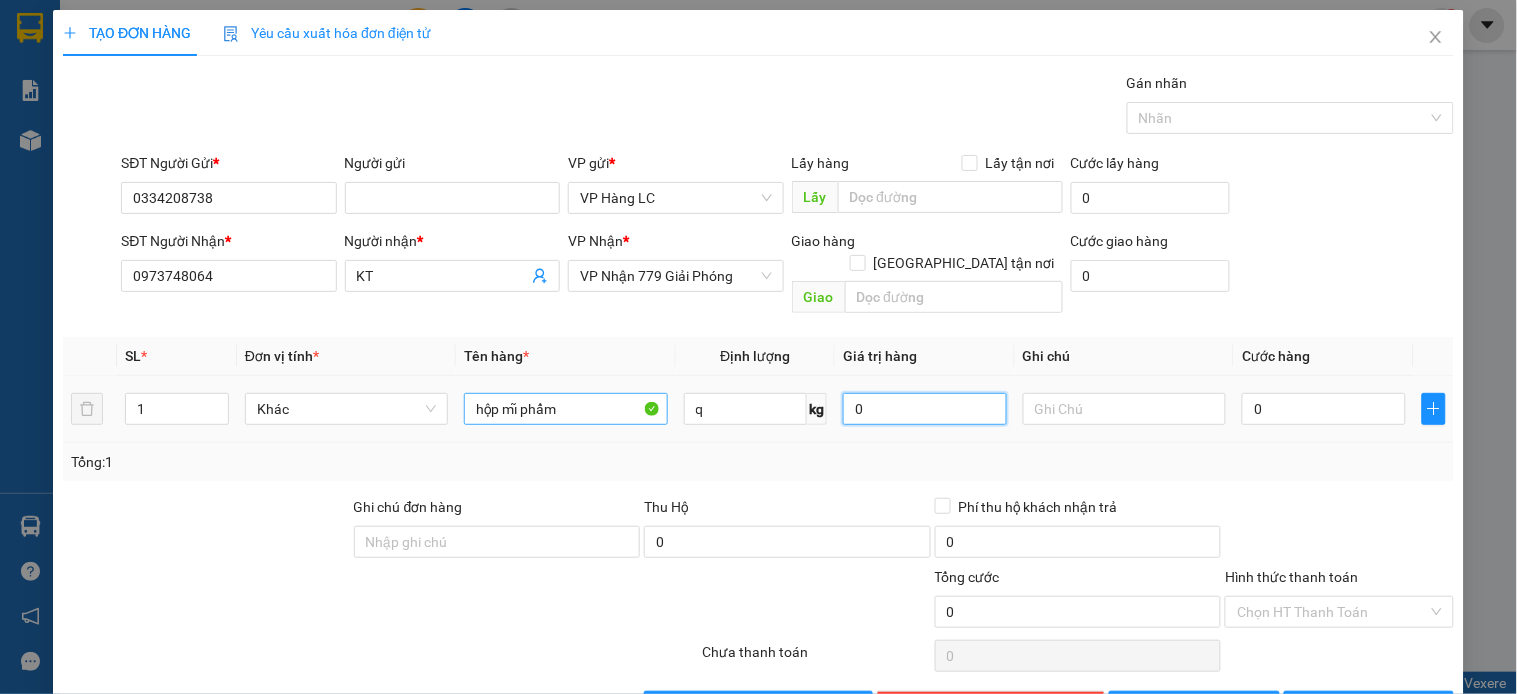 type on "0" 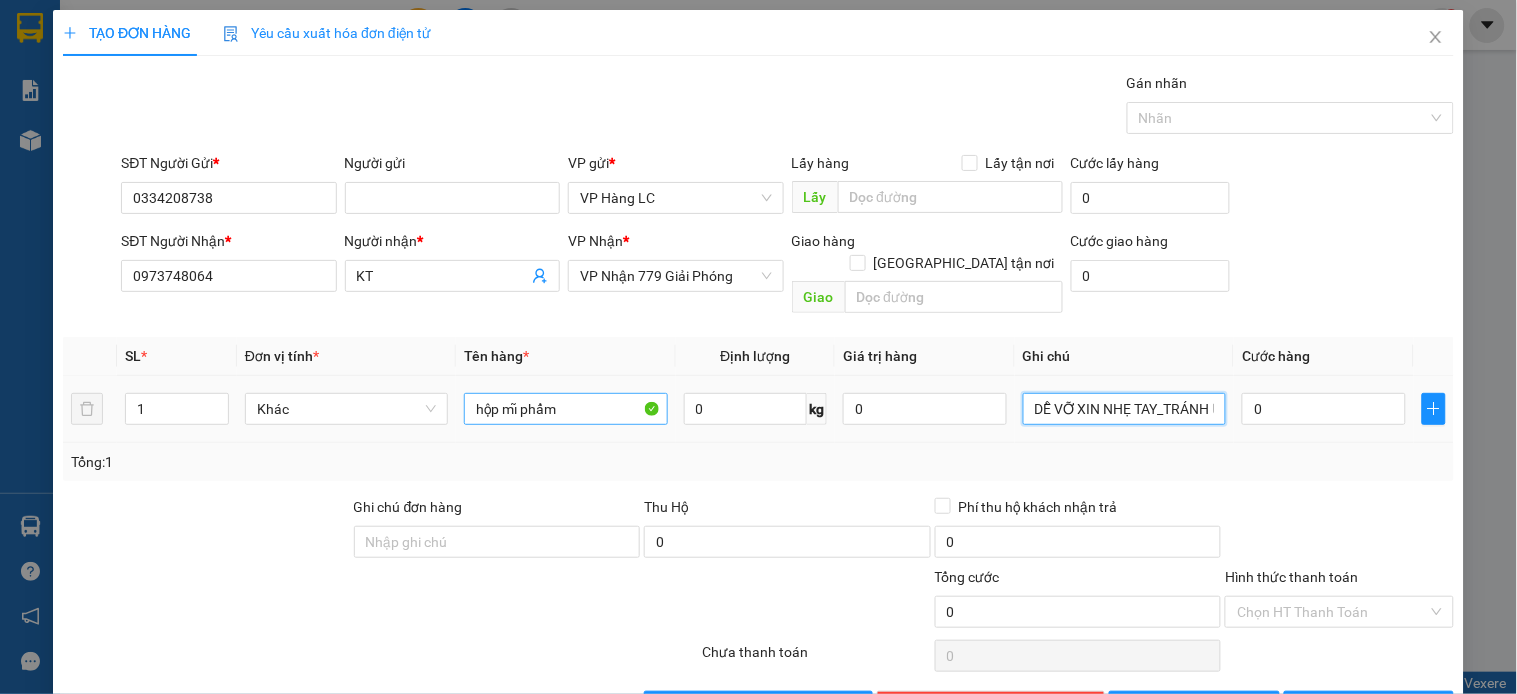 type on "DỄ VỠ XIN NHẸ TAY_TRÁNH ƯỚT" 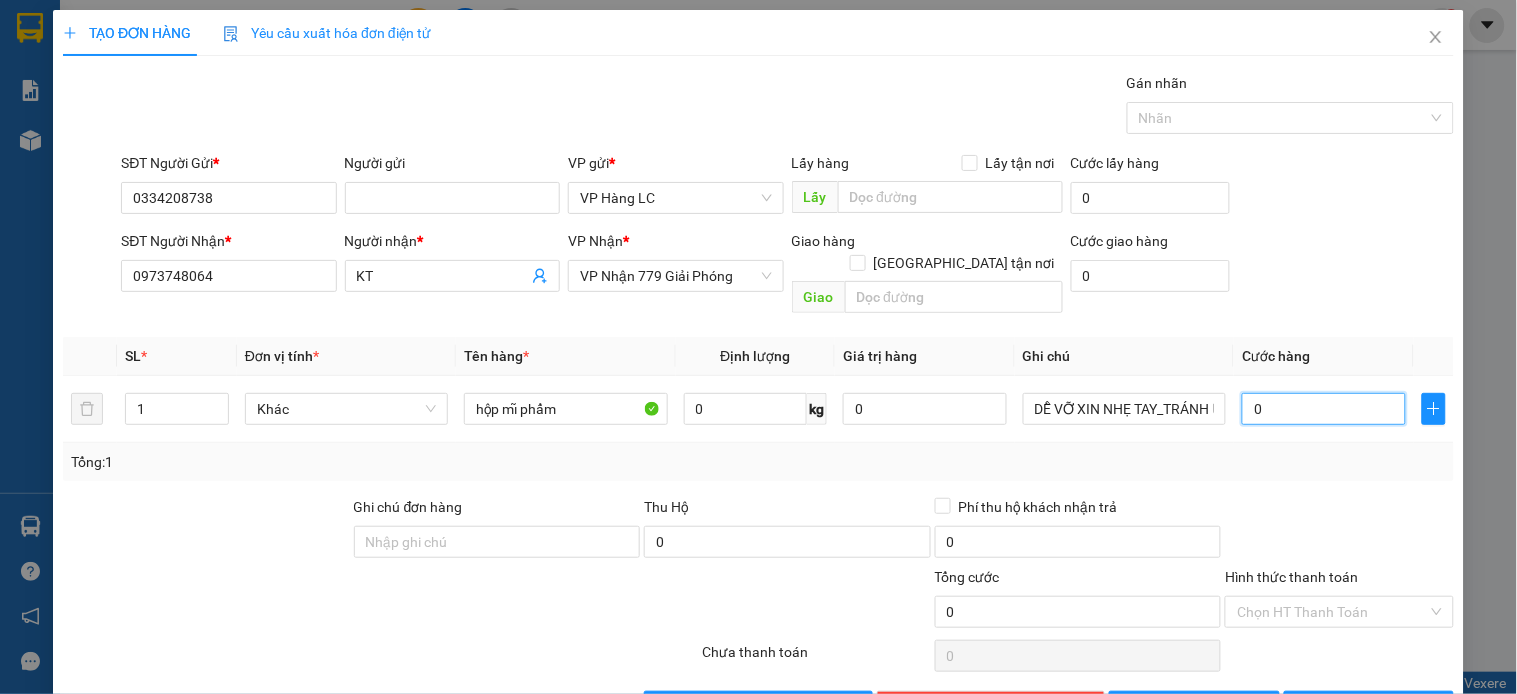 type on "5" 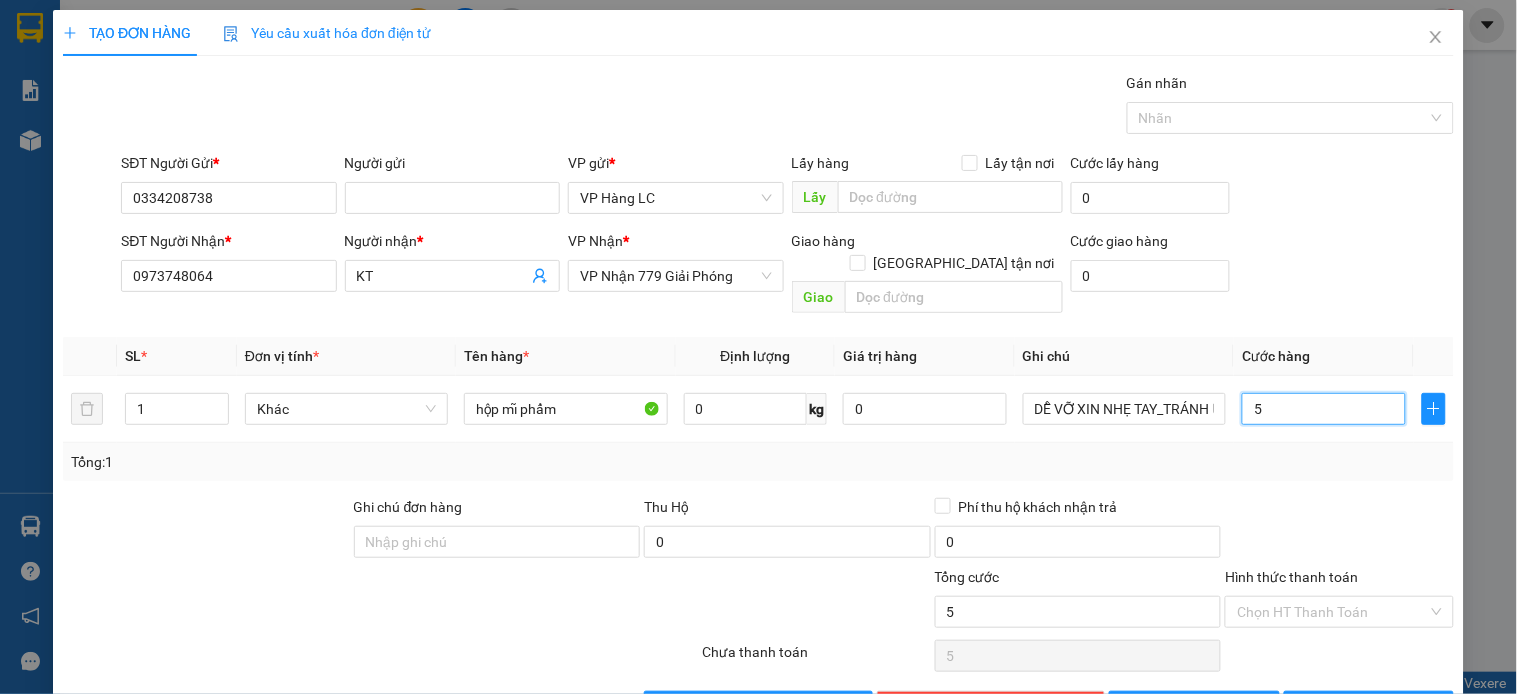 type on "50" 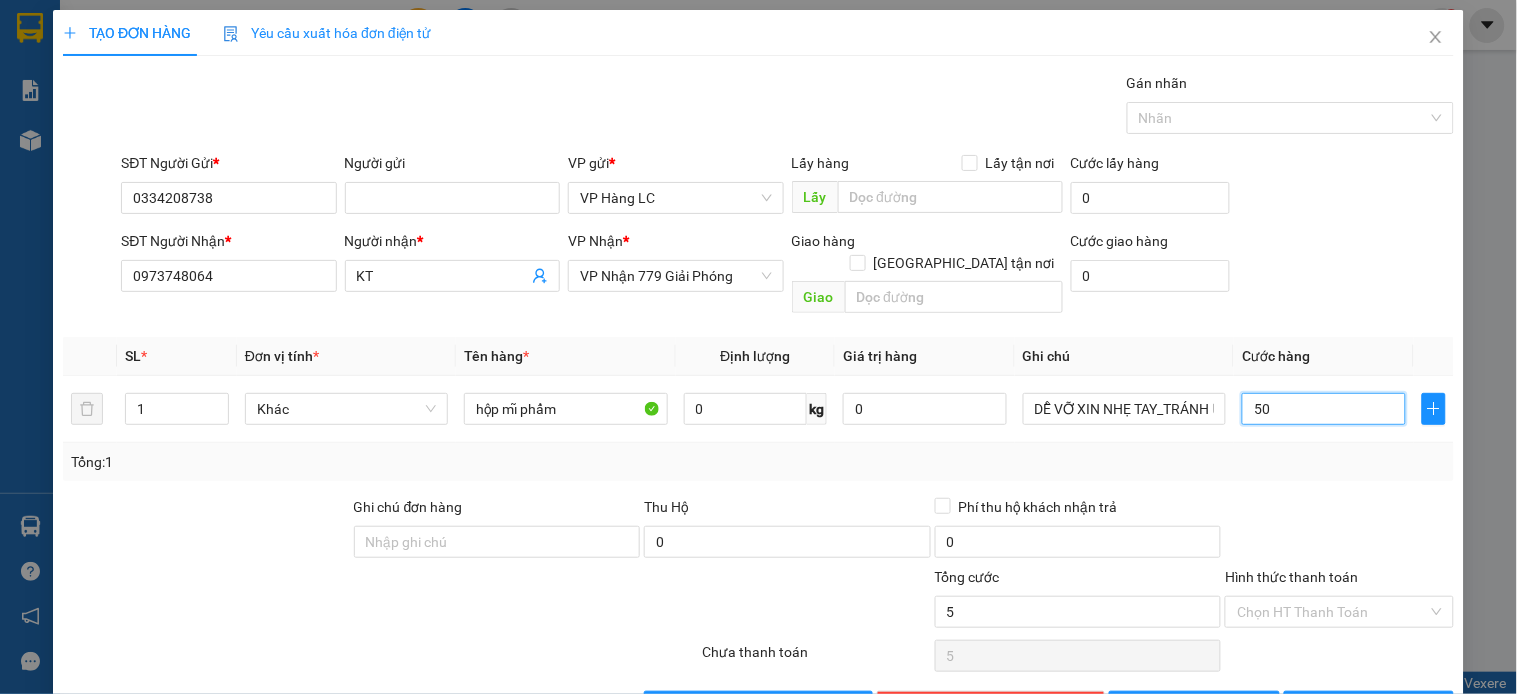 type on "50" 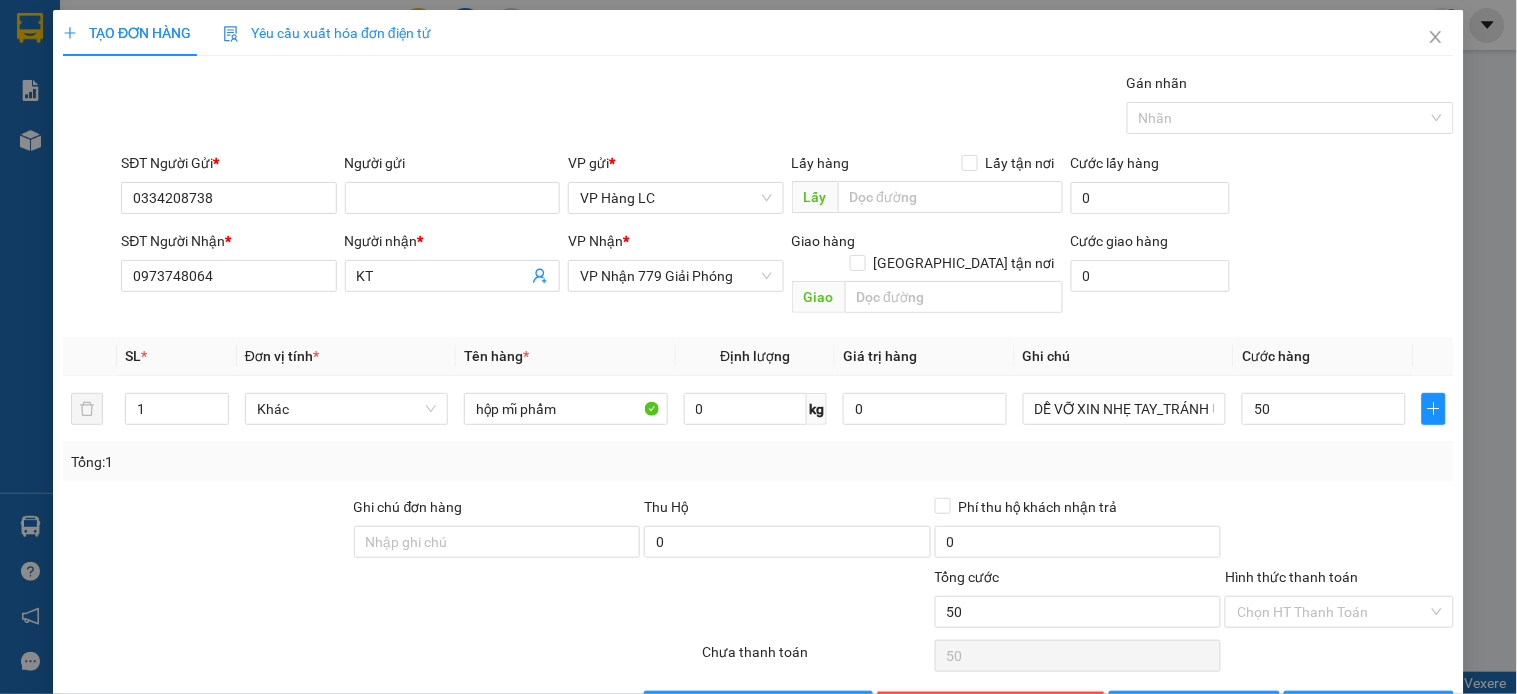 type on "50.000" 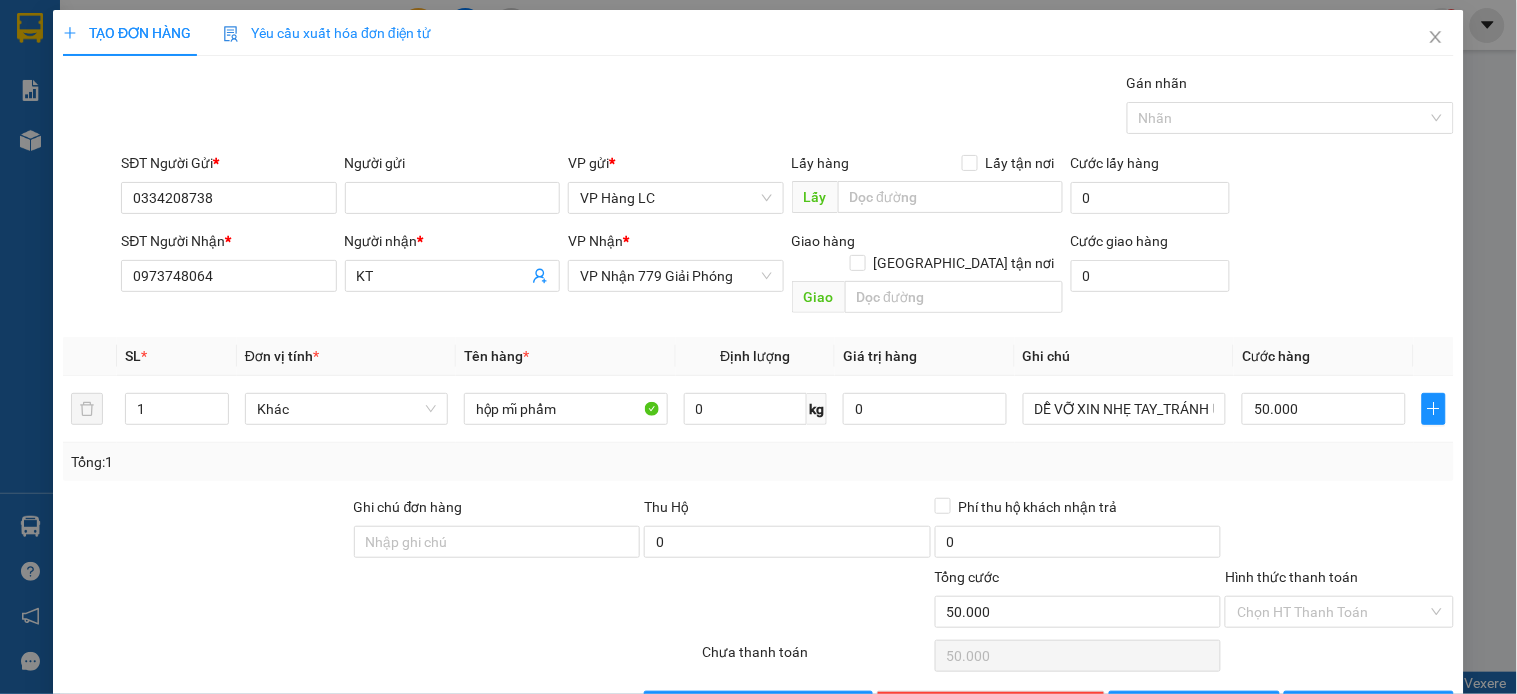 drag, startPoint x: 1386, startPoint y: 508, endPoint x: 1302, endPoint y: 460, distance: 96.74709 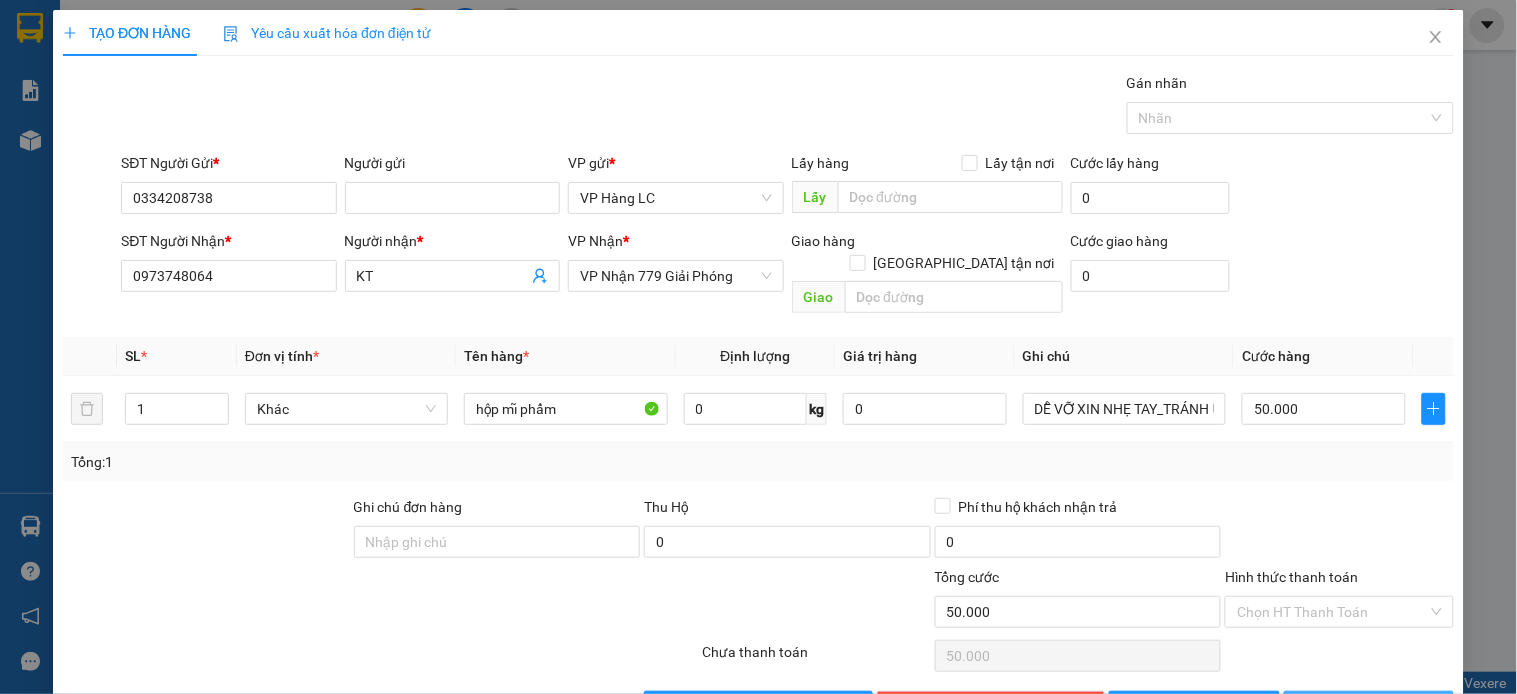 click on "[PERSON_NAME] và In" at bounding box center [1392, 707] 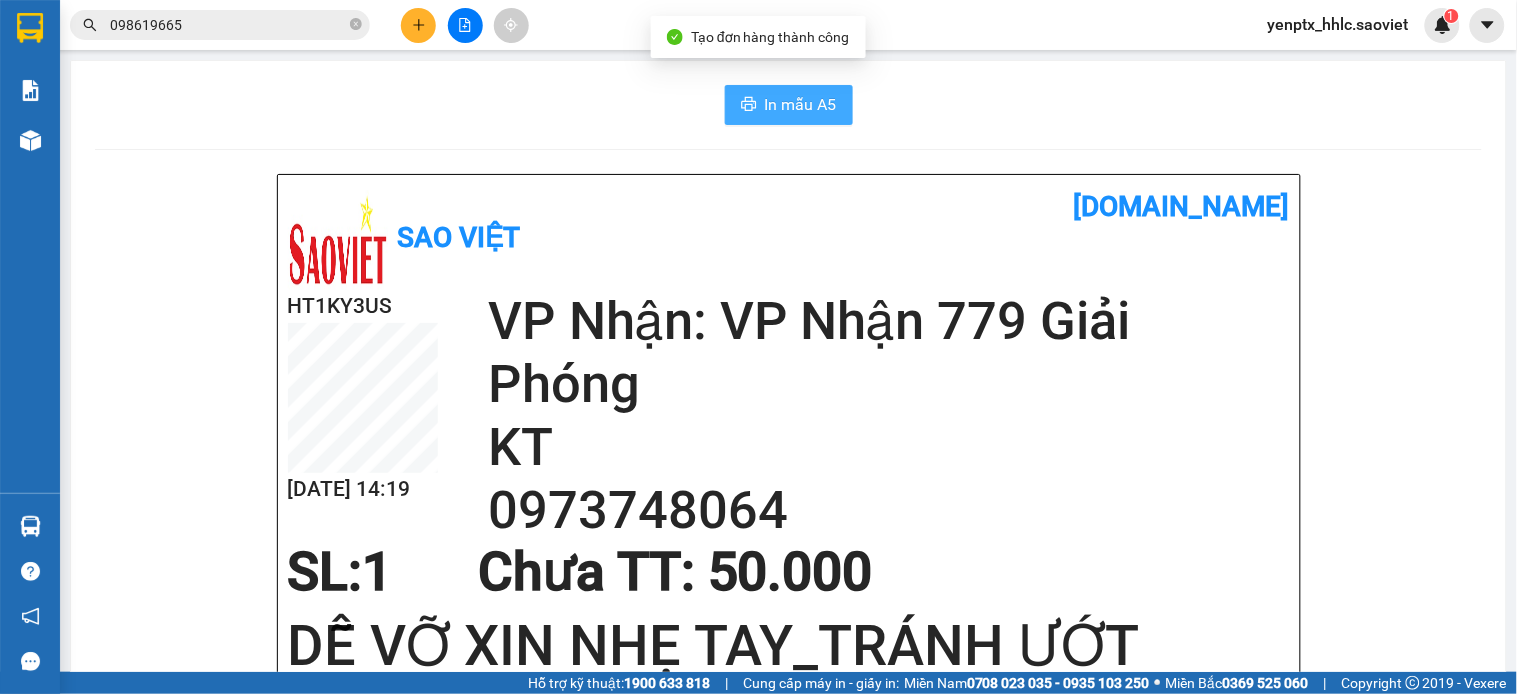 click on "In mẫu A5" at bounding box center [801, 104] 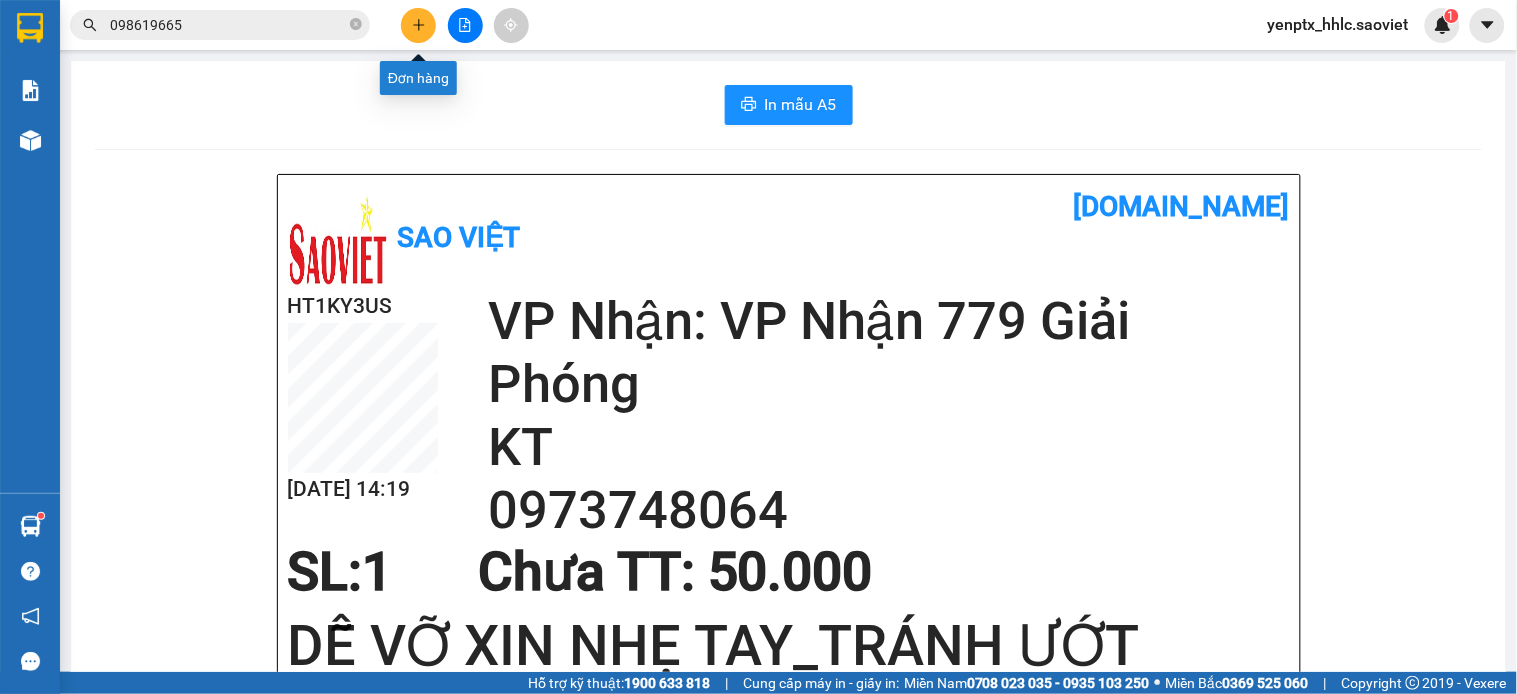click at bounding box center (418, 25) 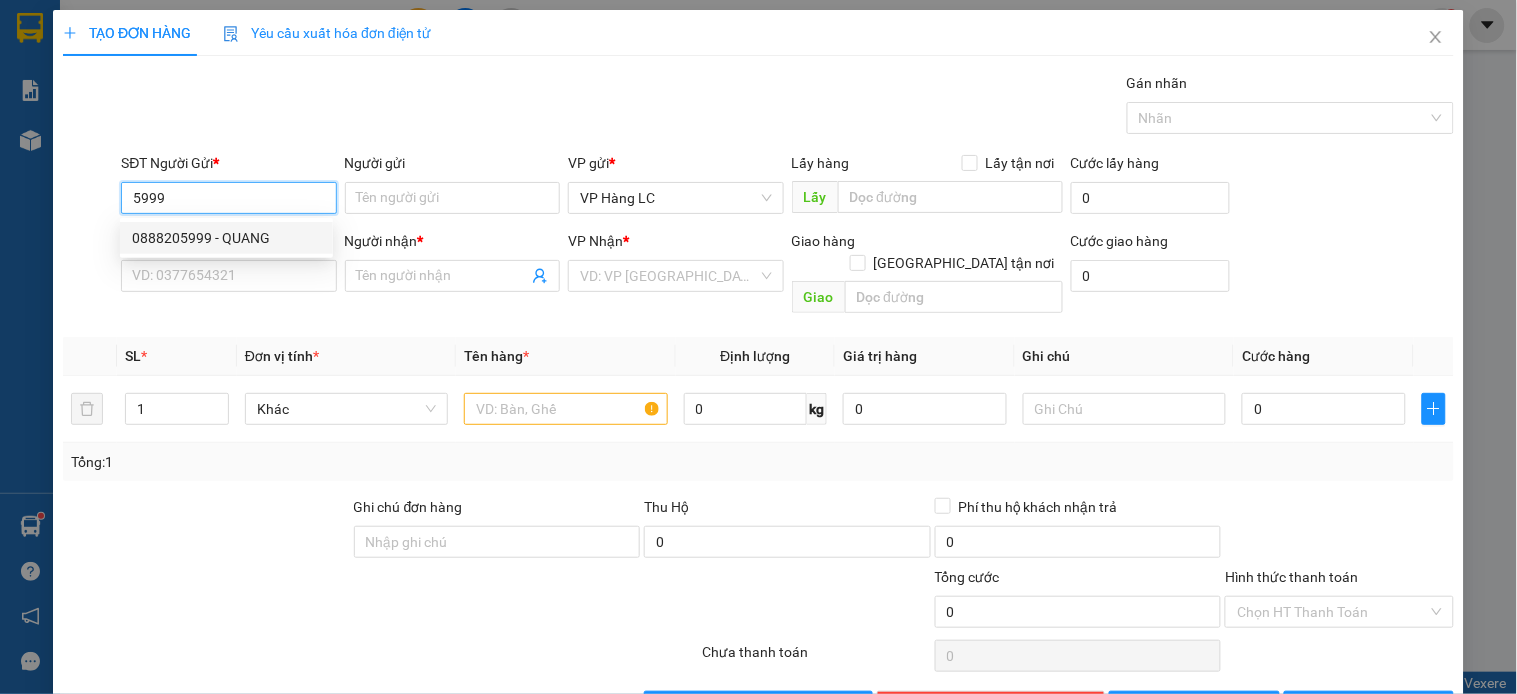 click on "5999" at bounding box center (228, 198) 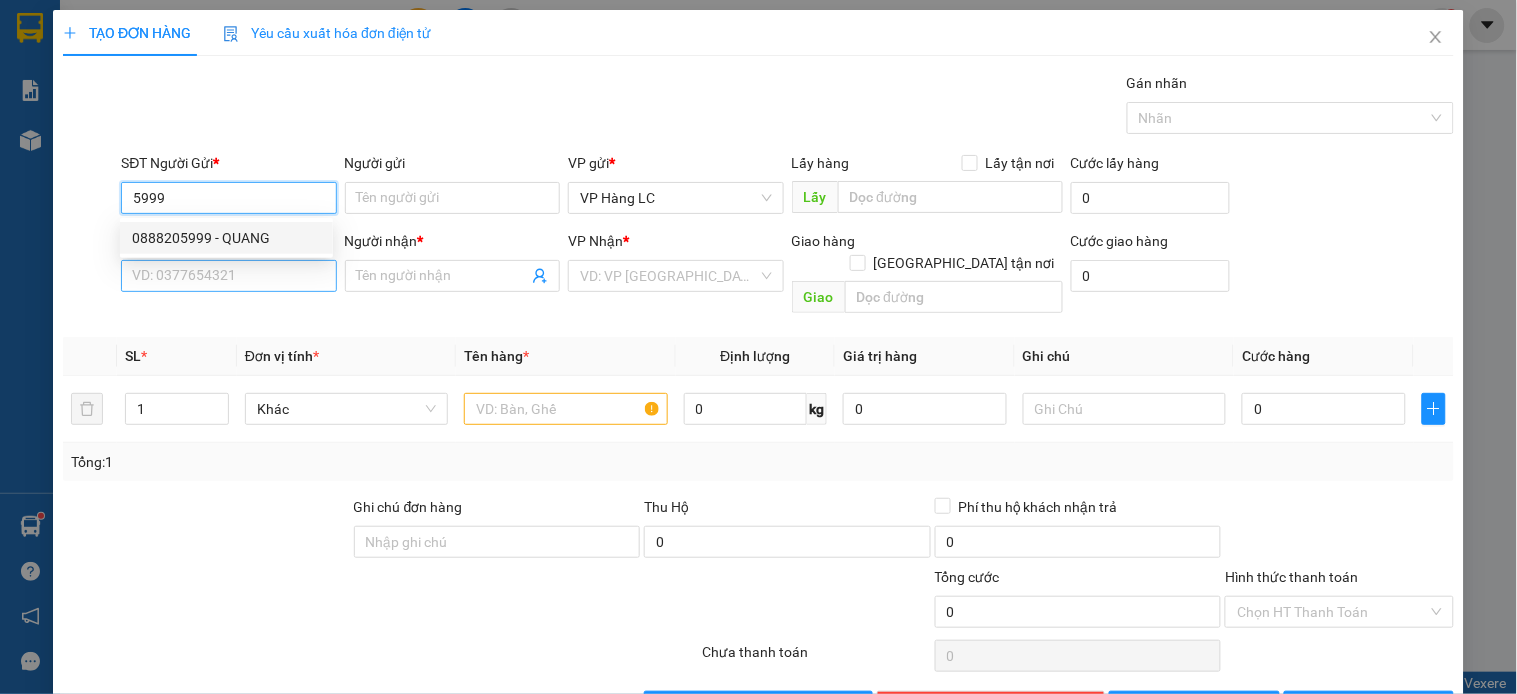type on "0888205999" 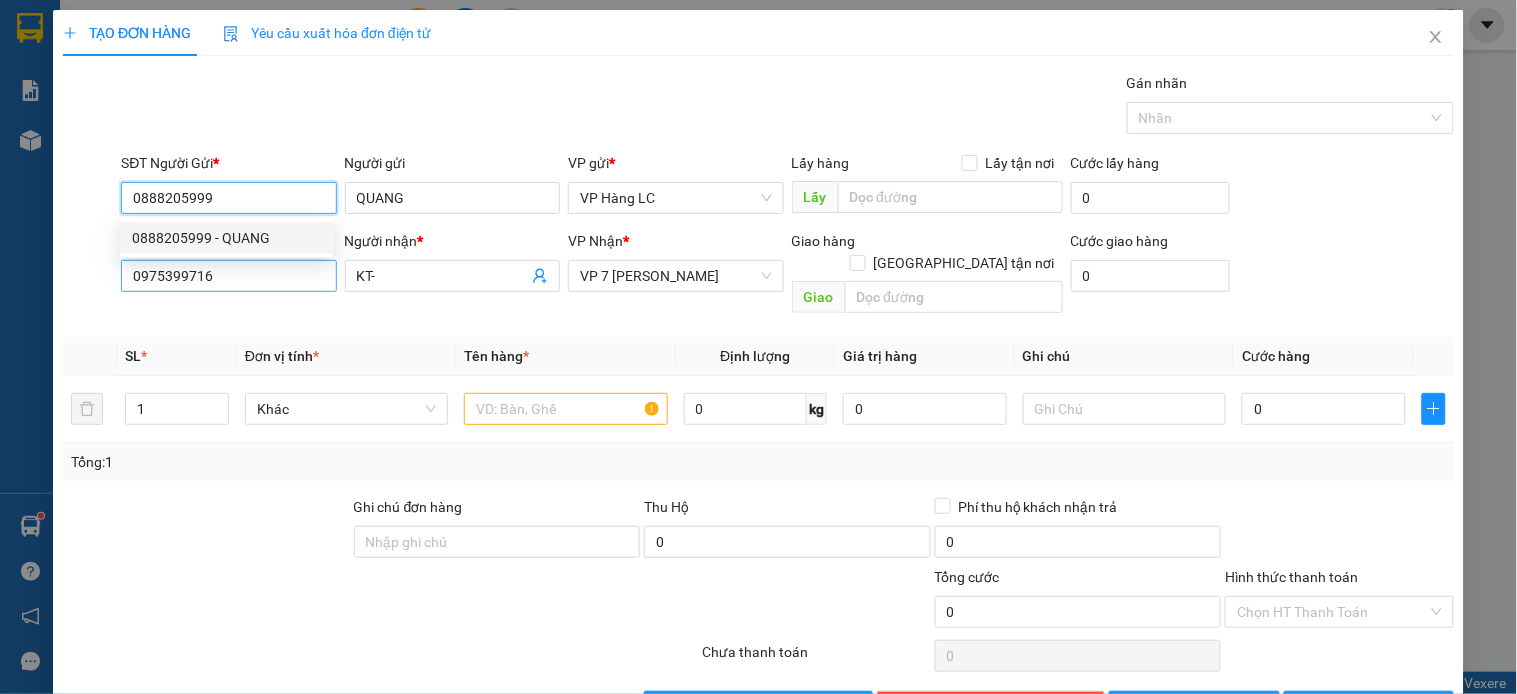 type on "0888205999" 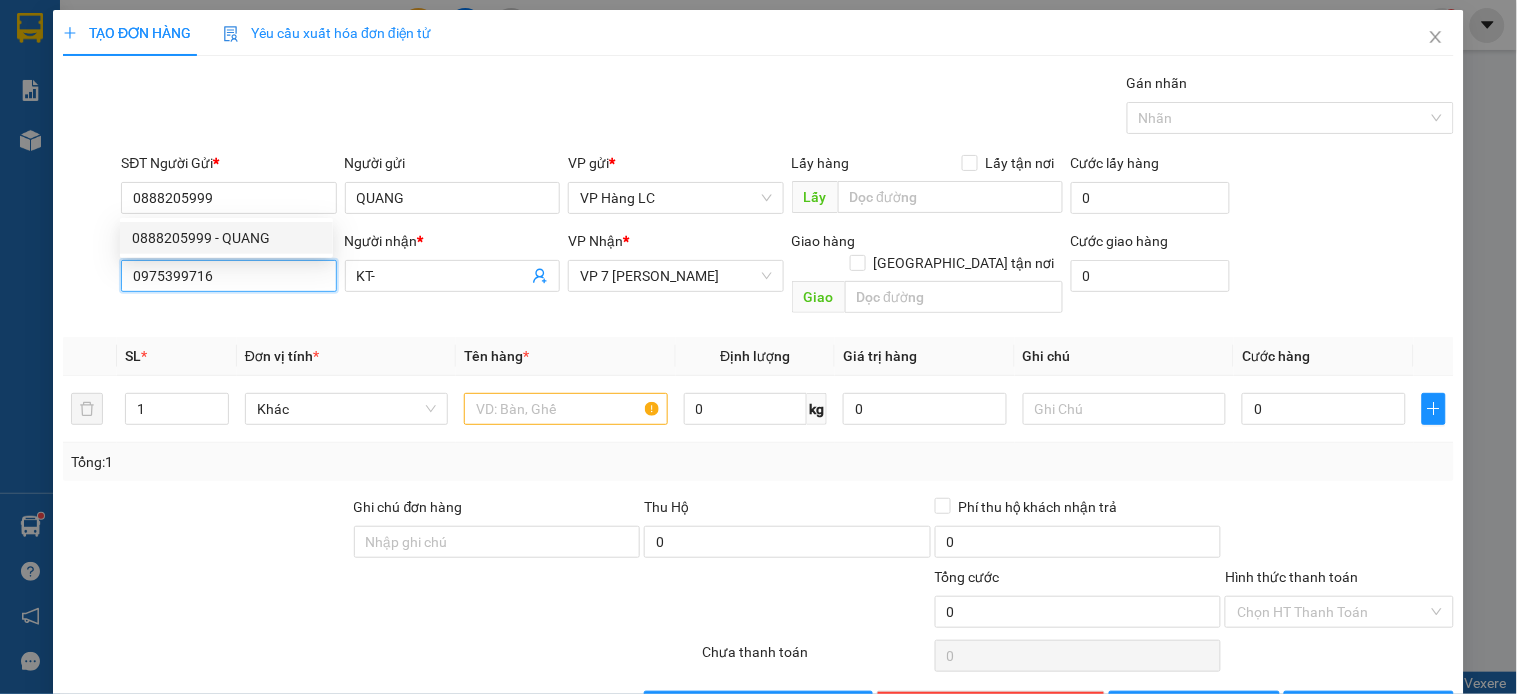 click on "0975399716" at bounding box center (228, 276) 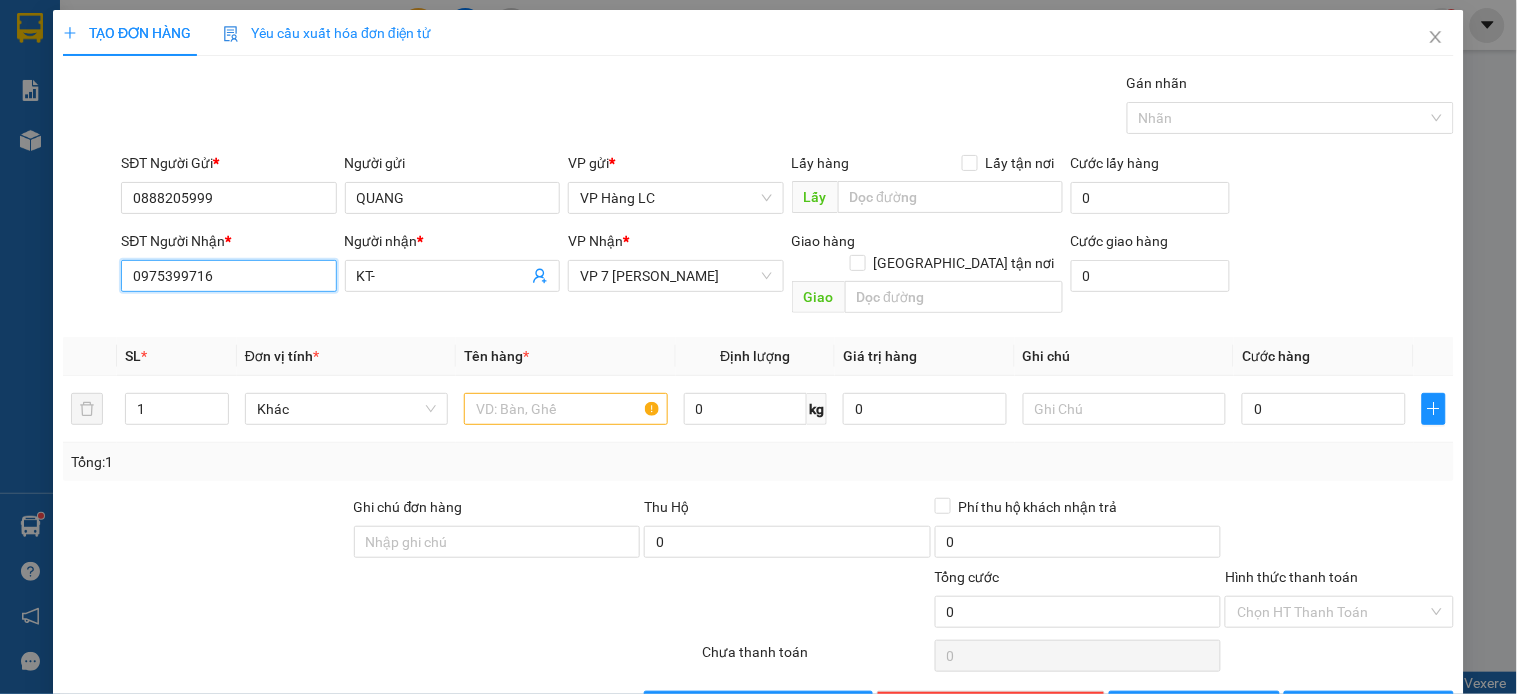 click on "0975399716" at bounding box center (228, 276) 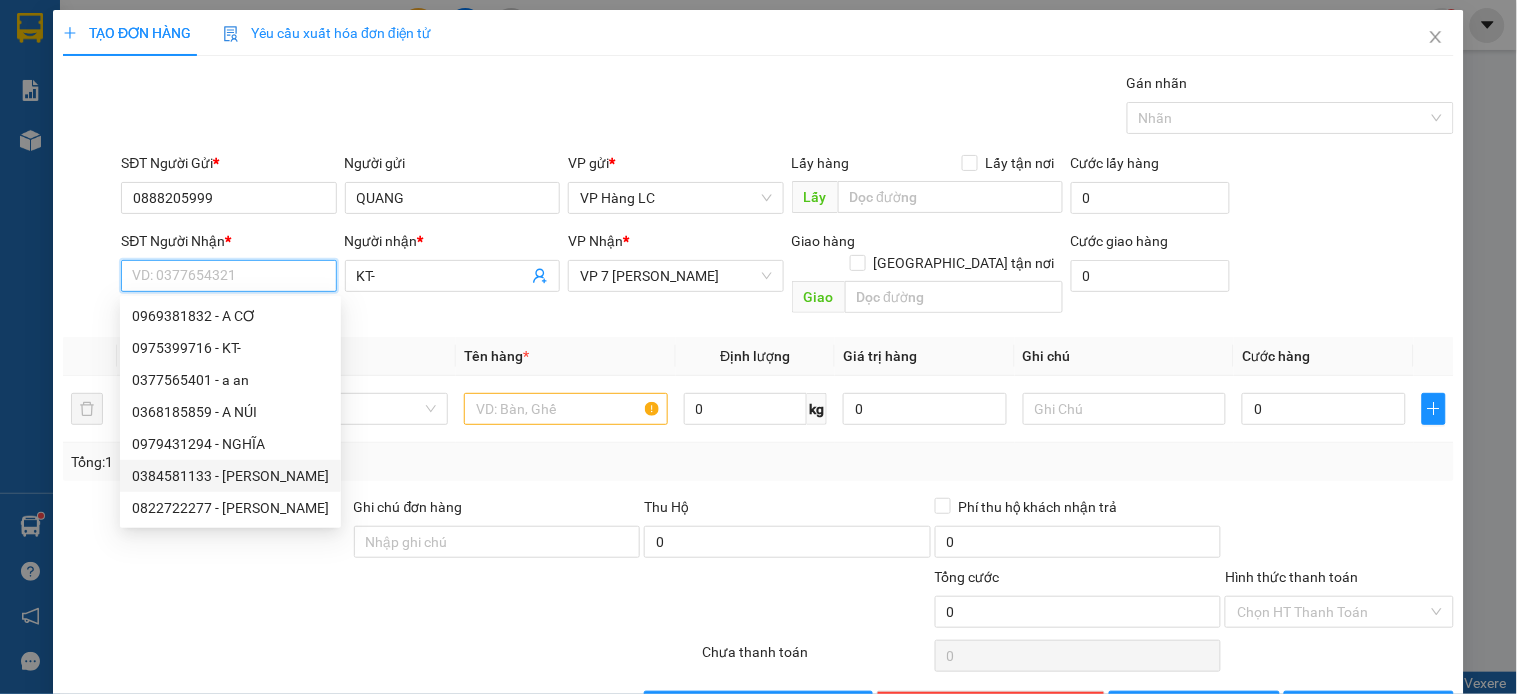 click on "0384581133 - [PERSON_NAME]" at bounding box center (230, 476) 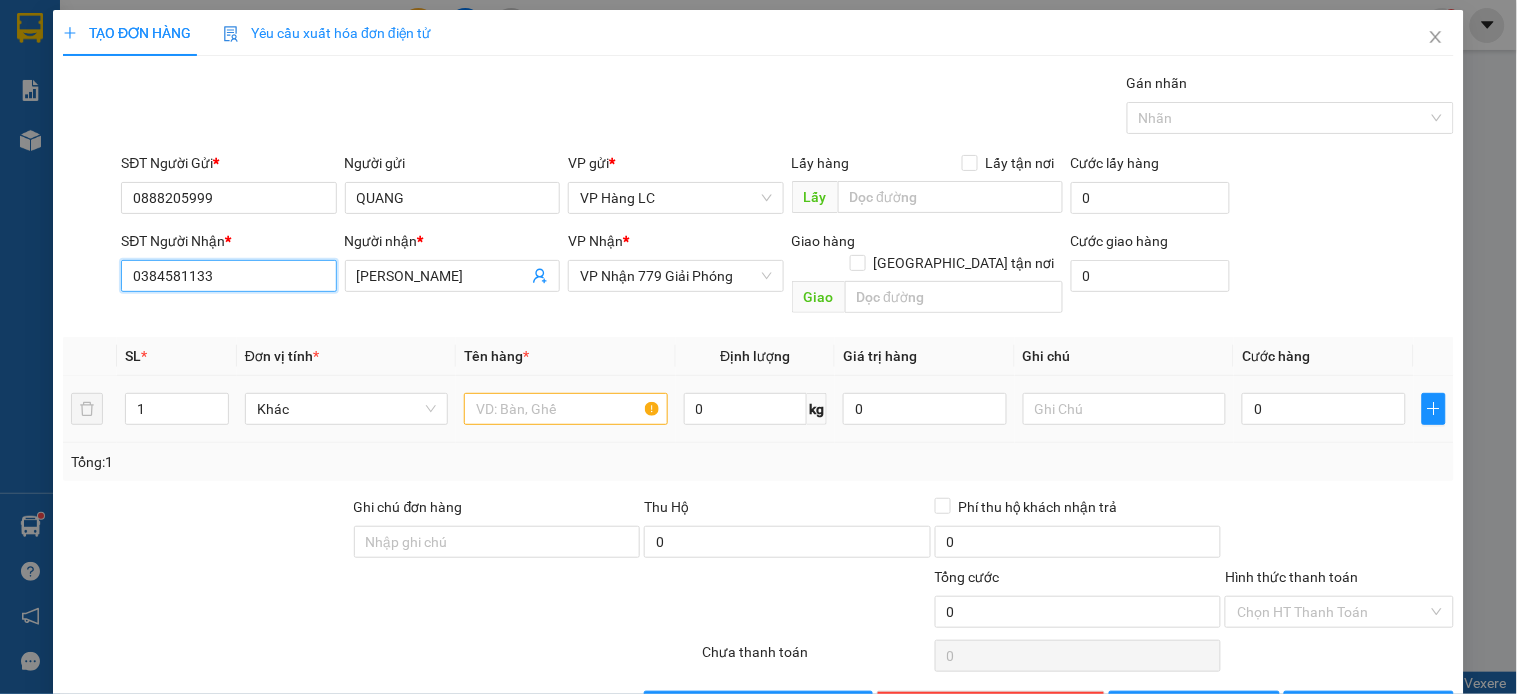 type on "0384581133" 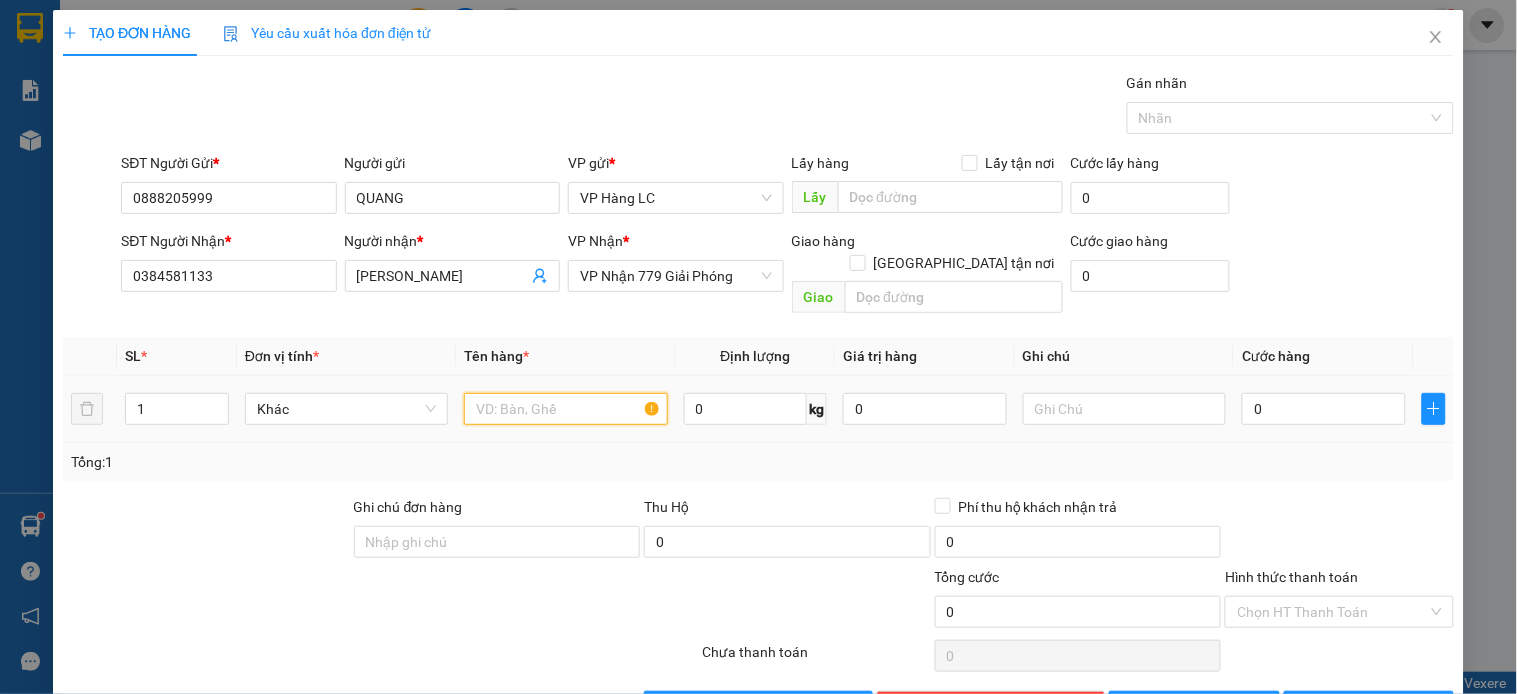 click at bounding box center [565, 409] 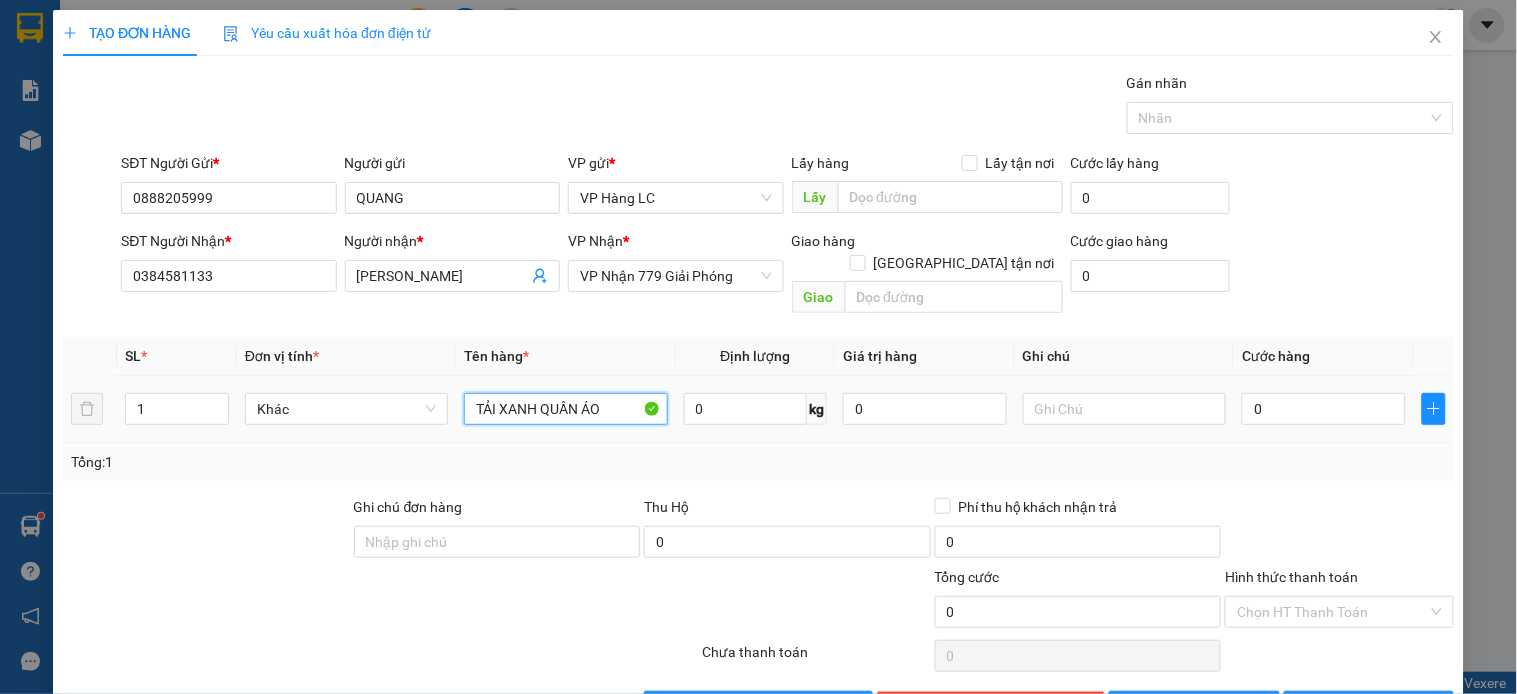 type on "TẢI XANH QUẦN ÁO" 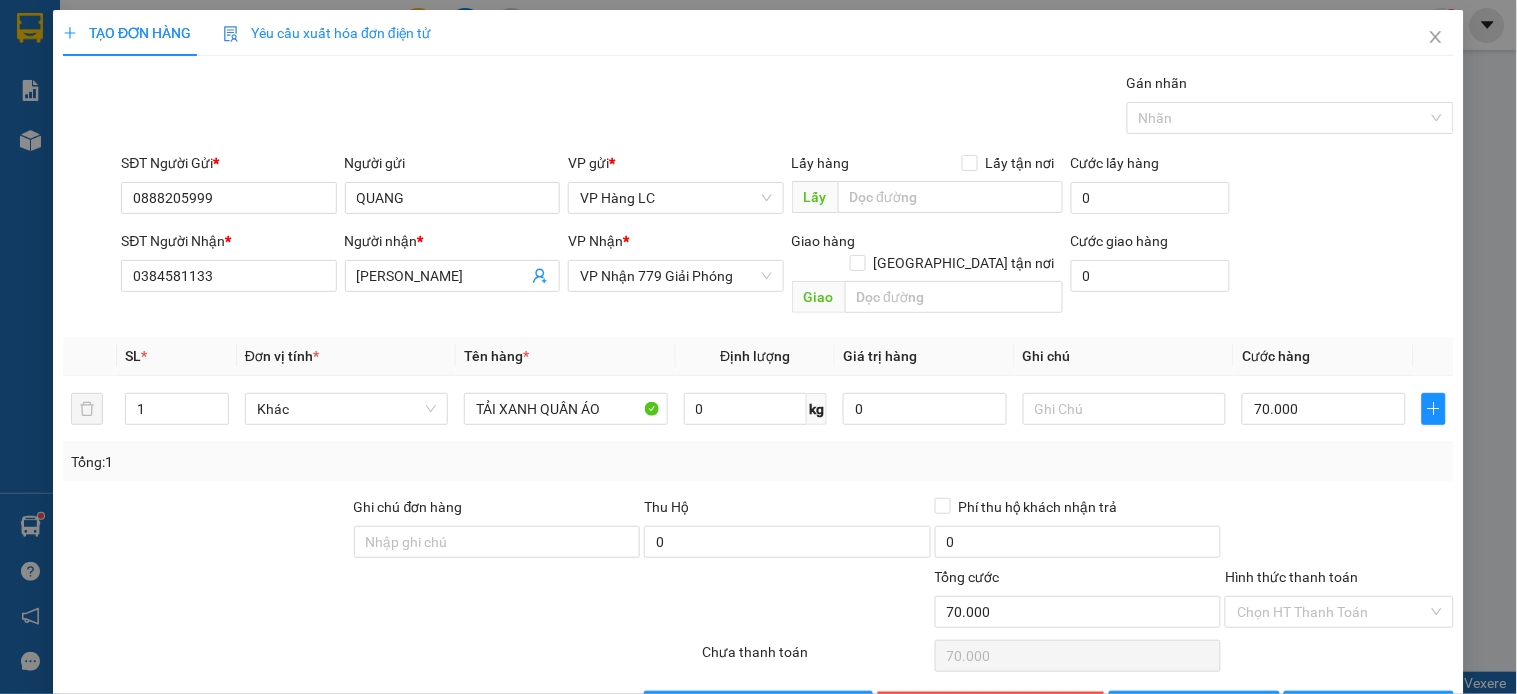 click at bounding box center [1339, 531] 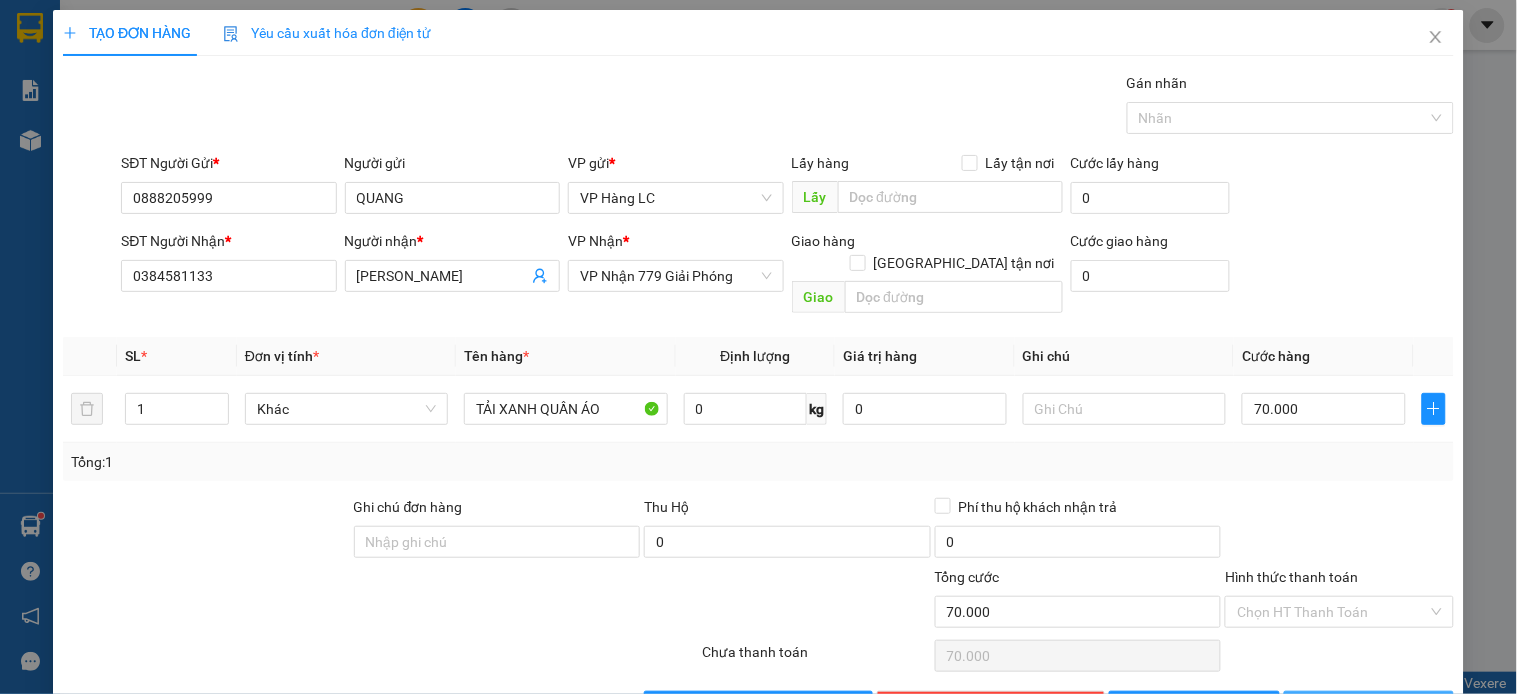 click on "[PERSON_NAME] và In" at bounding box center (1392, 707) 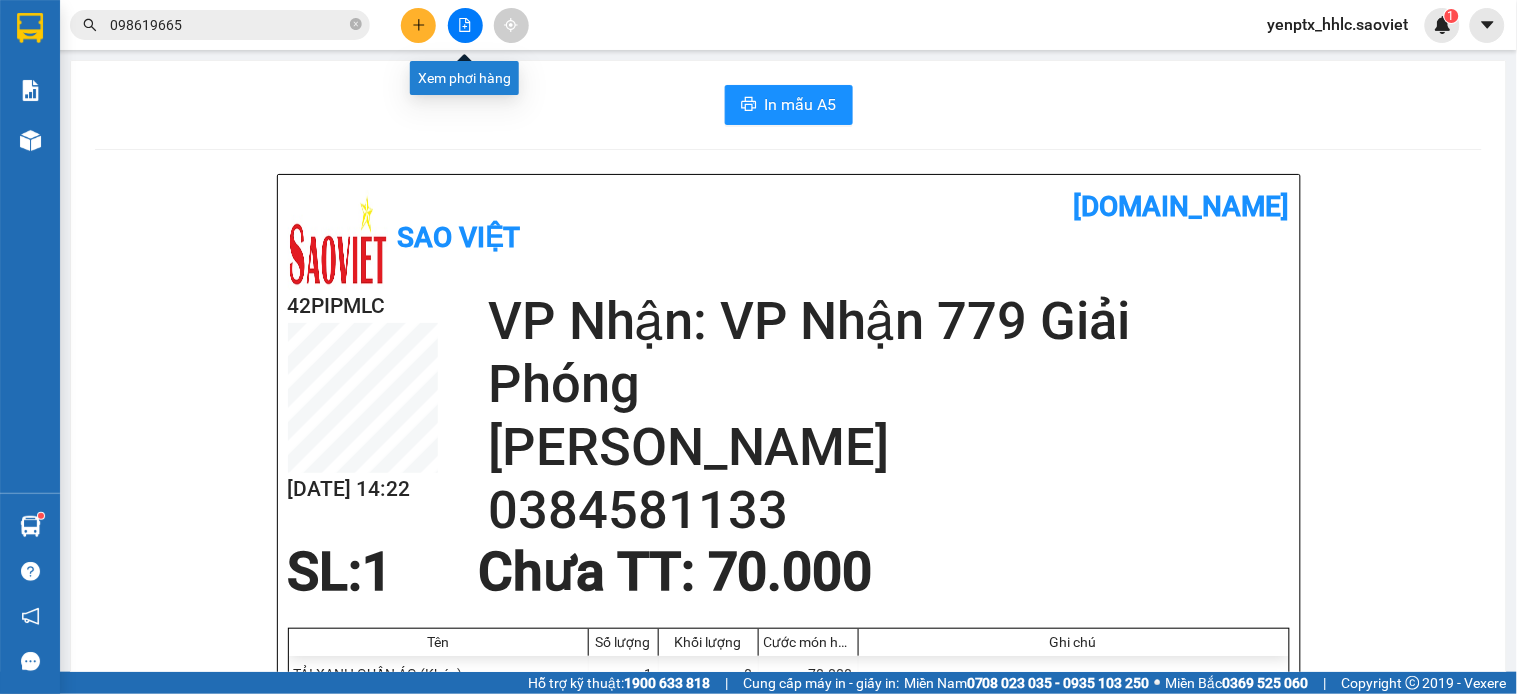 drag, startPoint x: 468, startPoint y: 27, endPoint x: 440, endPoint y: 14, distance: 30.870699 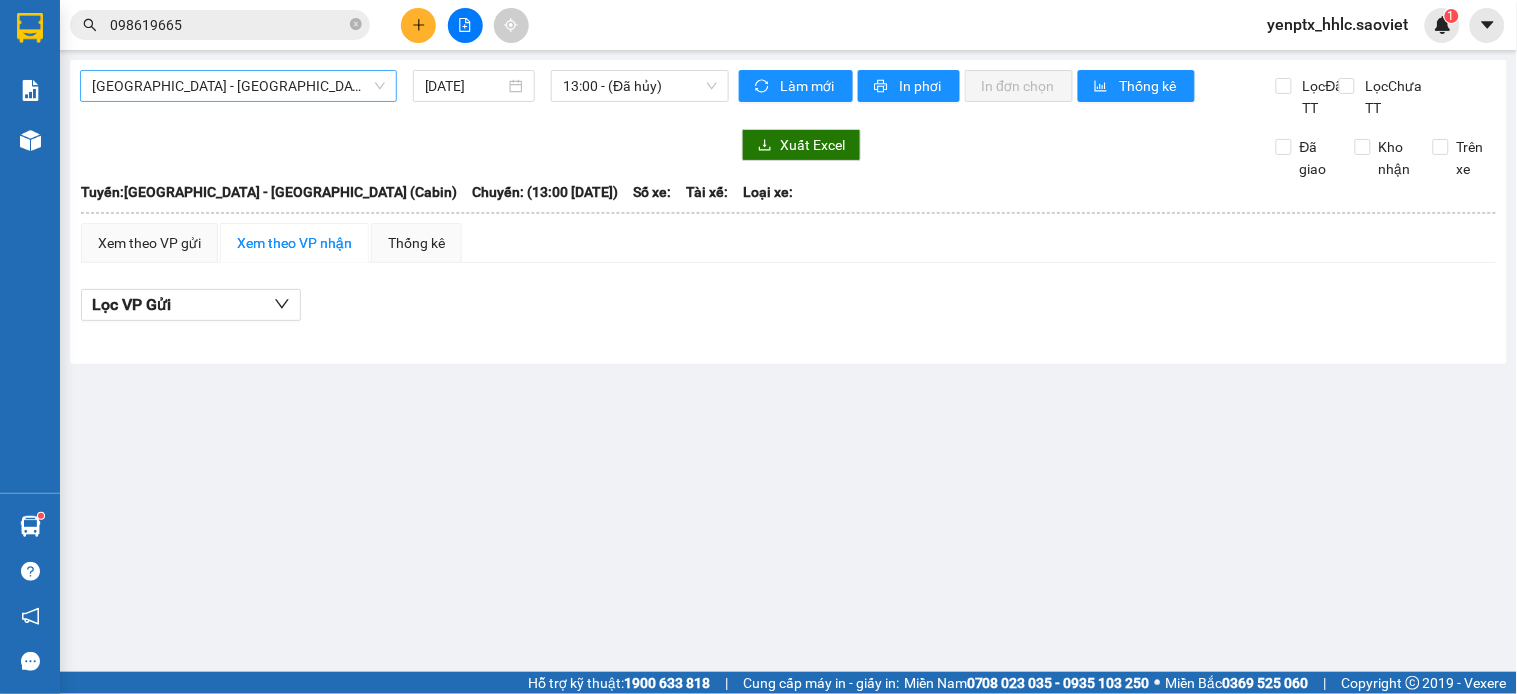 drag, startPoint x: 207, startPoint y: 64, endPoint x: 207, endPoint y: 88, distance: 24 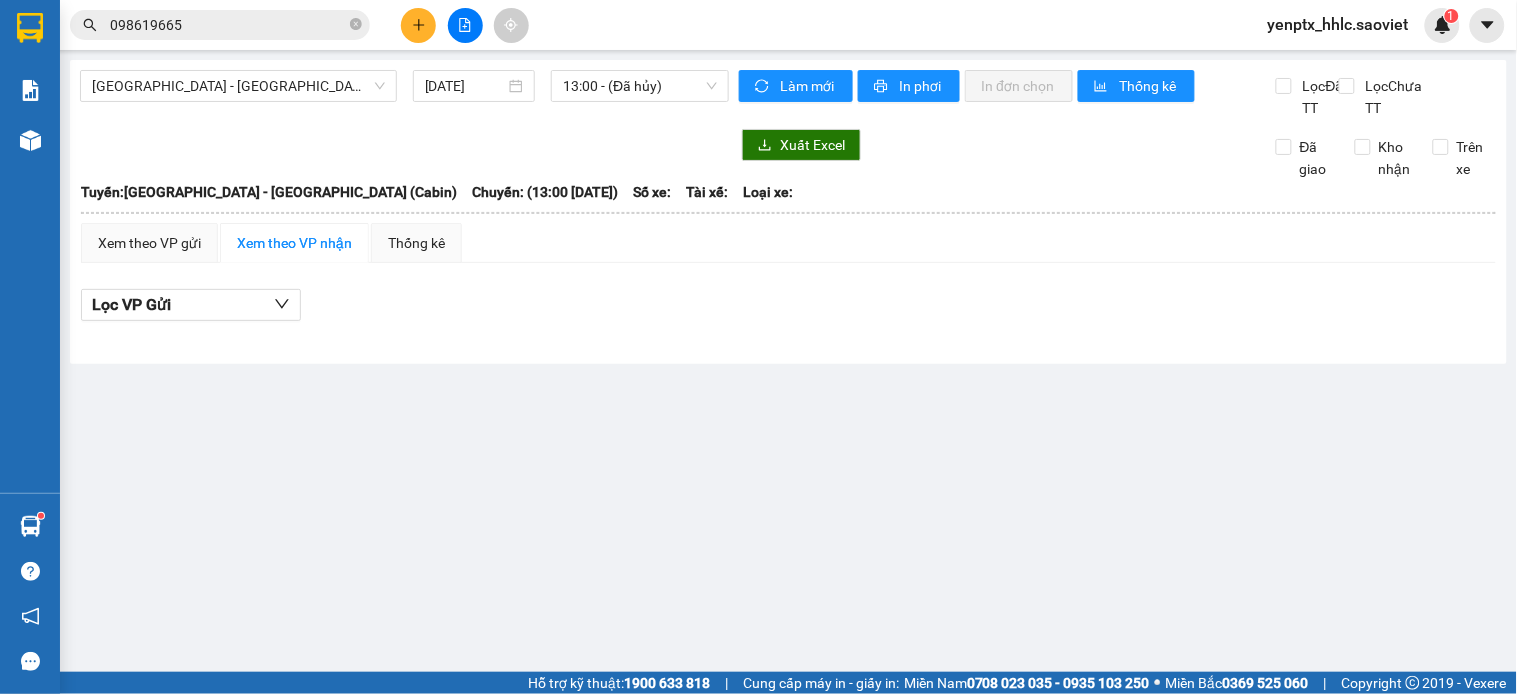 click on "[GEOGRAPHIC_DATA] - [GEOGRAPHIC_DATA] (Cabin) [DATE] 13:00     - (Đã hủy) Làm mới In phơi In đơn chọn Thống kê Lọc  Đã TT Lọc  Chưa TT Xuất Excel Đã giao Kho nhận Trên xe Sao Việt   19006746   Số 779 Giải Phóng 14:33 [DATE] Tuyến:  [GEOGRAPHIC_DATA] - [GEOGRAPHIC_DATA] ([GEOGRAPHIC_DATA]) [GEOGRAPHIC_DATA]:   (13:00 [DATE]) [GEOGRAPHIC_DATA]:  [GEOGRAPHIC_DATA] - [GEOGRAPHIC_DATA] ([GEOGRAPHIC_DATA]) [GEOGRAPHIC_DATA]:   (13:00 [DATE]) Số xe:  Tài xế:  Loại xe:  Xem theo VP gửi Xem theo VP nhận Thống kê Lọc VP Gửi Đã TT :   0  VNĐ Chưa TT :   0  VNĐ Thu hộ:  0  VNĐ Sao Việt   19006746   Số 779 Giải Phóng VP Hàng LC  -  14:33 [DATE] [GEOGRAPHIC_DATA]:  [GEOGRAPHIC_DATA] - [GEOGRAPHIC_DATA] (Cabin) Chuyến:   (13:00 [DATE]) STT Mã GD Người gửi Người nhận VP Gửi ĐC Giao SL Đã TT Chưa TT Thu hộ Tên hàng Ghi chú Nhân viên Ký nhận Đã TT :   0  VNĐ Chưa TT :   0  VNĐ Thu hộ:  0  VNĐ VP Gửi (Ký & ghi rõ họ tên) Tài xế (Ký & ghi rõ họ tên) VP [PERSON_NAME] ([PERSON_NAME] & ghi rõ họ tên) [PERSON_NAME]" at bounding box center [788, 212] 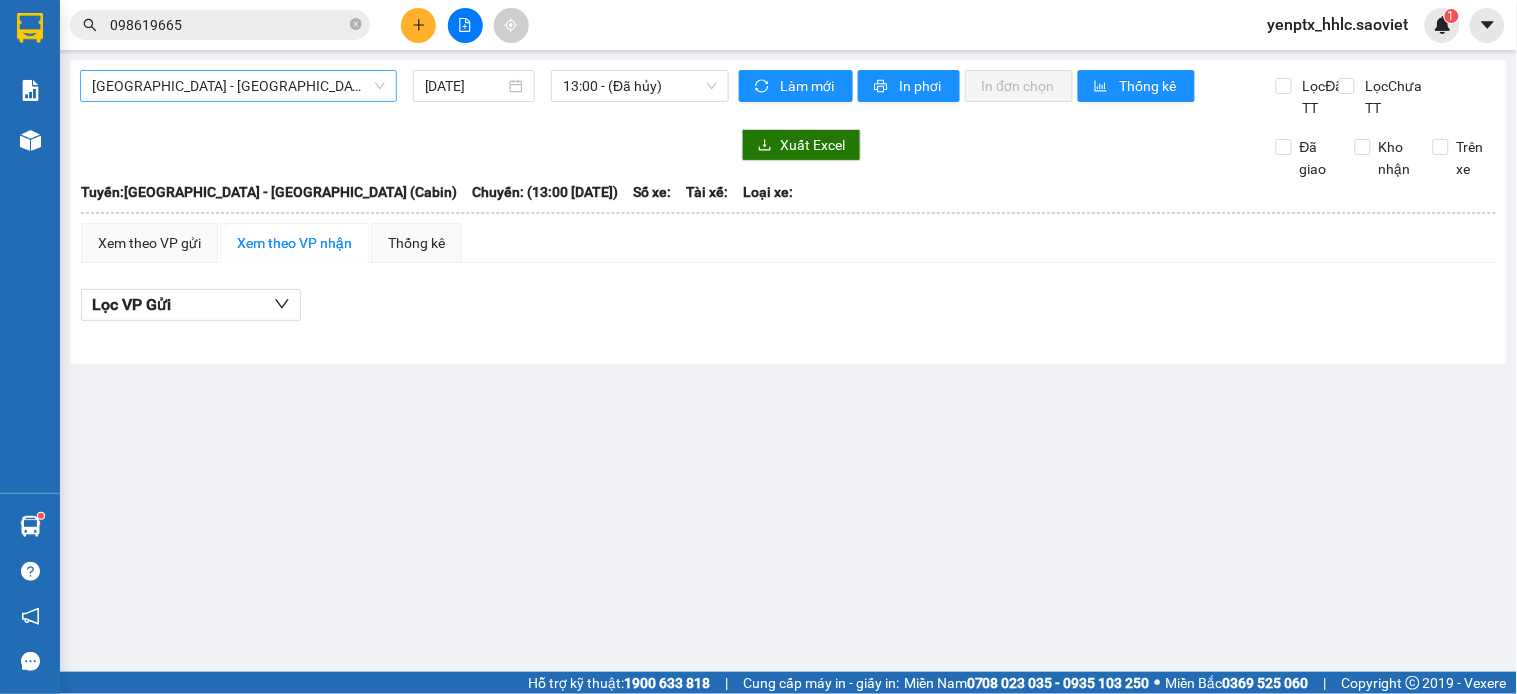 drag, startPoint x: 217, startPoint y: 78, endPoint x: 217, endPoint y: 94, distance: 16 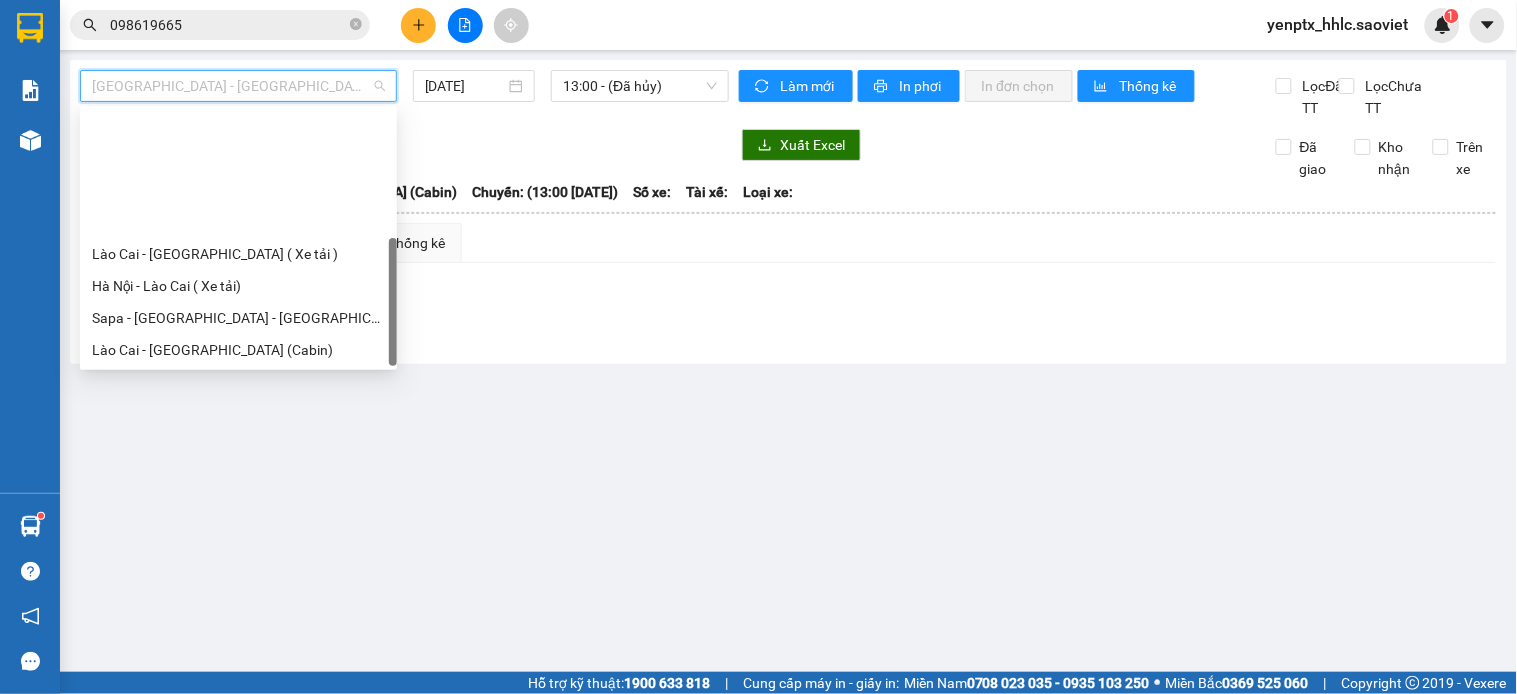 click on "[GEOGRAPHIC_DATA] - Sapa (Cabin - Full)" at bounding box center [238, 510] 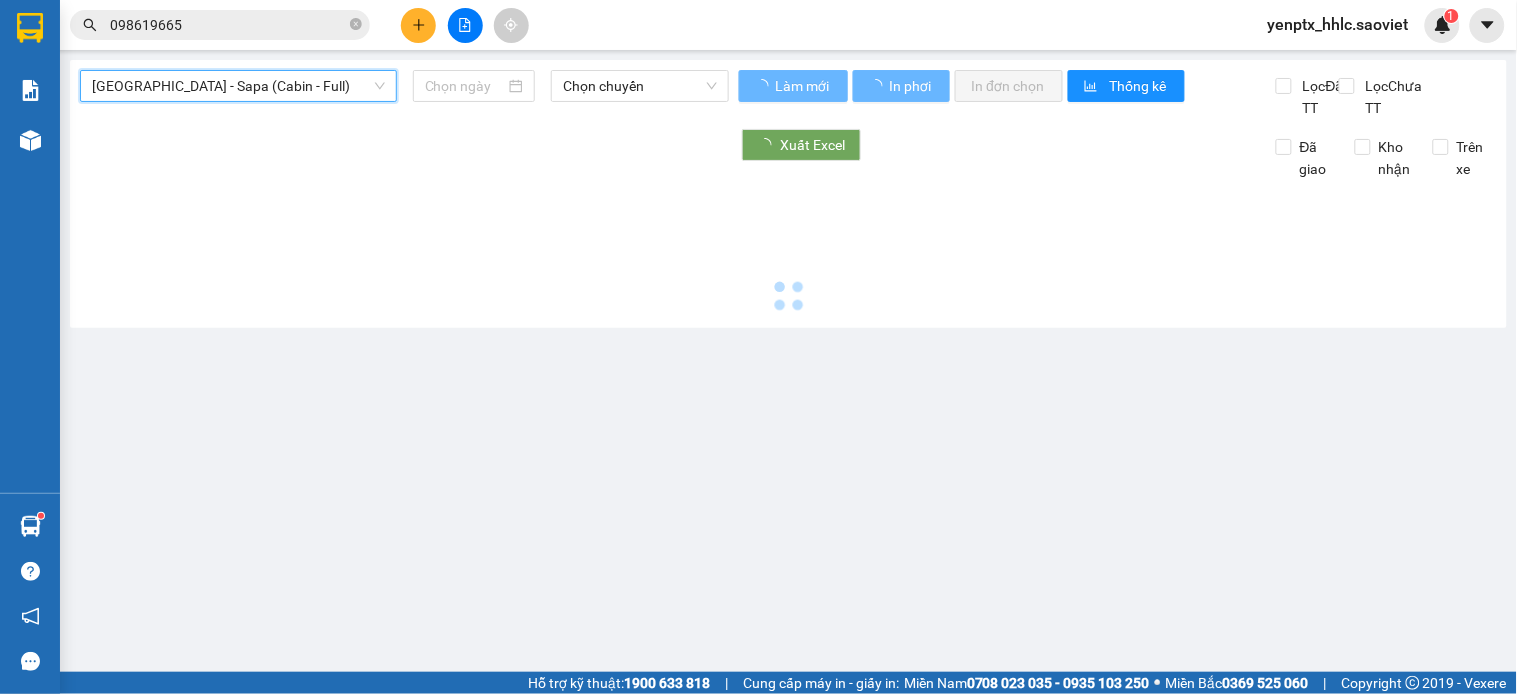 type on "[DATE]" 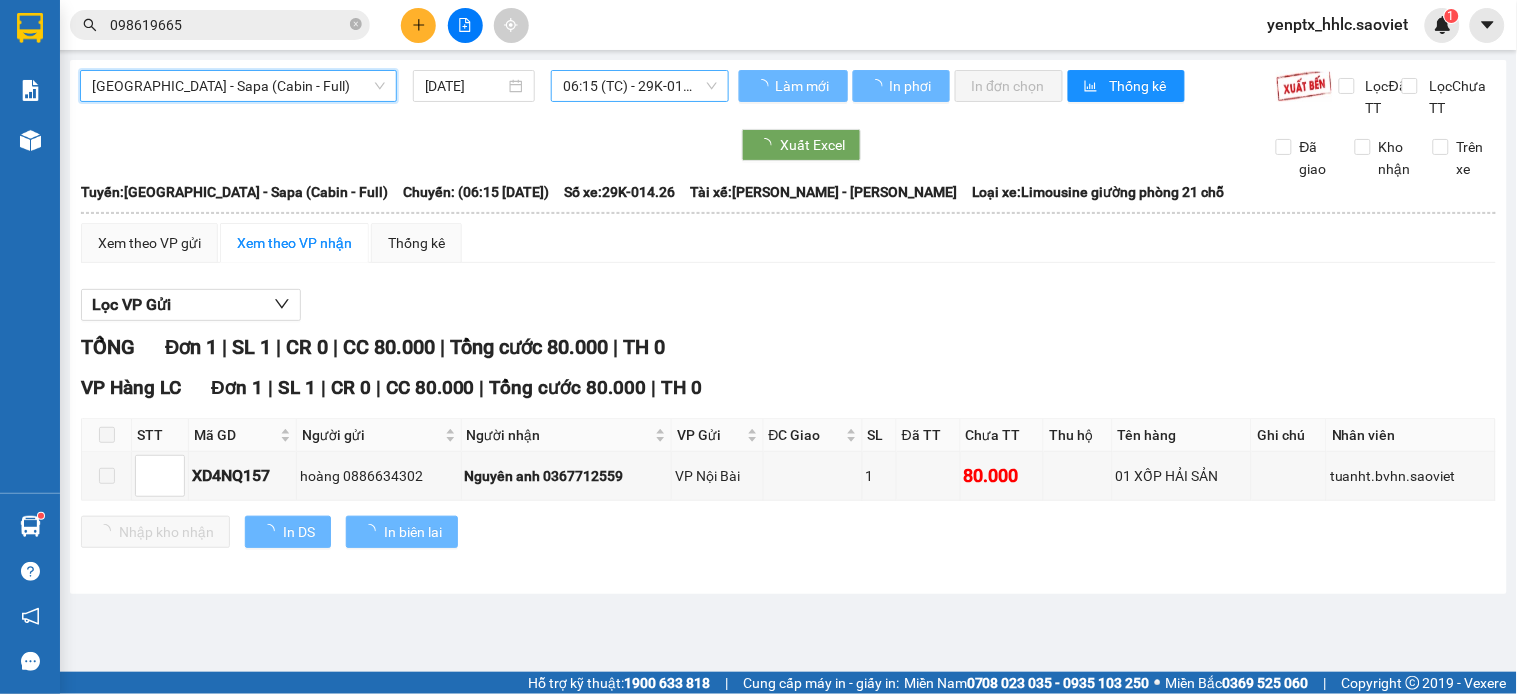 drag, startPoint x: 620, startPoint y: 88, endPoint x: 621, endPoint y: 71, distance: 17.029387 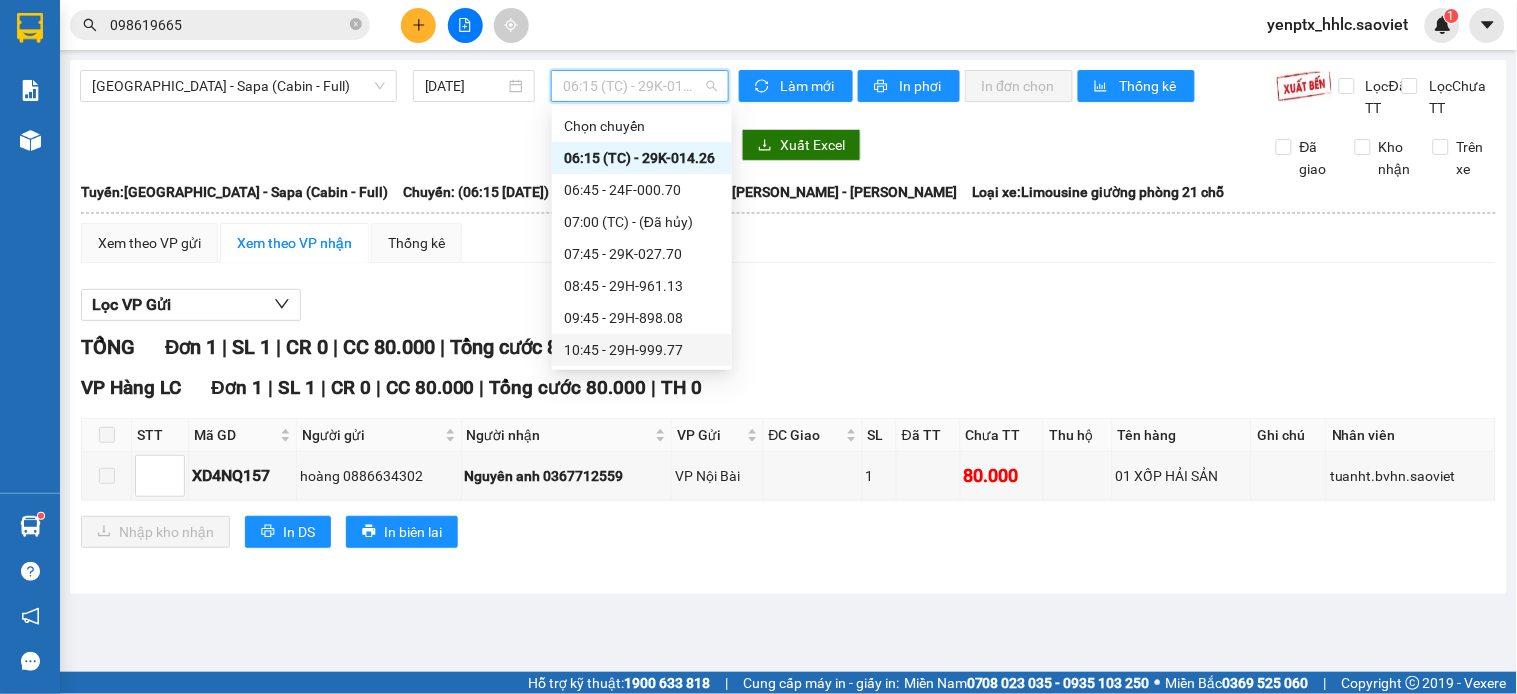 click on "10:45     - 29H-999.77" at bounding box center (642, 350) 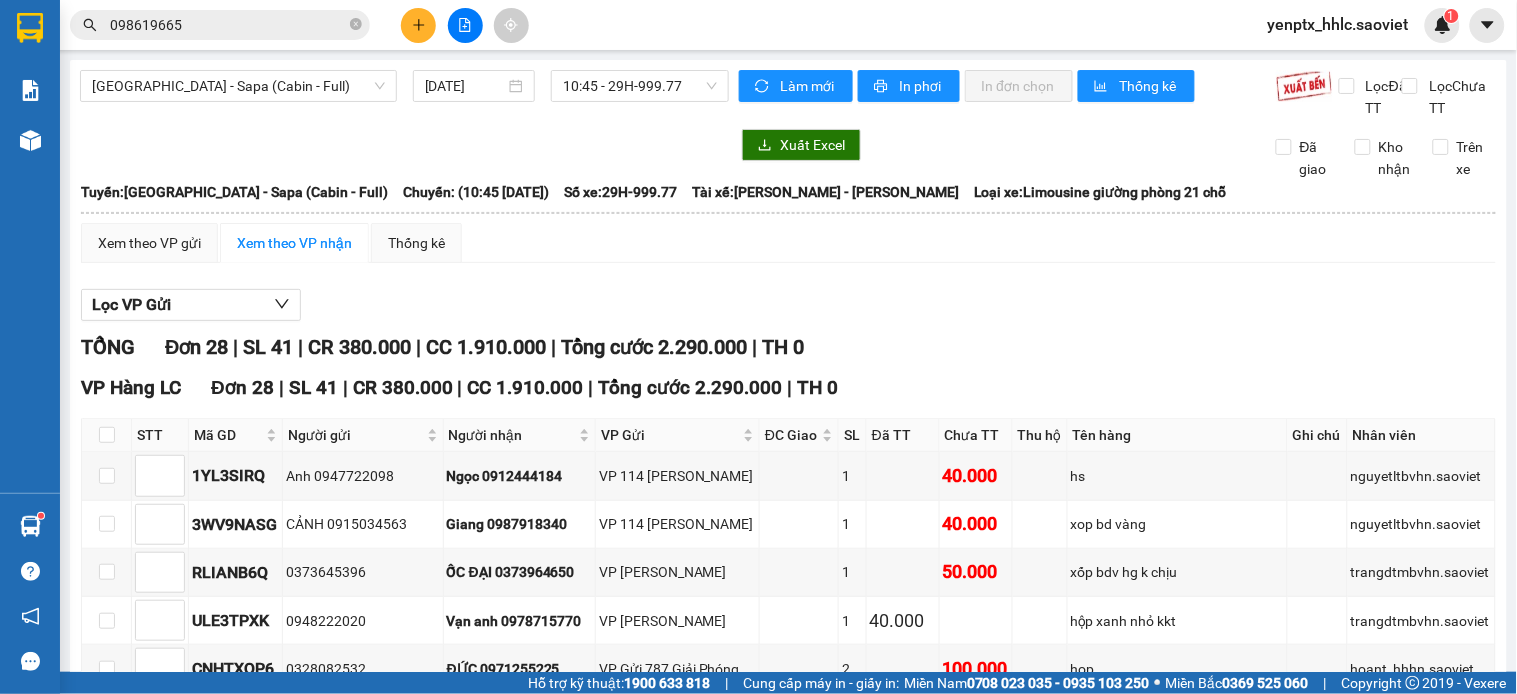 click on "In DS" at bounding box center (288, 1835) 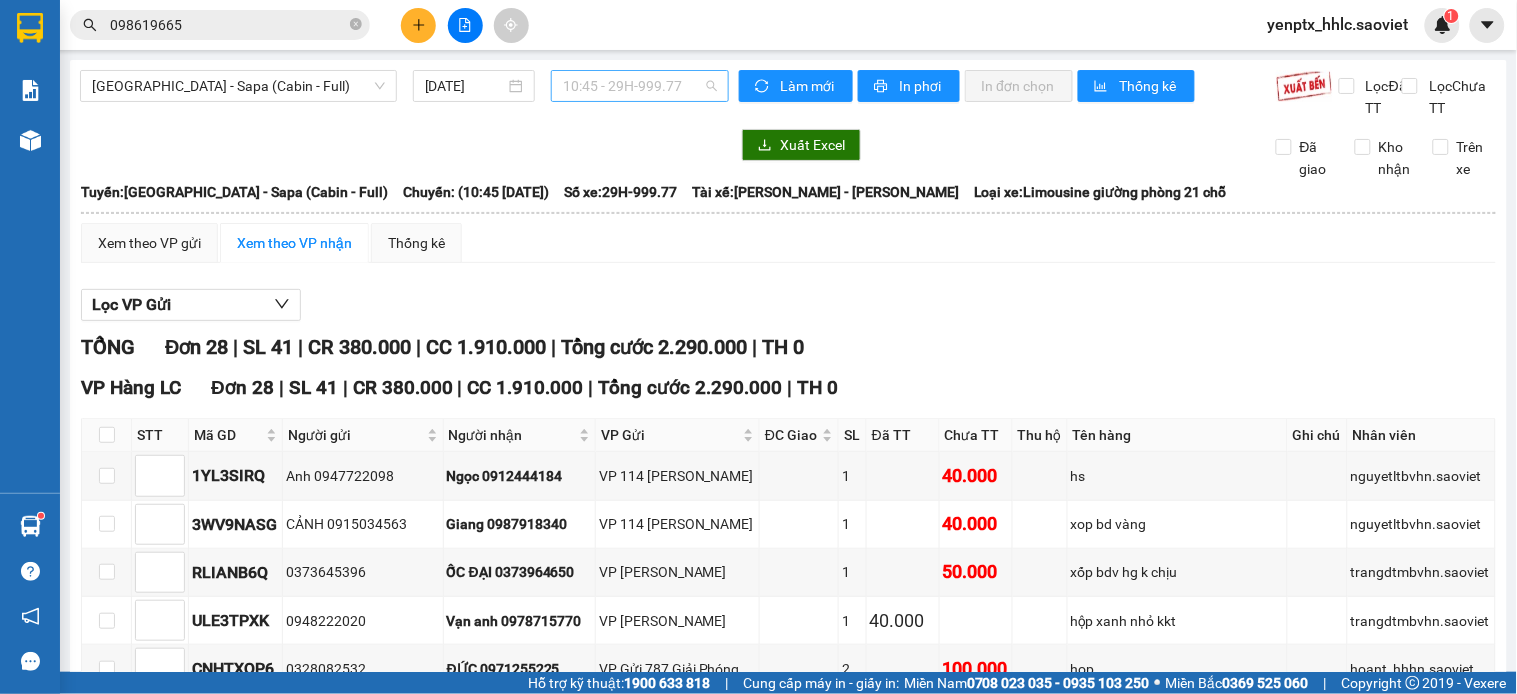 click on "10:45     - 29H-999.77" at bounding box center (640, 86) 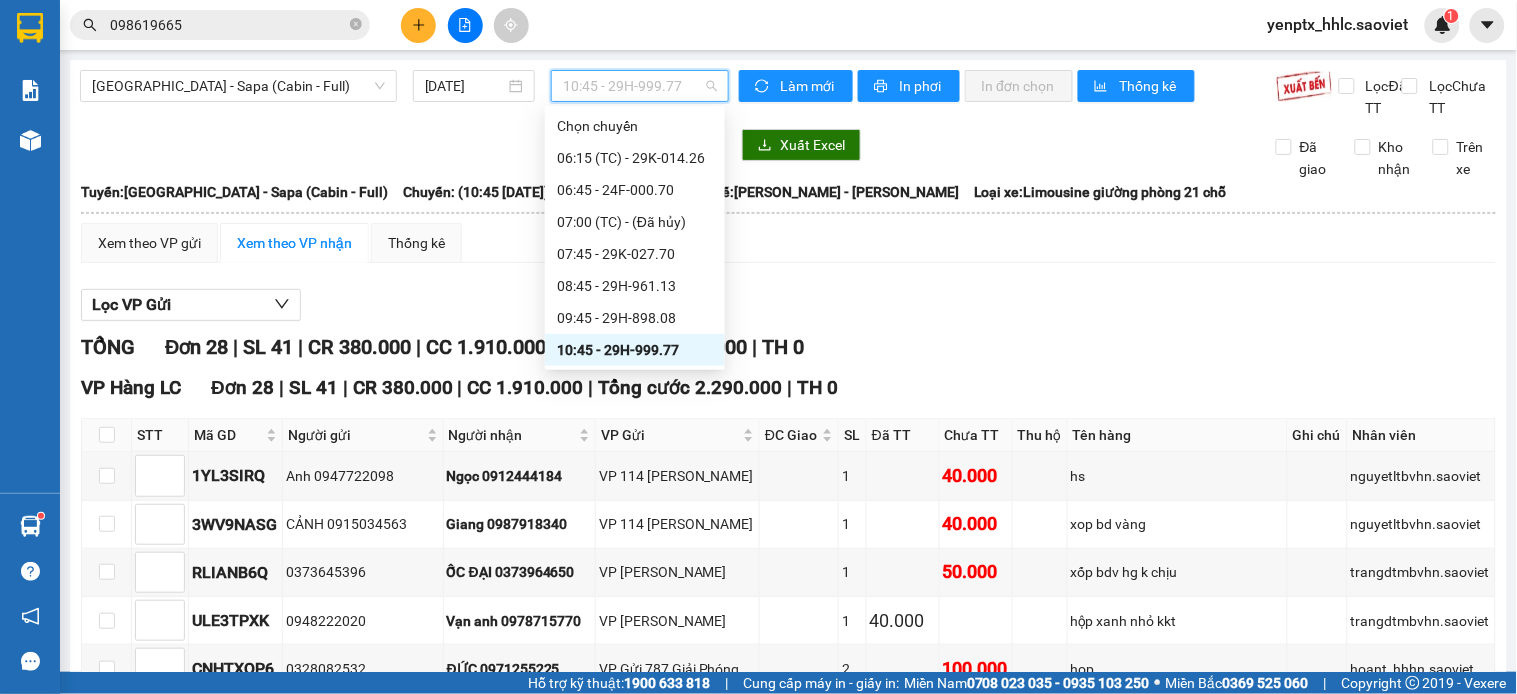 click on "11:45     - 29H-961.47" at bounding box center (635, 382) 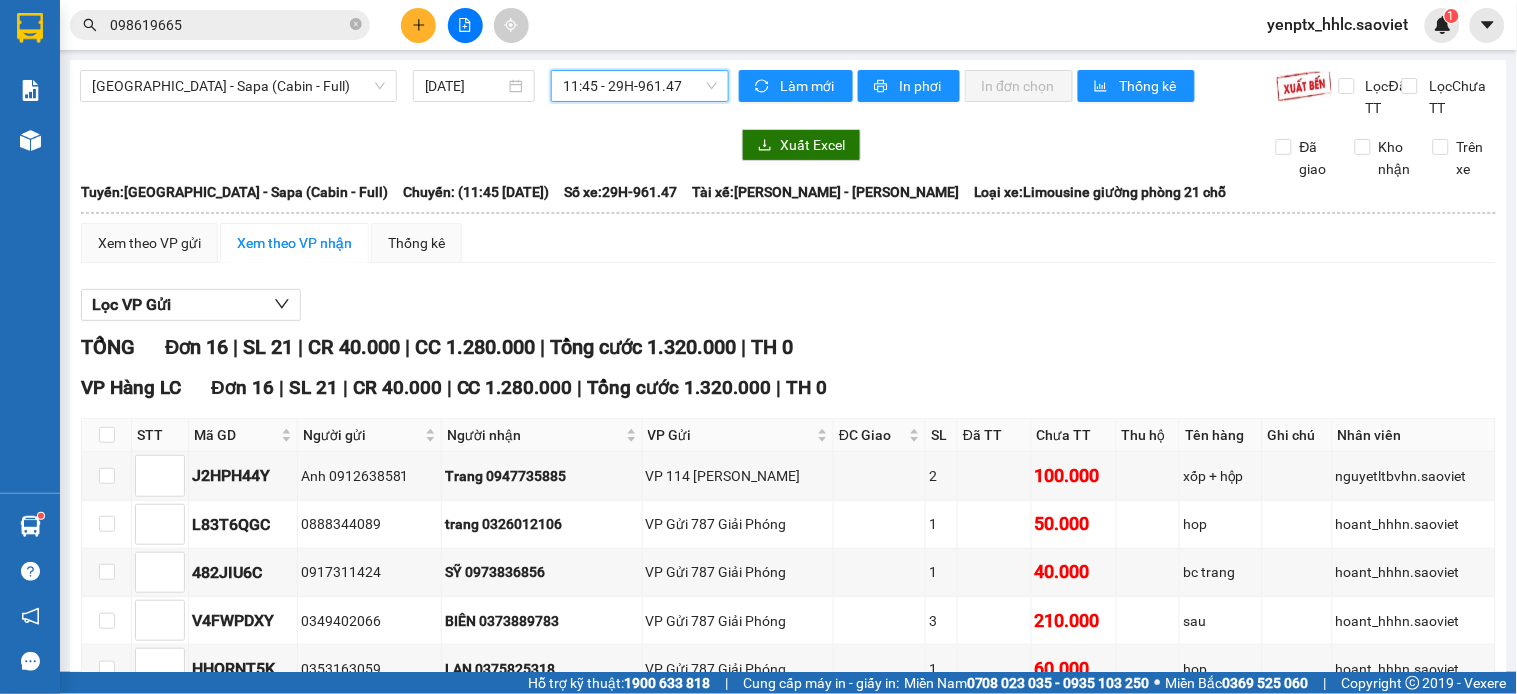 click on "In DS" at bounding box center [299, 1256] 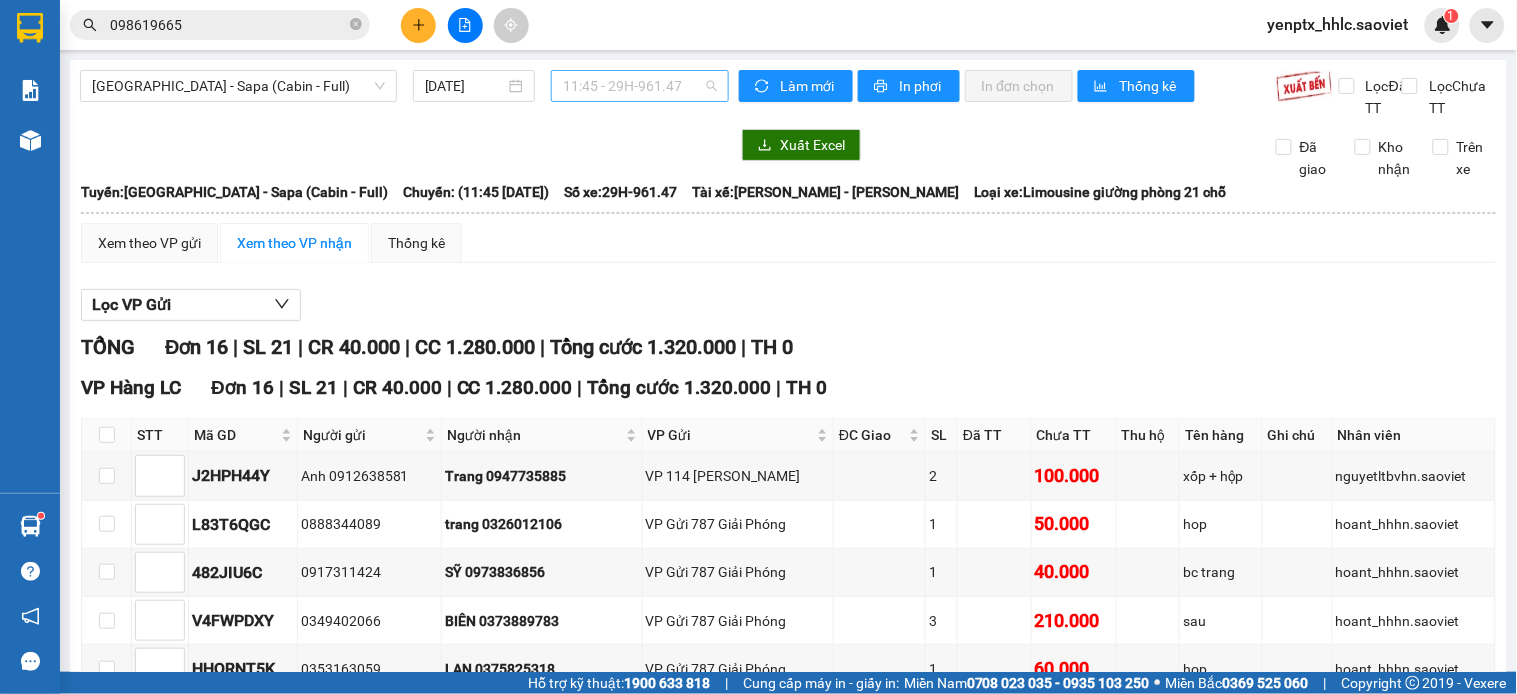 click on "11:45     - 29H-961.47" at bounding box center [640, 86] 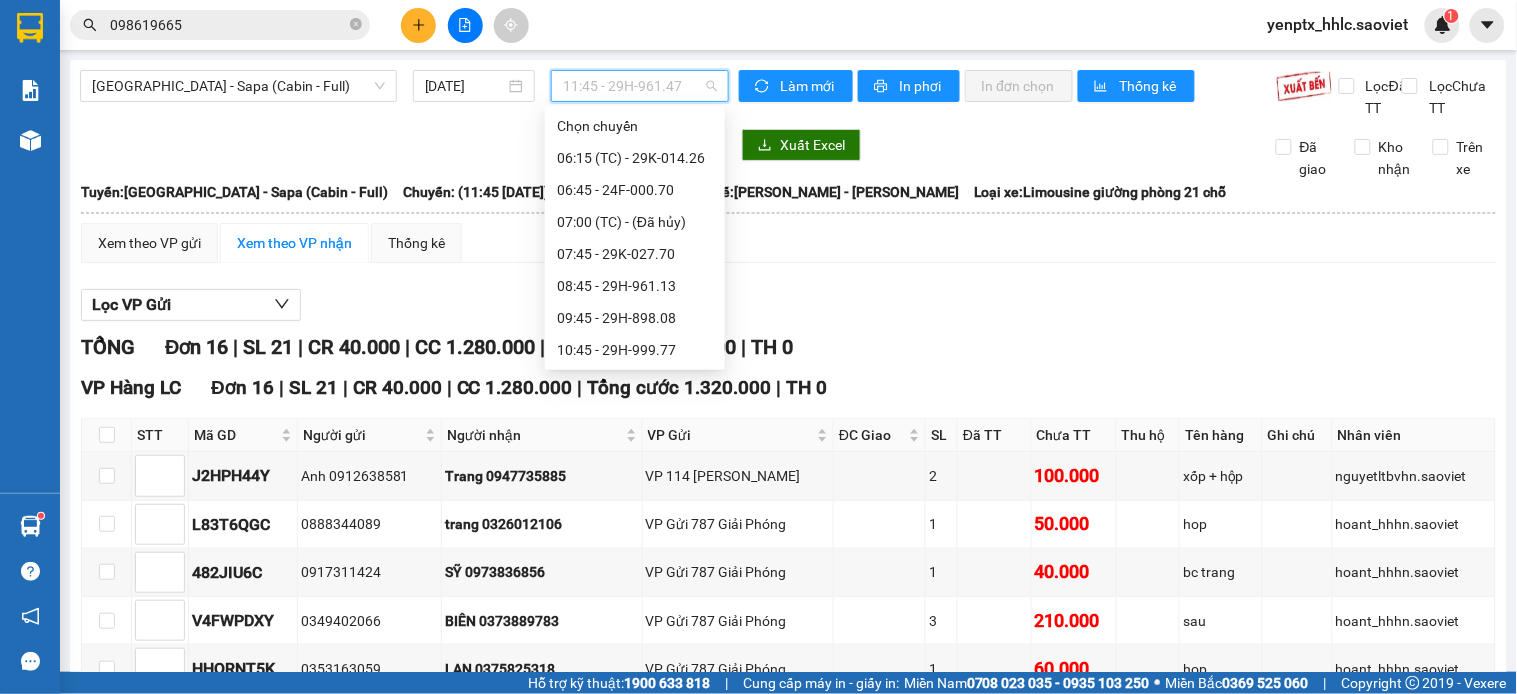 click on "12:45     - 29E-023.71" at bounding box center (635, 414) 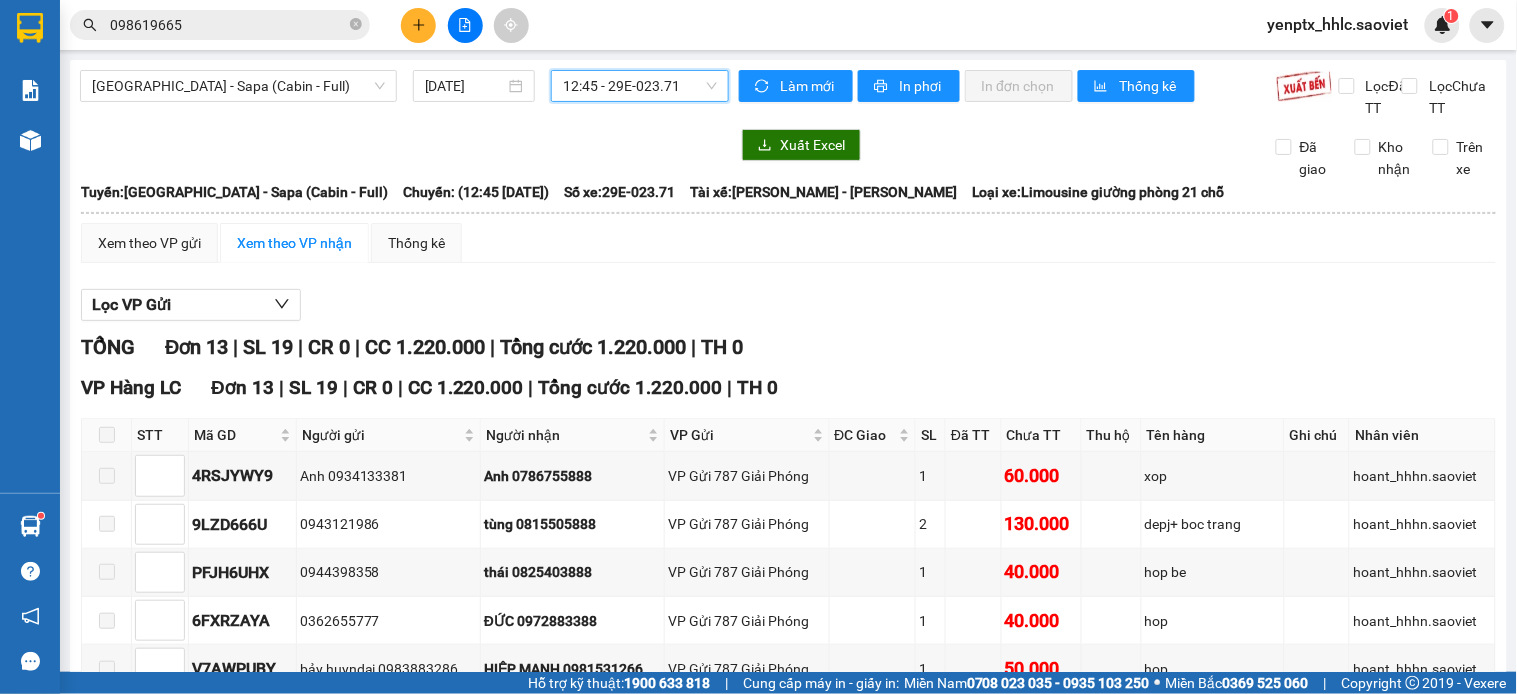 click on "In DS" at bounding box center (526, 1111) 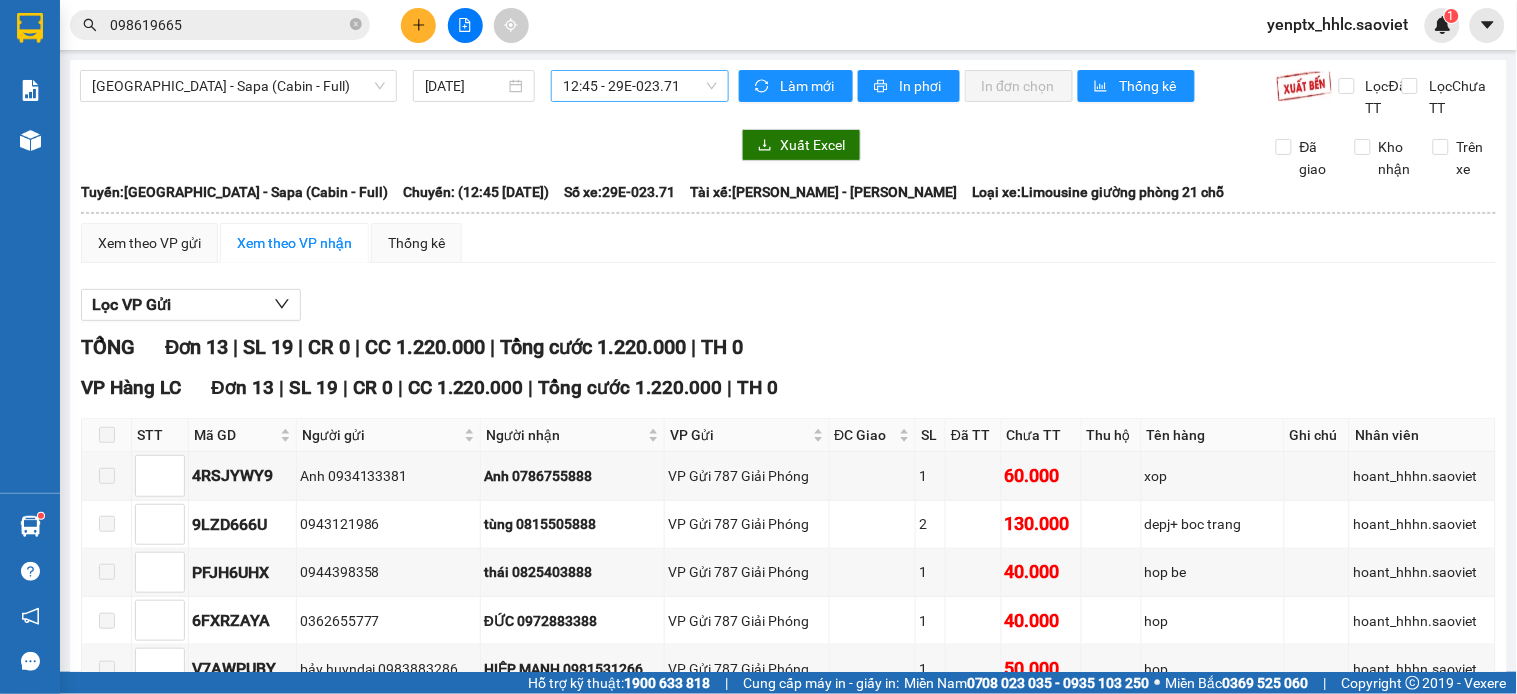 click on "12:45     - 29E-023.71" at bounding box center [640, 86] 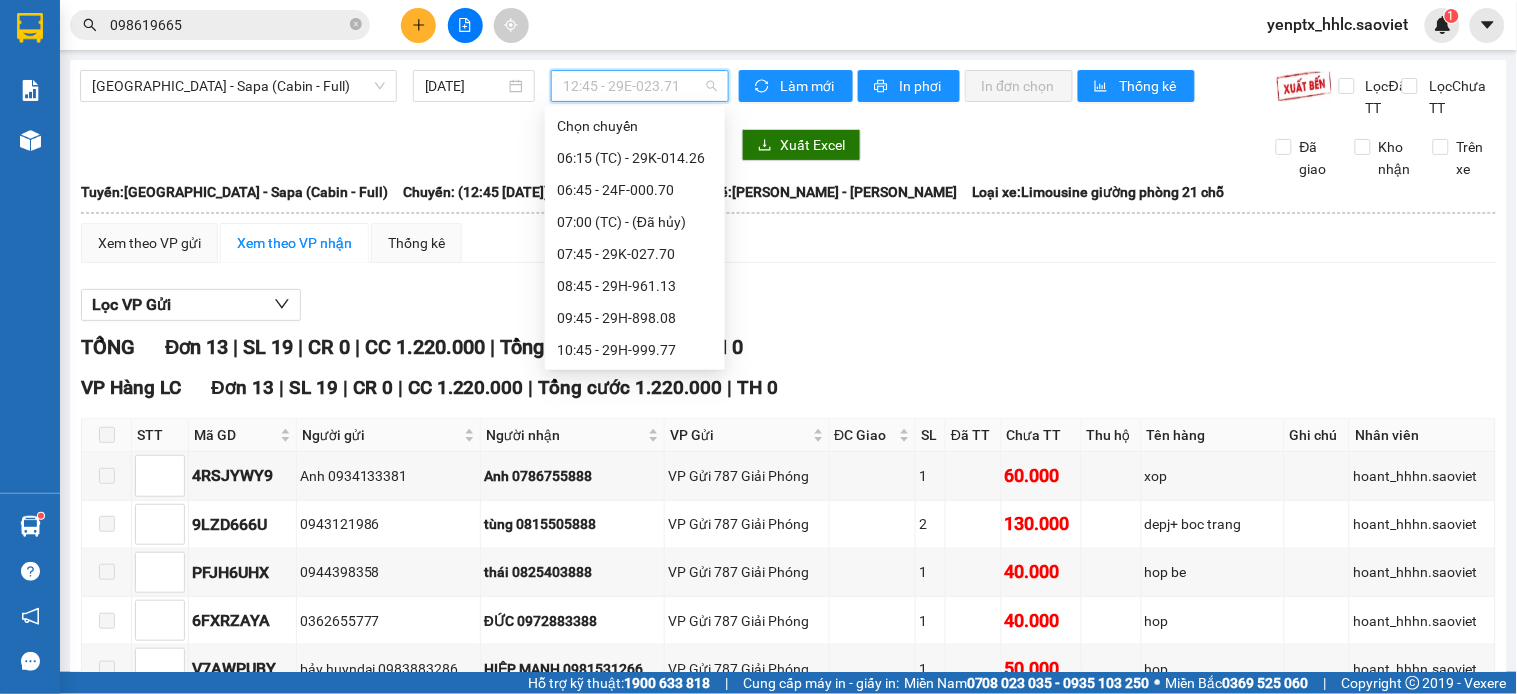 click on "13:45     - 24F-000.01" at bounding box center [635, 446] 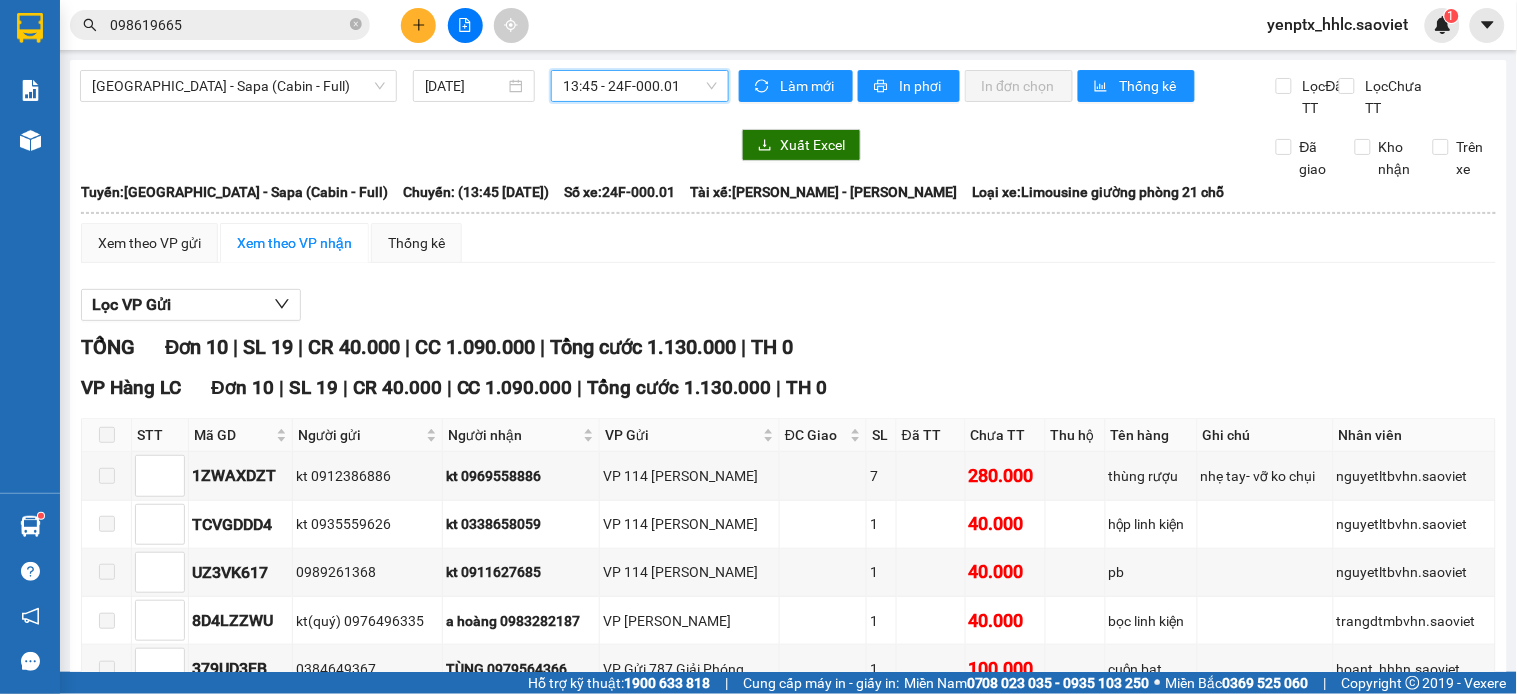 click on "In DS" at bounding box center [526, 966] 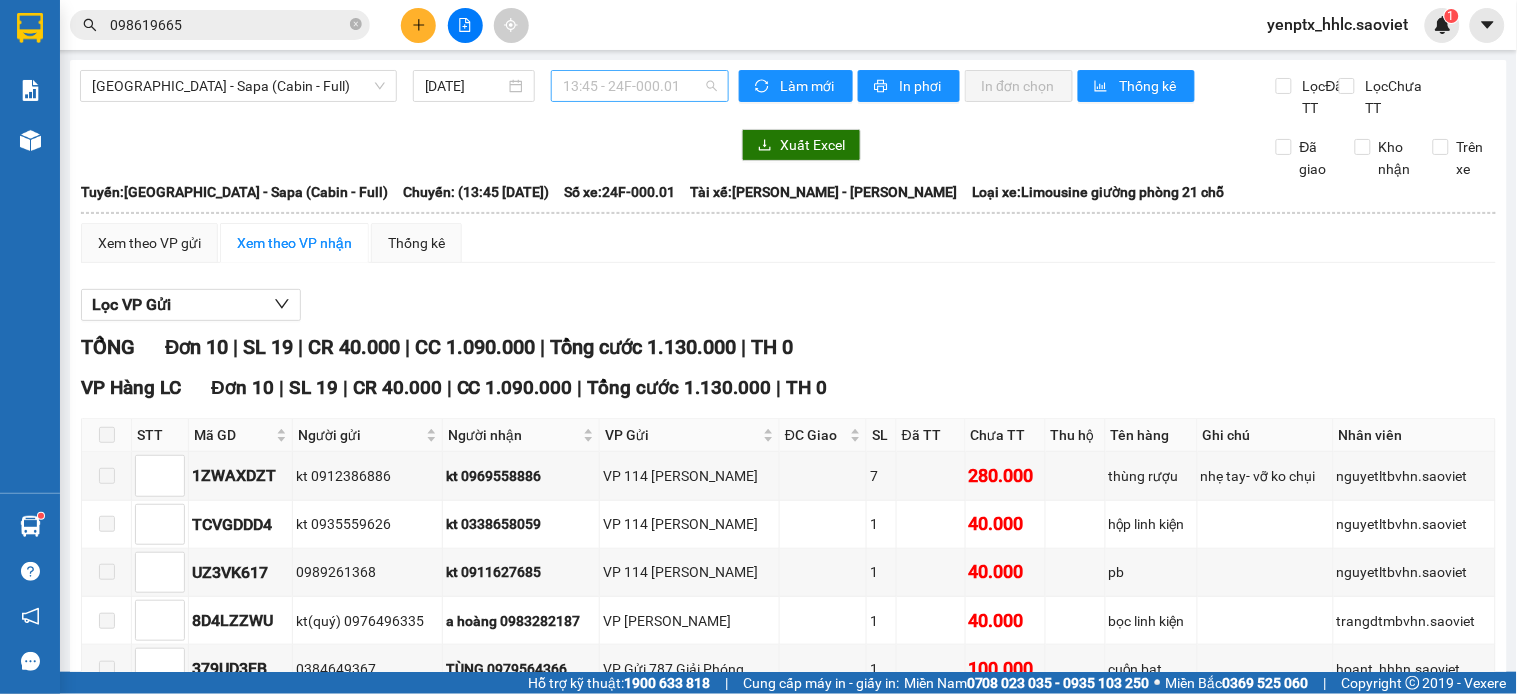 click on "13:45     - 24F-000.01" at bounding box center (640, 86) 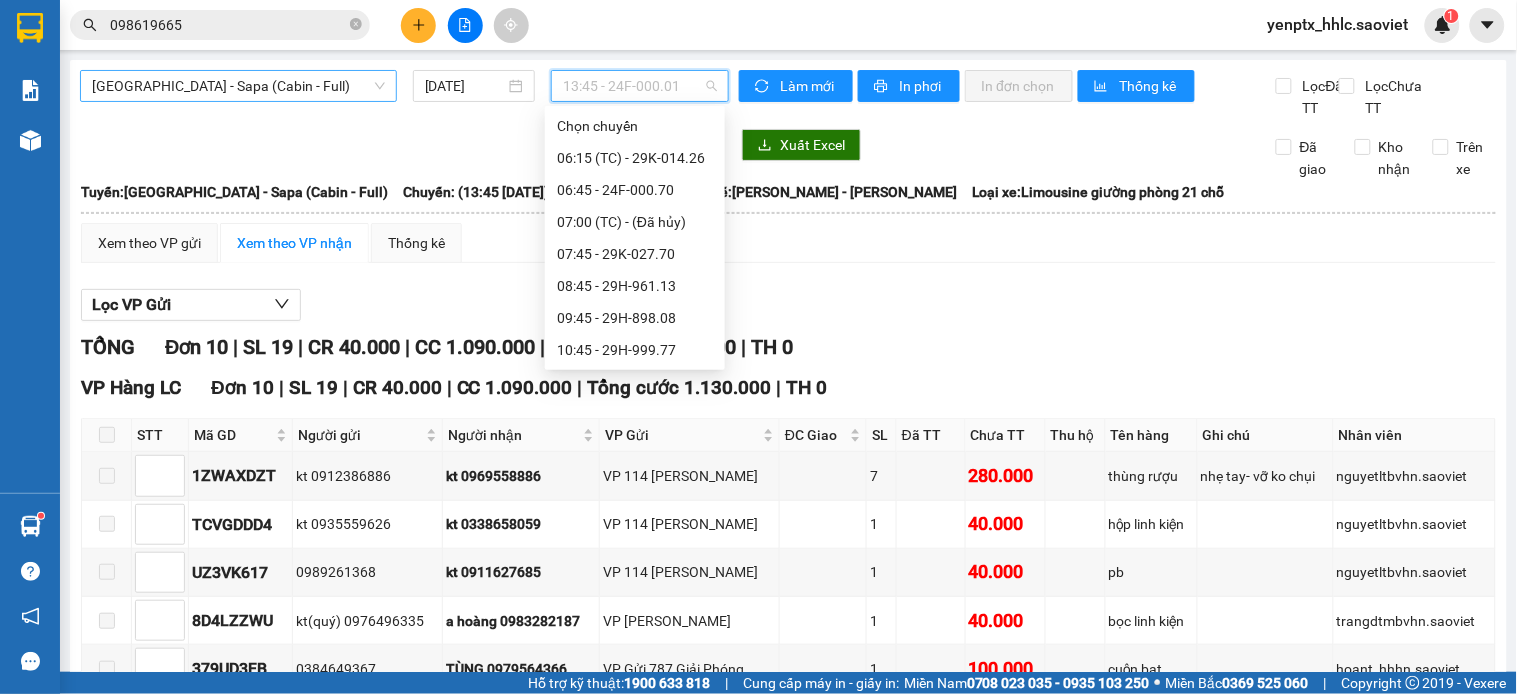 click on "[GEOGRAPHIC_DATA] - Sapa (Cabin - Full)" at bounding box center [238, 86] 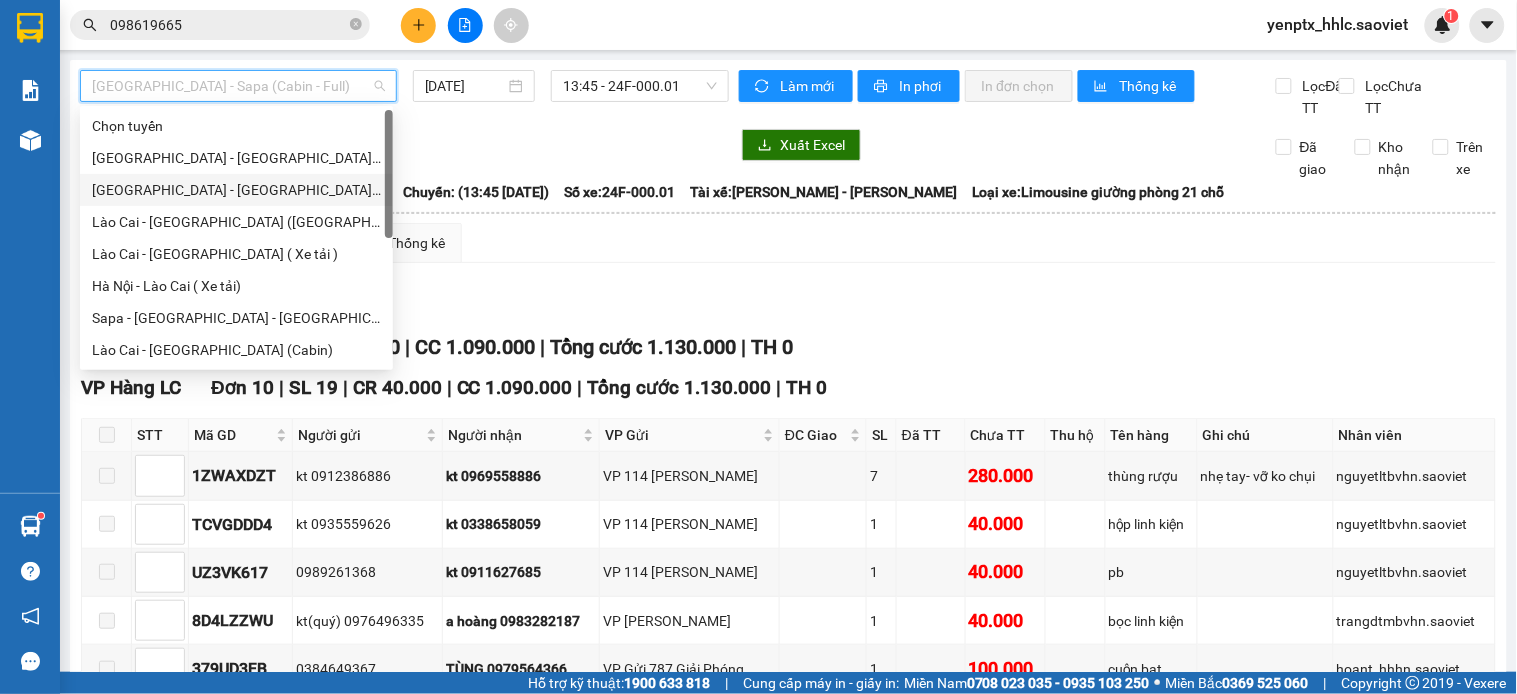 click on "[GEOGRAPHIC_DATA] - [GEOGRAPHIC_DATA] ([GEOGRAPHIC_DATA])" at bounding box center [236, 190] 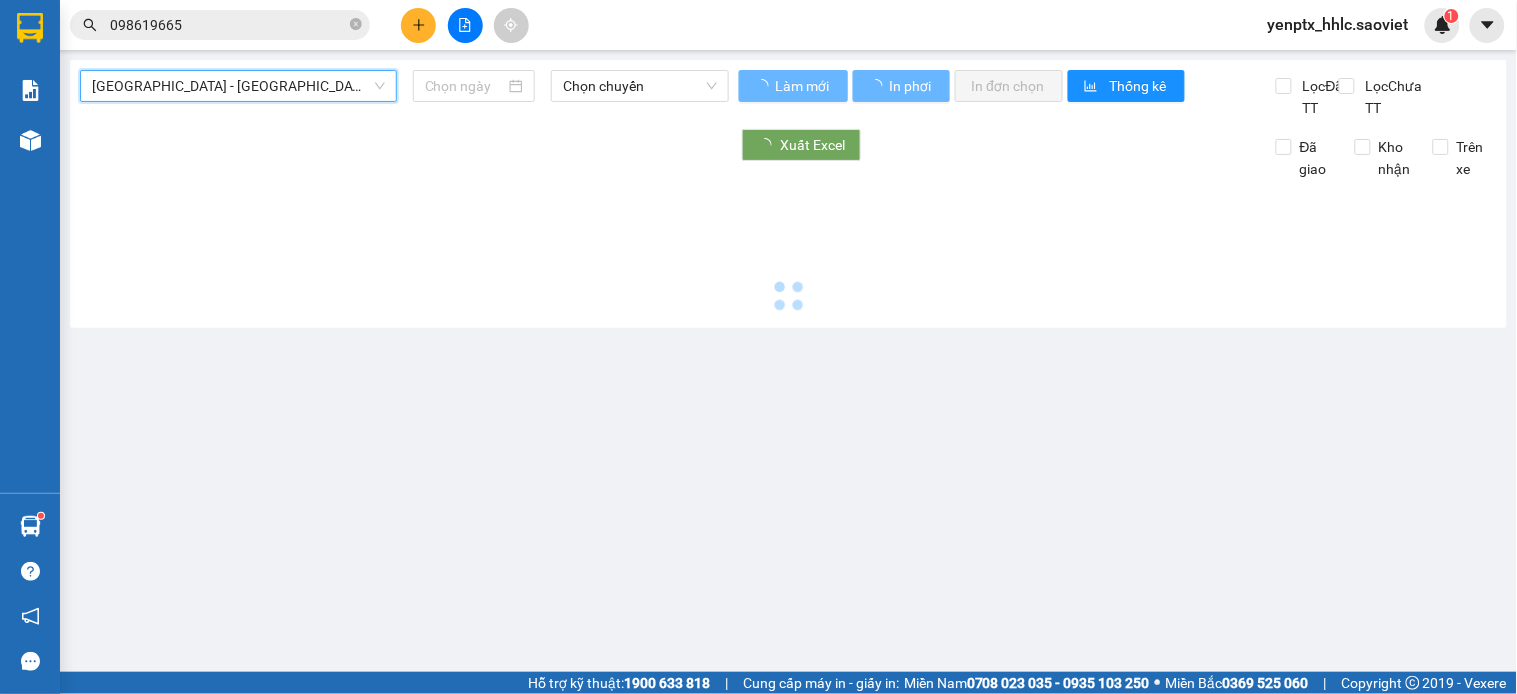 type on "[DATE]" 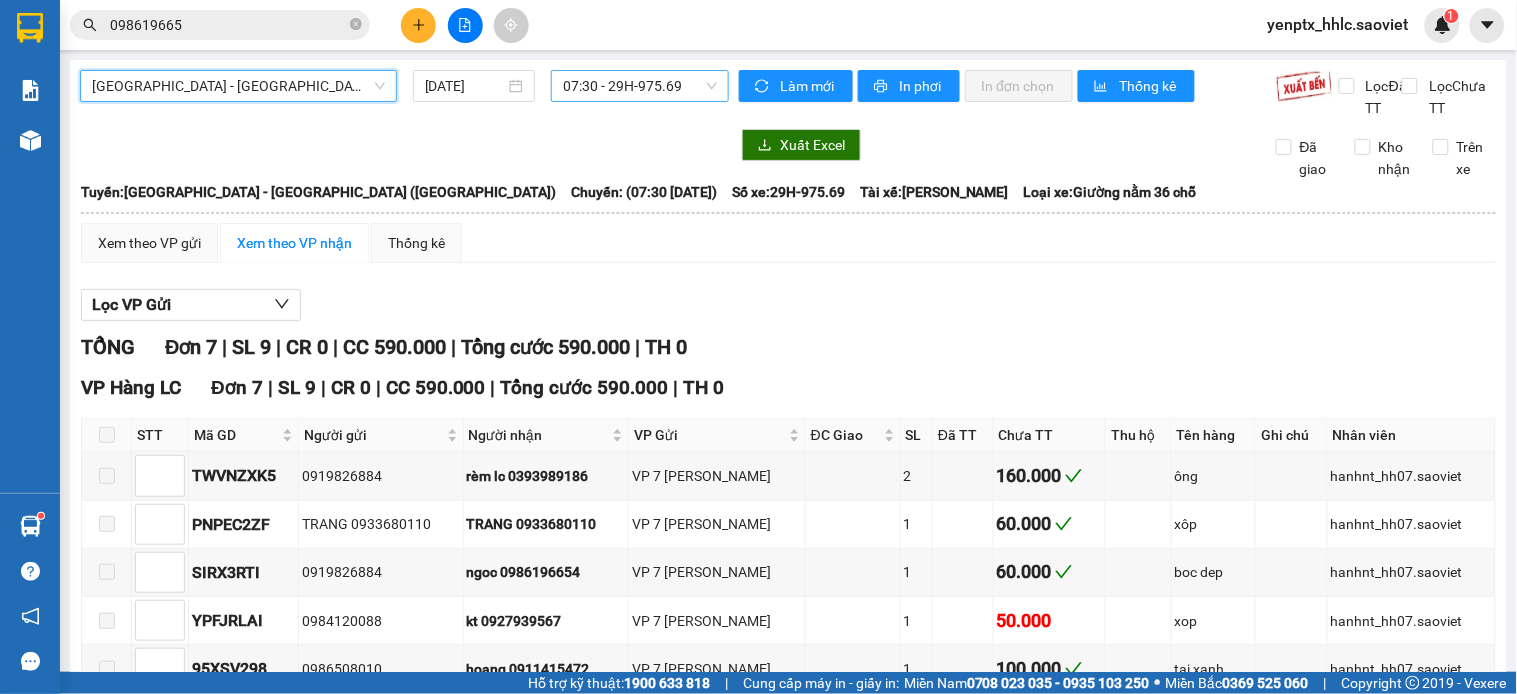 click on "07:30     - 29H-975.69" at bounding box center [640, 86] 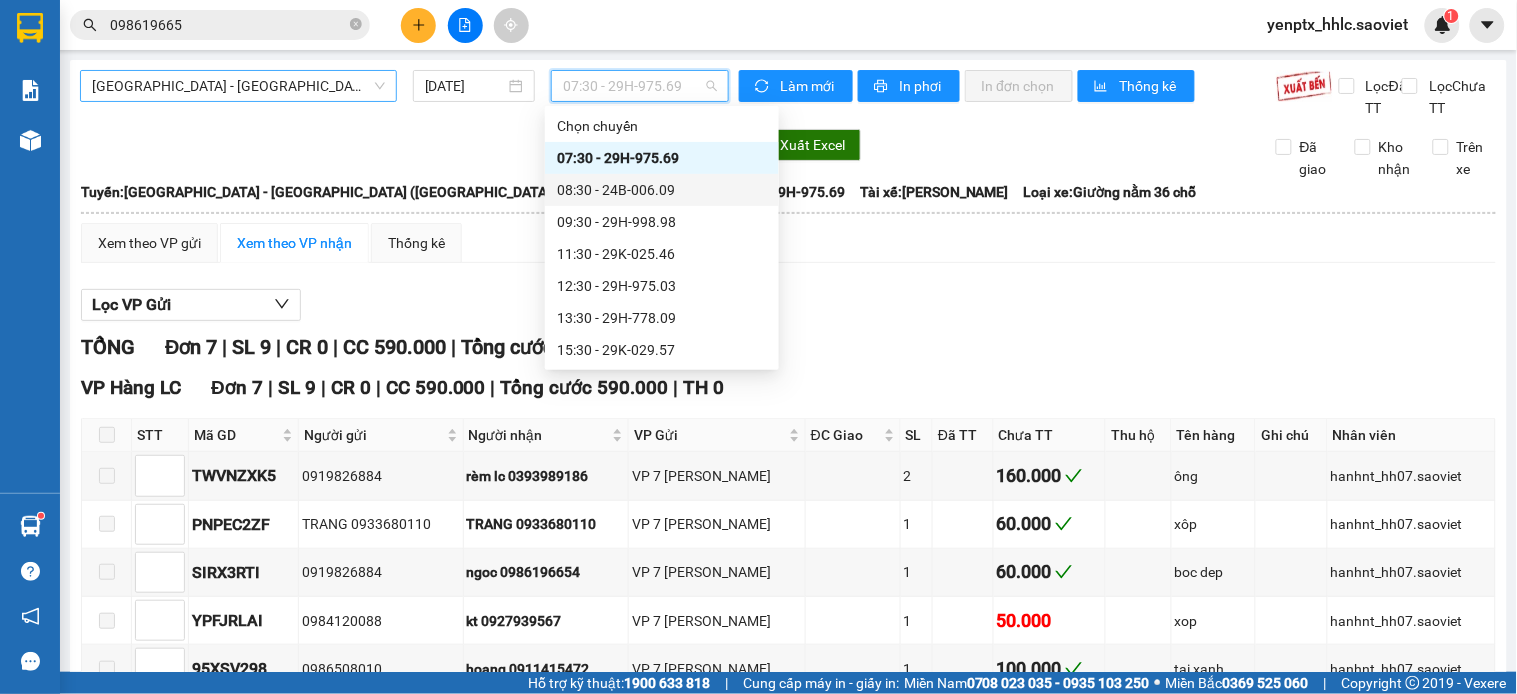 click on "[GEOGRAPHIC_DATA] - [GEOGRAPHIC_DATA] ([GEOGRAPHIC_DATA])" at bounding box center (238, 86) 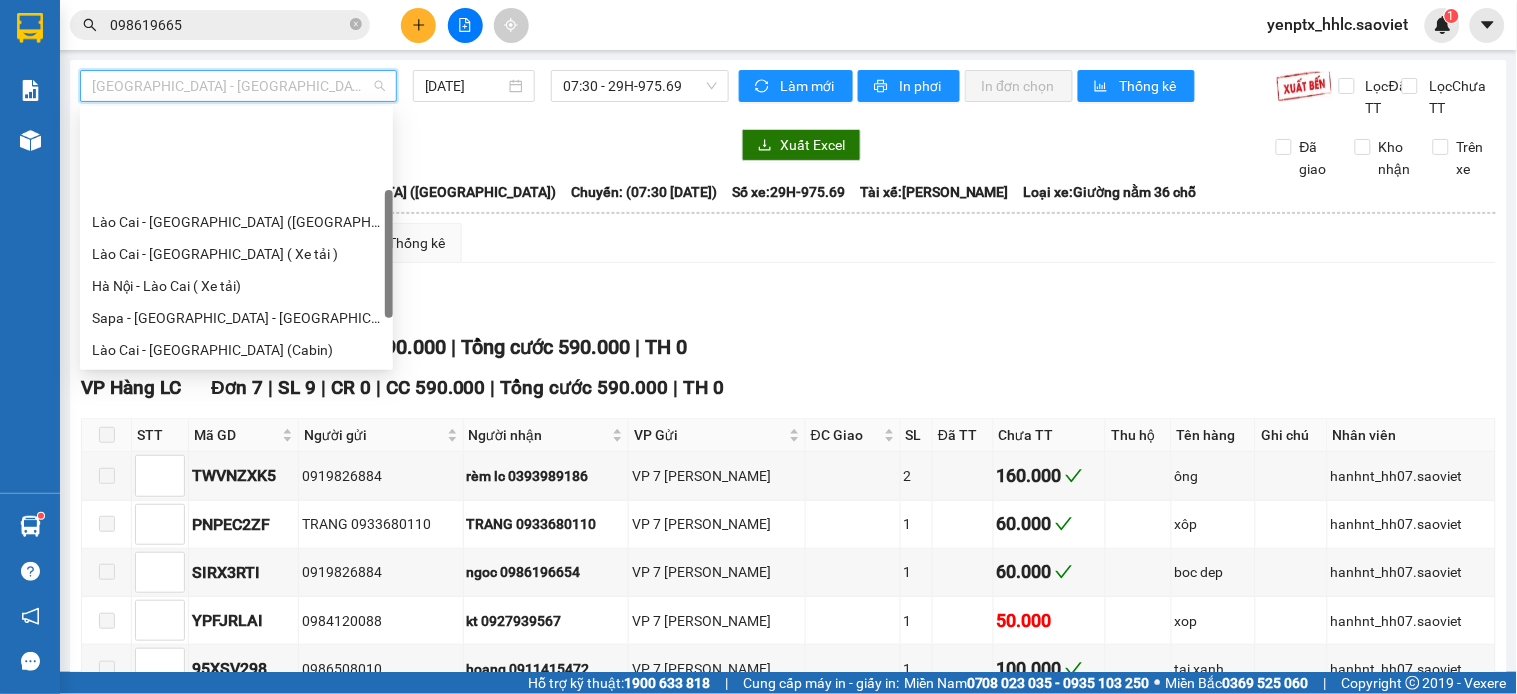 click on "[GEOGRAPHIC_DATA] - Sapa (Cabin - Thăng Long)" at bounding box center [236, 382] 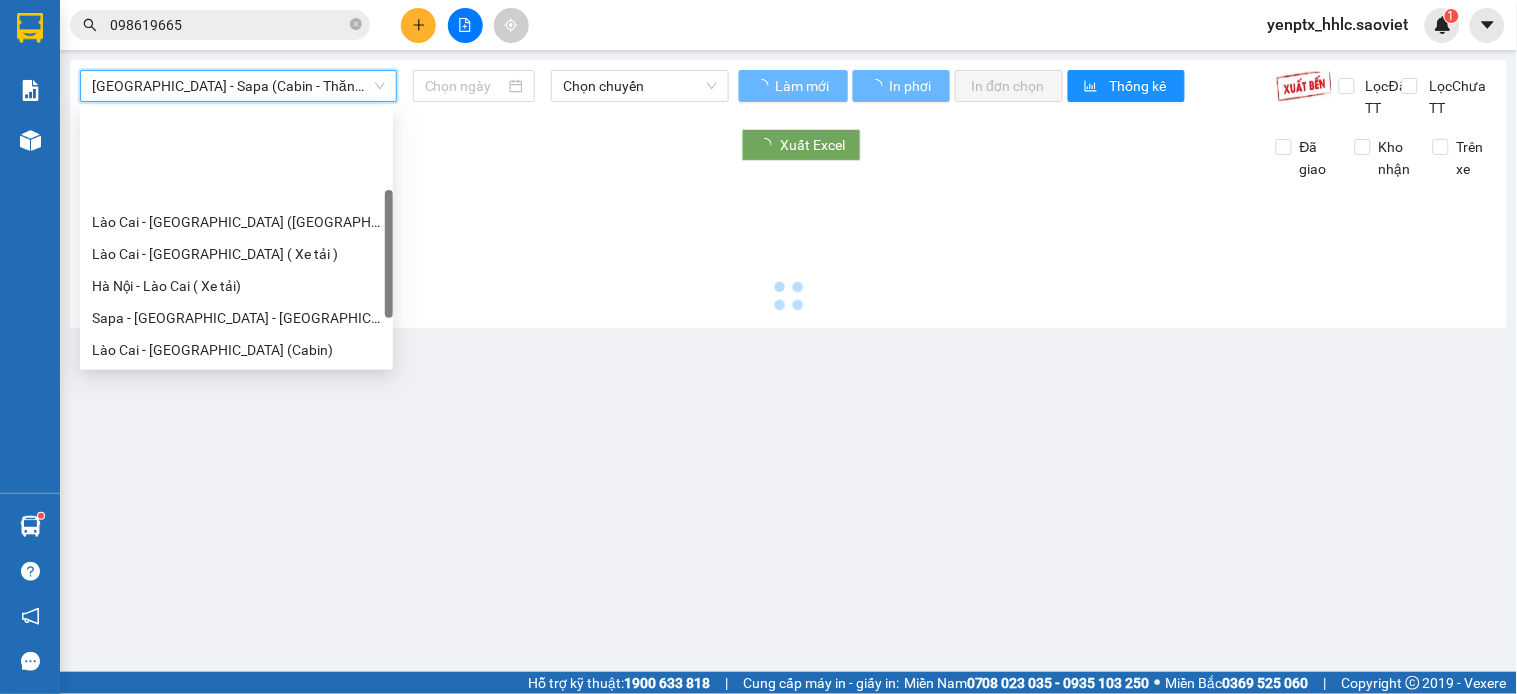 type on "[DATE]" 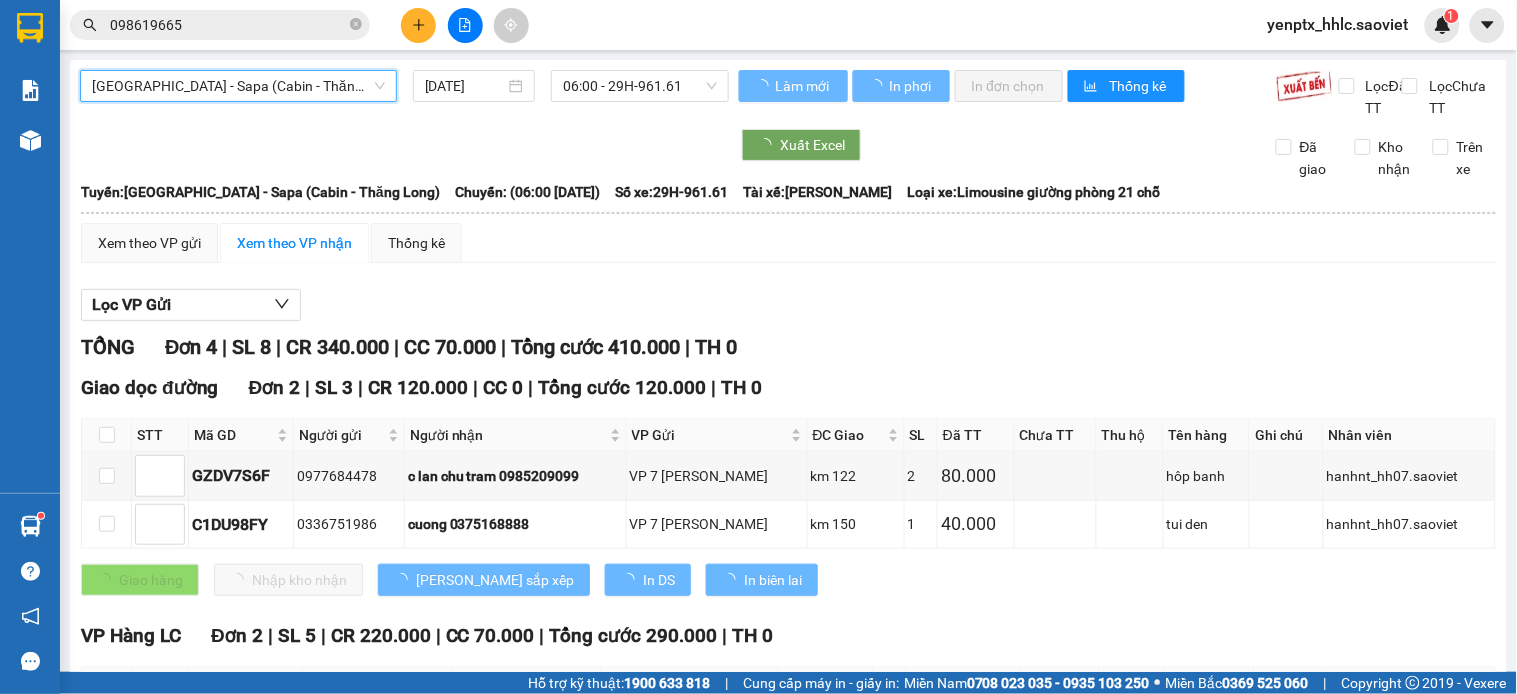 click on "[GEOGRAPHIC_DATA] - Sapa (Cabin - Thăng Long)" at bounding box center [238, 86] 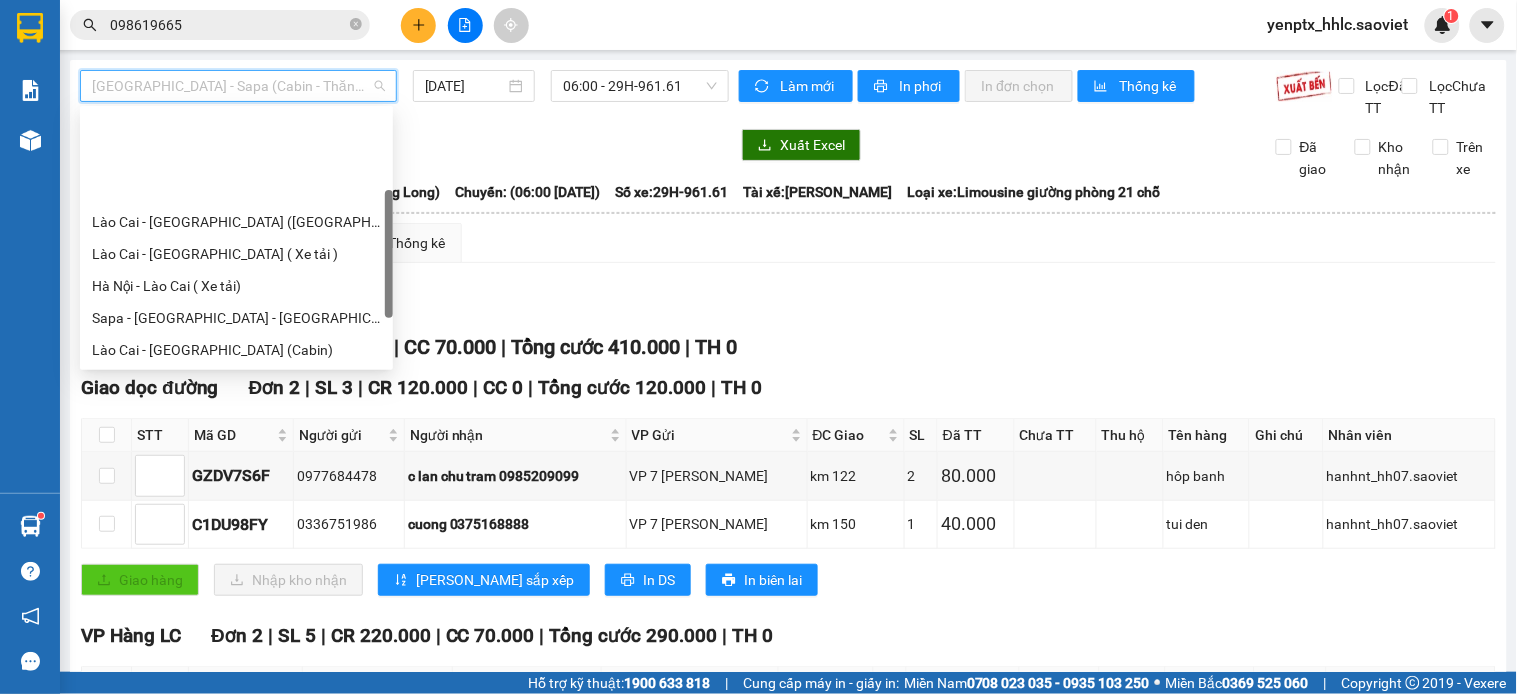 click on "[GEOGRAPHIC_DATA] - [GEOGRAPHIC_DATA] ([GEOGRAPHIC_DATA])" at bounding box center (236, 446) 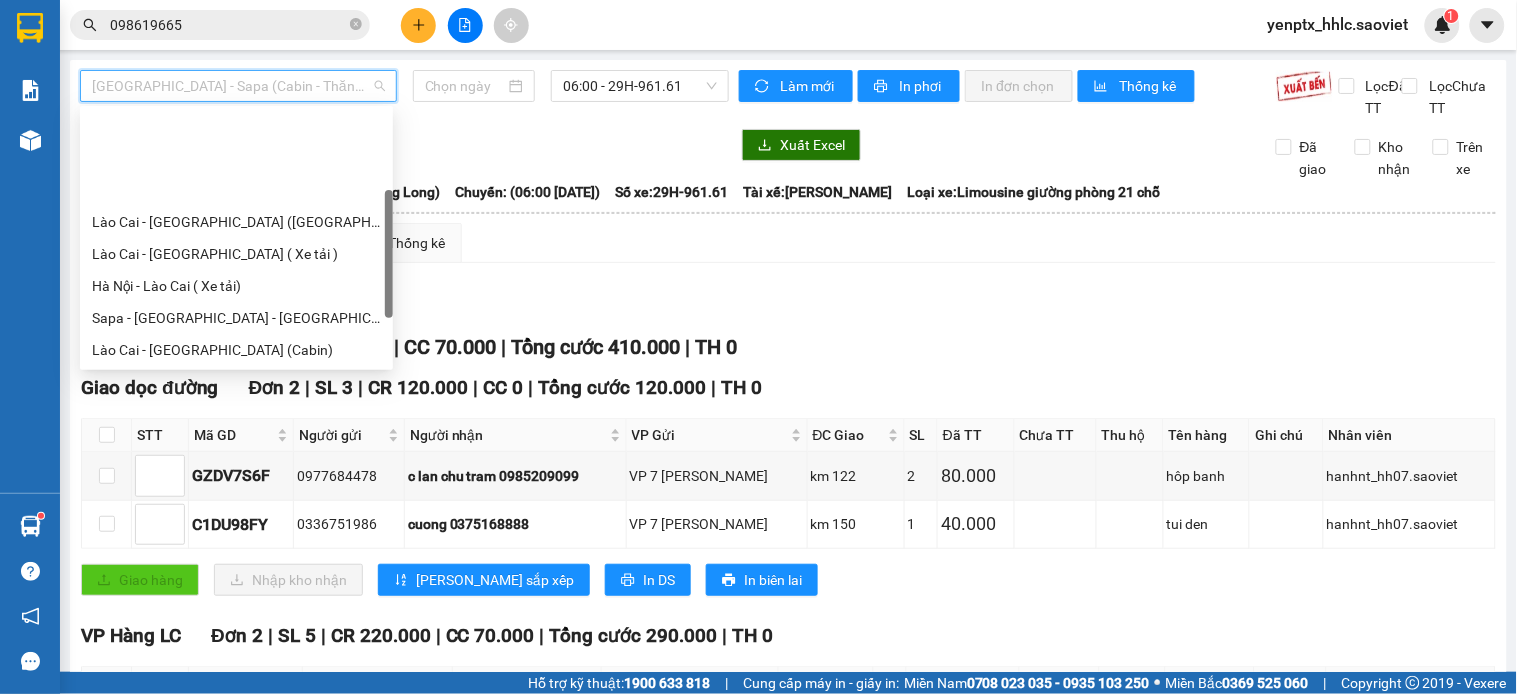 type on "[DATE]" 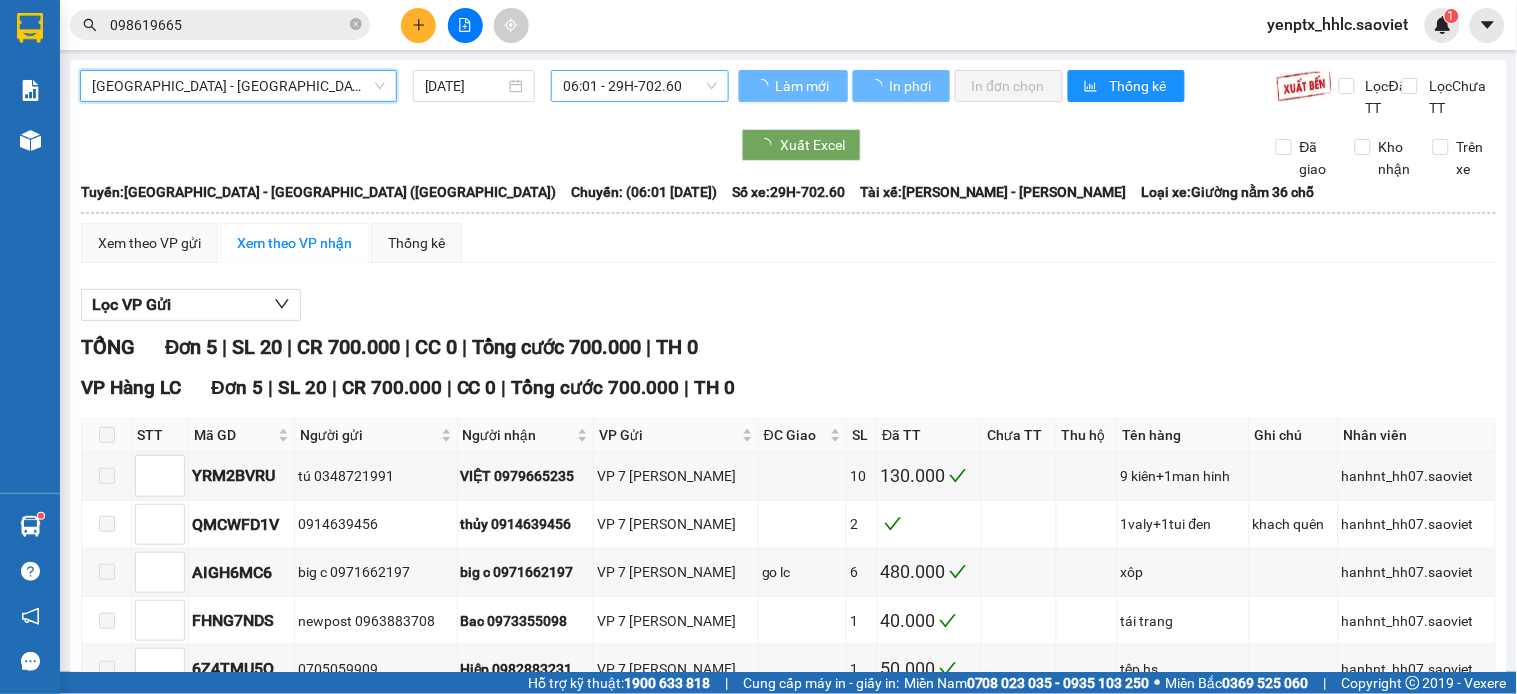 click on "06:01     - 29H-702.60" at bounding box center [640, 86] 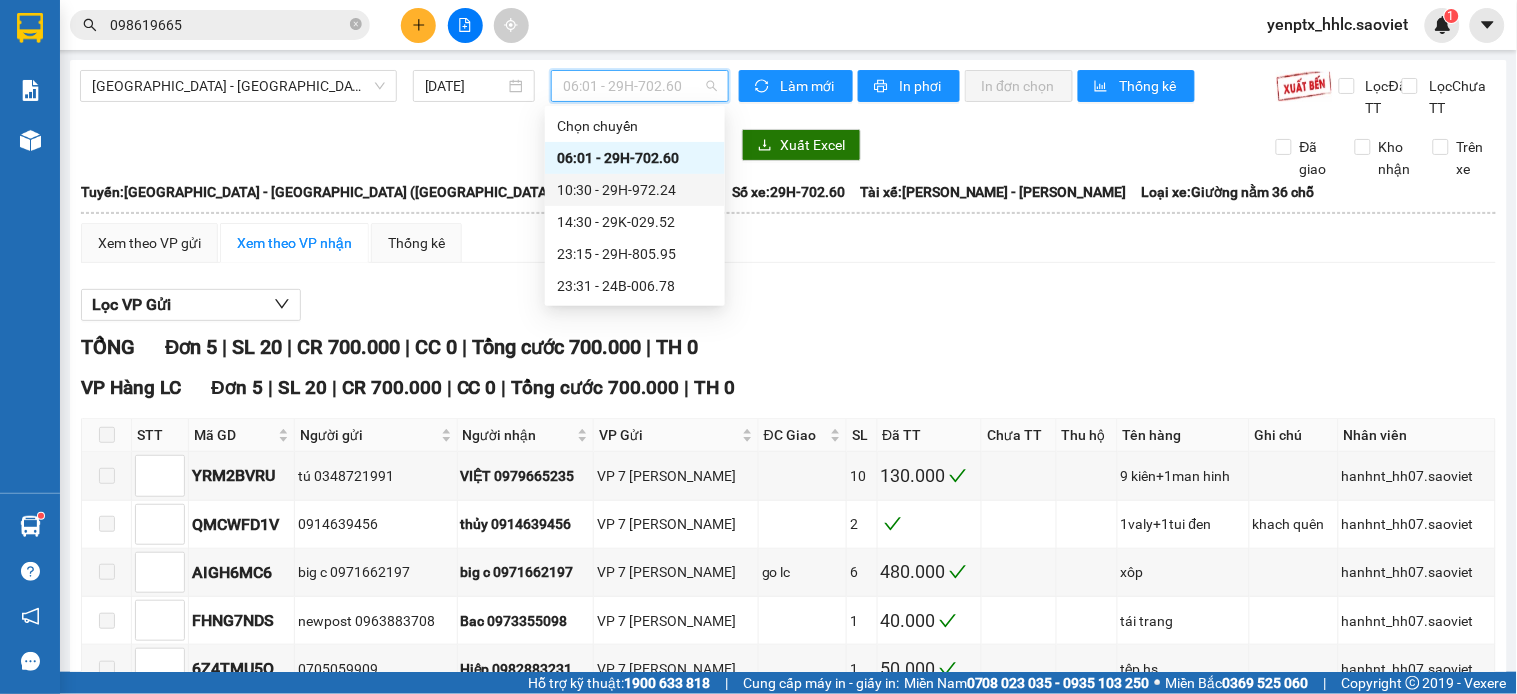click on "10:30     - 29H-972.24" at bounding box center (635, 190) 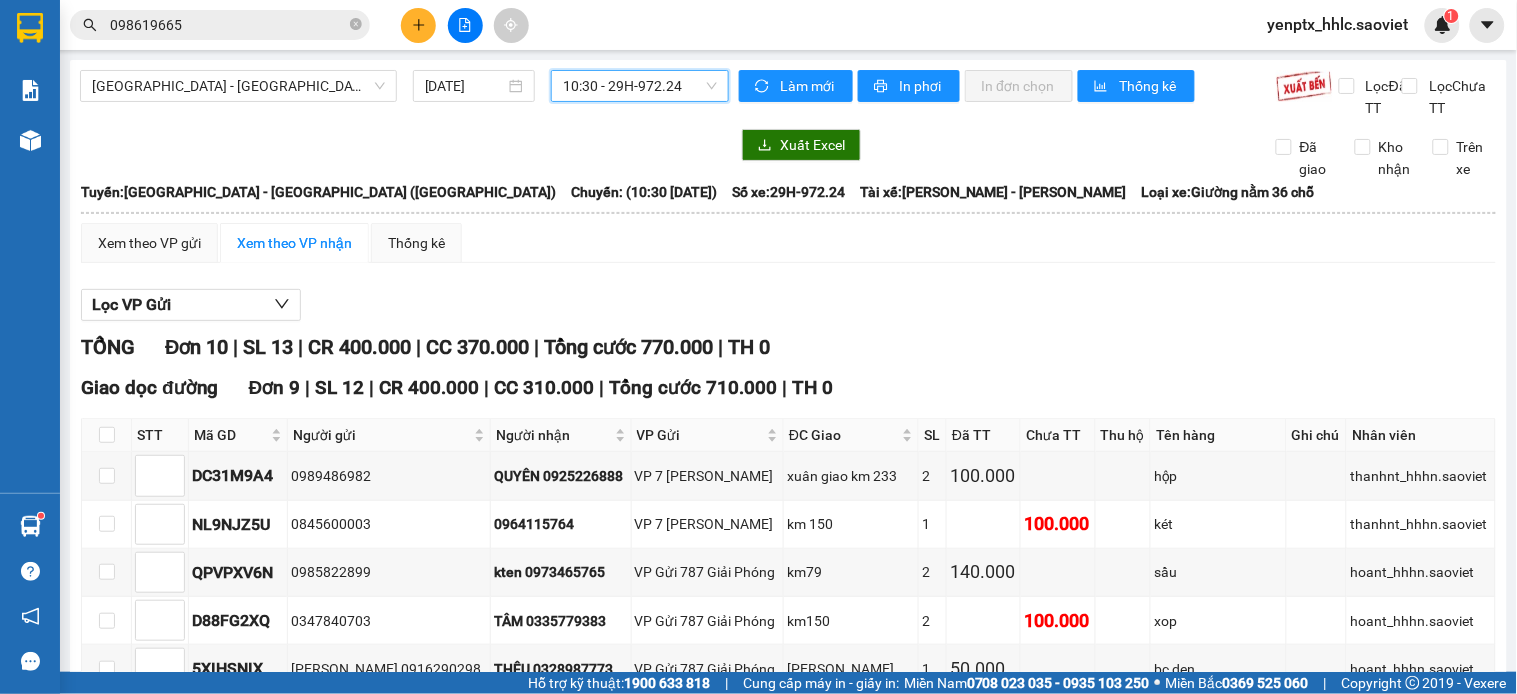 click on "In DS" at bounding box center (299, 1117) 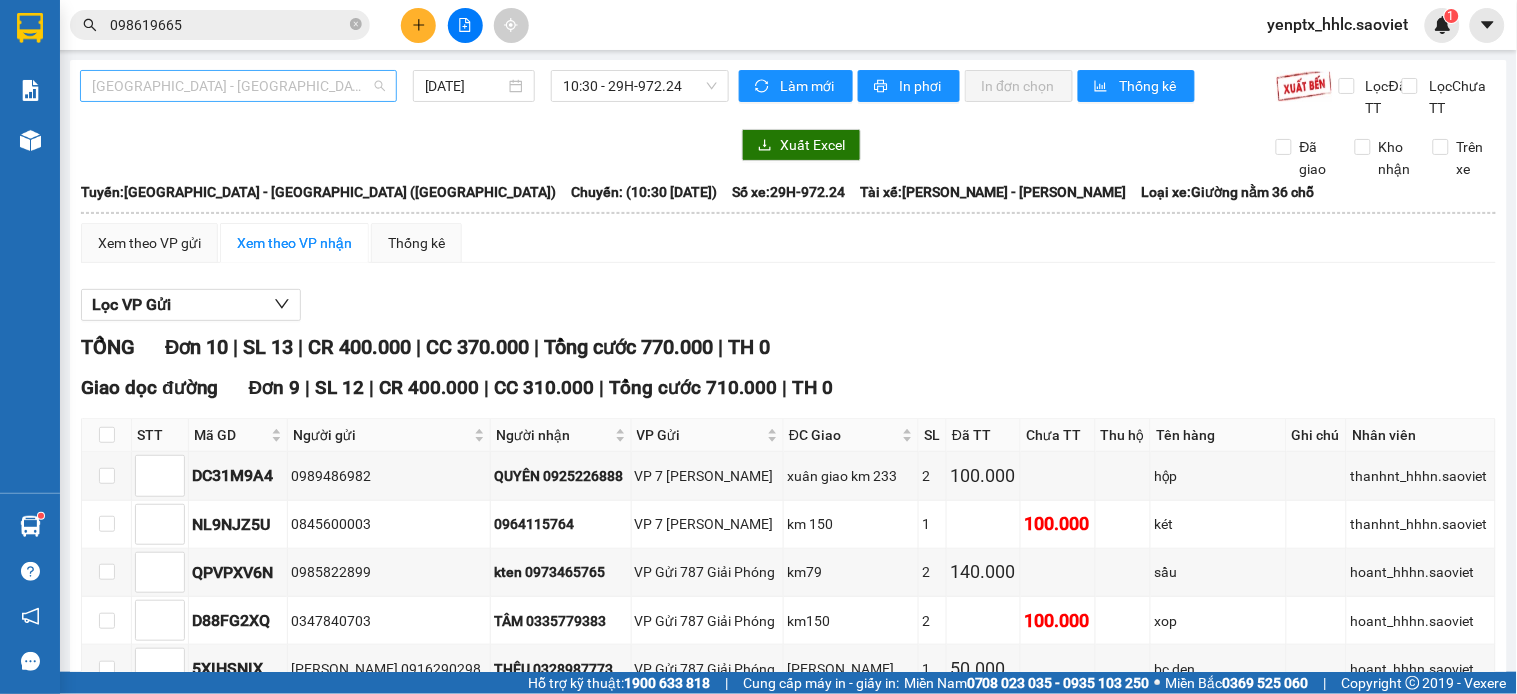 click on "[GEOGRAPHIC_DATA] - [GEOGRAPHIC_DATA] ([GEOGRAPHIC_DATA])" at bounding box center [238, 86] 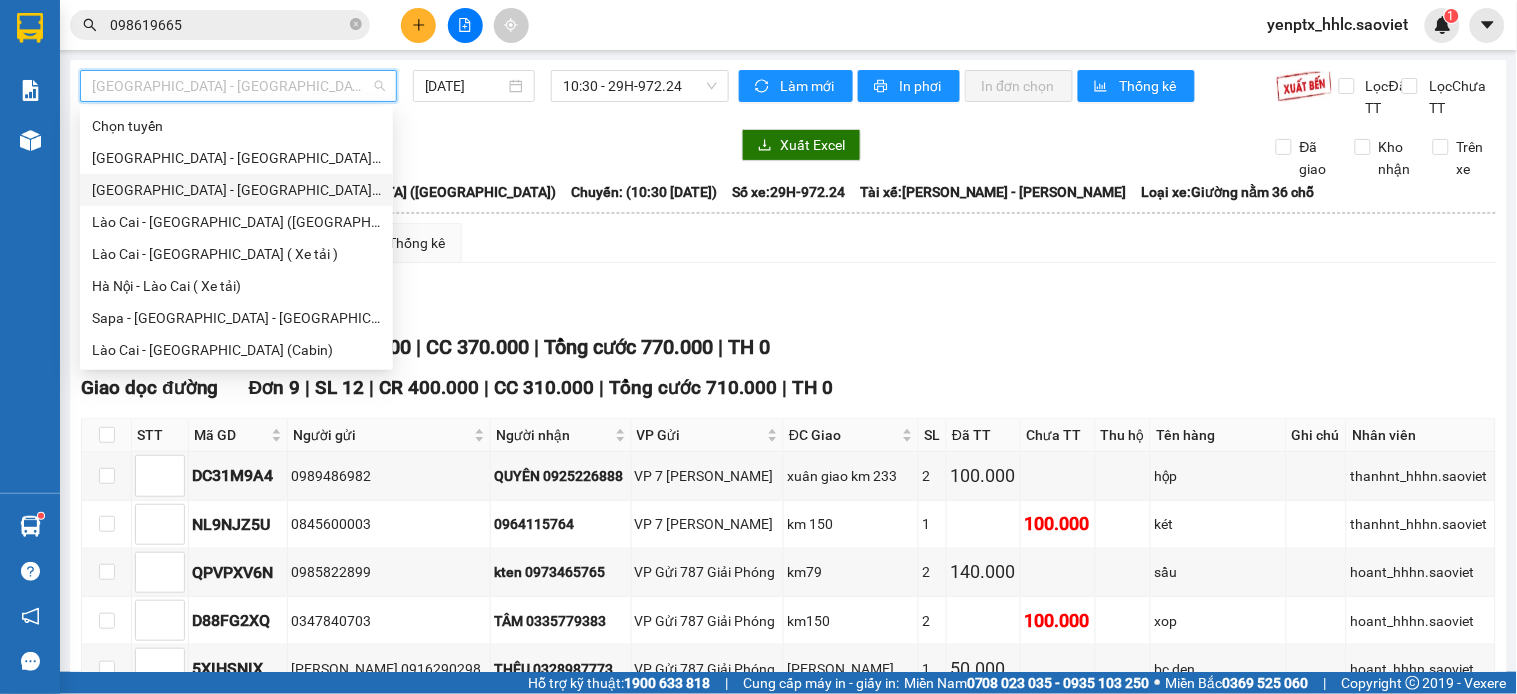 click on "[GEOGRAPHIC_DATA] - [GEOGRAPHIC_DATA] ([GEOGRAPHIC_DATA])" at bounding box center [236, 190] 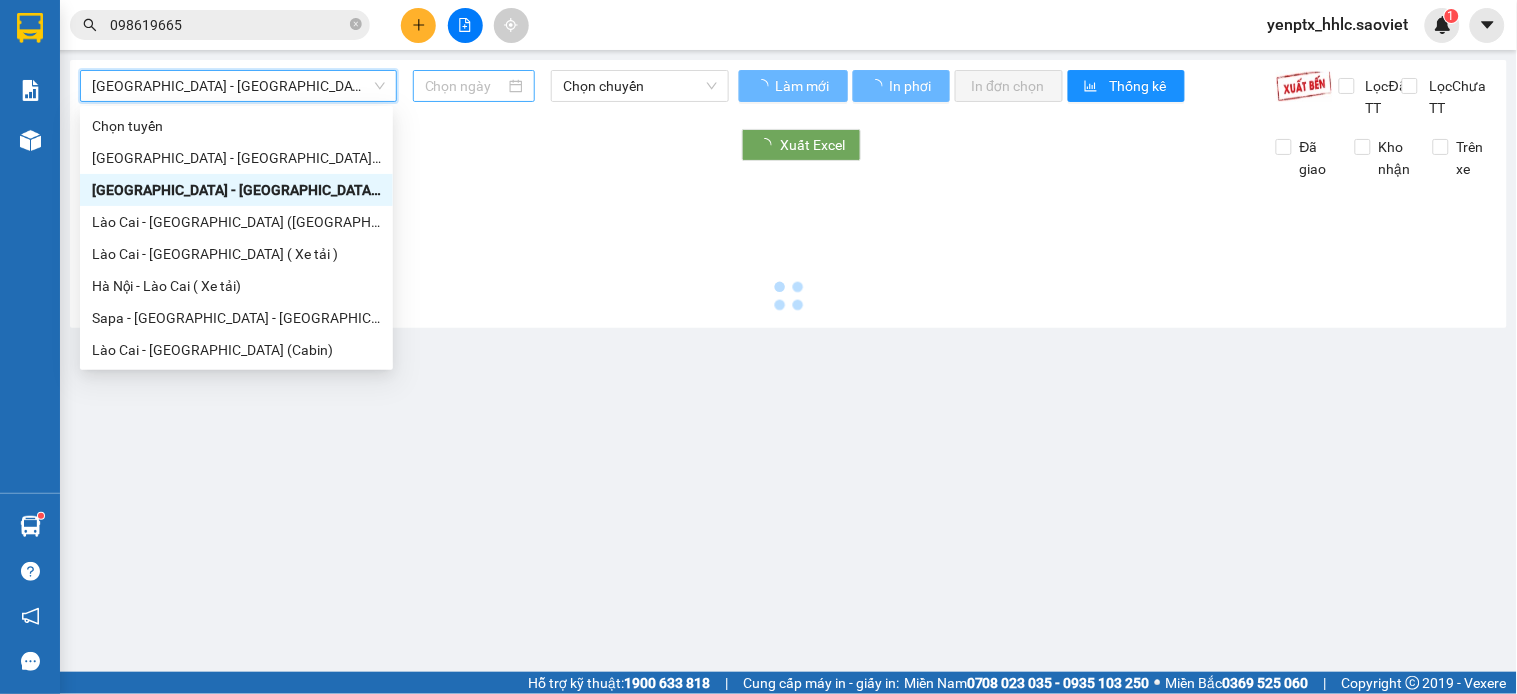 type on "[DATE]" 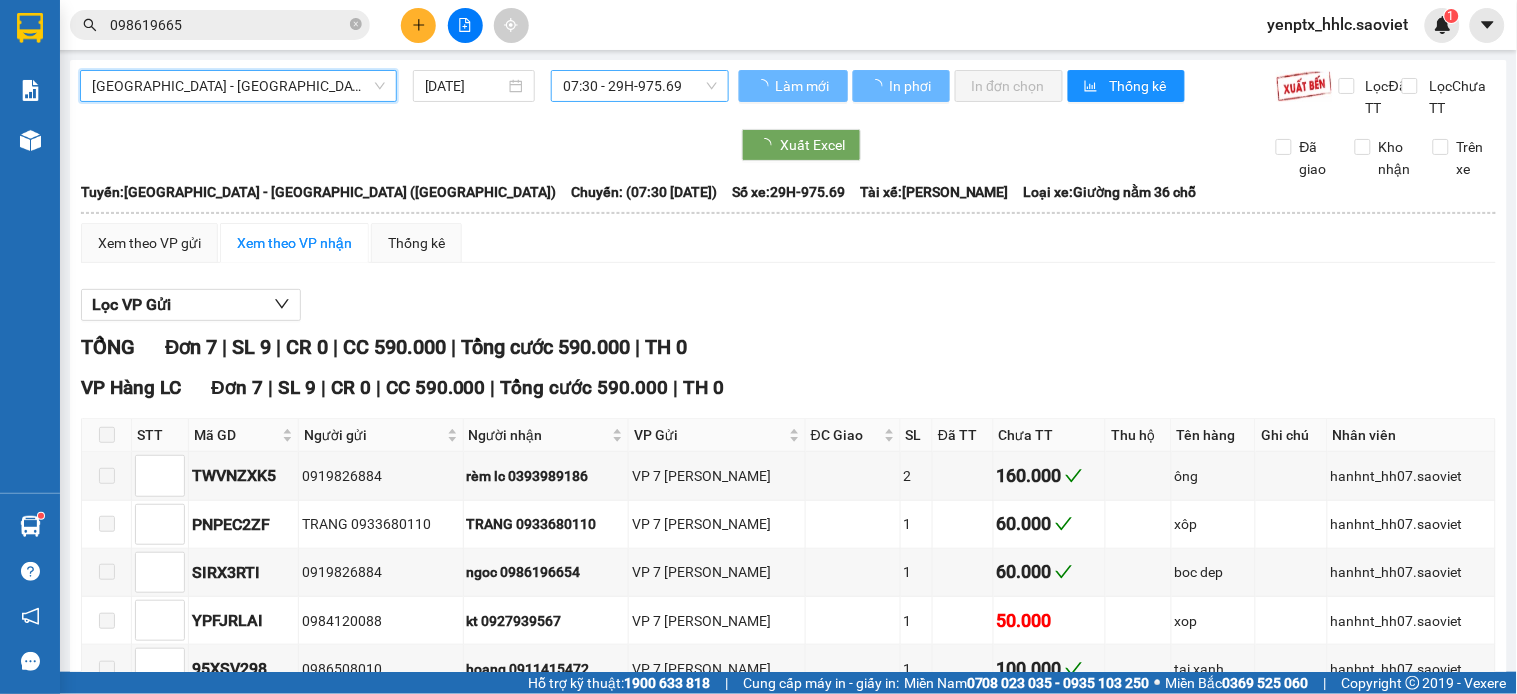 click on "07:30     - 29H-975.69" at bounding box center (640, 86) 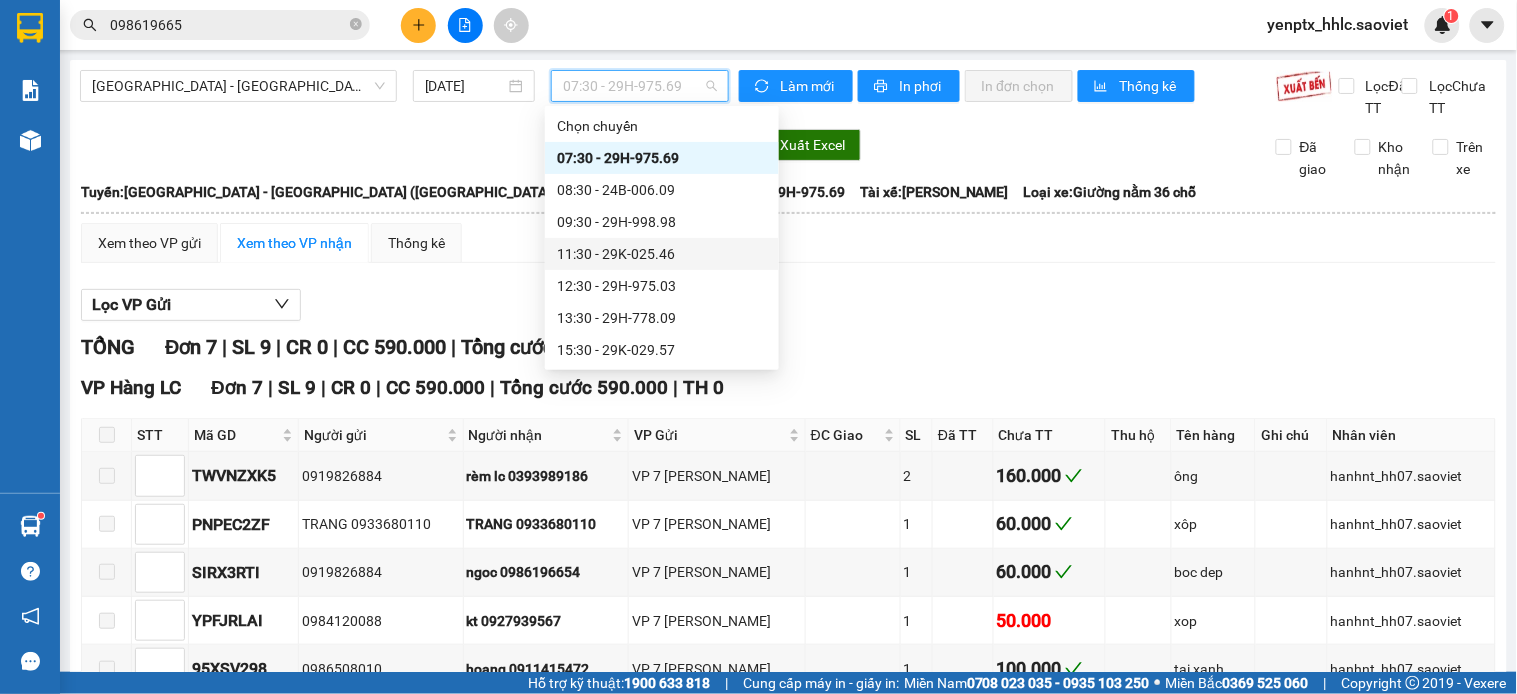 click on "11:30     - 29K-025.46" at bounding box center [662, 254] 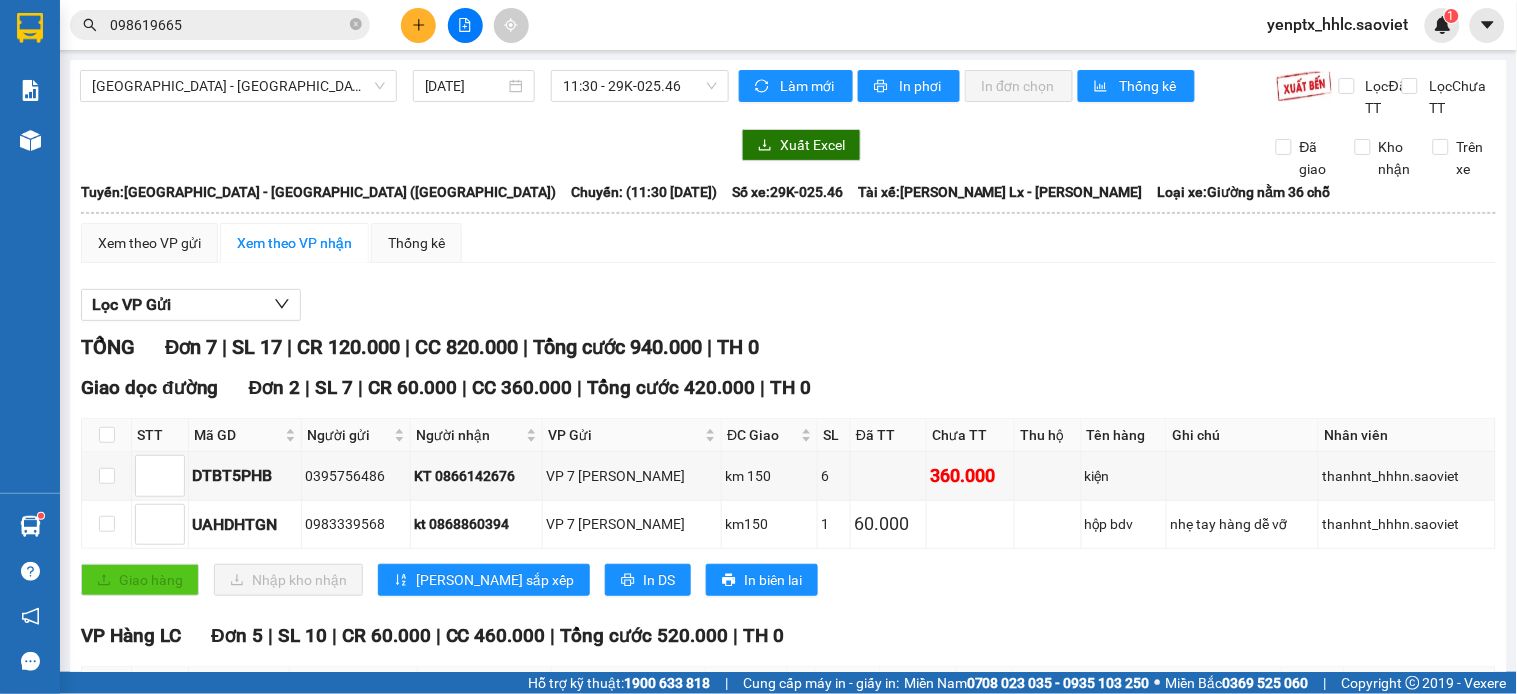 click on "In DS" at bounding box center (299, 972) 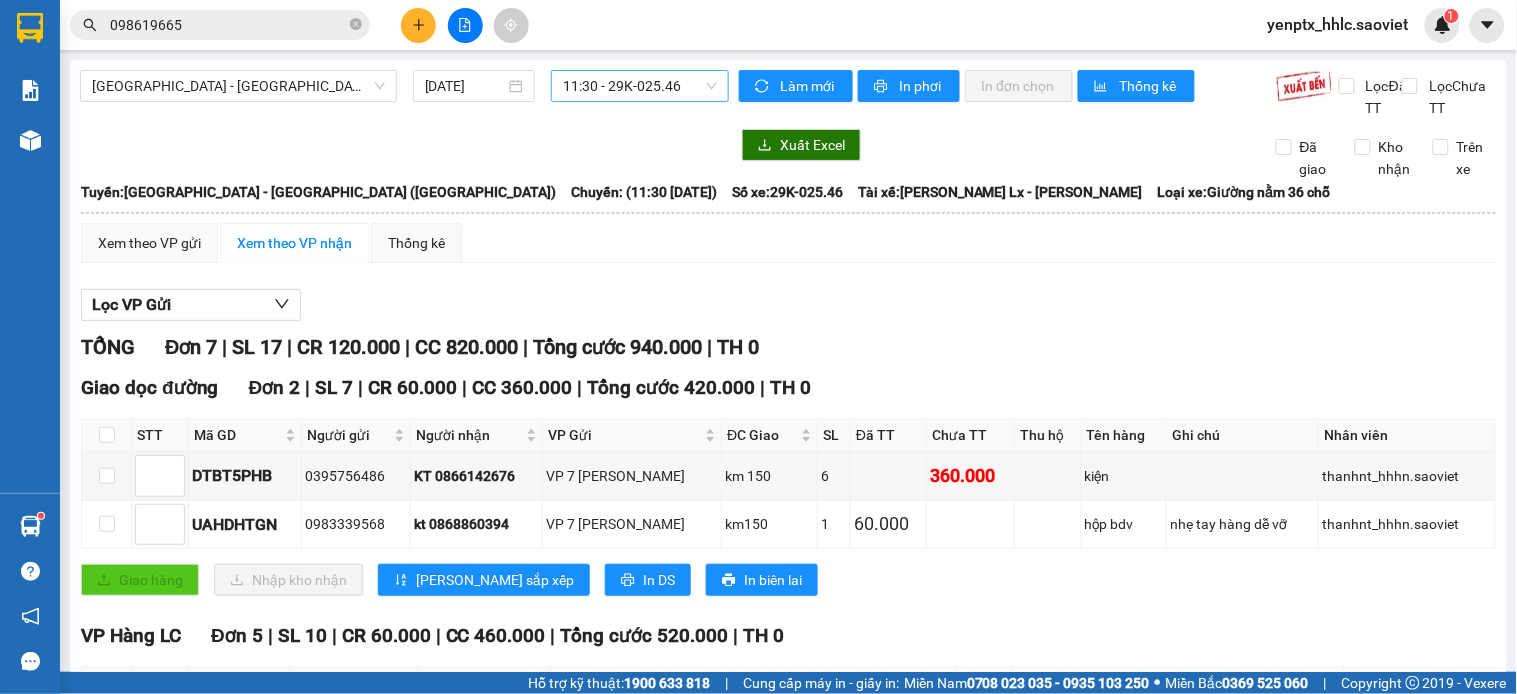 click on "11:30     - 29K-025.46" at bounding box center [640, 86] 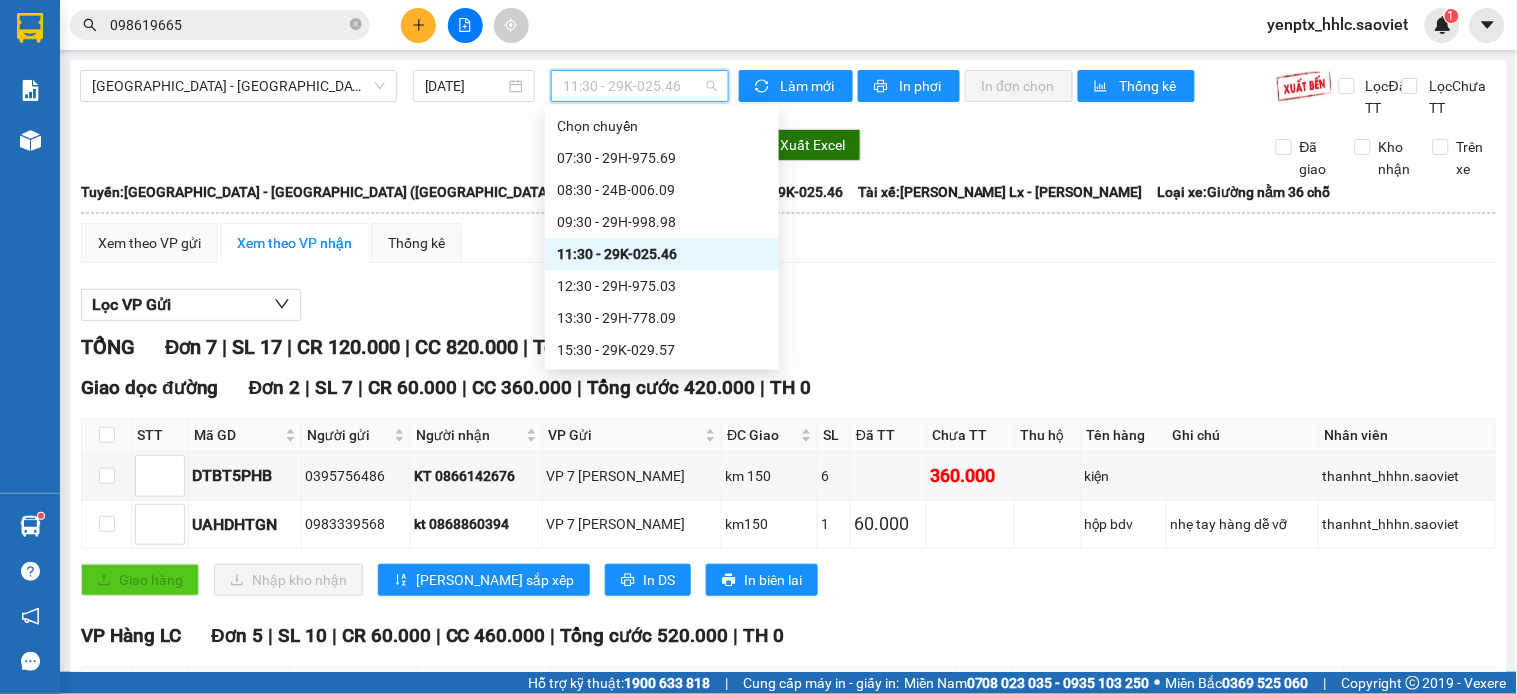 click on "11:30     - 29K-025.46" at bounding box center [662, 254] 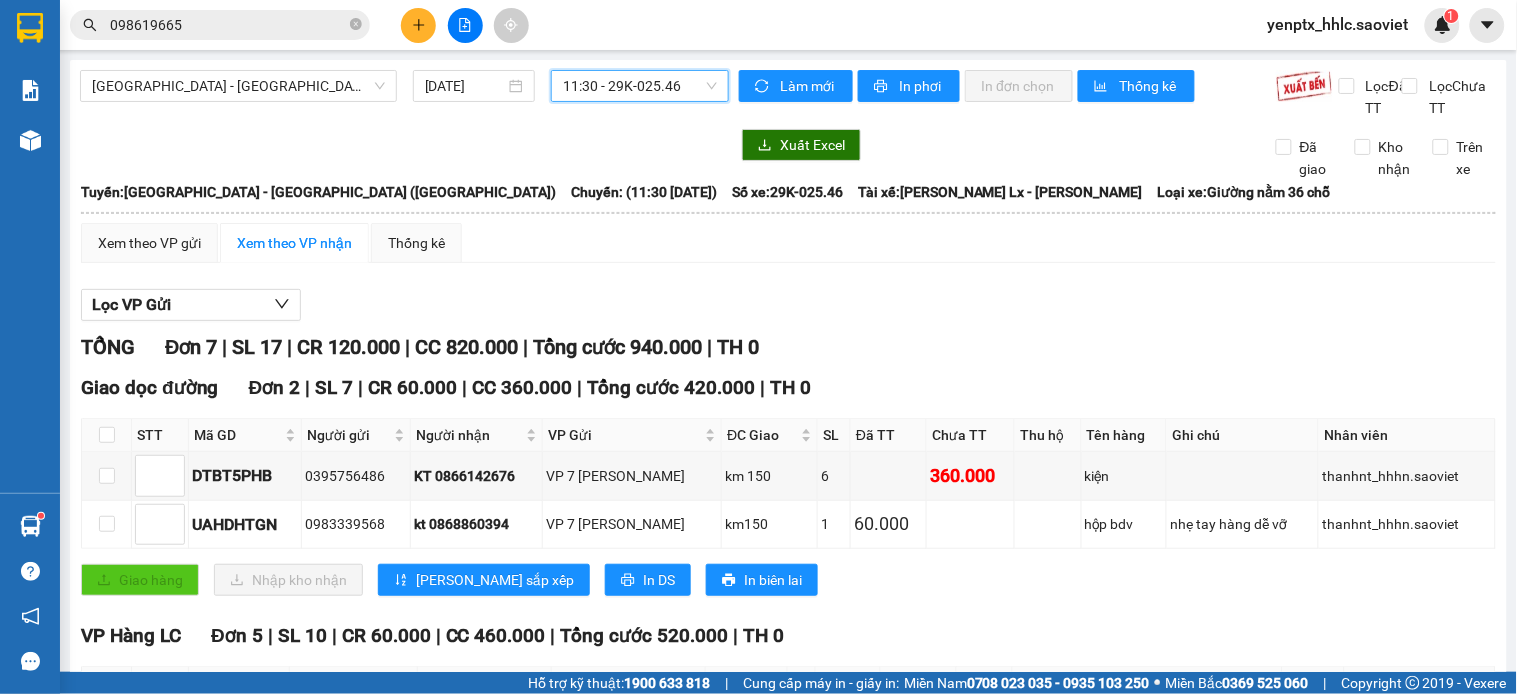 click on "In DS" at bounding box center [299, 972] 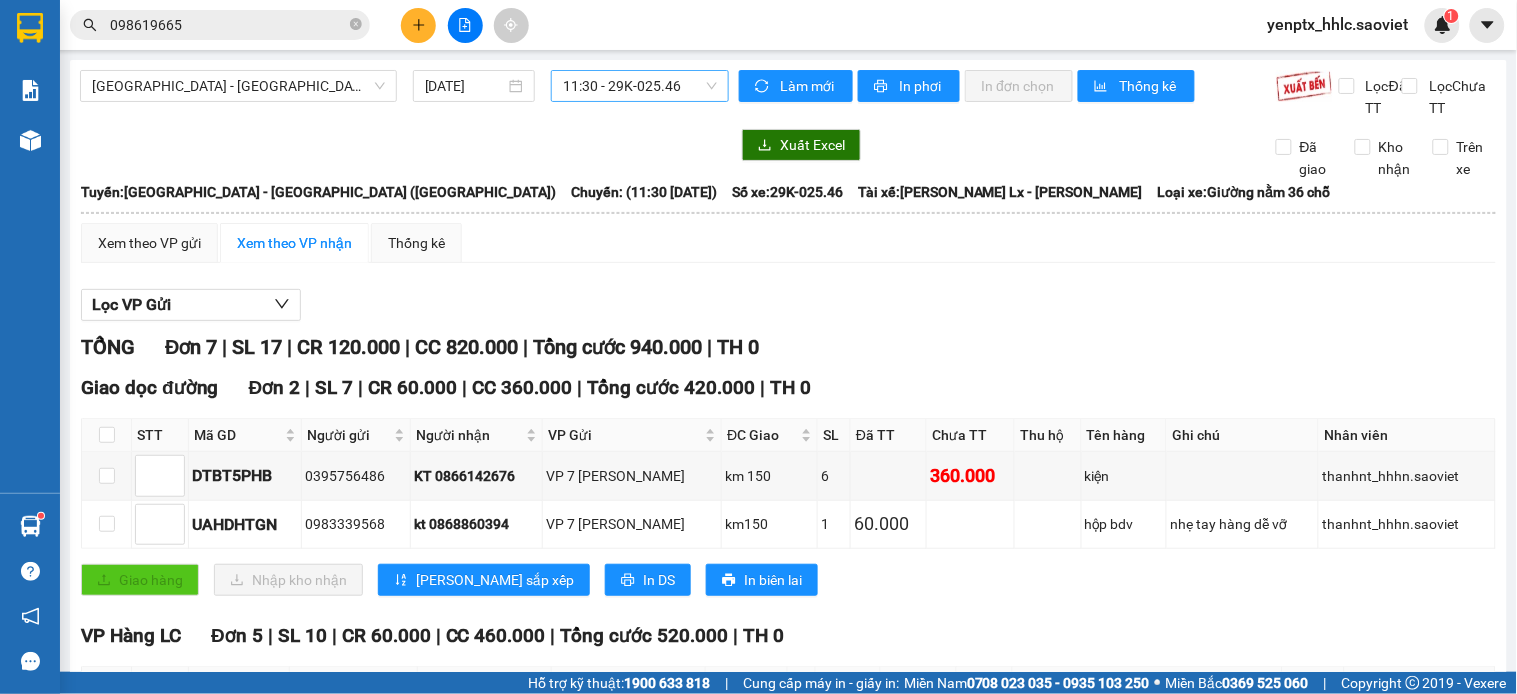 click on "11:30     - 29K-025.46" at bounding box center (640, 86) 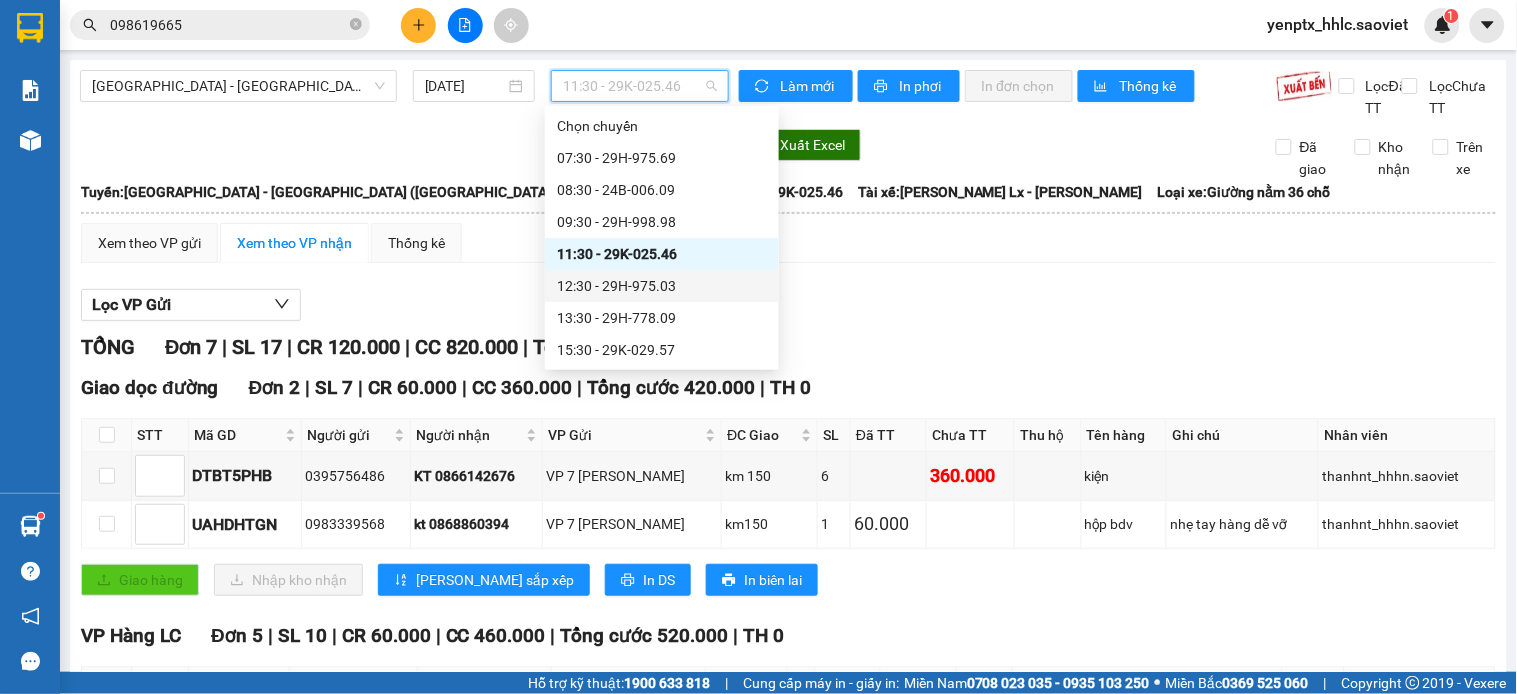 click on "12:30     - 29H-975.03" at bounding box center [662, 286] 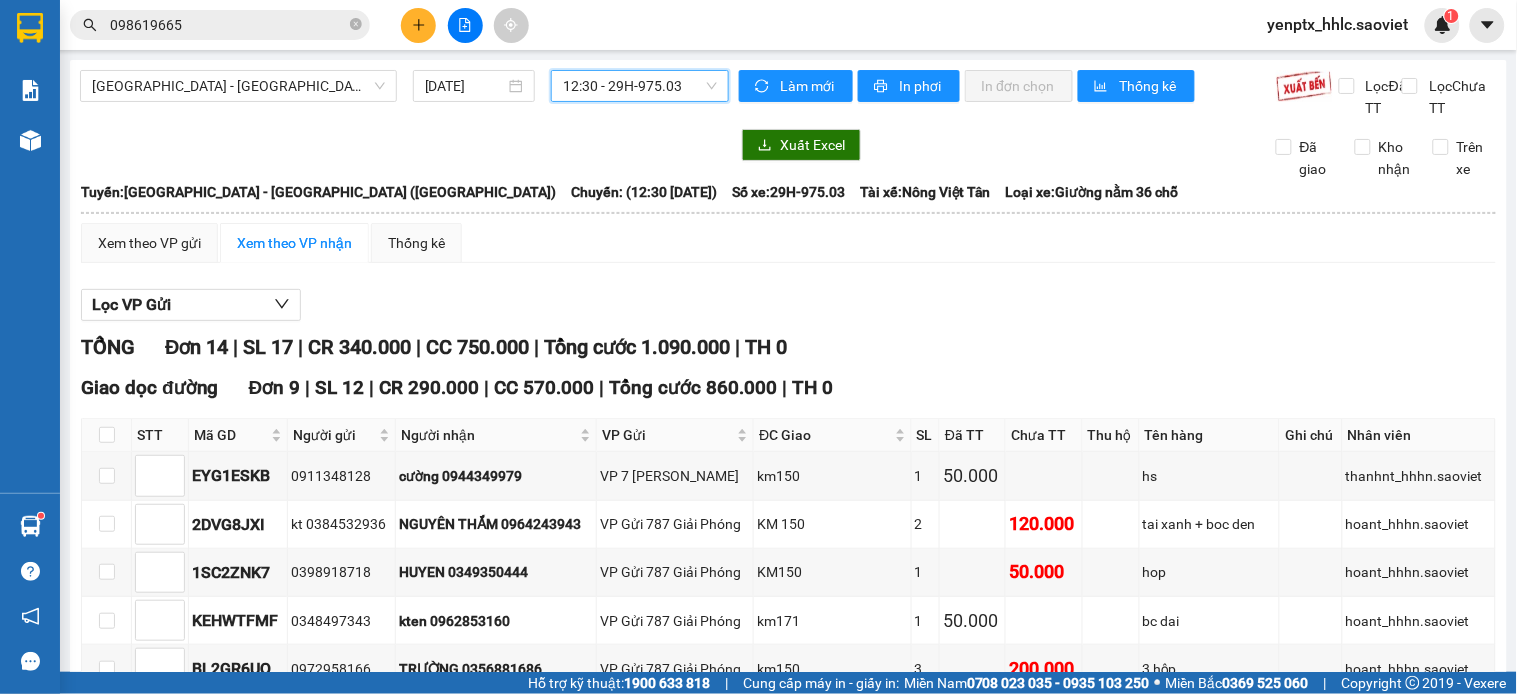 click on "In DS" at bounding box center (526, 1310) 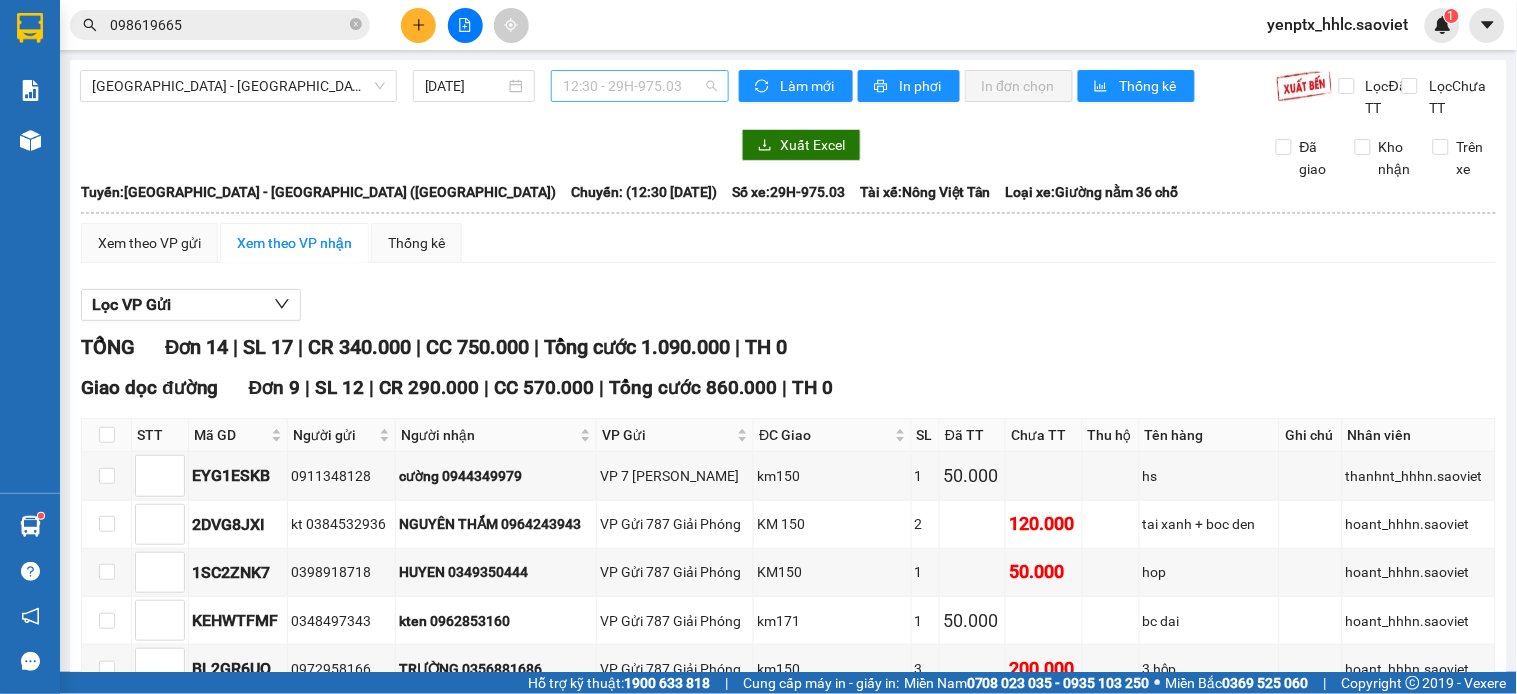 click on "12:30     - 29H-975.03" at bounding box center (640, 86) 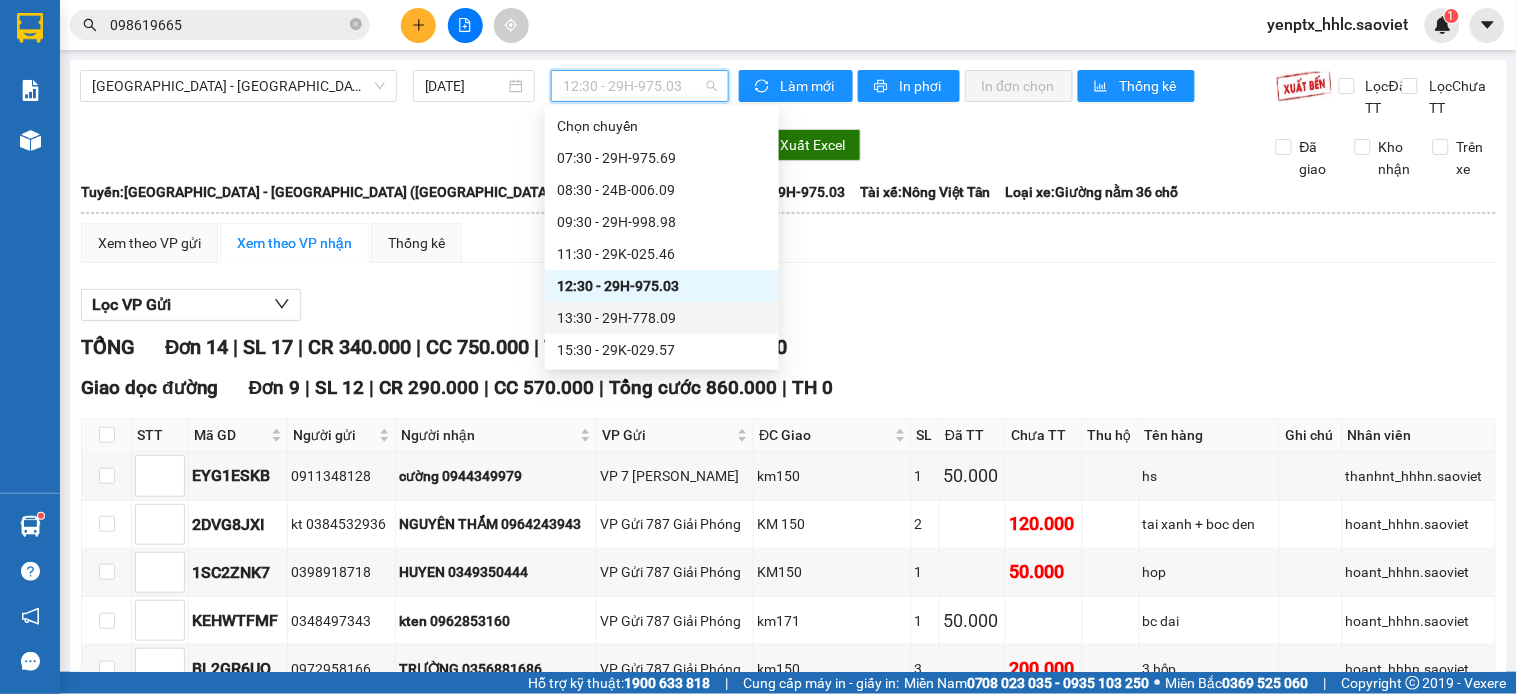 click on "Lọc VP Gửi" at bounding box center [788, 305] 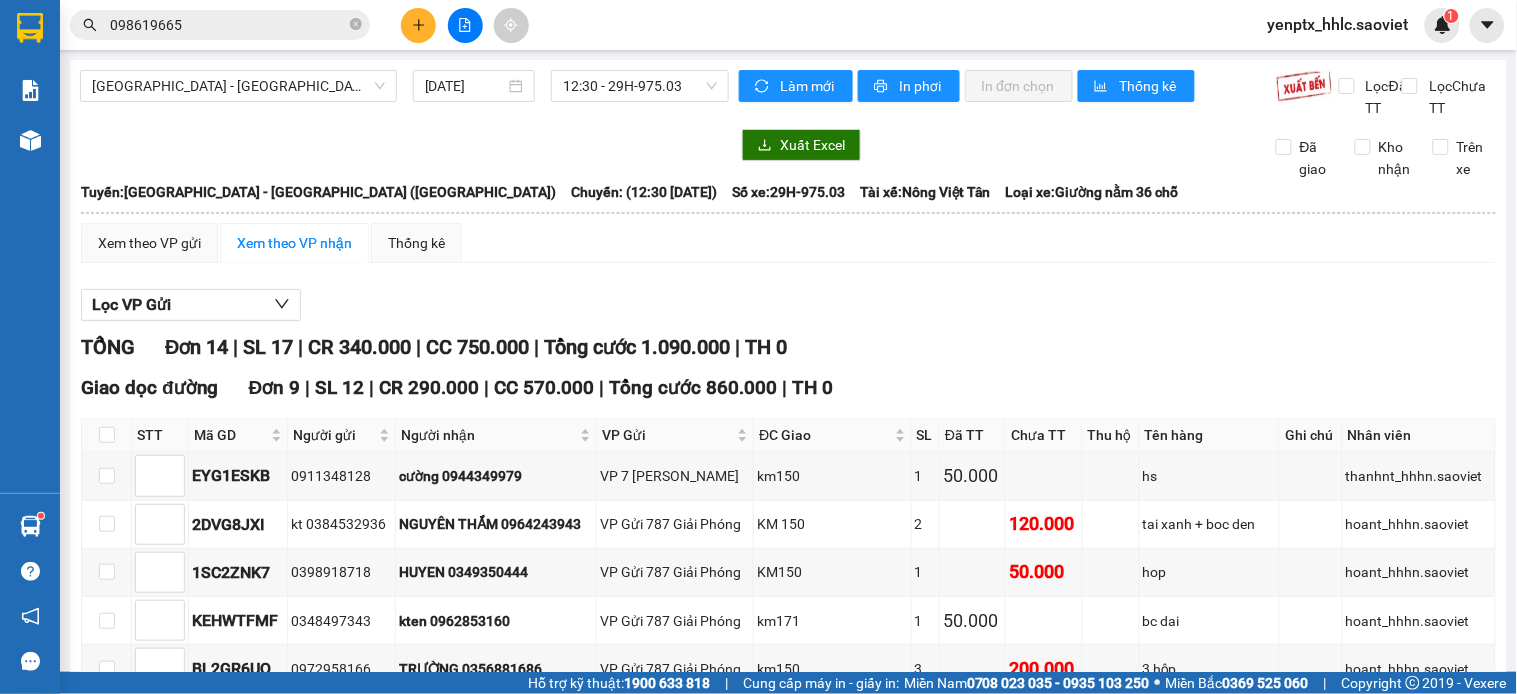click on "In DS" at bounding box center (526, 1310) 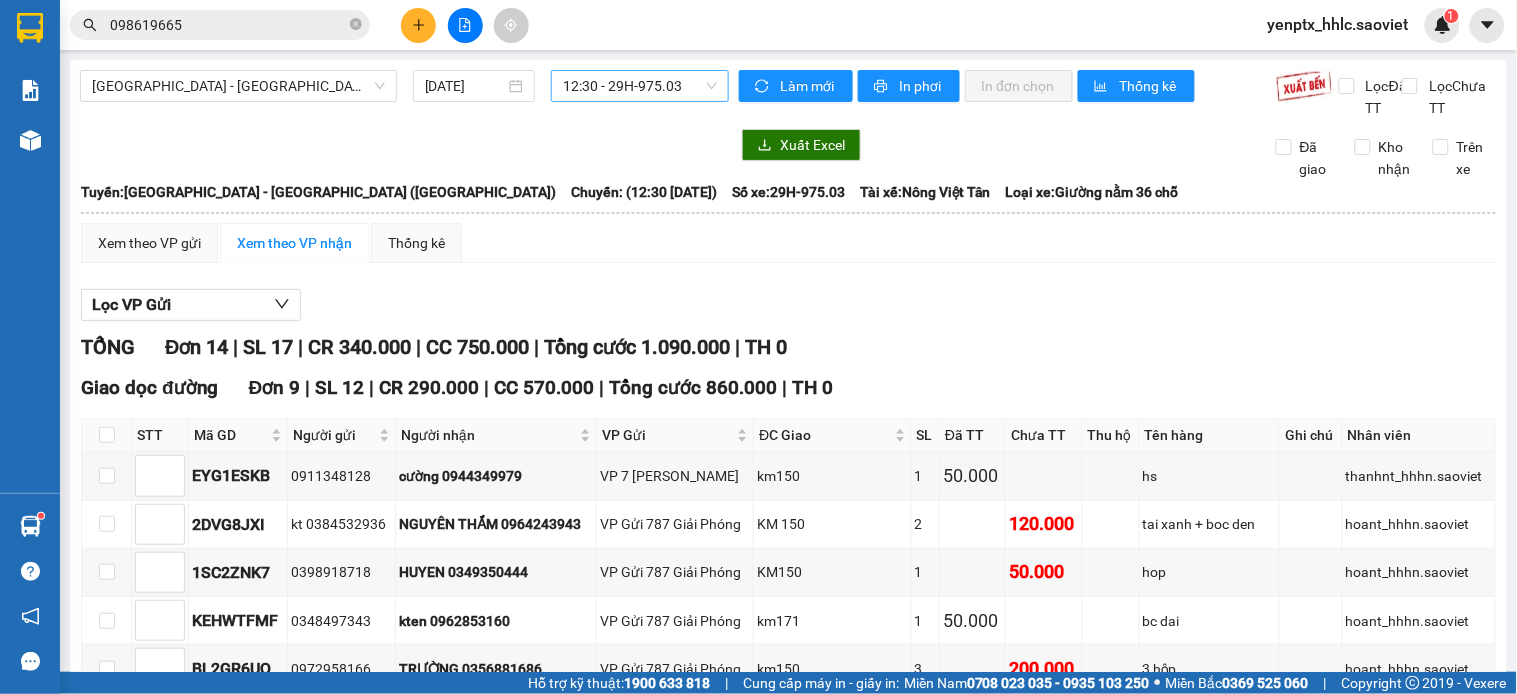click on "12:30     - 29H-975.03" at bounding box center (640, 86) 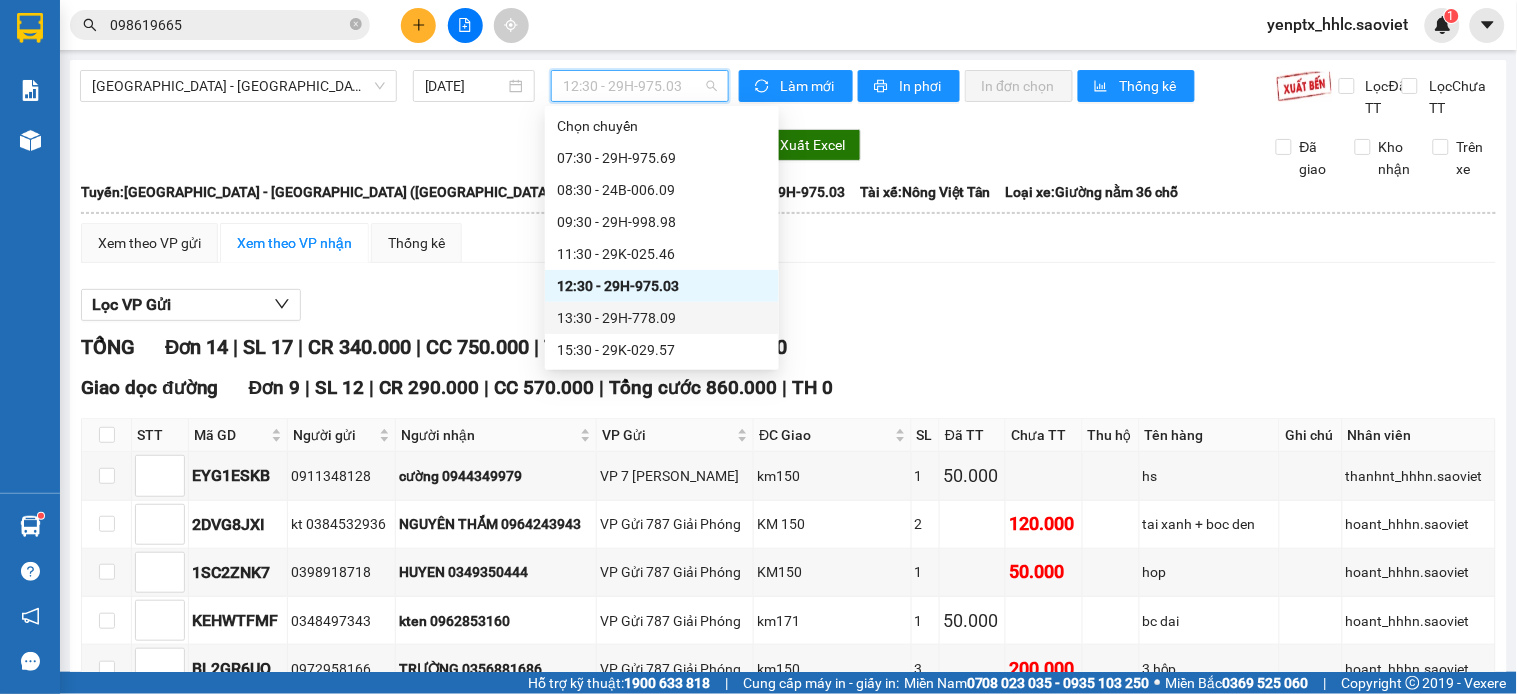 click on "13:30     - 29H-778.09" at bounding box center [662, 318] 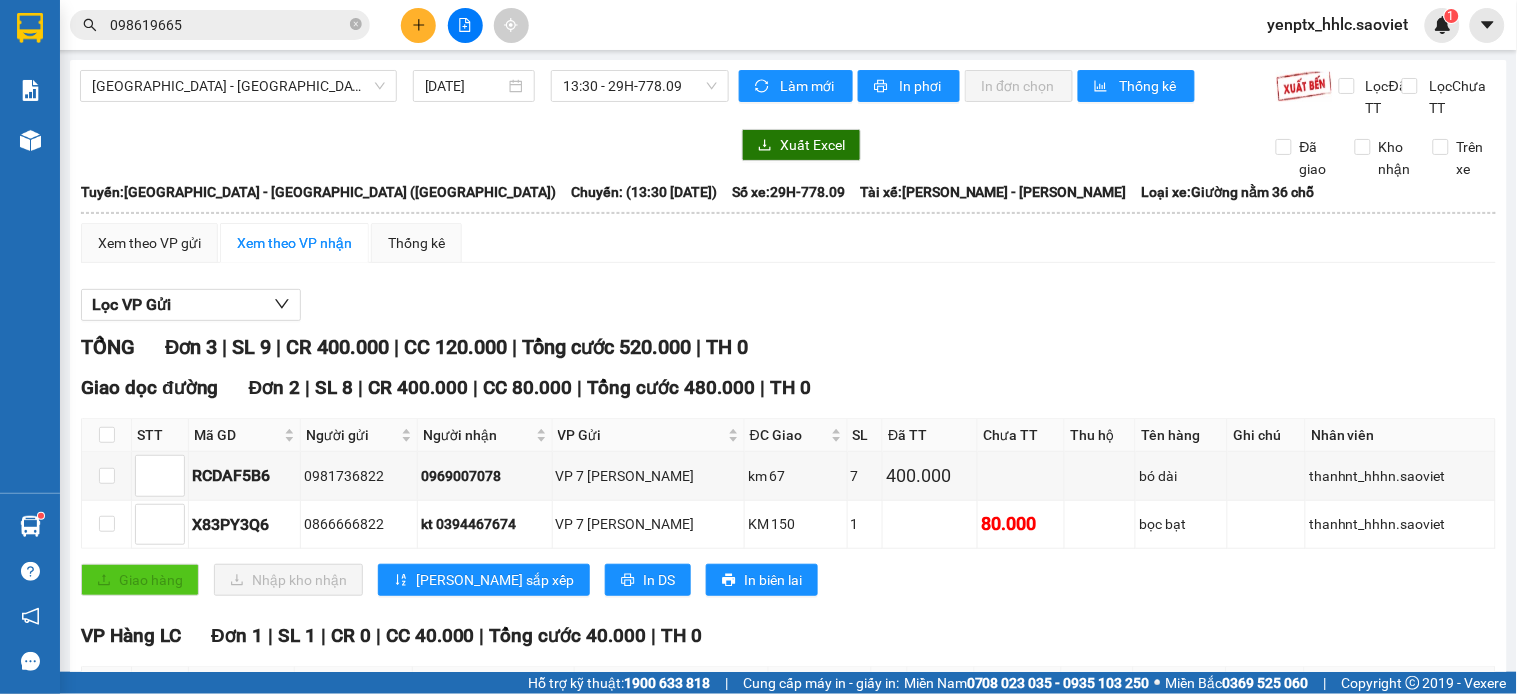 click on "In DS" at bounding box center (526, 779) 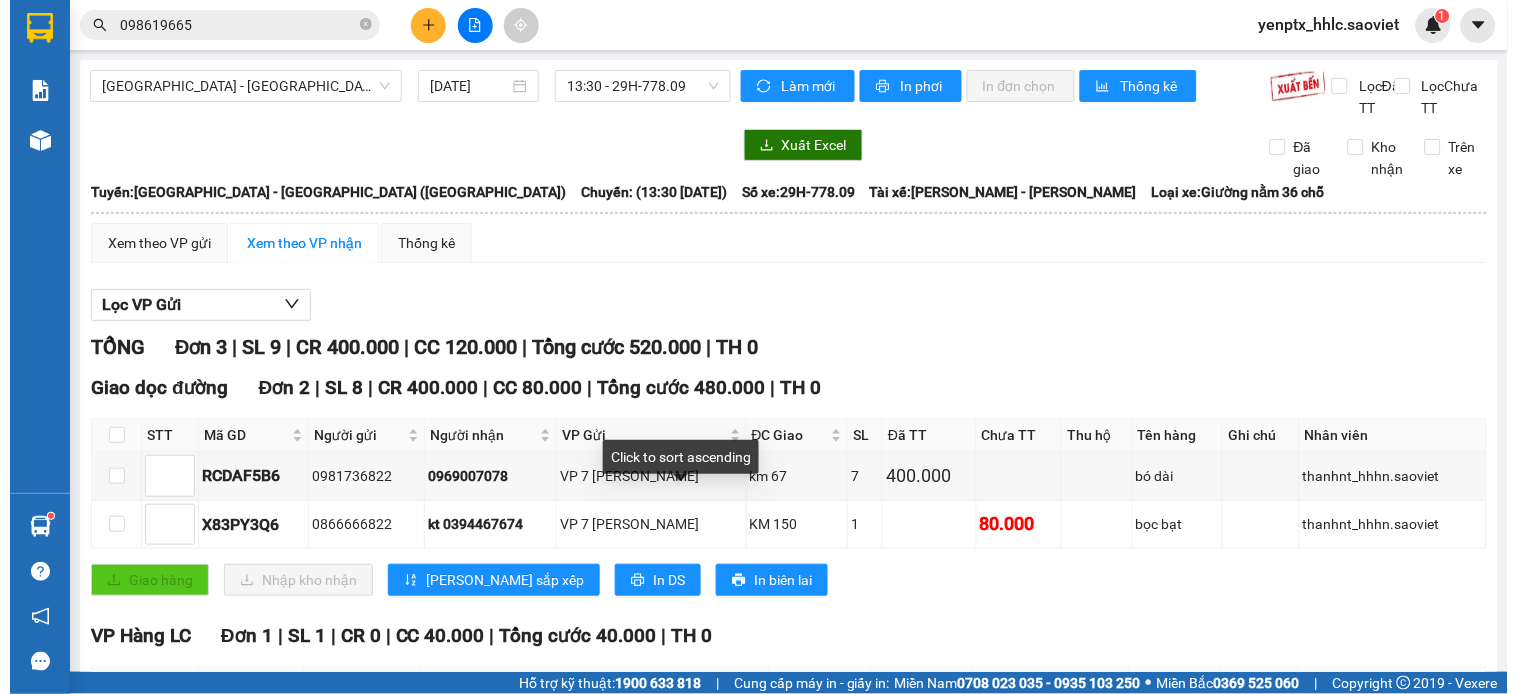scroll, scrollTop: 0, scrollLeft: 0, axis: both 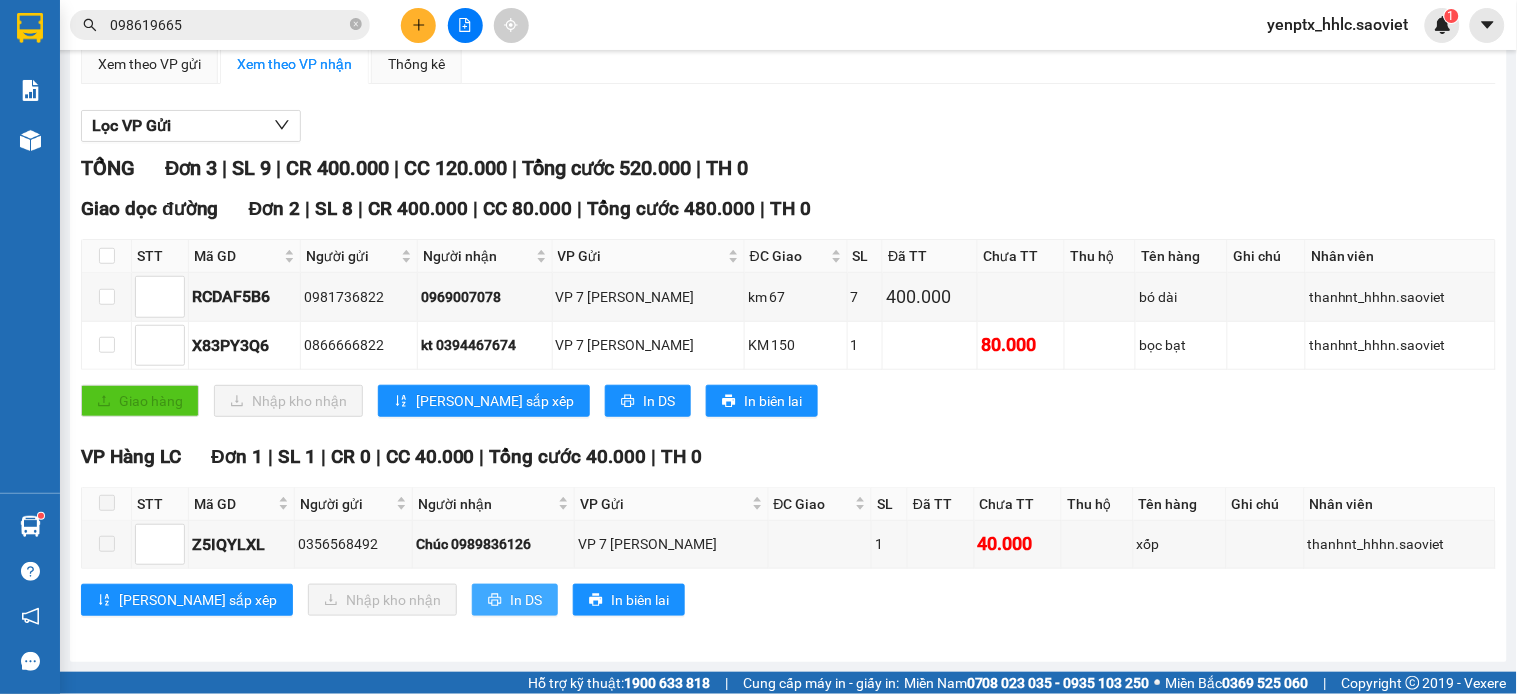 click on "In DS" at bounding box center [526, 600] 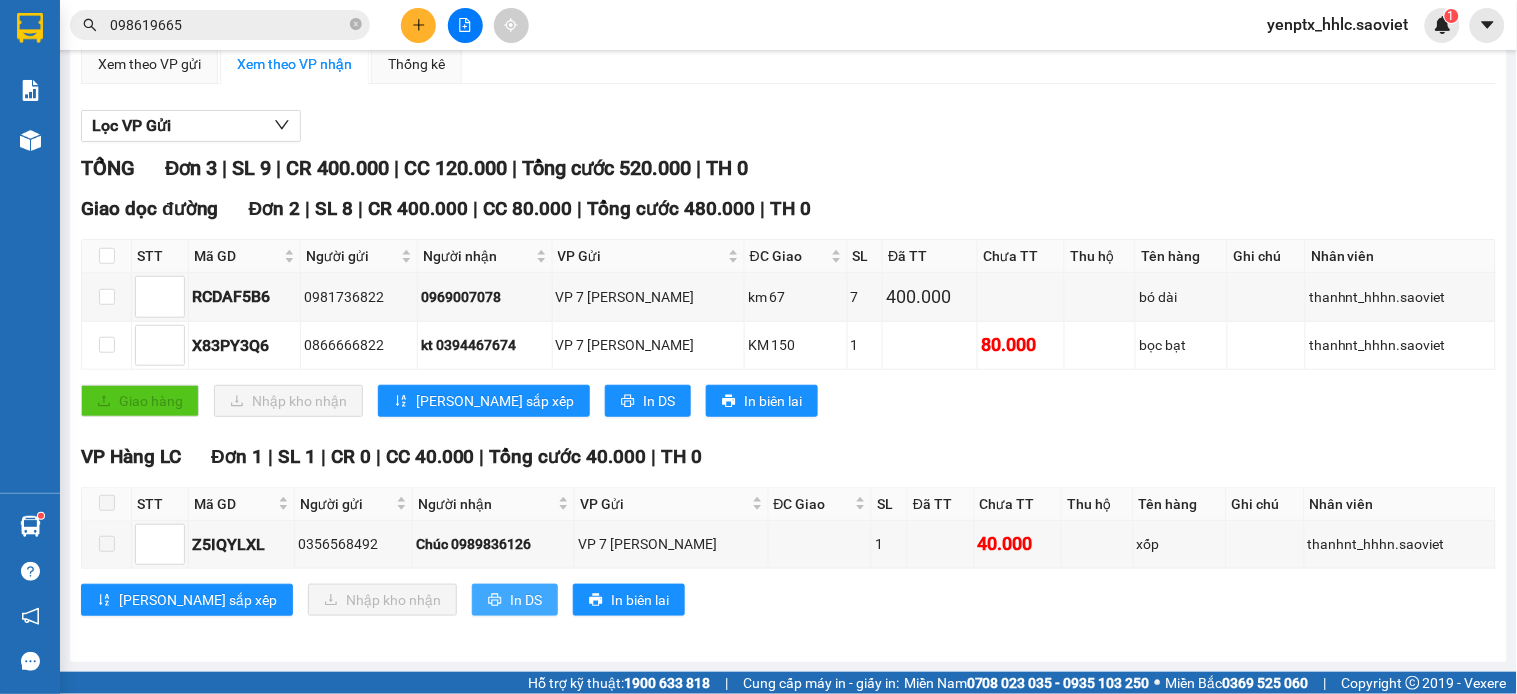 scroll, scrollTop: 0, scrollLeft: 0, axis: both 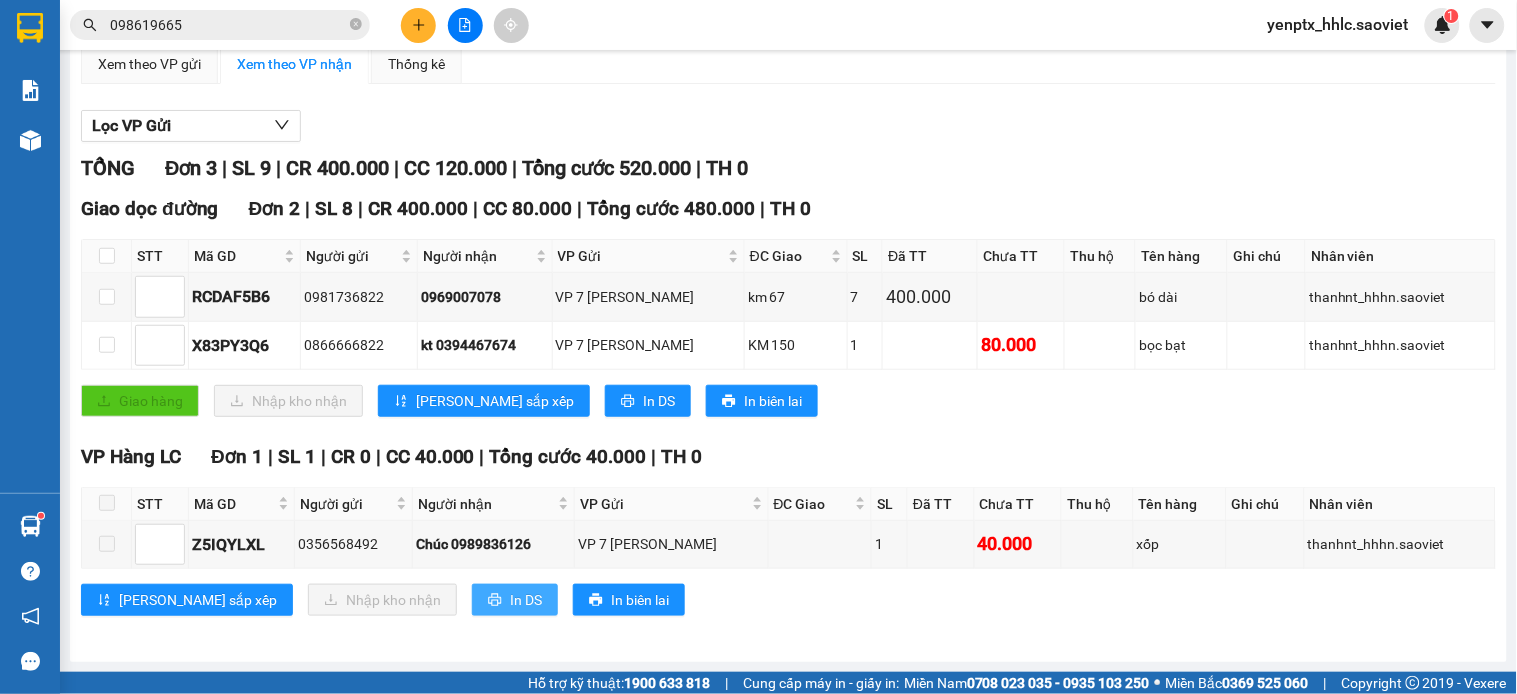 click on "In DS" at bounding box center [526, 600] 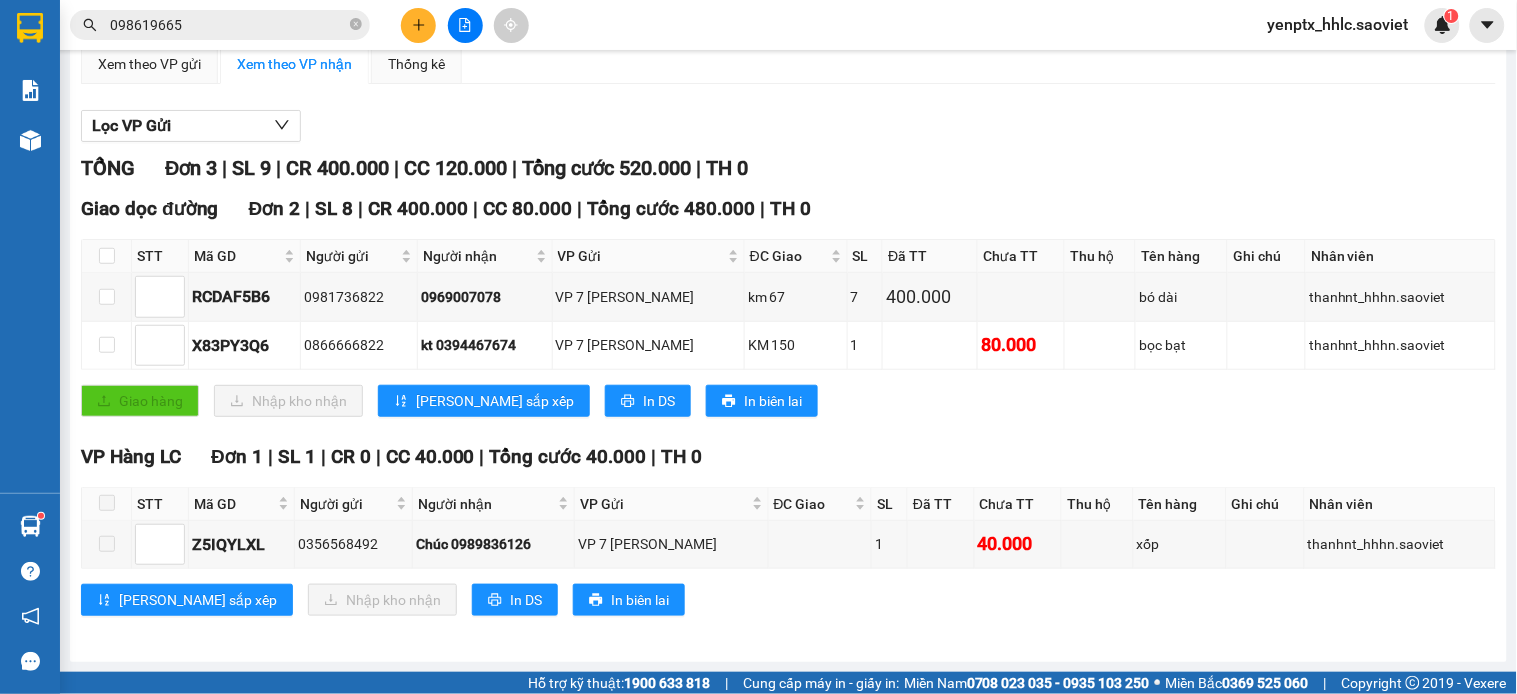 click on "yenptx_hhlc.saoviet" at bounding box center (1338, 24) 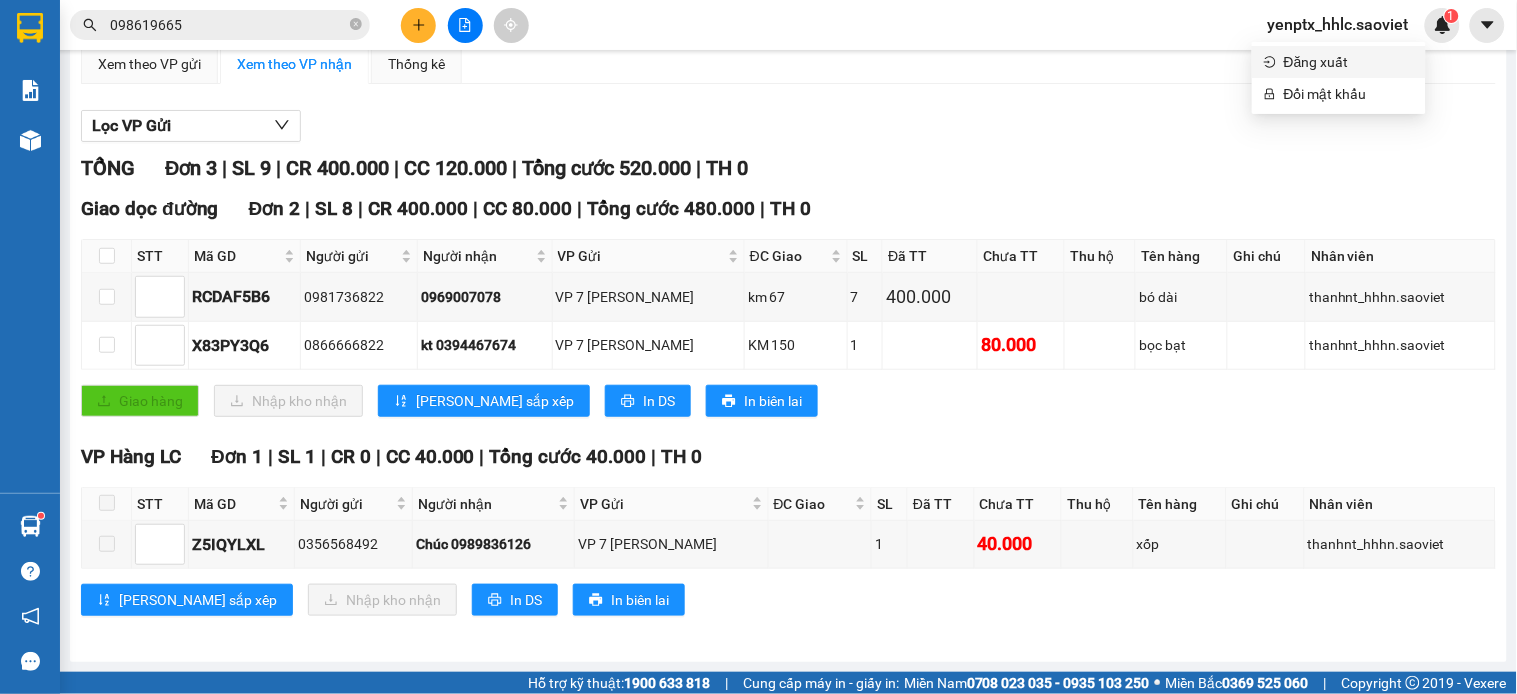 drag, startPoint x: 1281, startPoint y: 56, endPoint x: 1075, endPoint y: 86, distance: 208.173 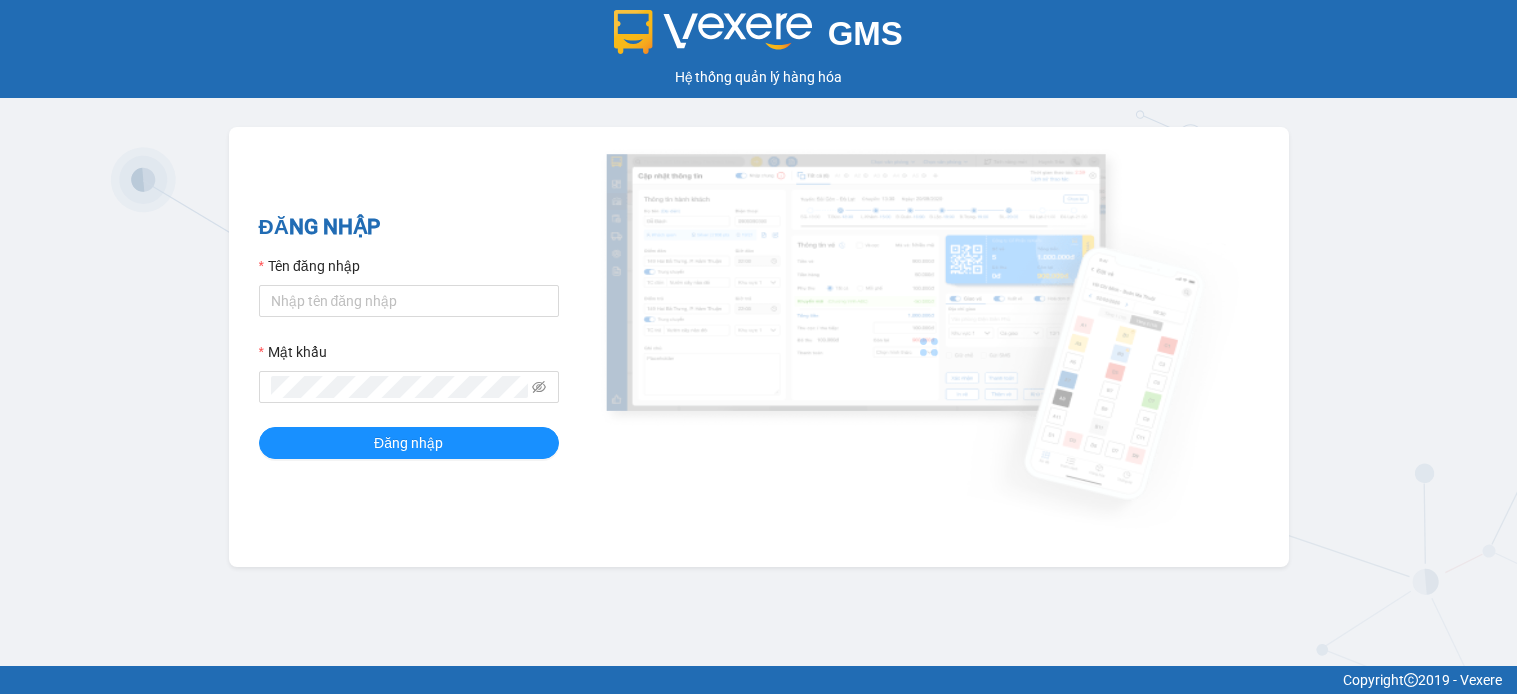 scroll, scrollTop: 0, scrollLeft: 0, axis: both 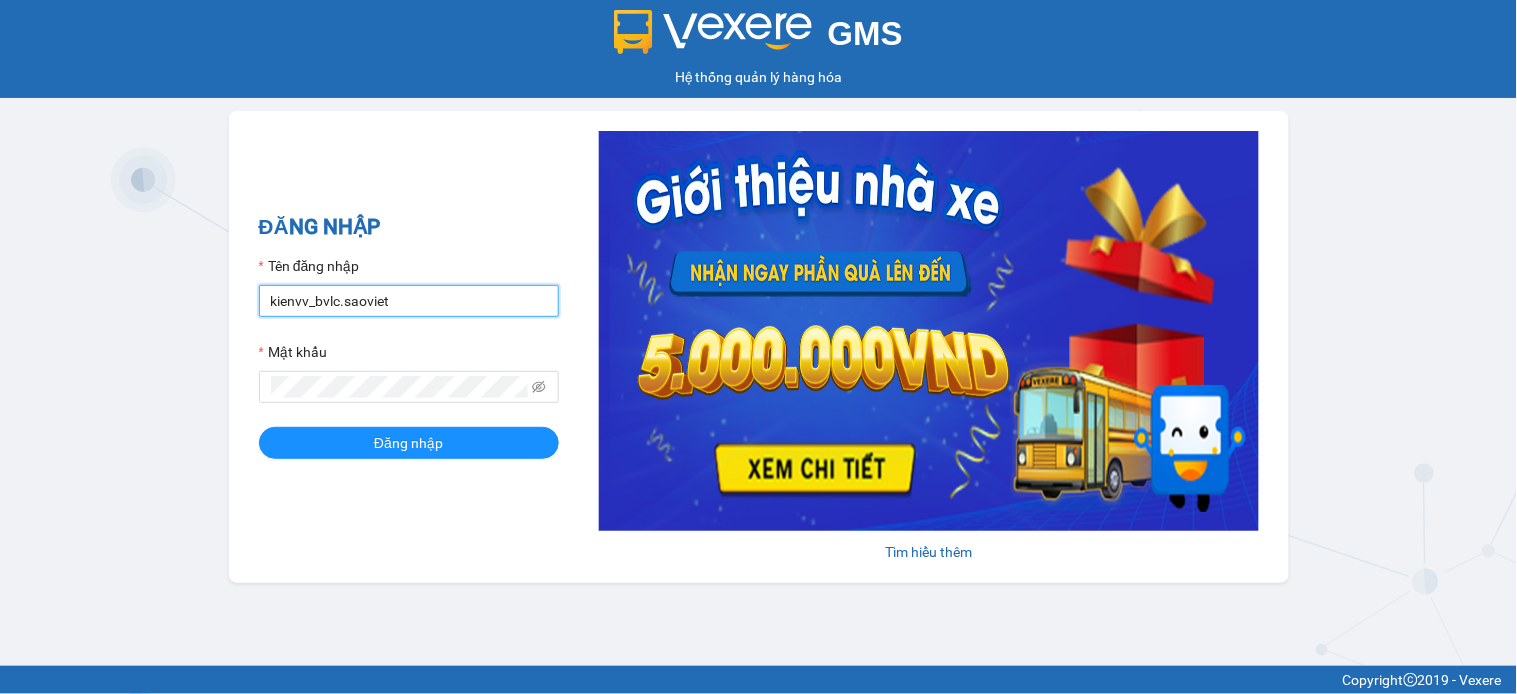 click on "kienvv_bvlc.saoviet" at bounding box center (409, 301) 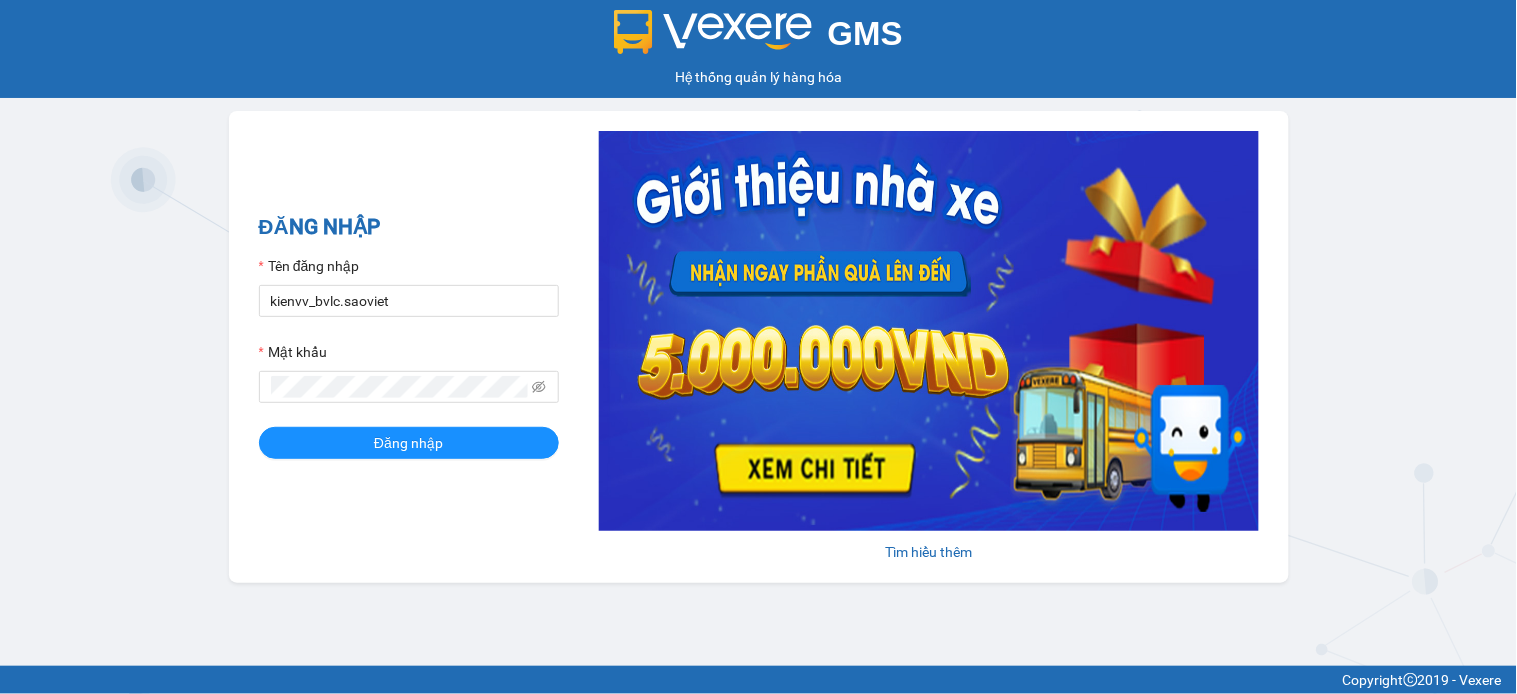 click on "Tên đăng nhập" at bounding box center (409, 270) 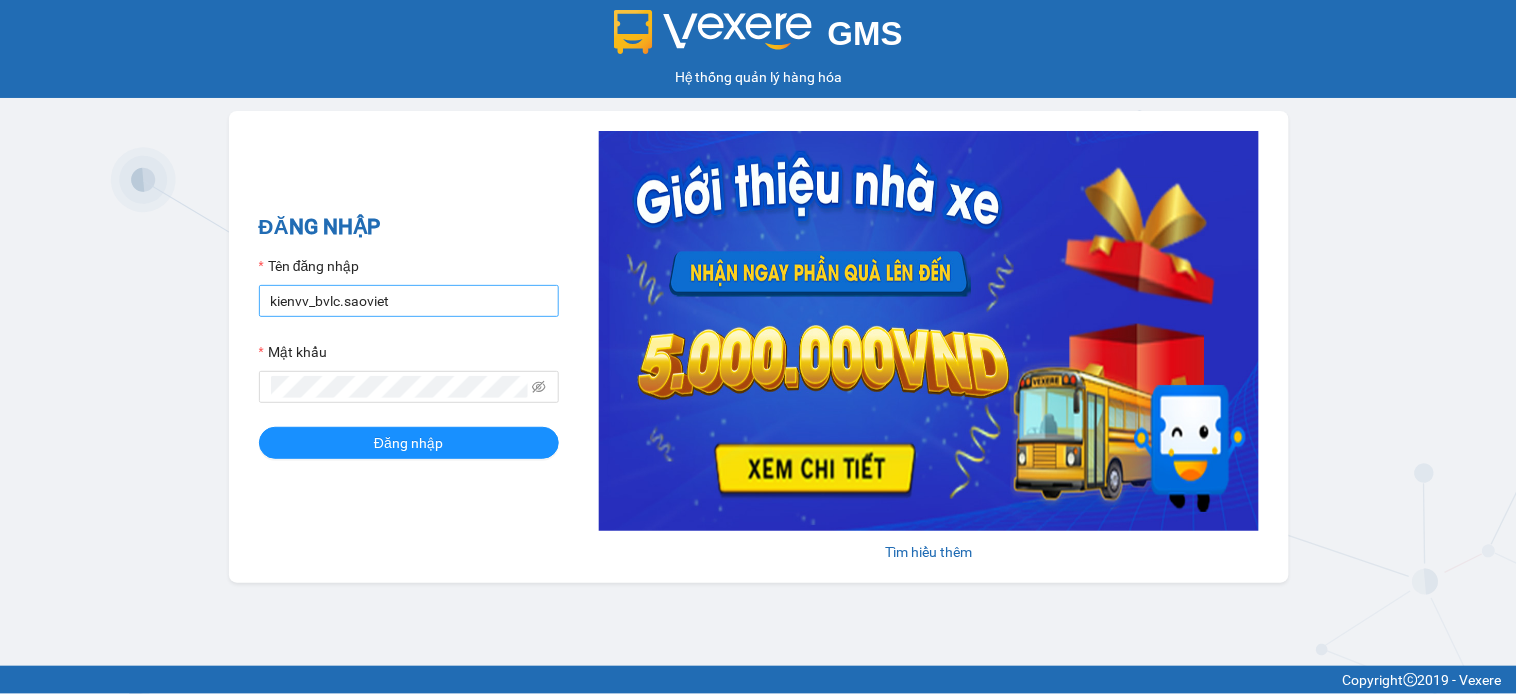 click on "Tên đăng nhập" at bounding box center [409, 270] 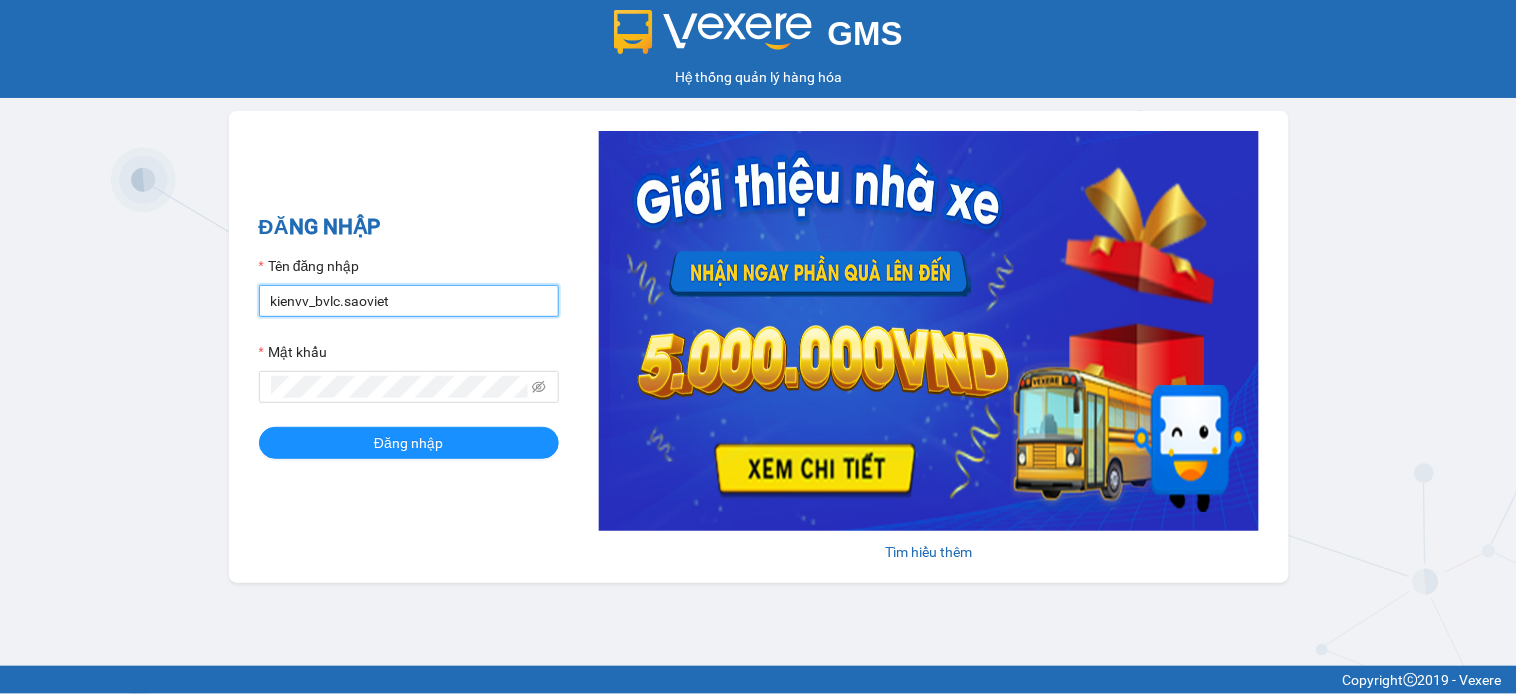 click on "kienvv_bvlc.saoviet" at bounding box center (409, 301) 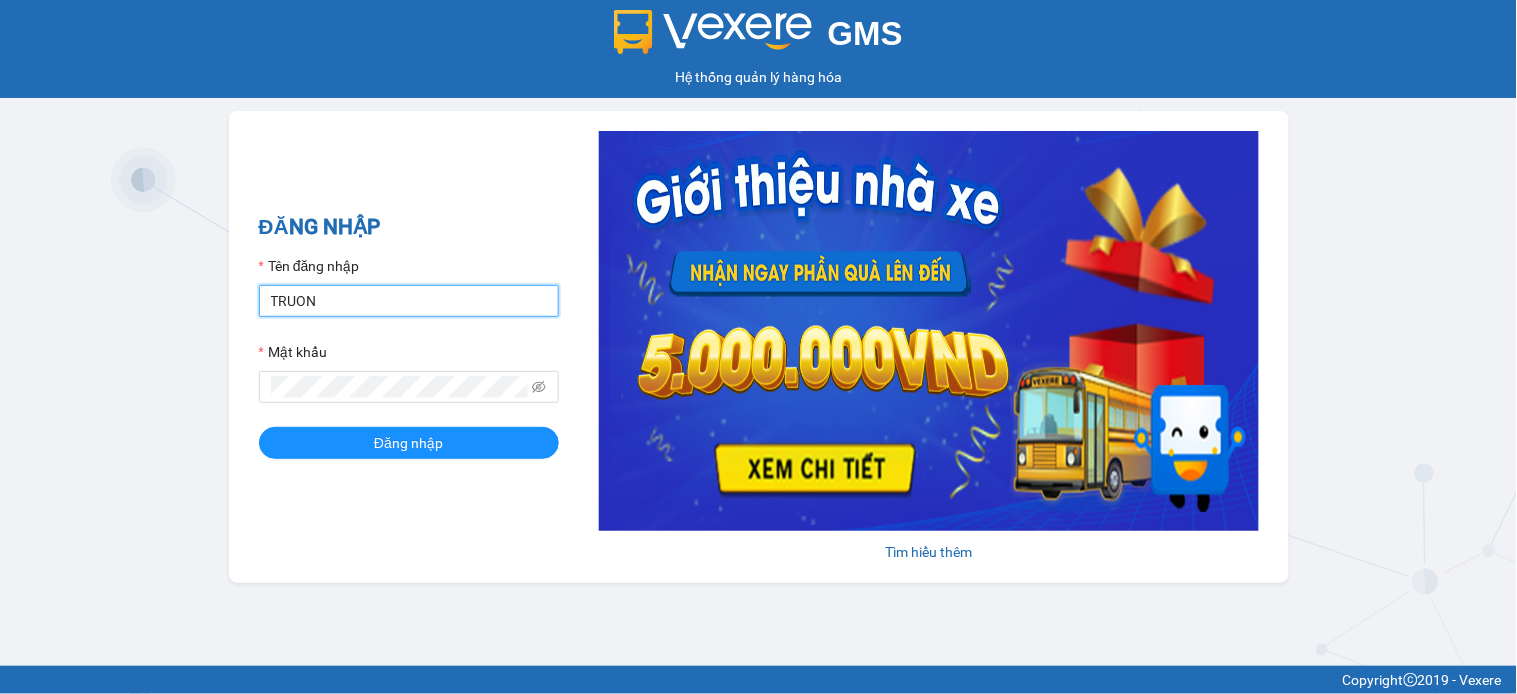 type on "truongvv_hhlc.saoviet" 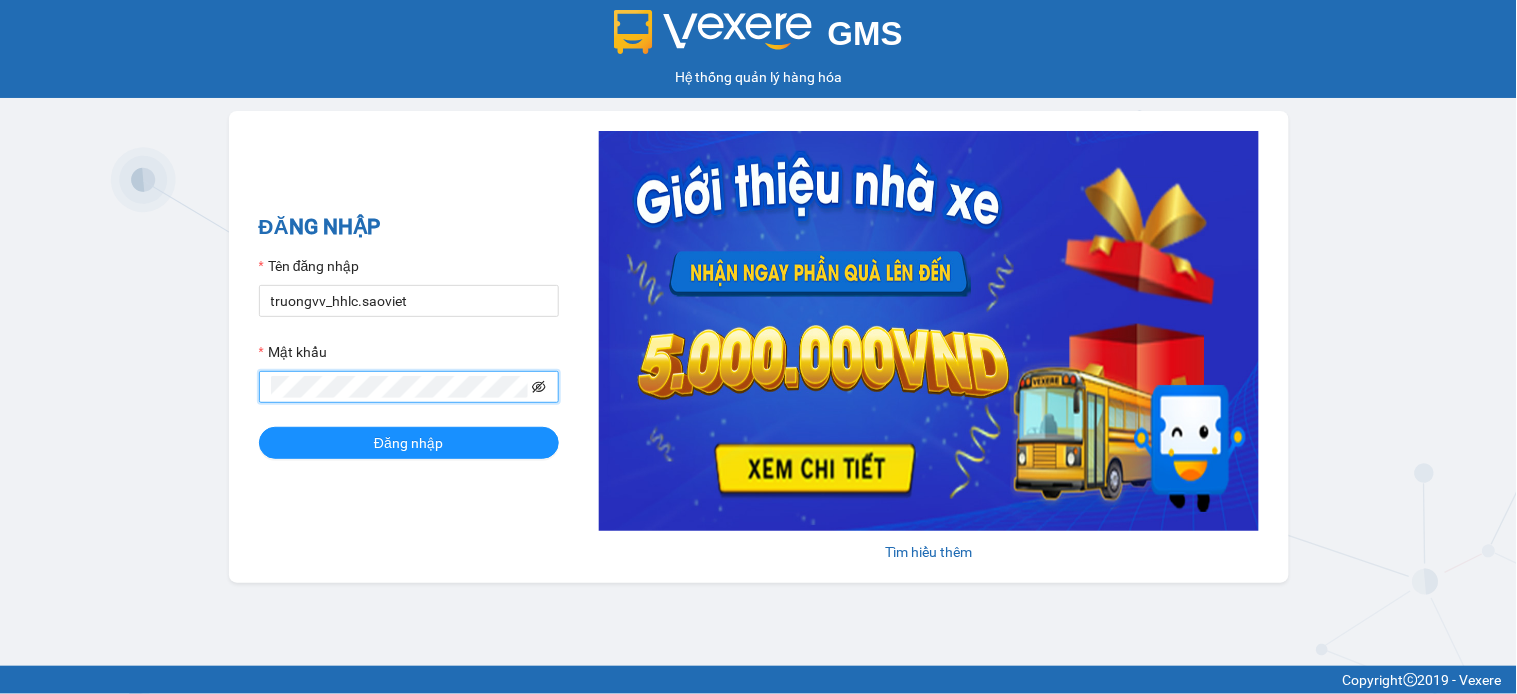 click 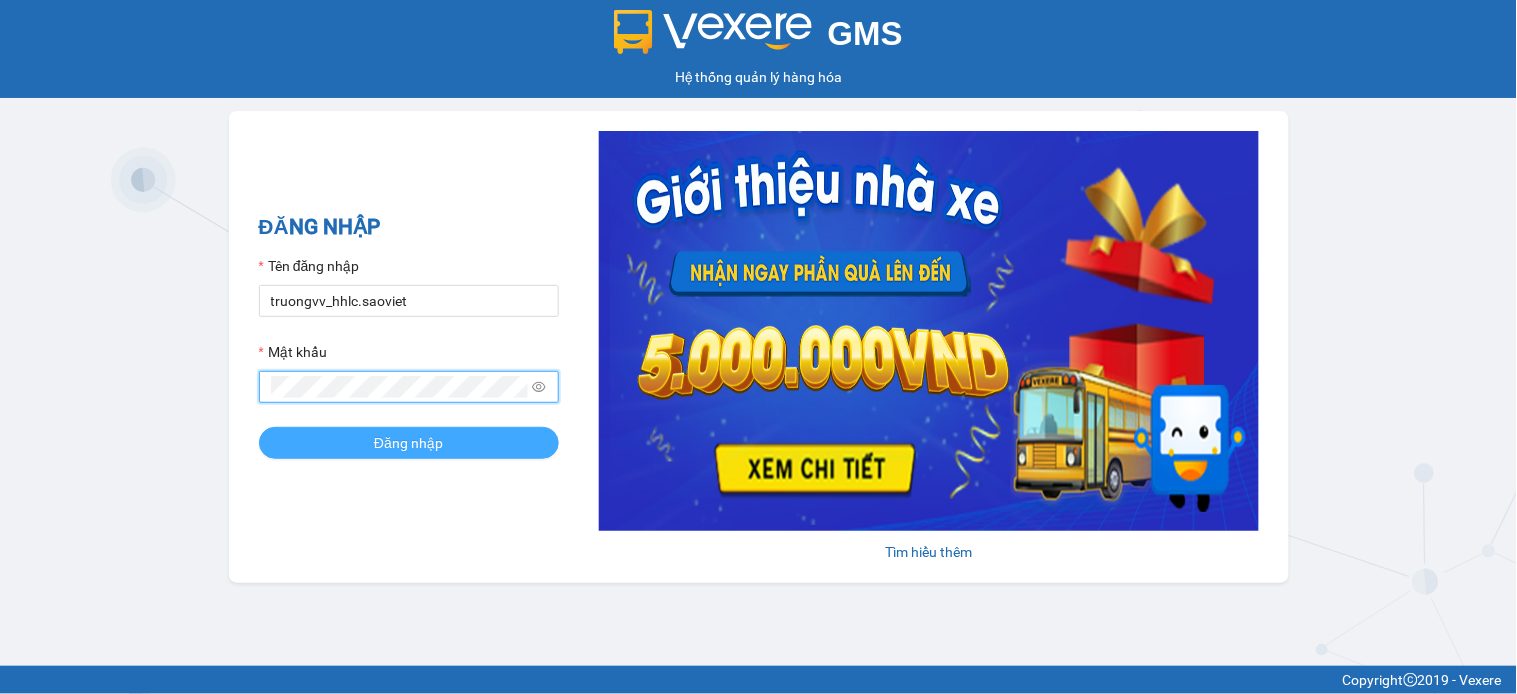 click on "Đăng nhập" at bounding box center (409, 443) 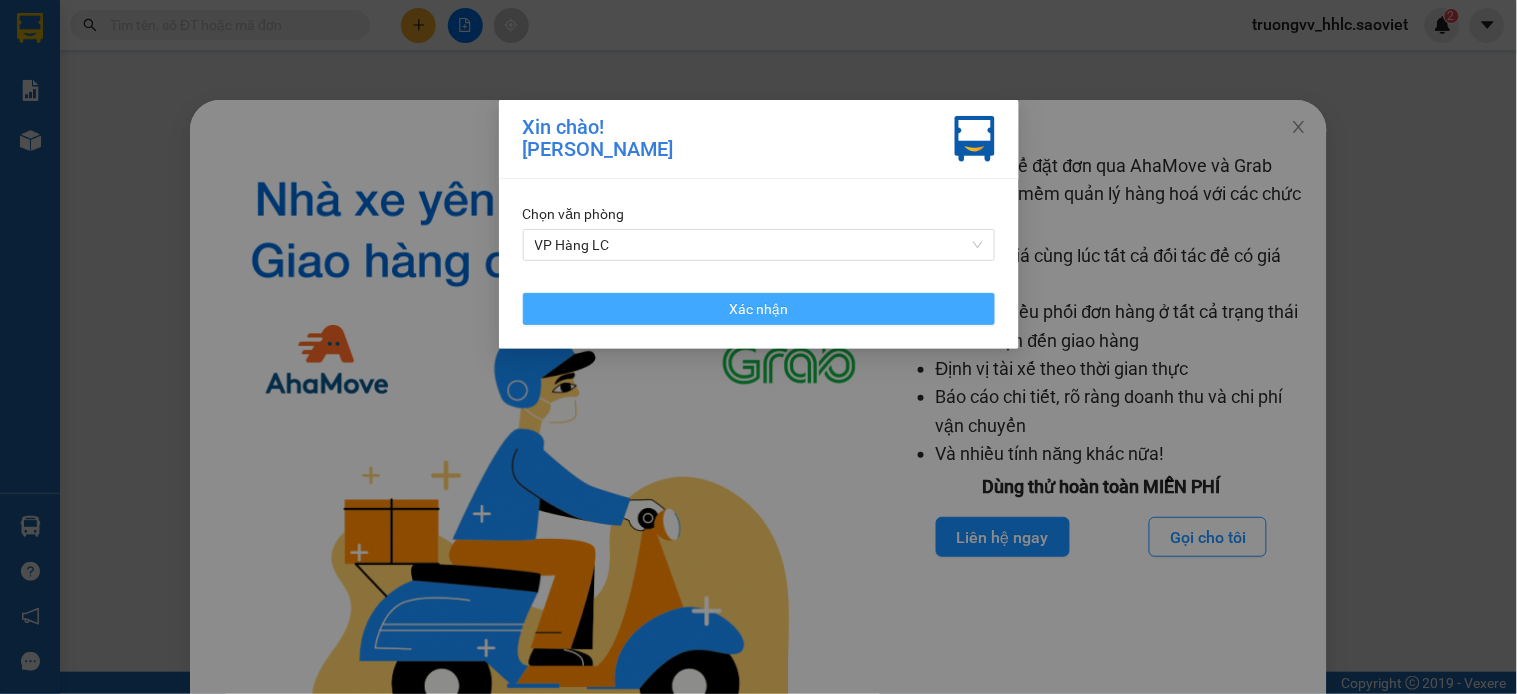 click on "Xác nhận" at bounding box center (759, 309) 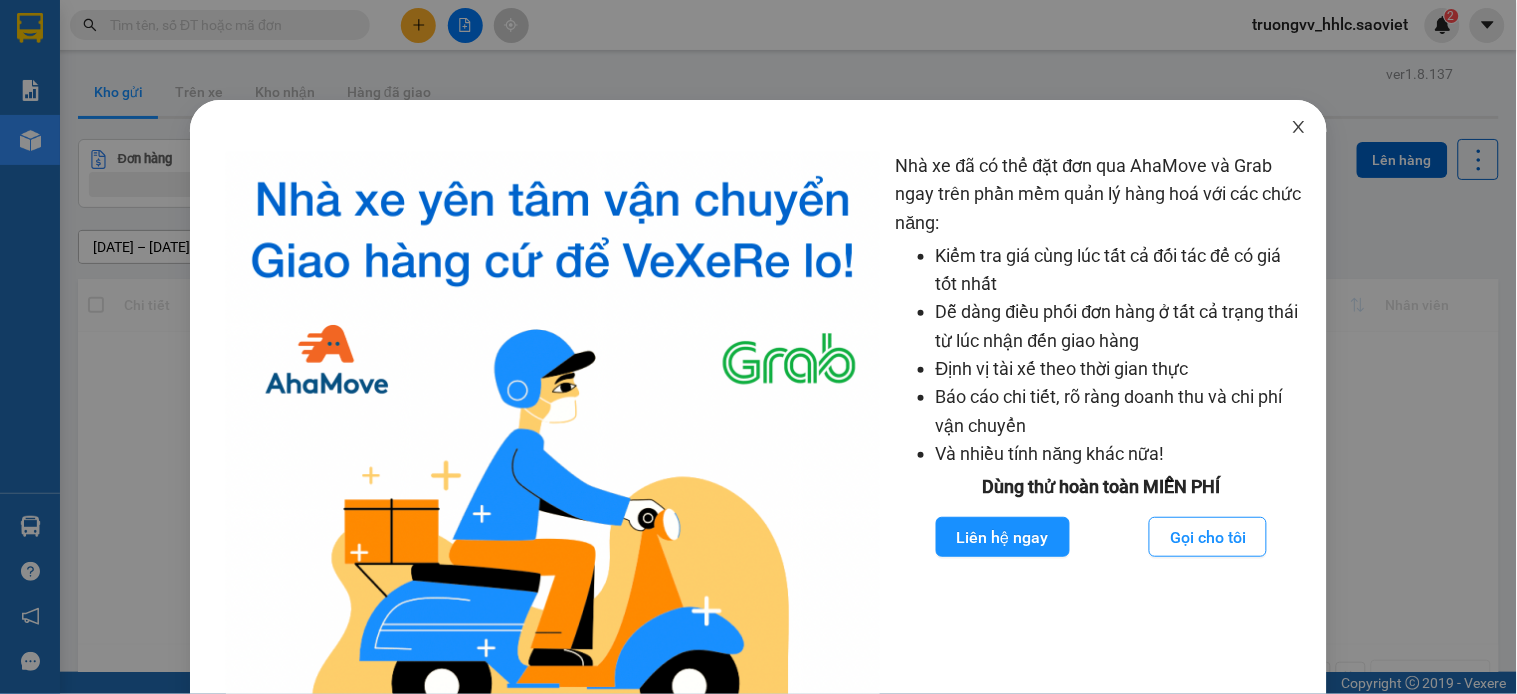 click 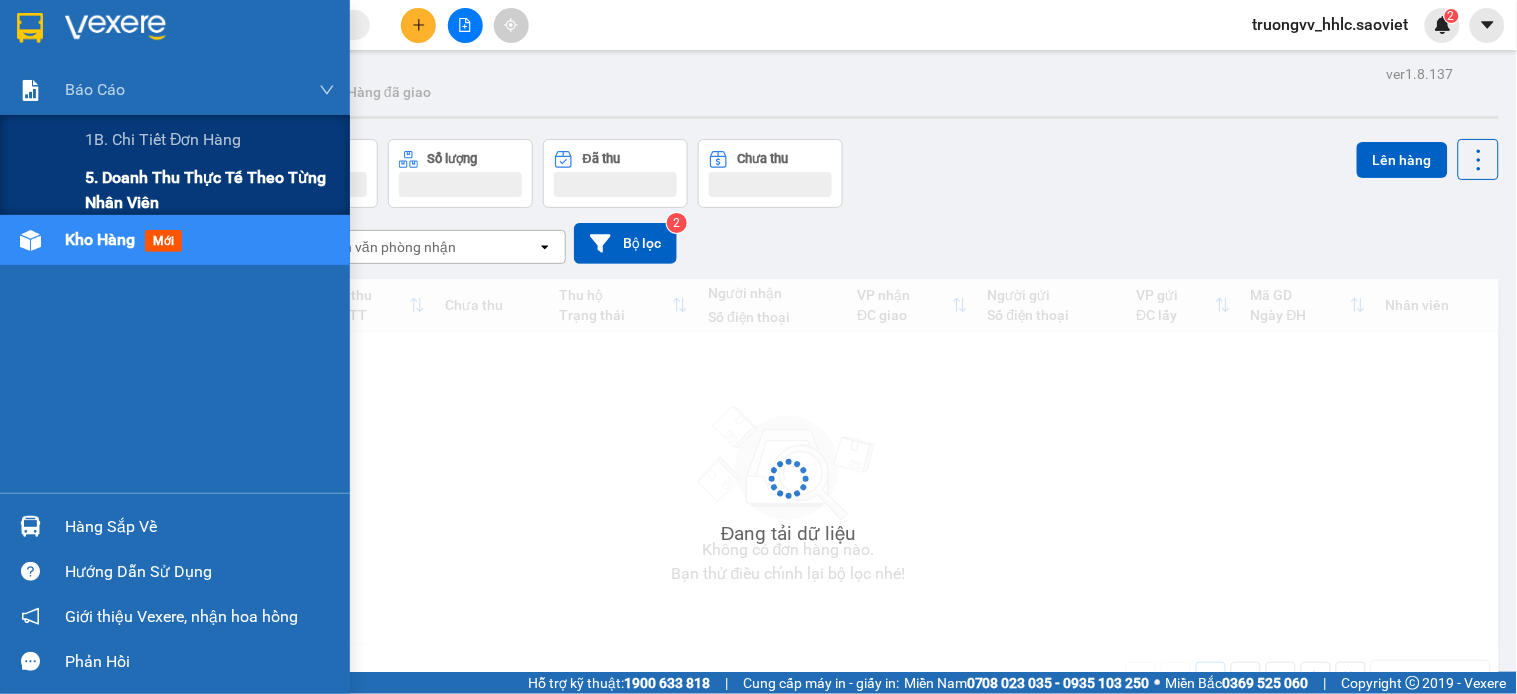 click on "5. Doanh thu thực tế theo từng nhân viên" at bounding box center (210, 190) 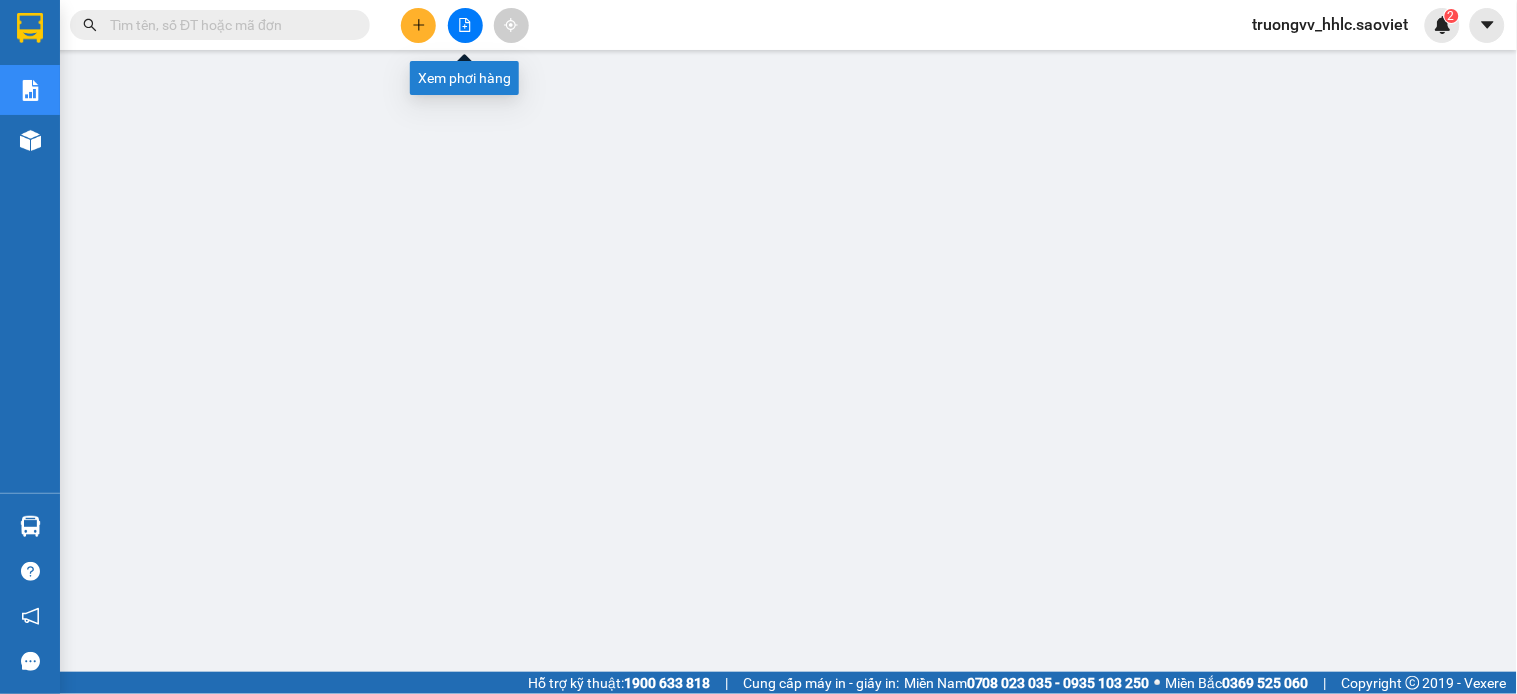 click at bounding box center [465, 25] 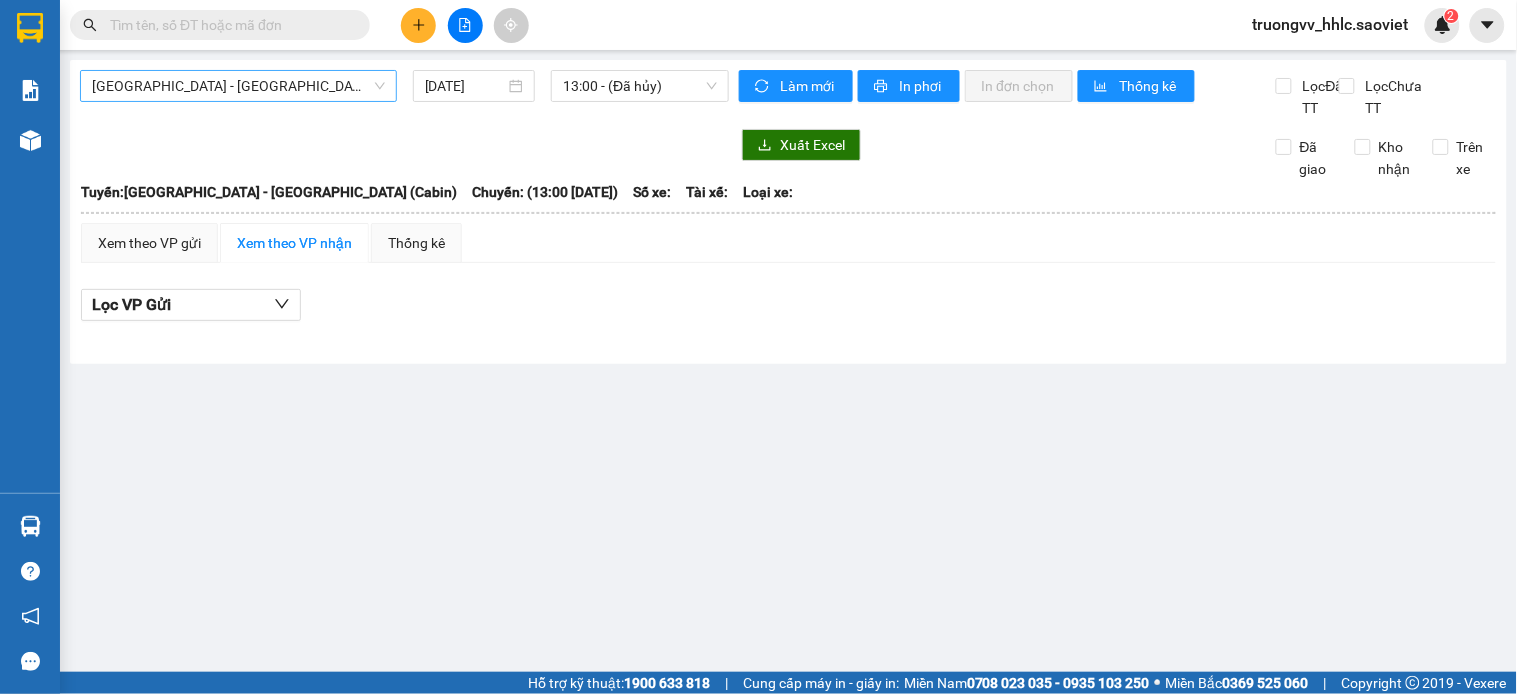 click on "[GEOGRAPHIC_DATA] - [GEOGRAPHIC_DATA] (Cabin)" at bounding box center (238, 86) 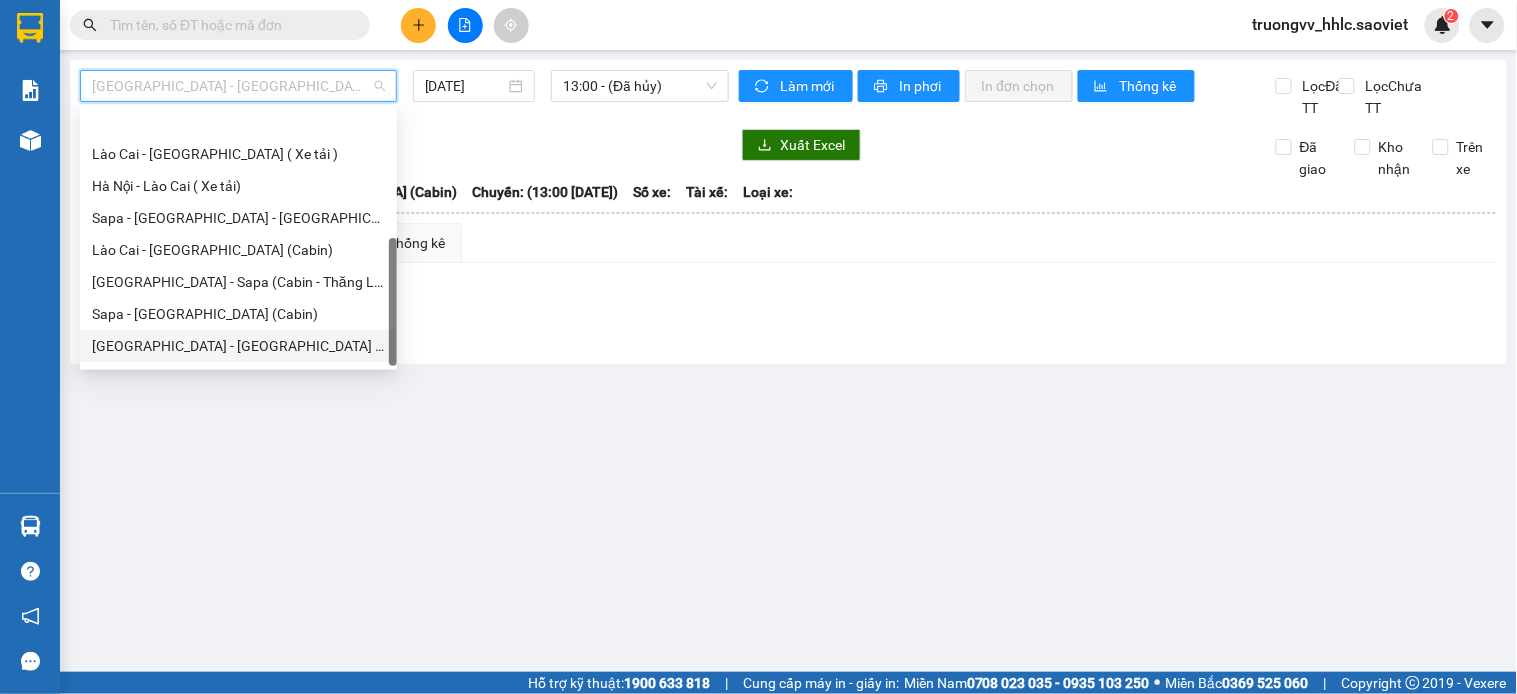 scroll, scrollTop: 160, scrollLeft: 0, axis: vertical 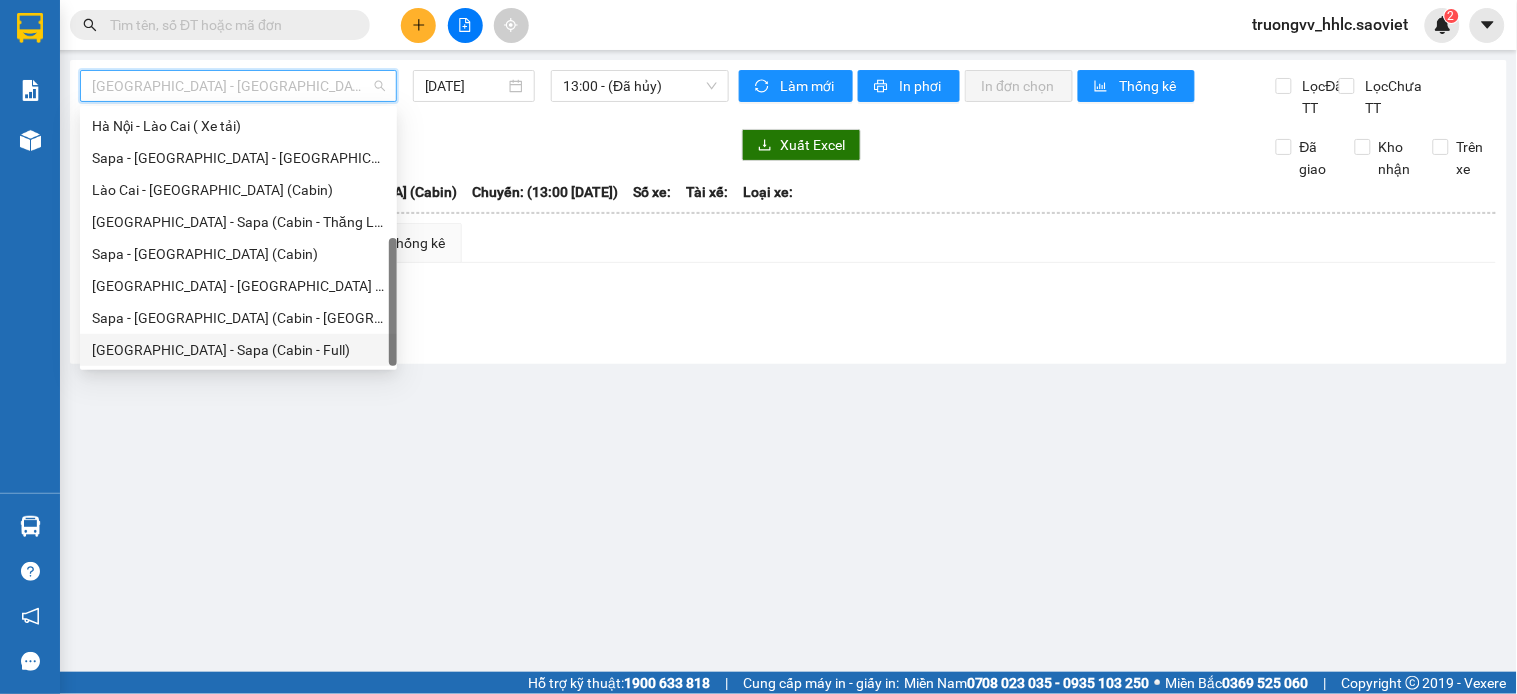 click on "[GEOGRAPHIC_DATA] - Sapa (Cabin - Full)" at bounding box center (238, 350) 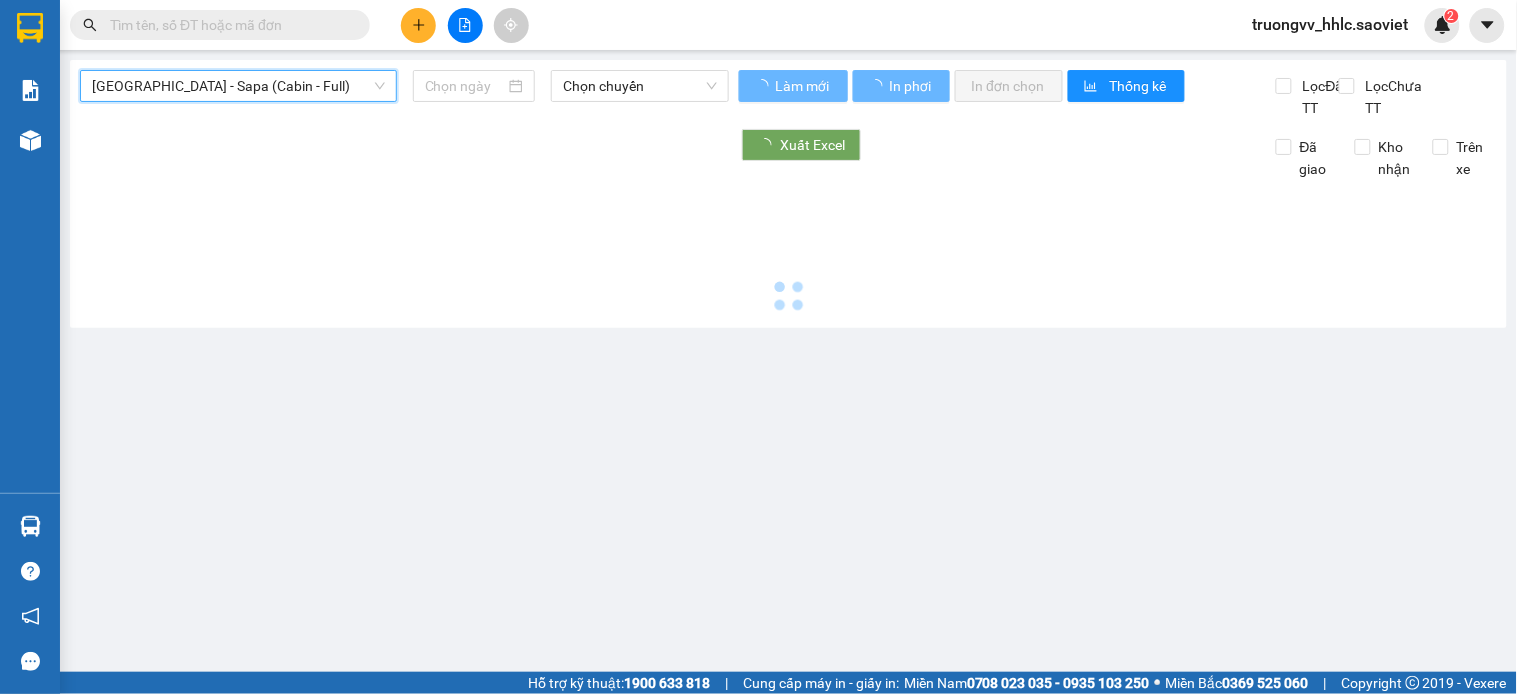 type on "[DATE]" 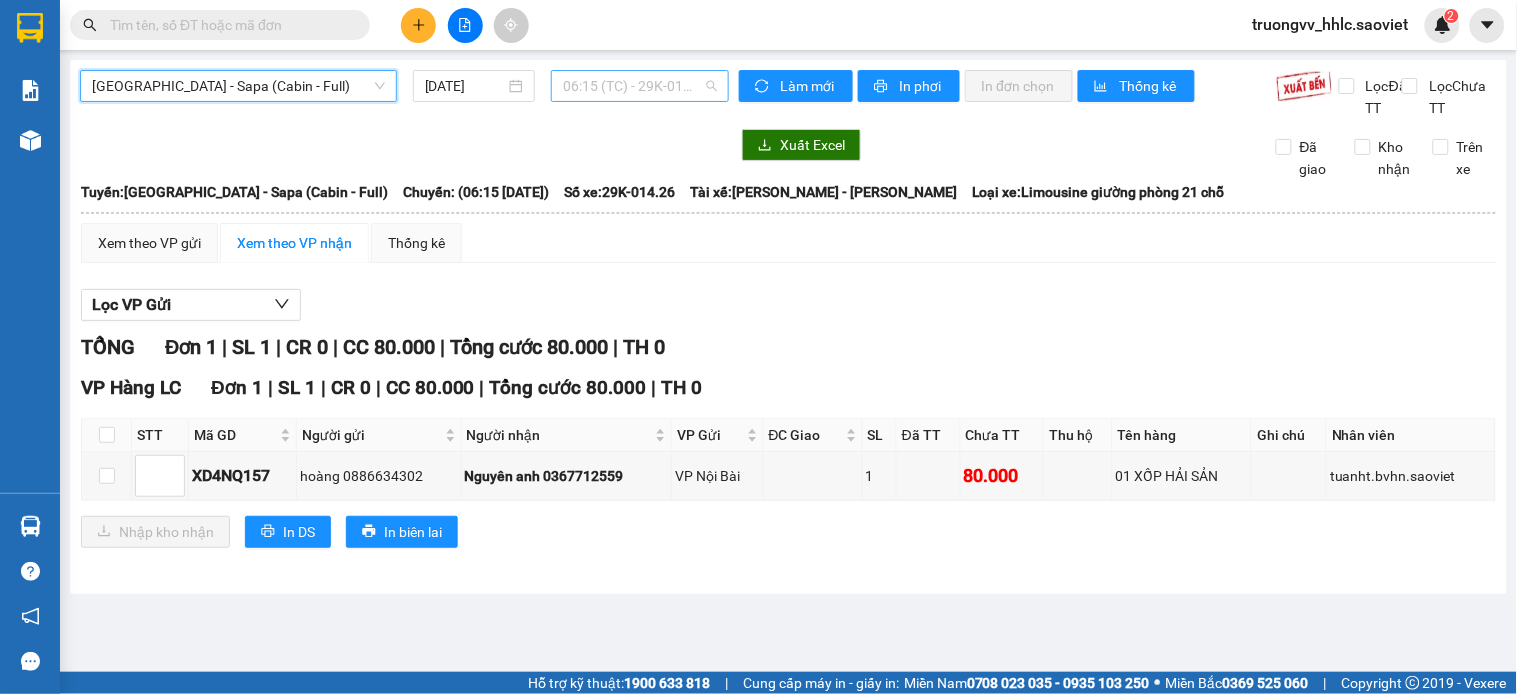 click on "06:15   (TC)   - 29K-014.26" at bounding box center [640, 86] 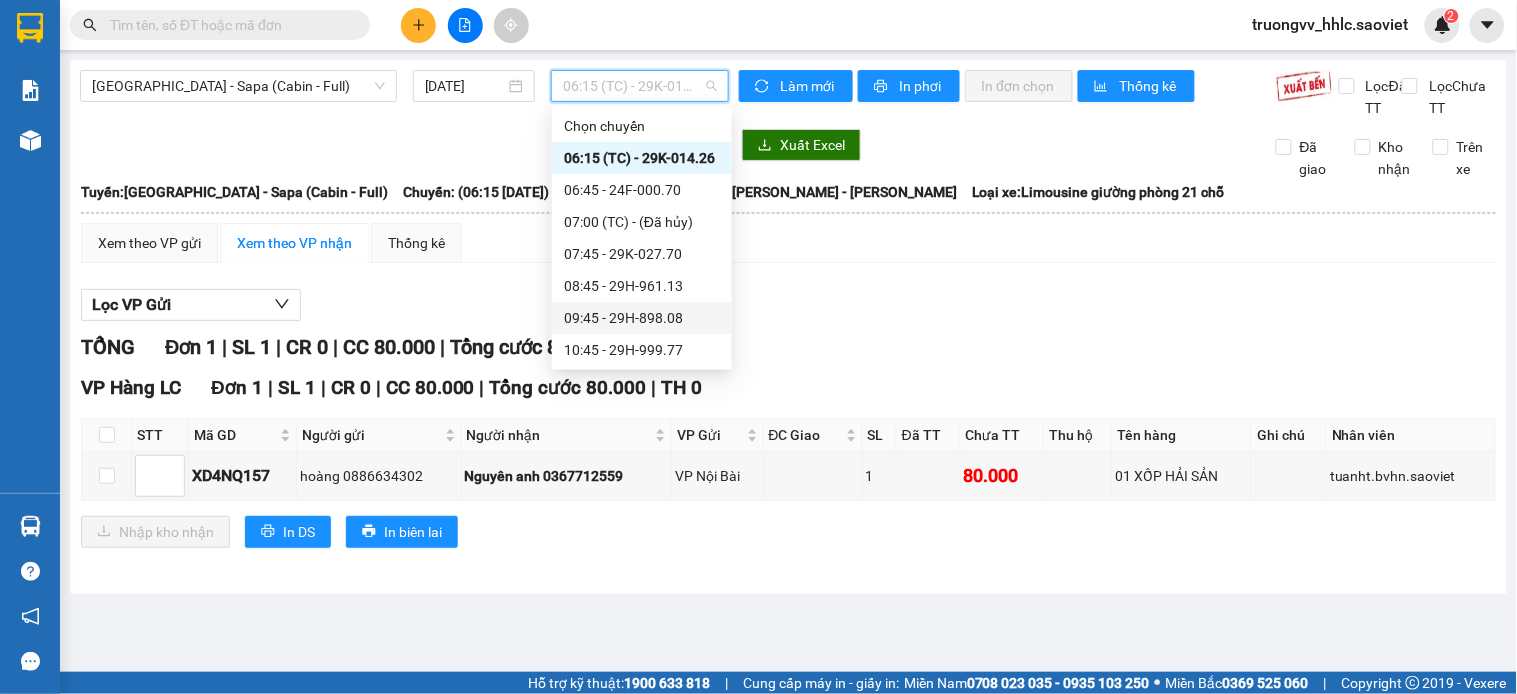 scroll, scrollTop: 111, scrollLeft: 0, axis: vertical 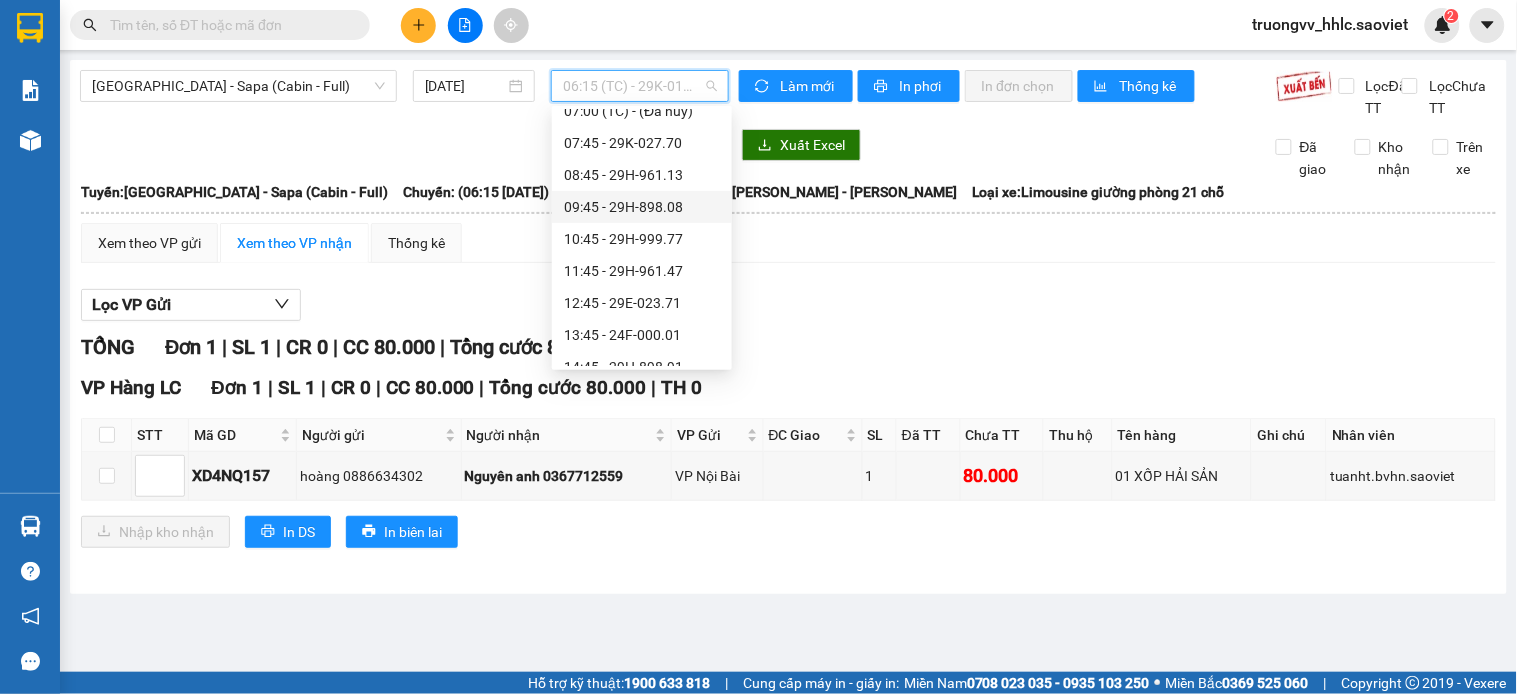click on "09:45     - 29H-898.08" at bounding box center (642, 207) 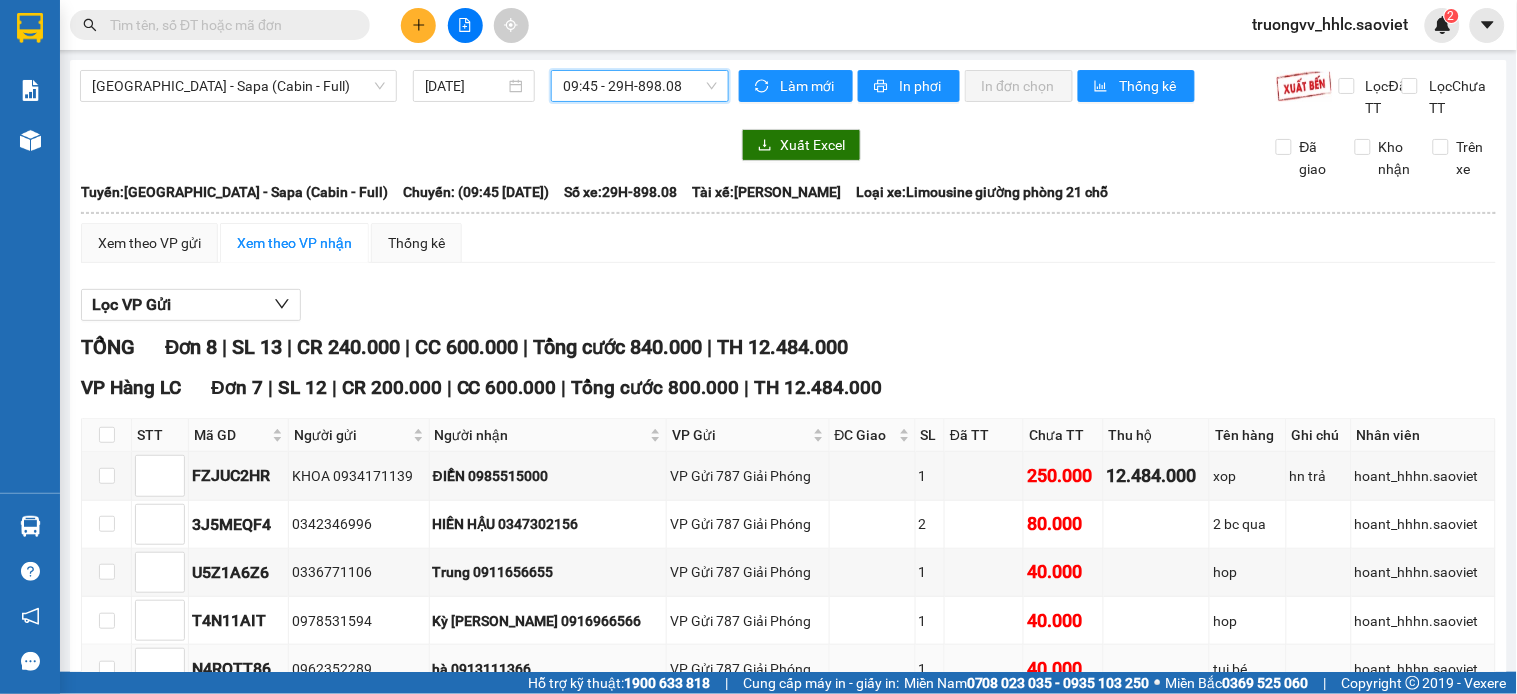 scroll, scrollTop: 333, scrollLeft: 0, axis: vertical 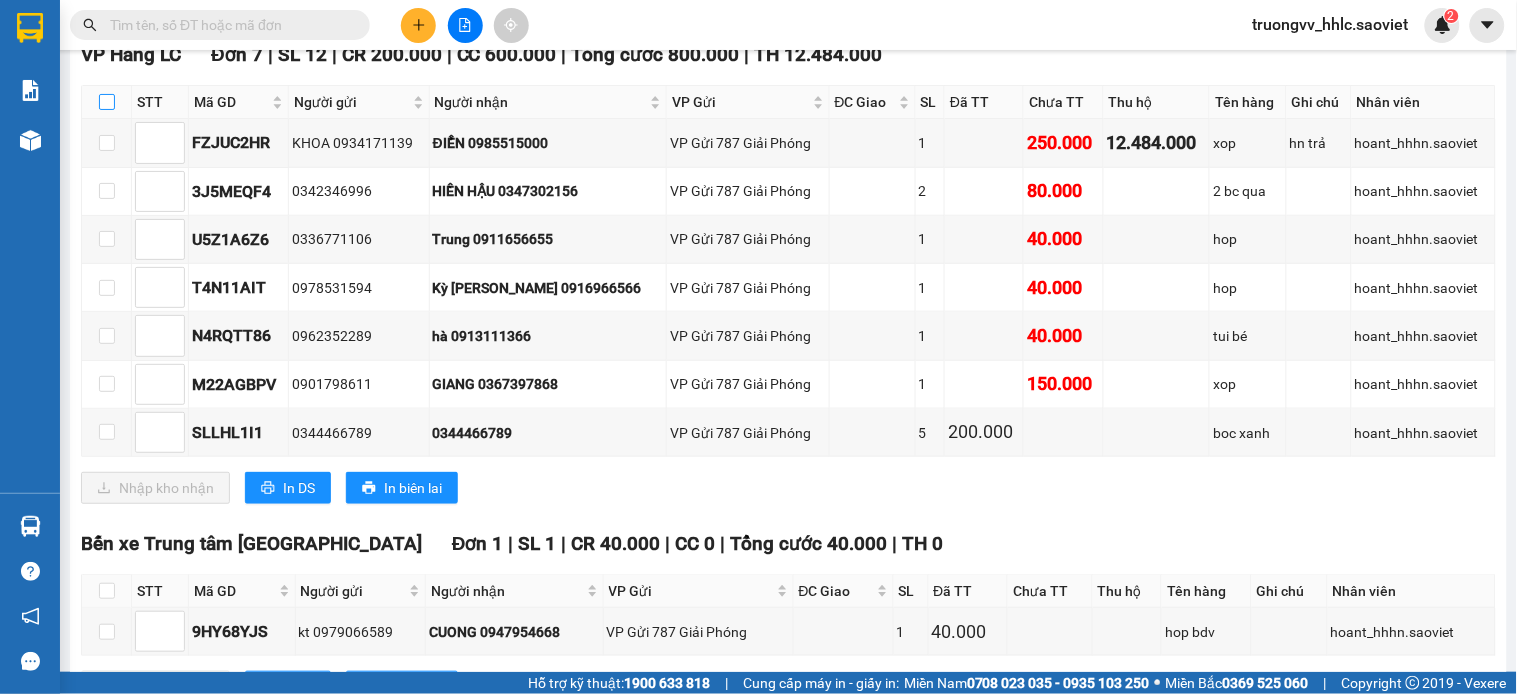 click at bounding box center [107, 102] 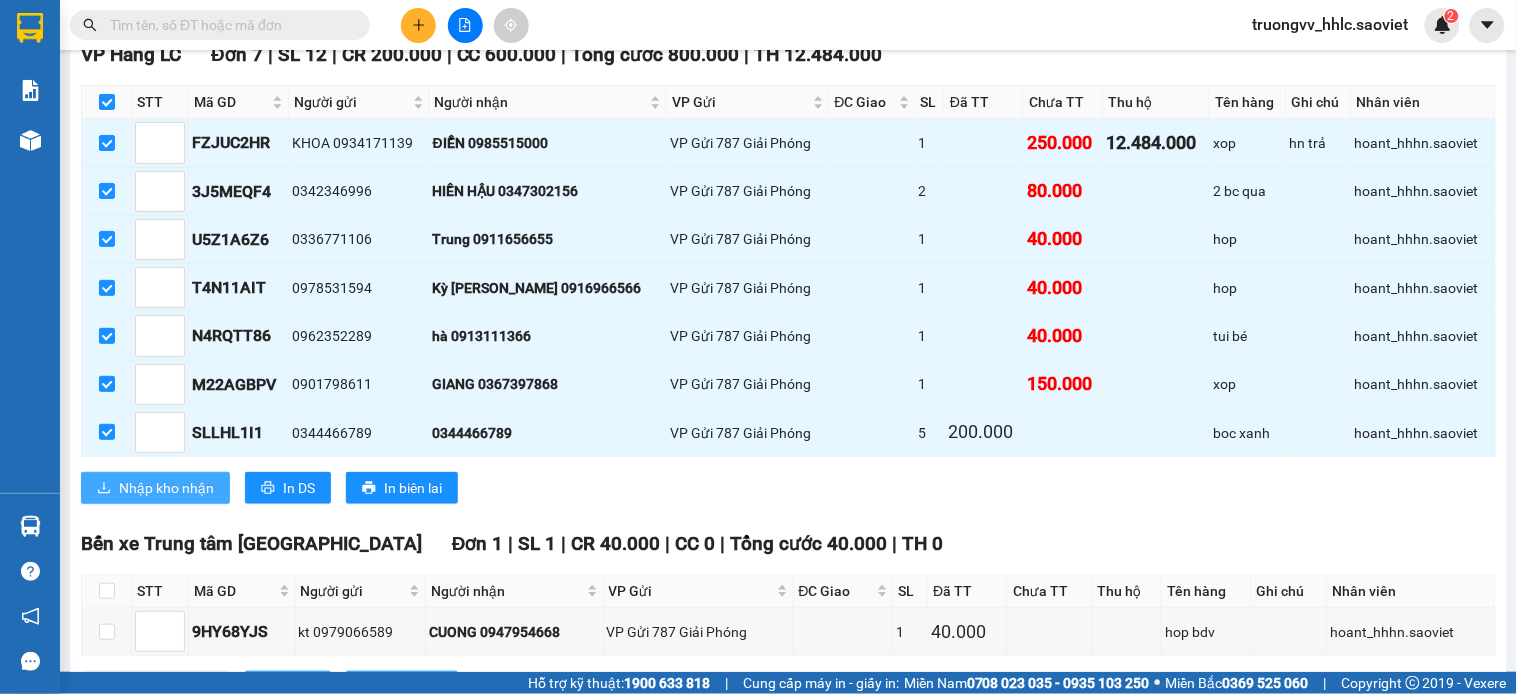 click on "Nhập kho nhận" at bounding box center (166, 488) 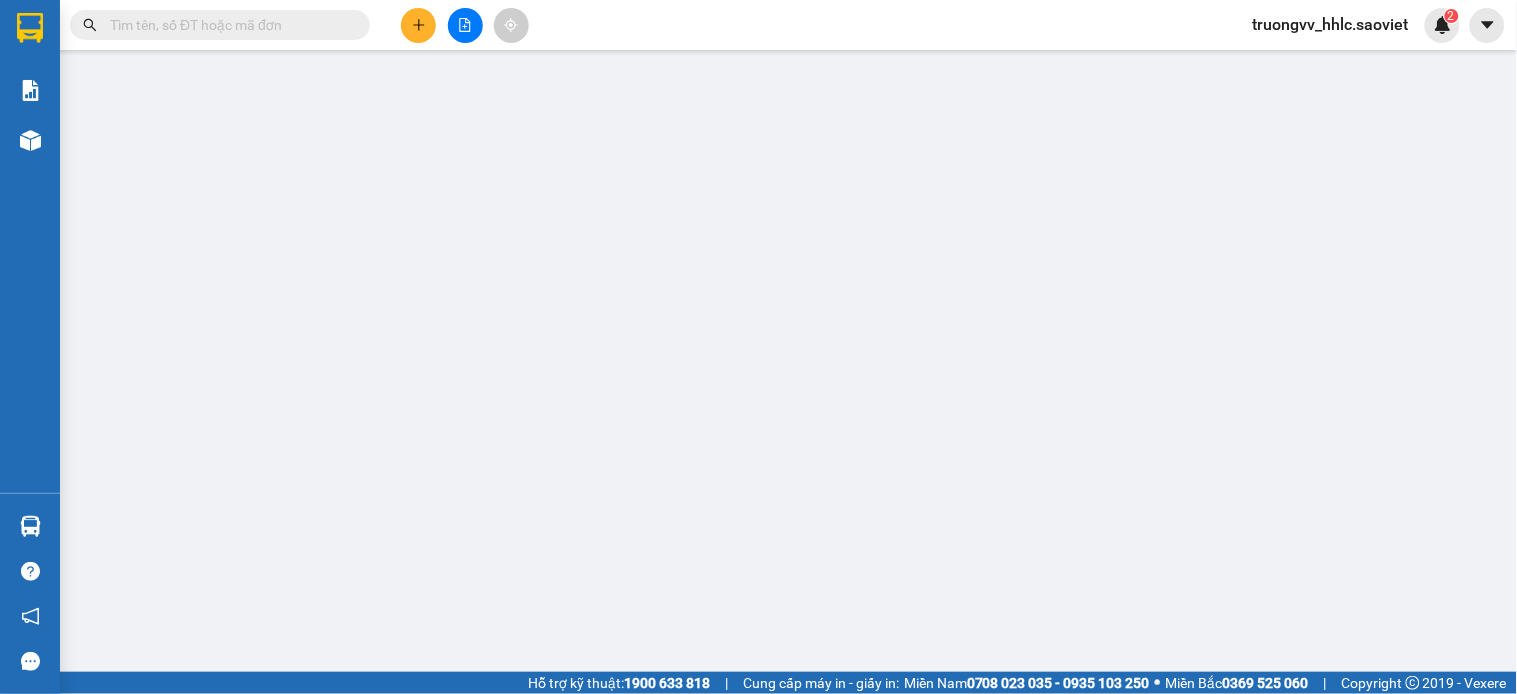 scroll, scrollTop: 0, scrollLeft: 0, axis: both 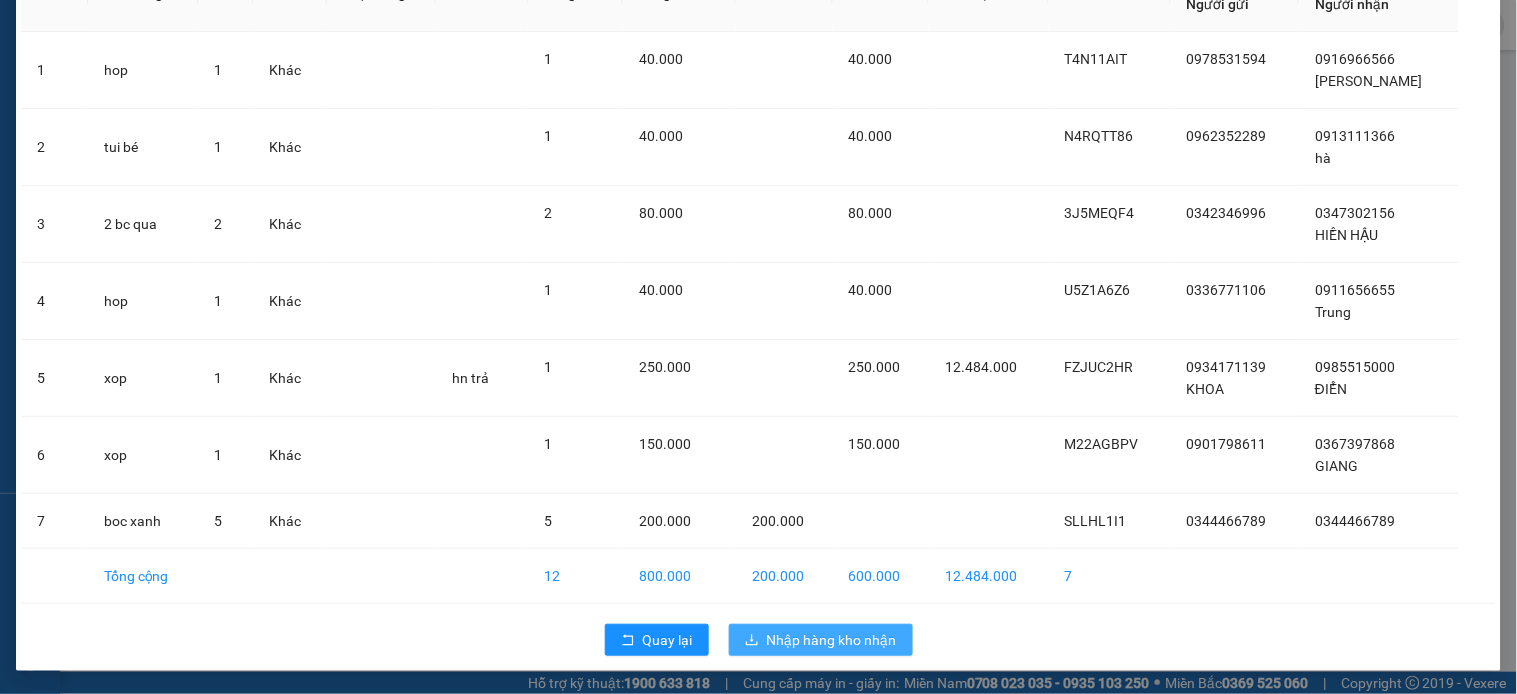 click on "Nhập hàng kho nhận" at bounding box center (832, 640) 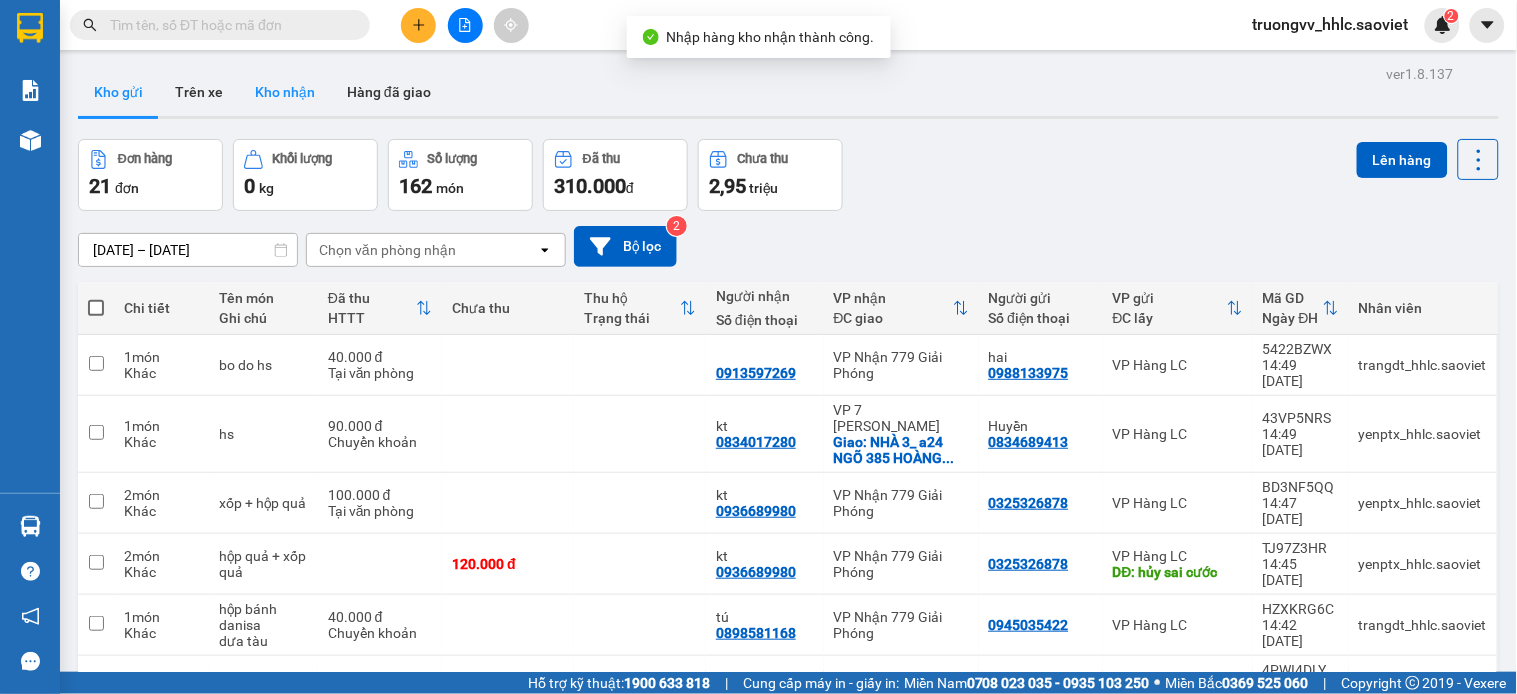 click on "Kho nhận" at bounding box center [285, 92] 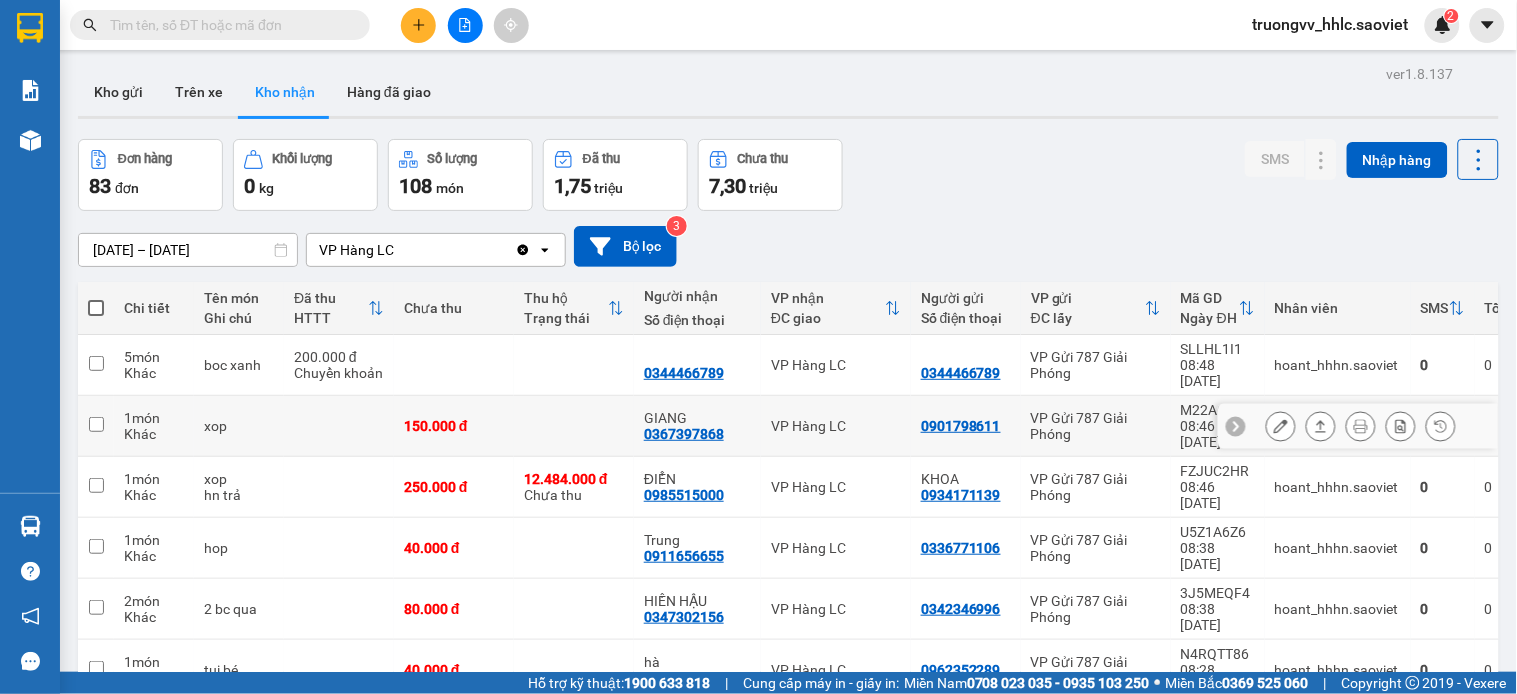 click on "VP Hàng LC" at bounding box center (836, 426) 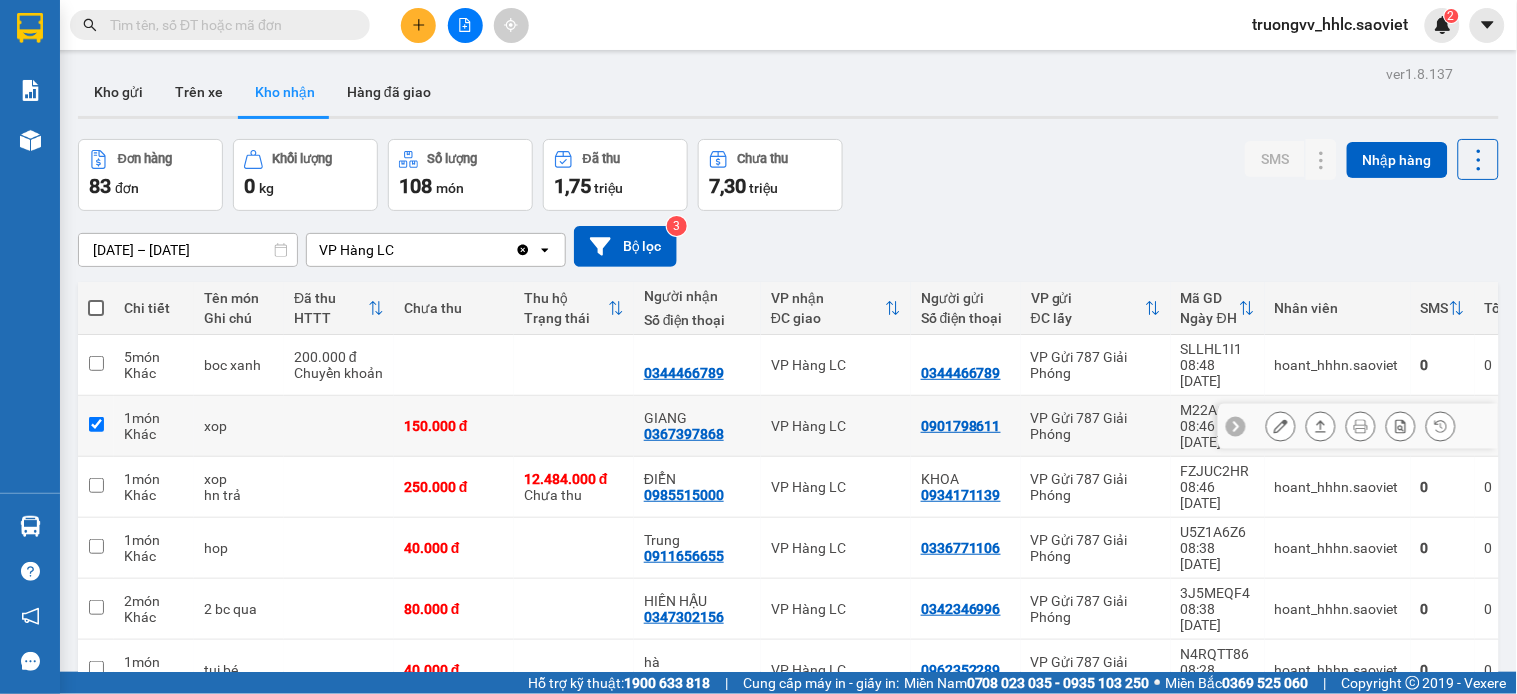 checkbox on "true" 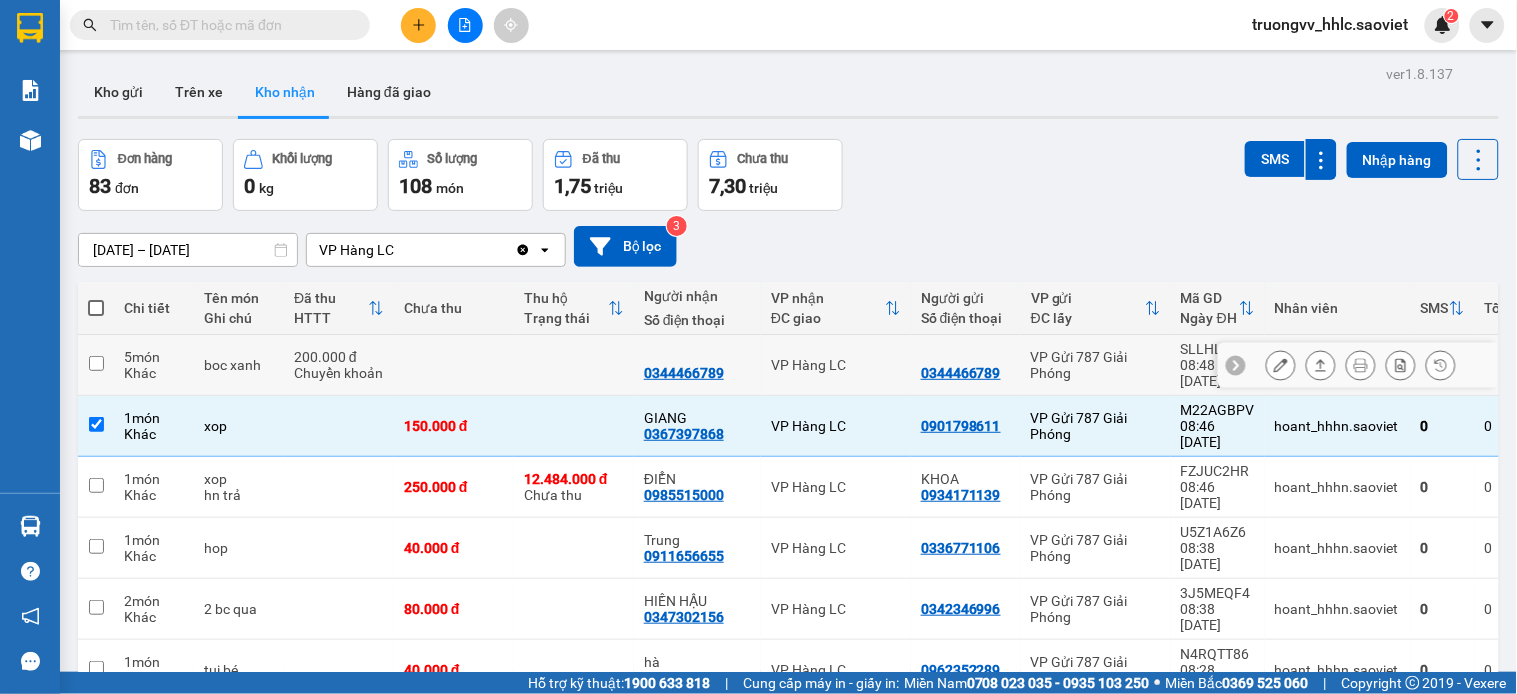 drag, startPoint x: 847, startPoint y: 343, endPoint x: 847, endPoint y: 365, distance: 22 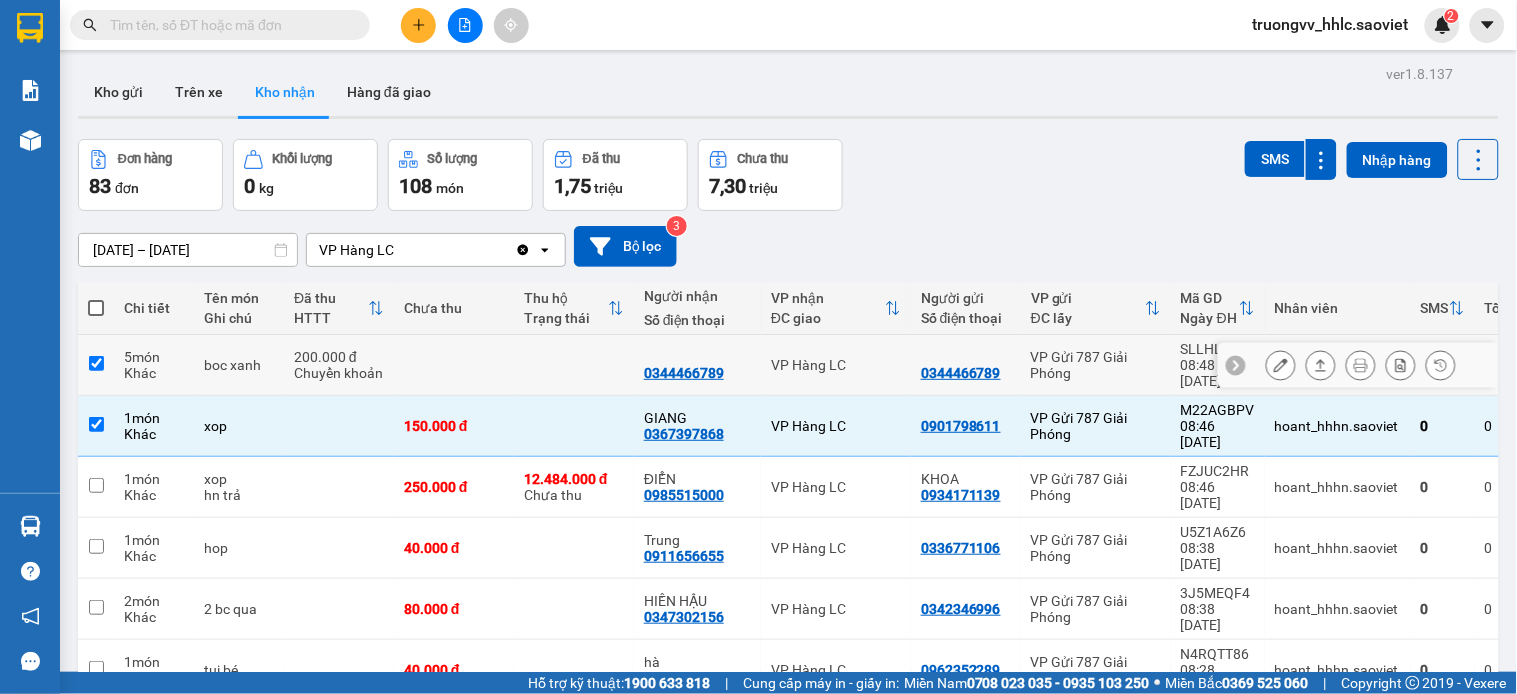 checkbox on "true" 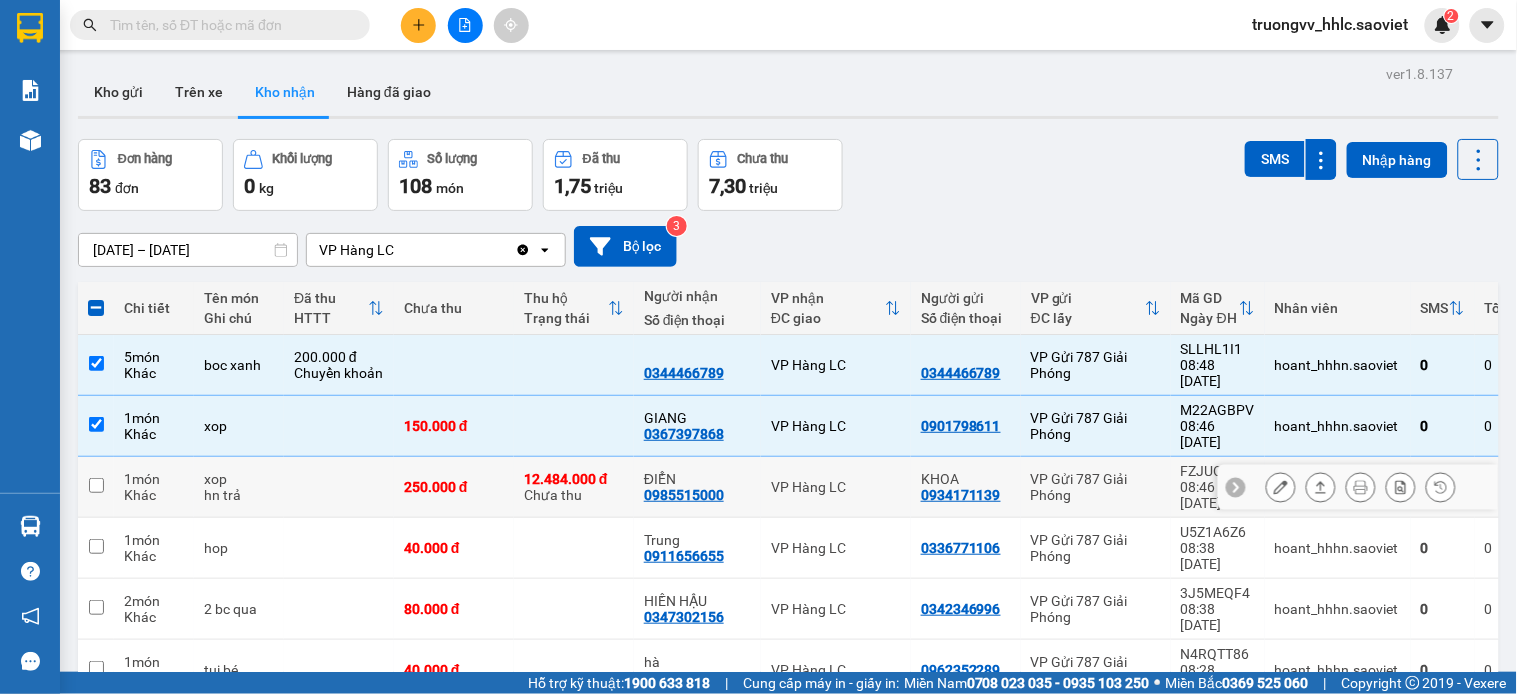click on "VP Hàng LC" at bounding box center [836, 487] 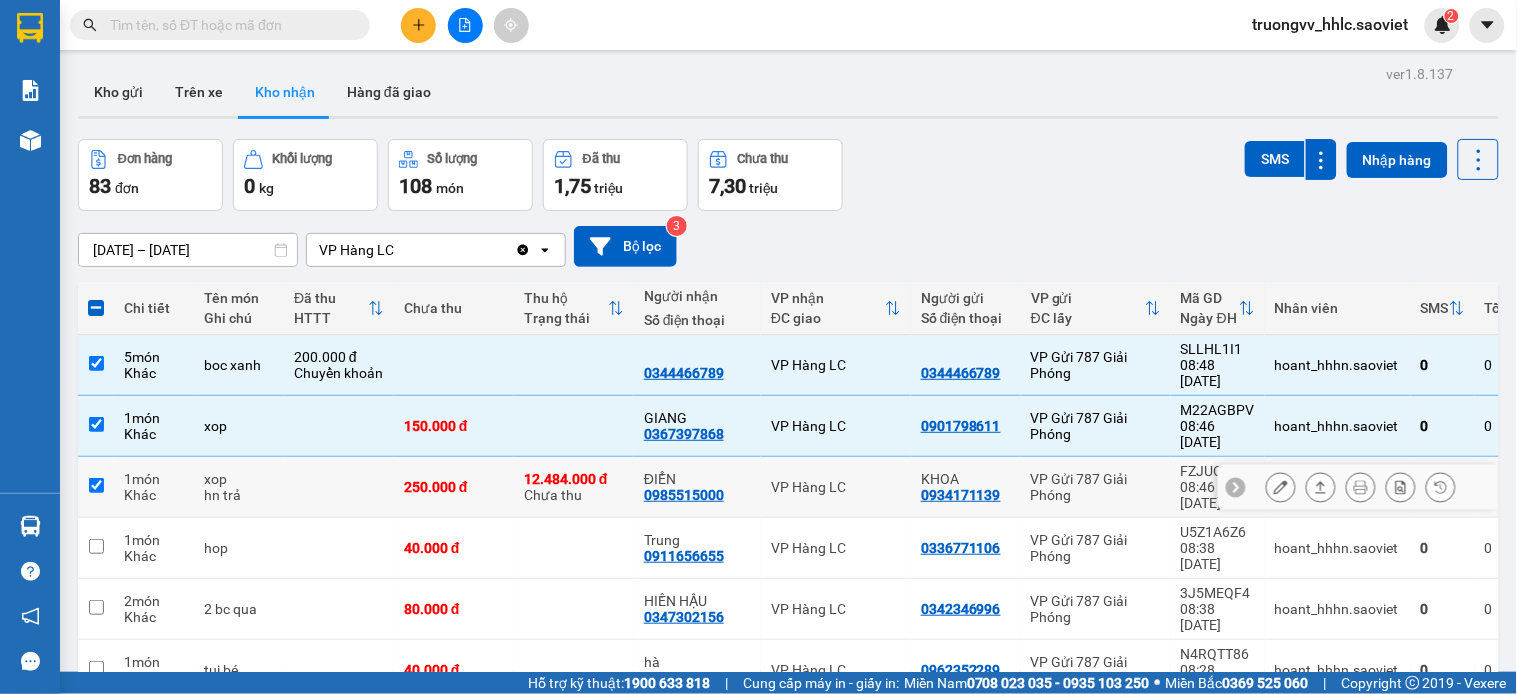checkbox on "true" 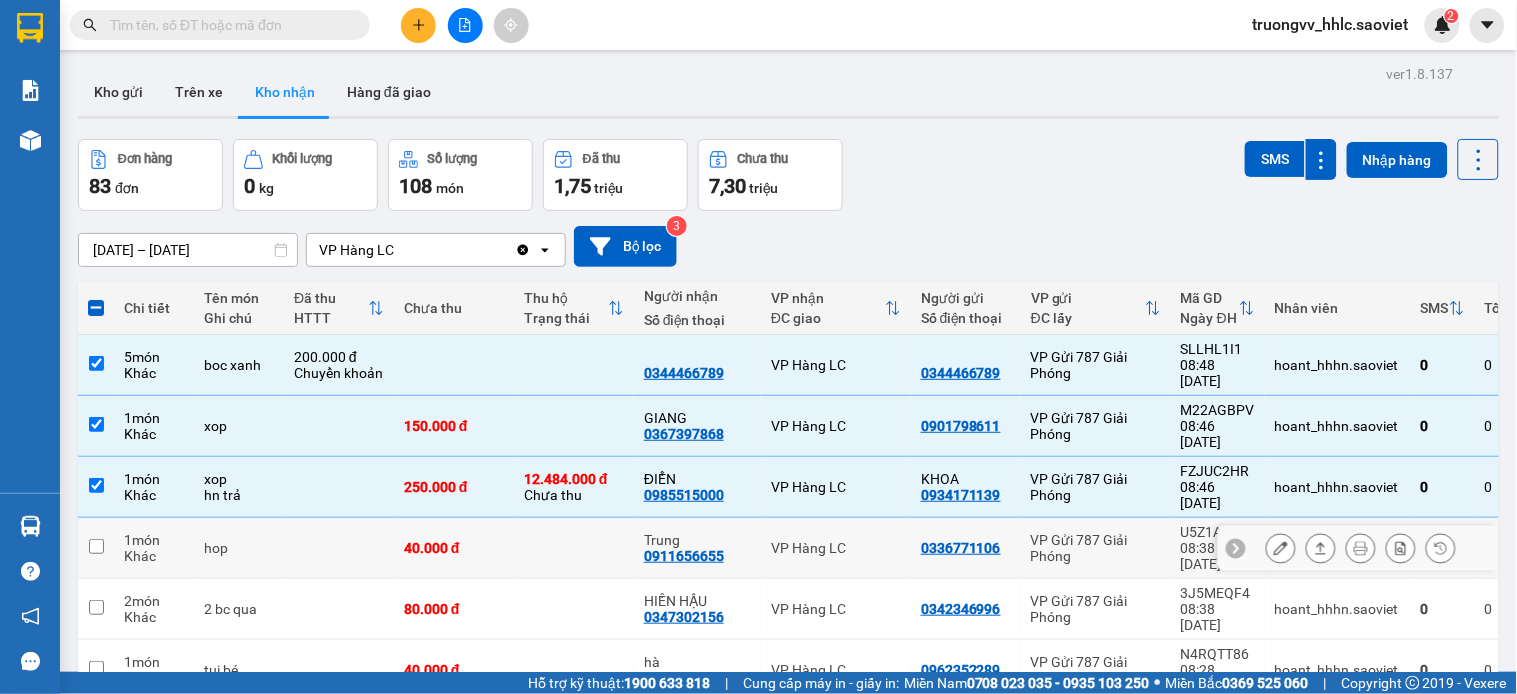 click on "VP Hàng LC" at bounding box center (836, 548) 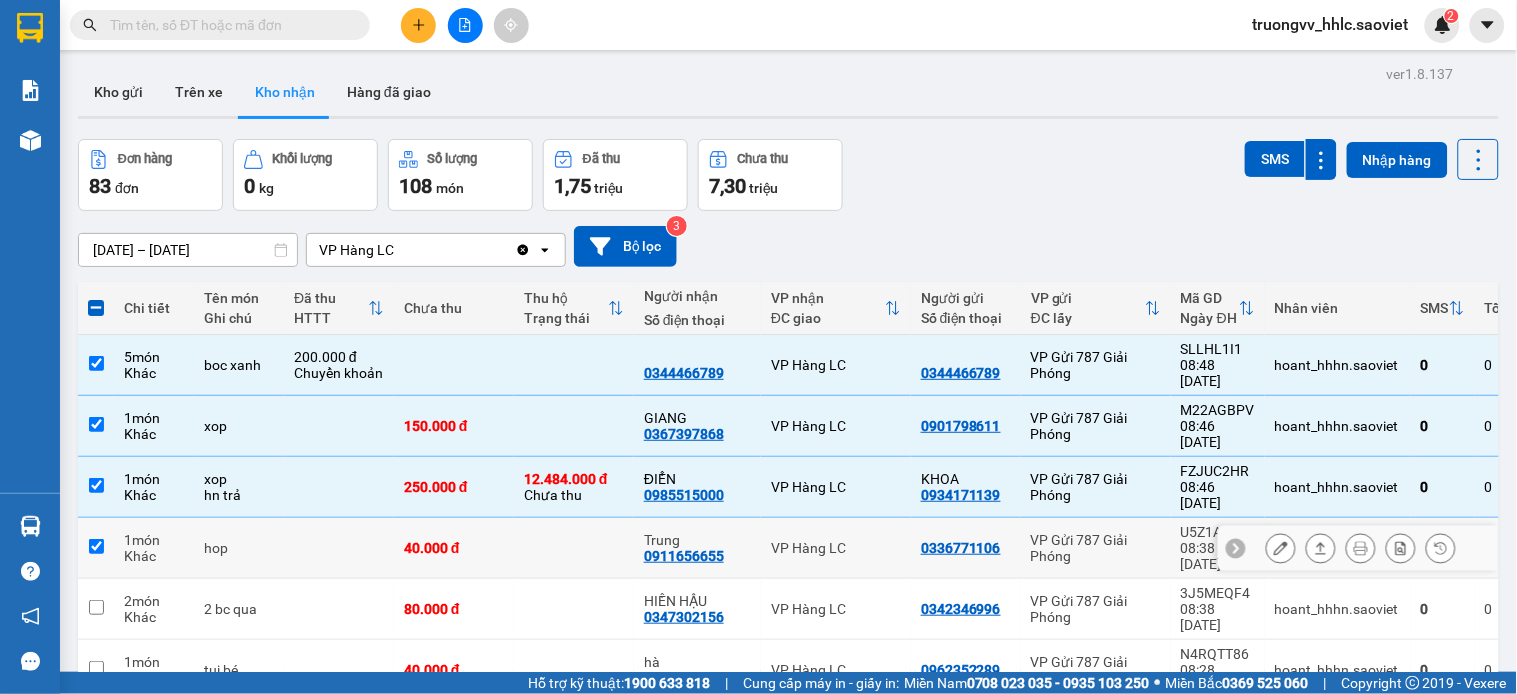 checkbox on "true" 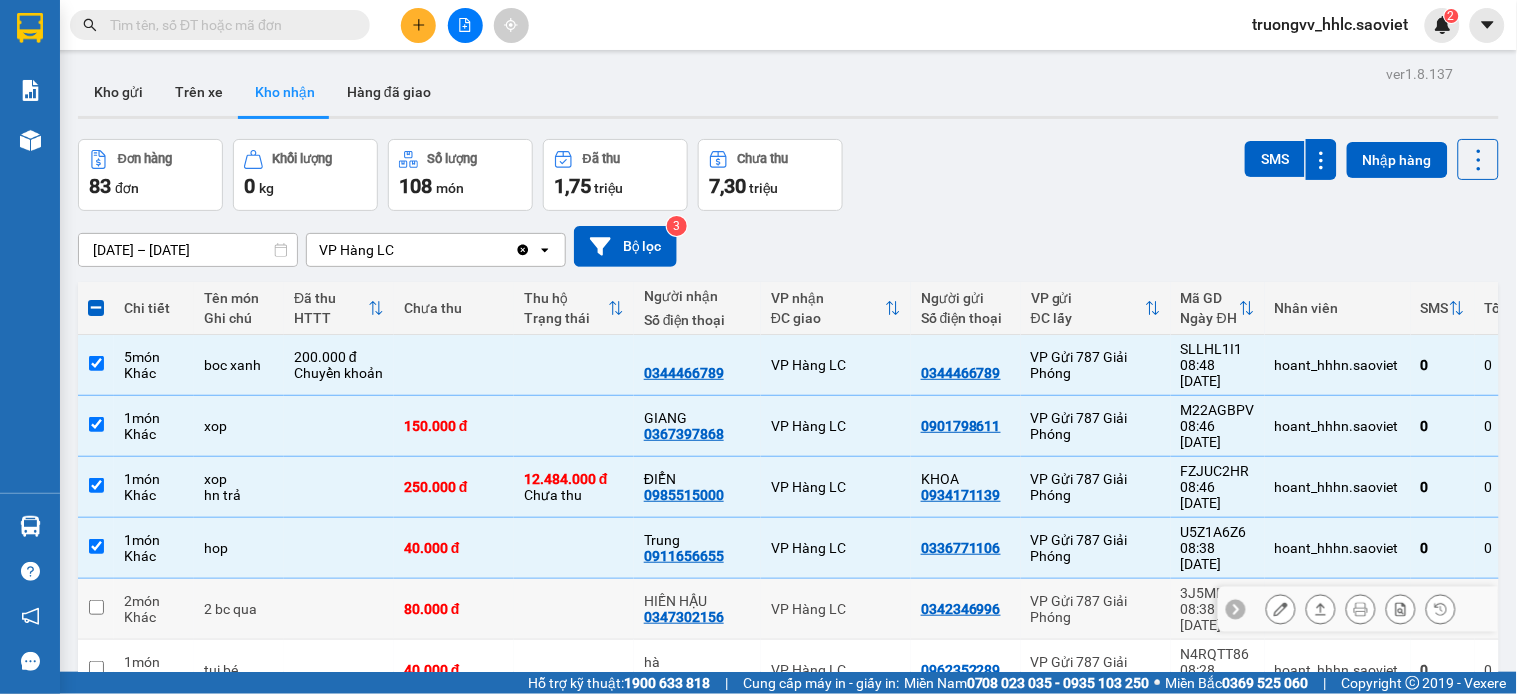 click on "VP Hàng LC" at bounding box center (836, 609) 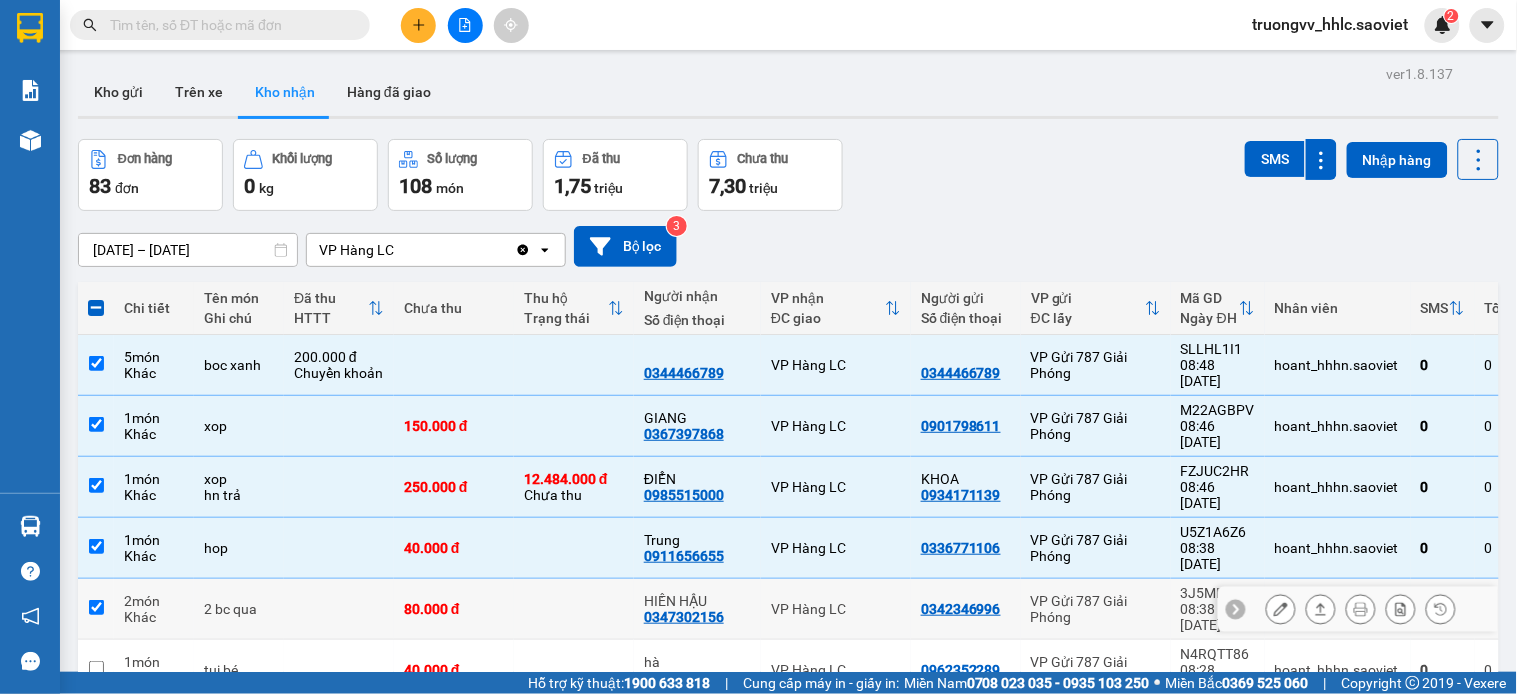 checkbox on "true" 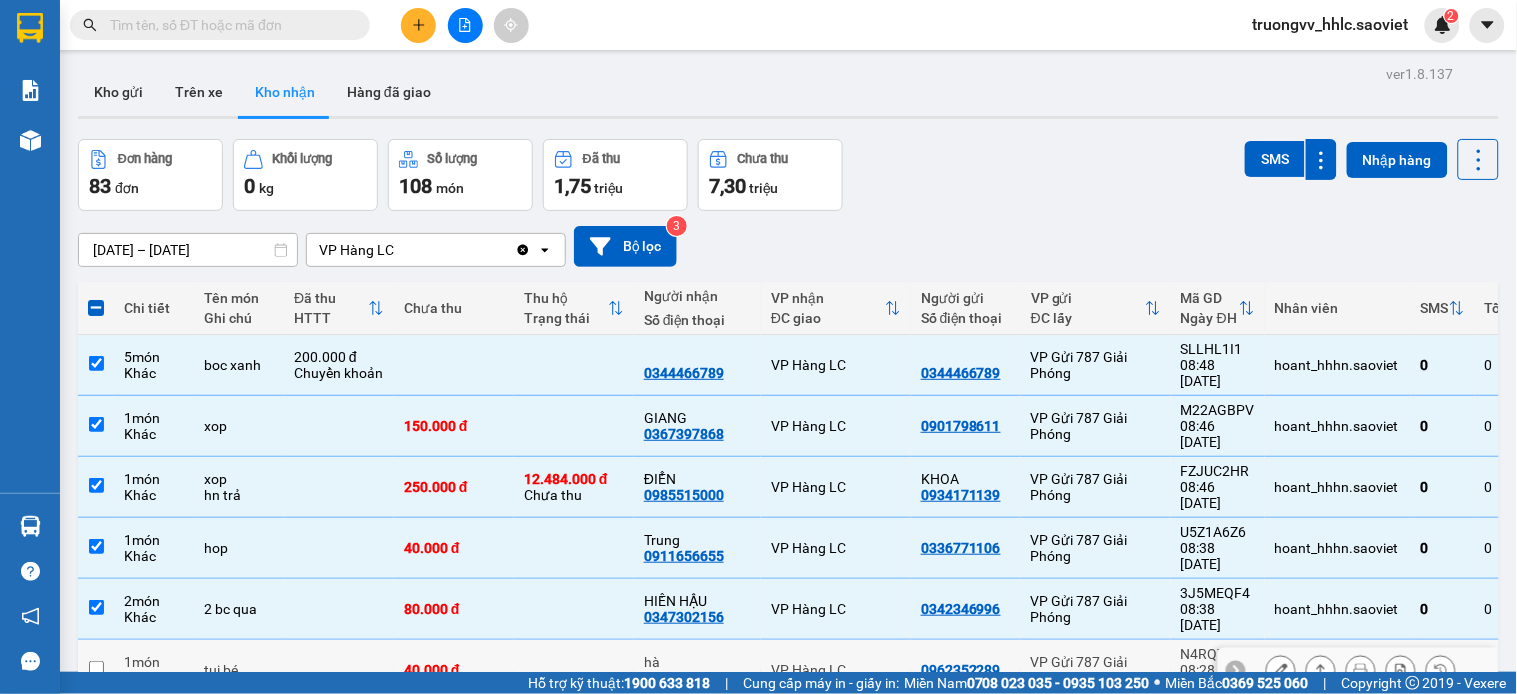 click on "VP Hàng LC" at bounding box center (836, 670) 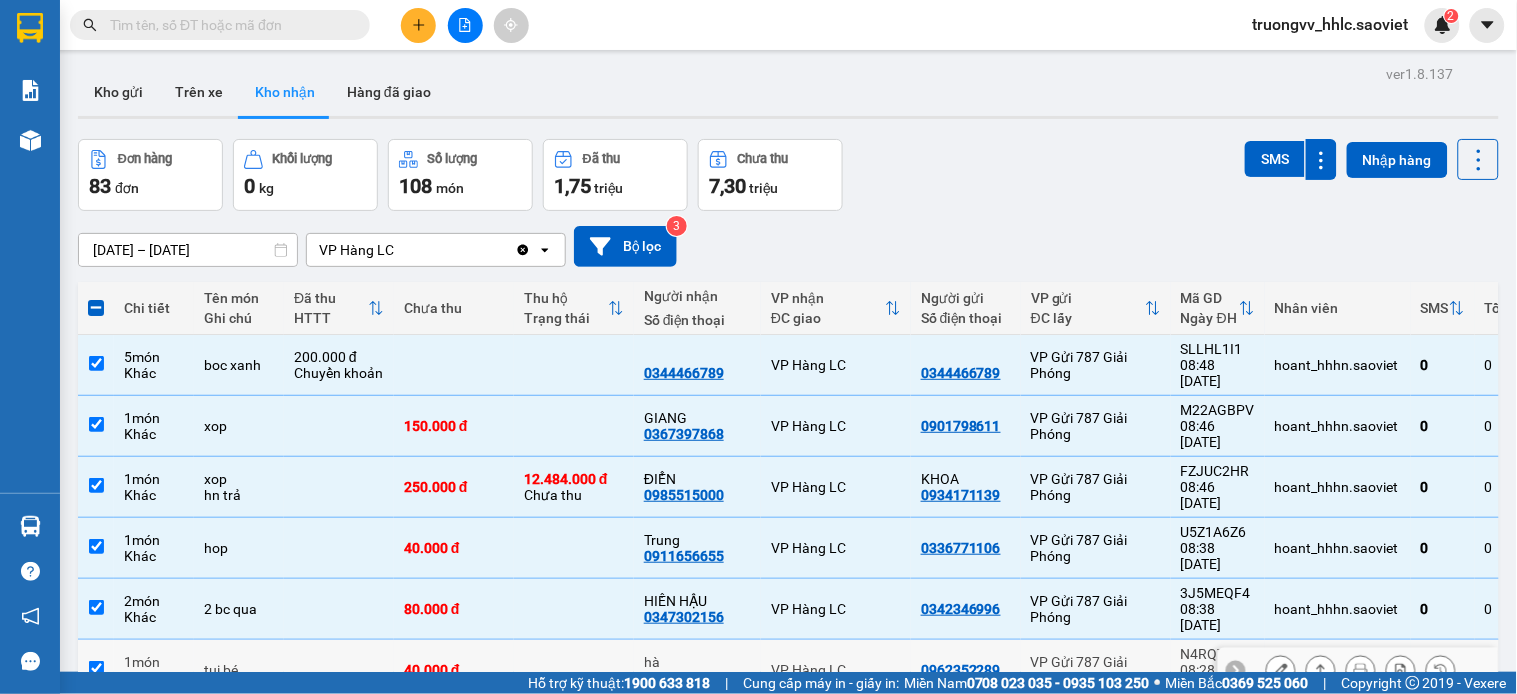 checkbox on "true" 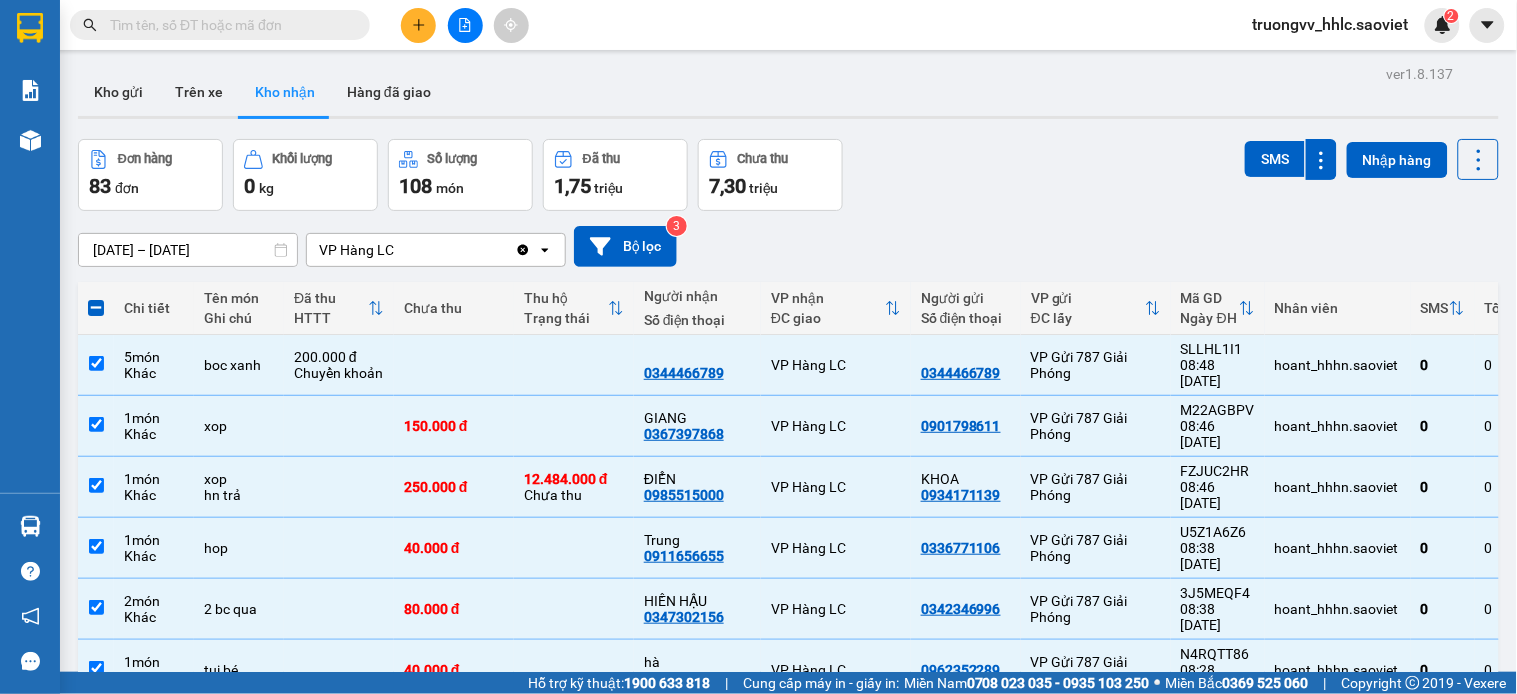 drag, startPoint x: 844, startPoint y: 634, endPoint x: 880, endPoint y: 348, distance: 288.25684 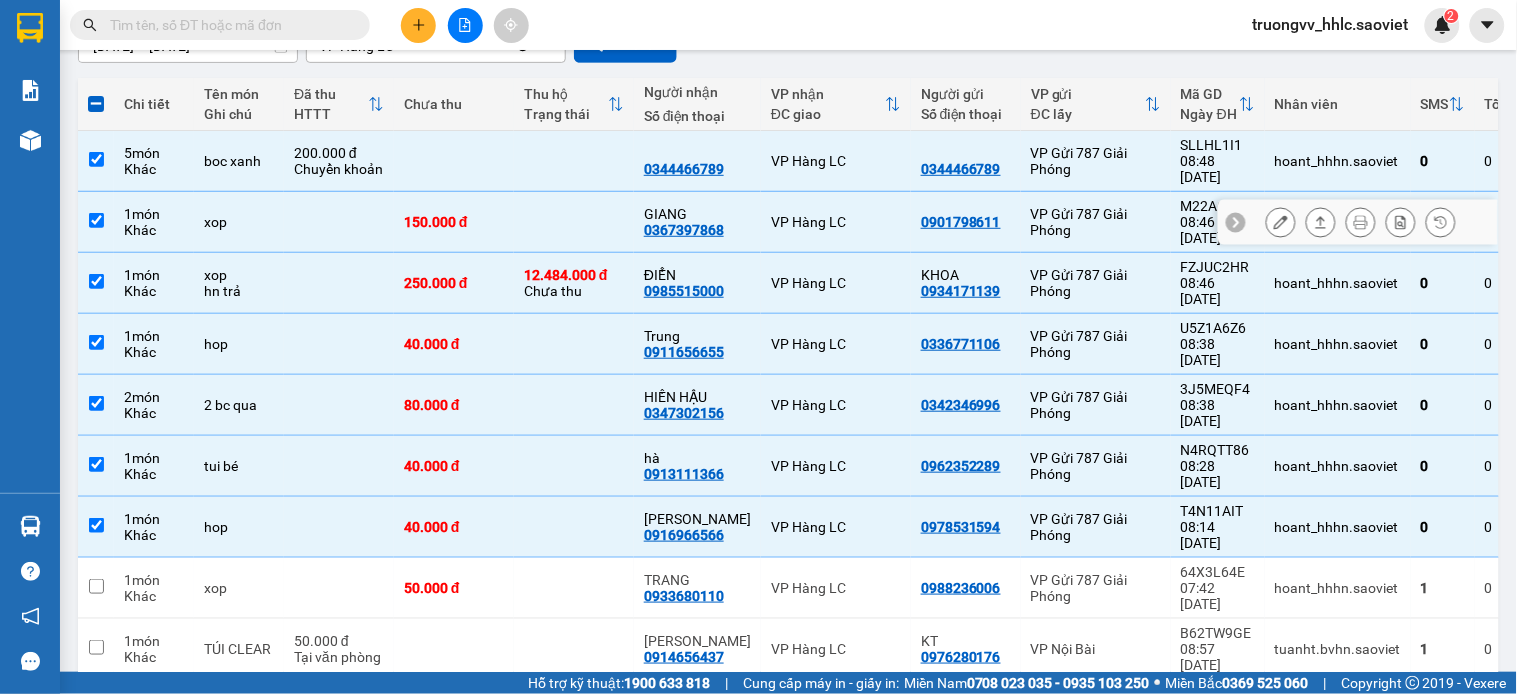 scroll, scrollTop: 0, scrollLeft: 0, axis: both 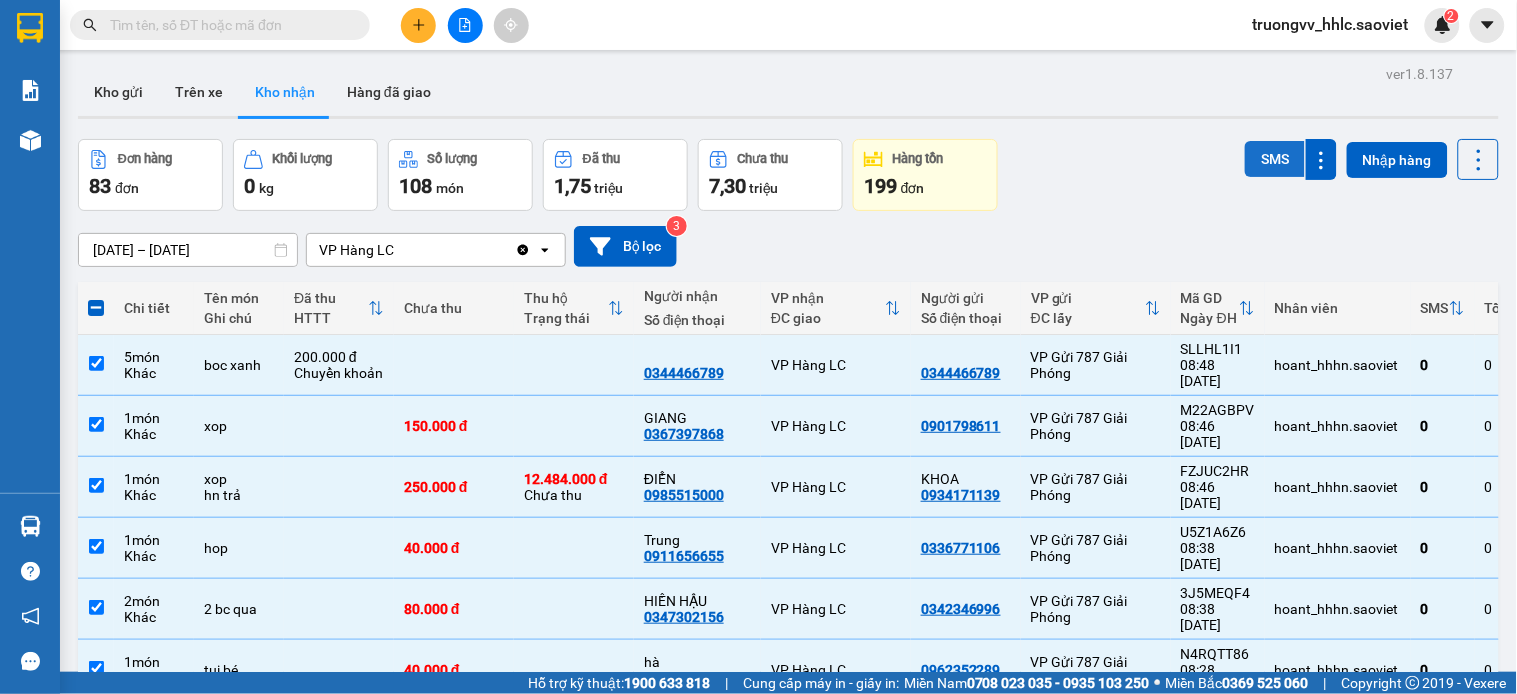 click on "SMS" at bounding box center (1275, 159) 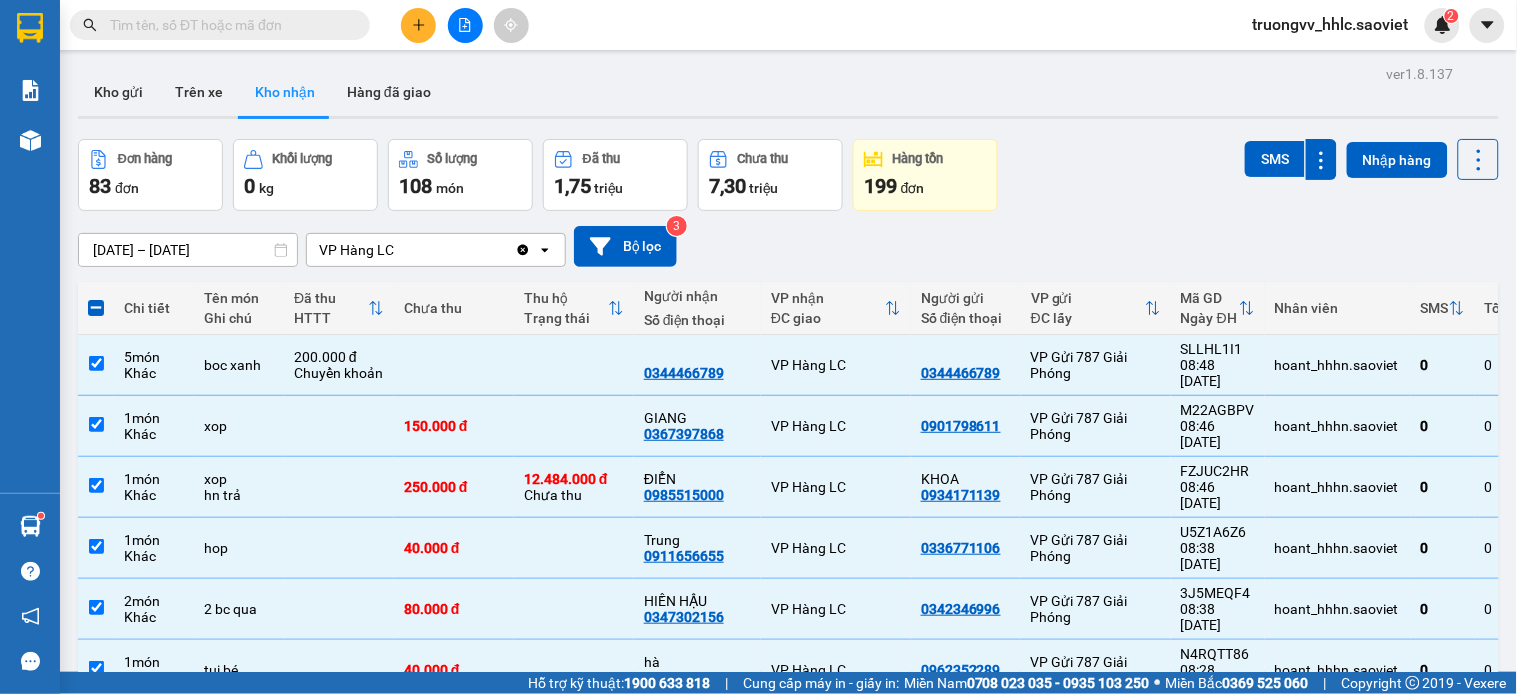 click at bounding box center (465, 25) 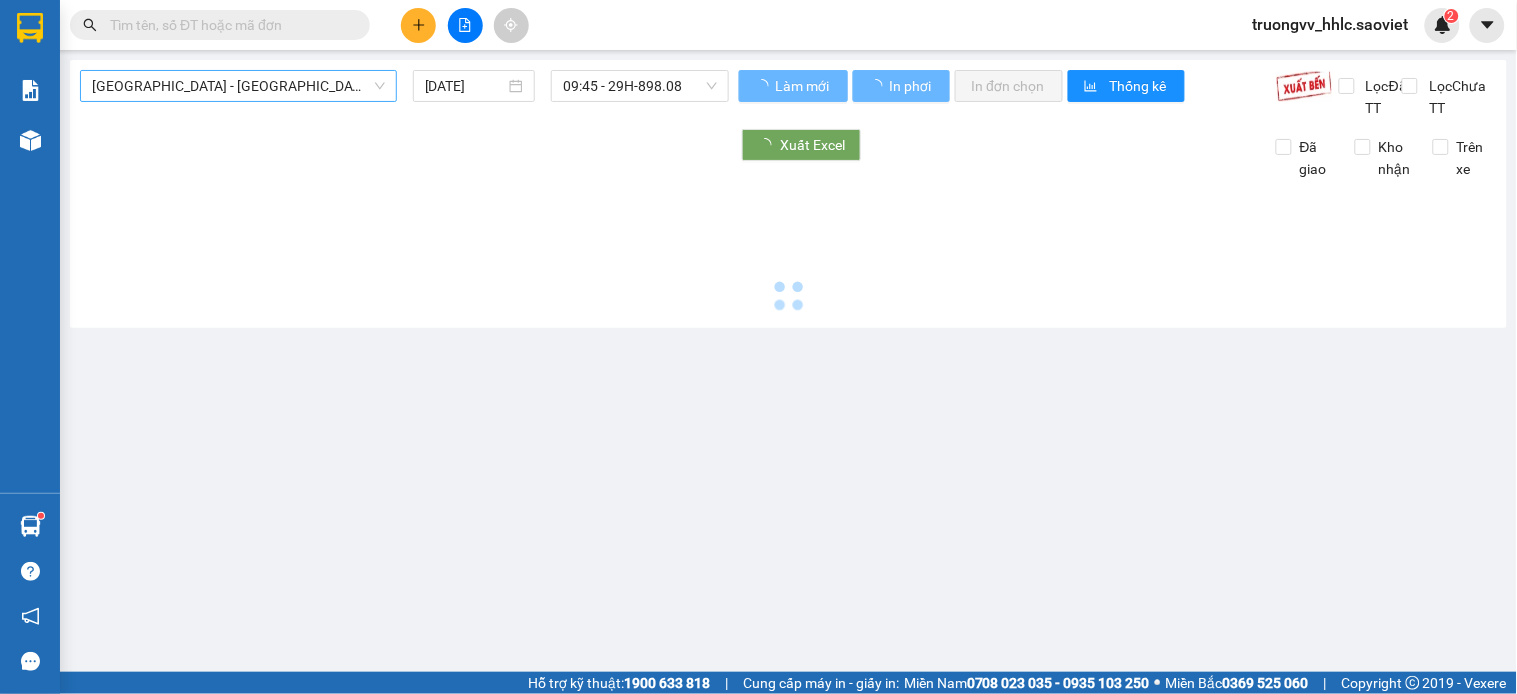 click on "[GEOGRAPHIC_DATA] - [GEOGRAPHIC_DATA] (Cabin)" at bounding box center (238, 86) 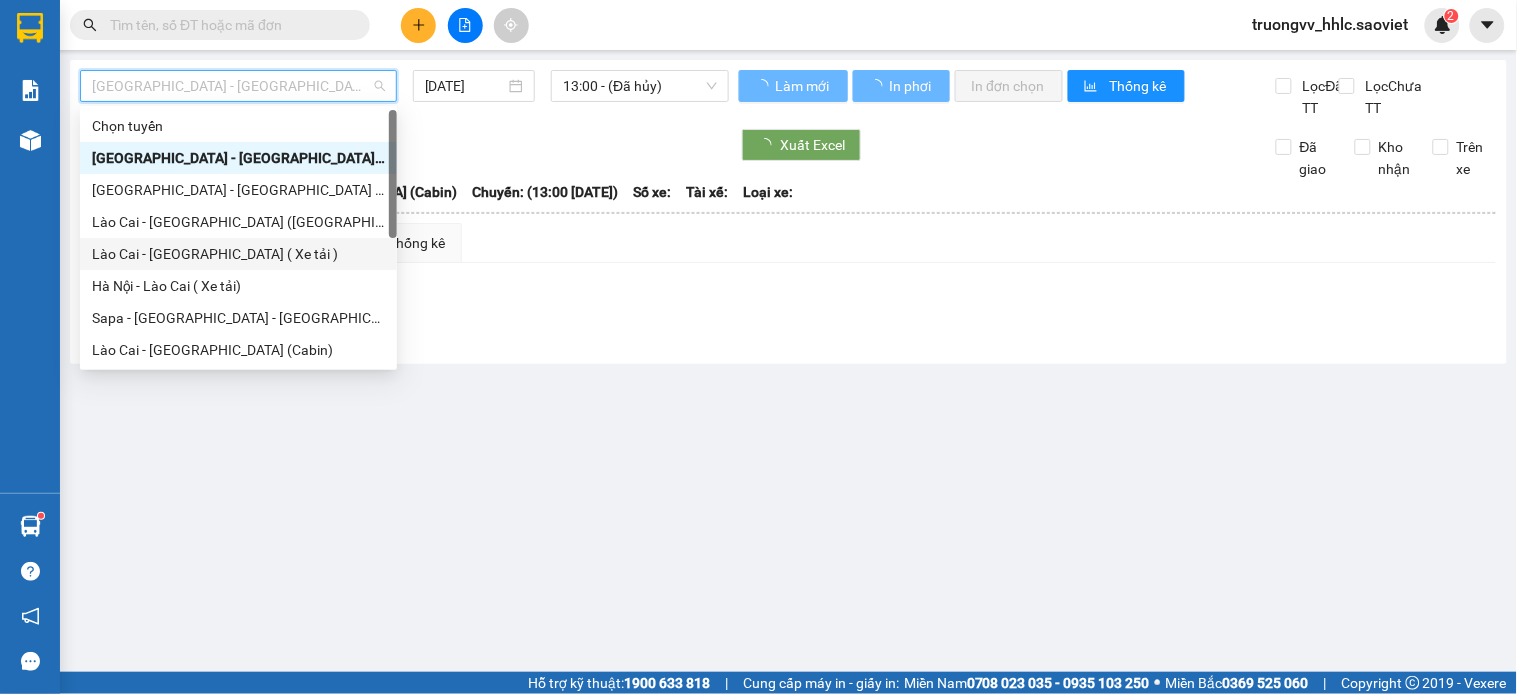 scroll, scrollTop: 160, scrollLeft: 0, axis: vertical 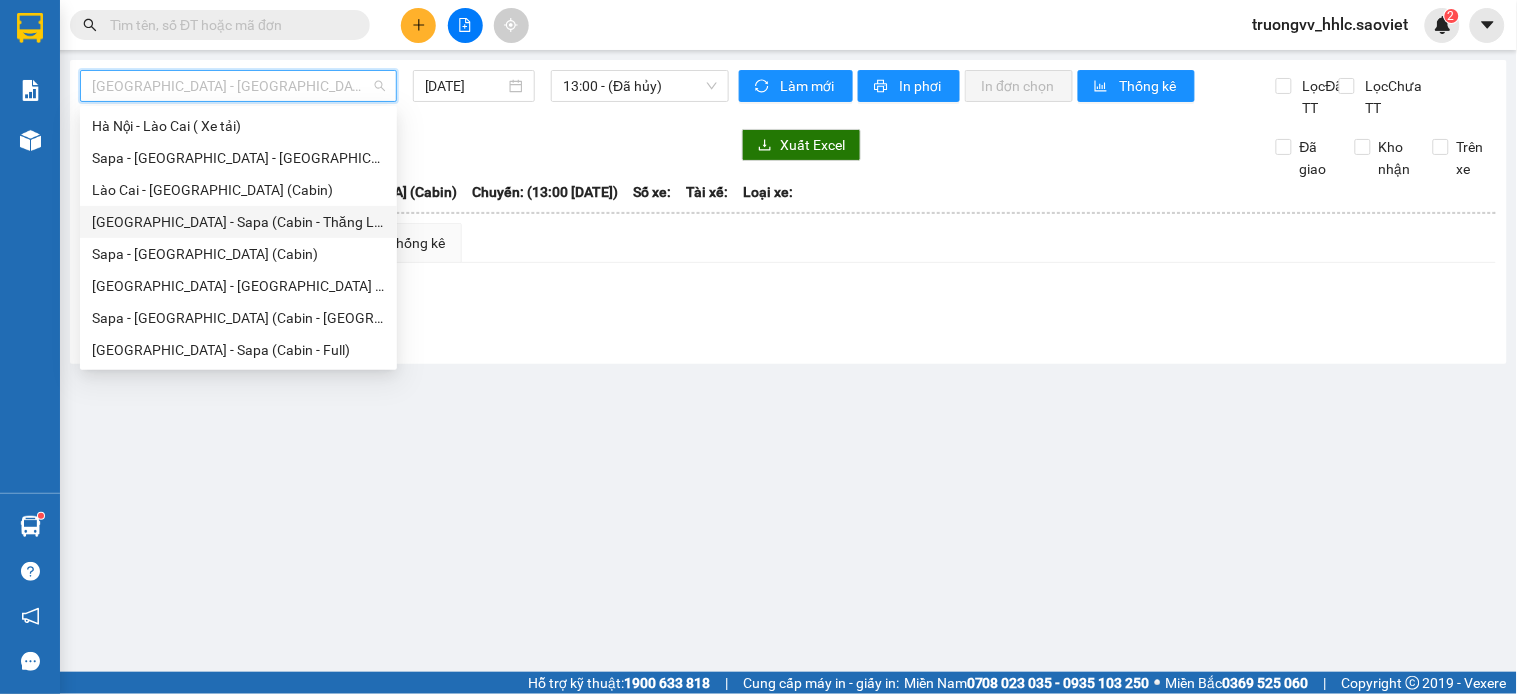 drag, startPoint x: 233, startPoint y: 308, endPoint x: 227, endPoint y: 226, distance: 82.219215 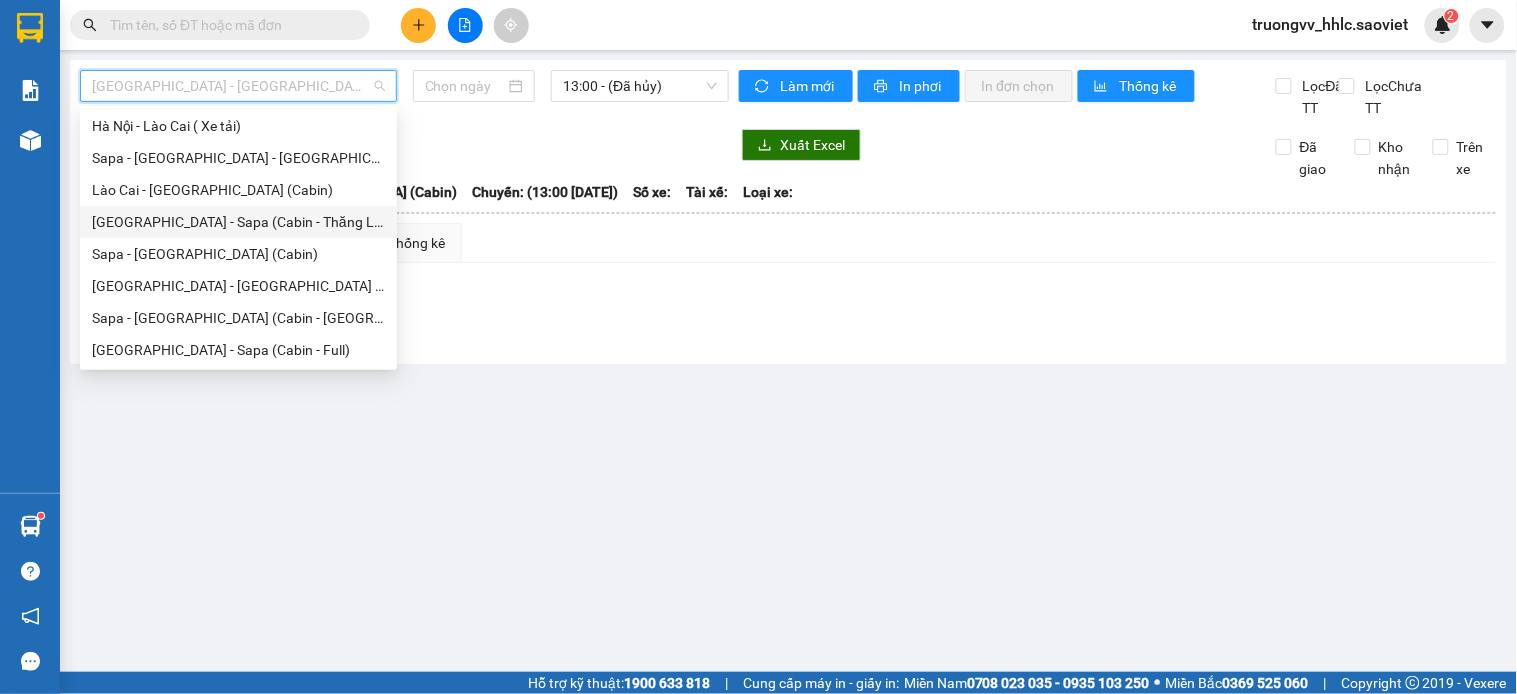 type on "[DATE]" 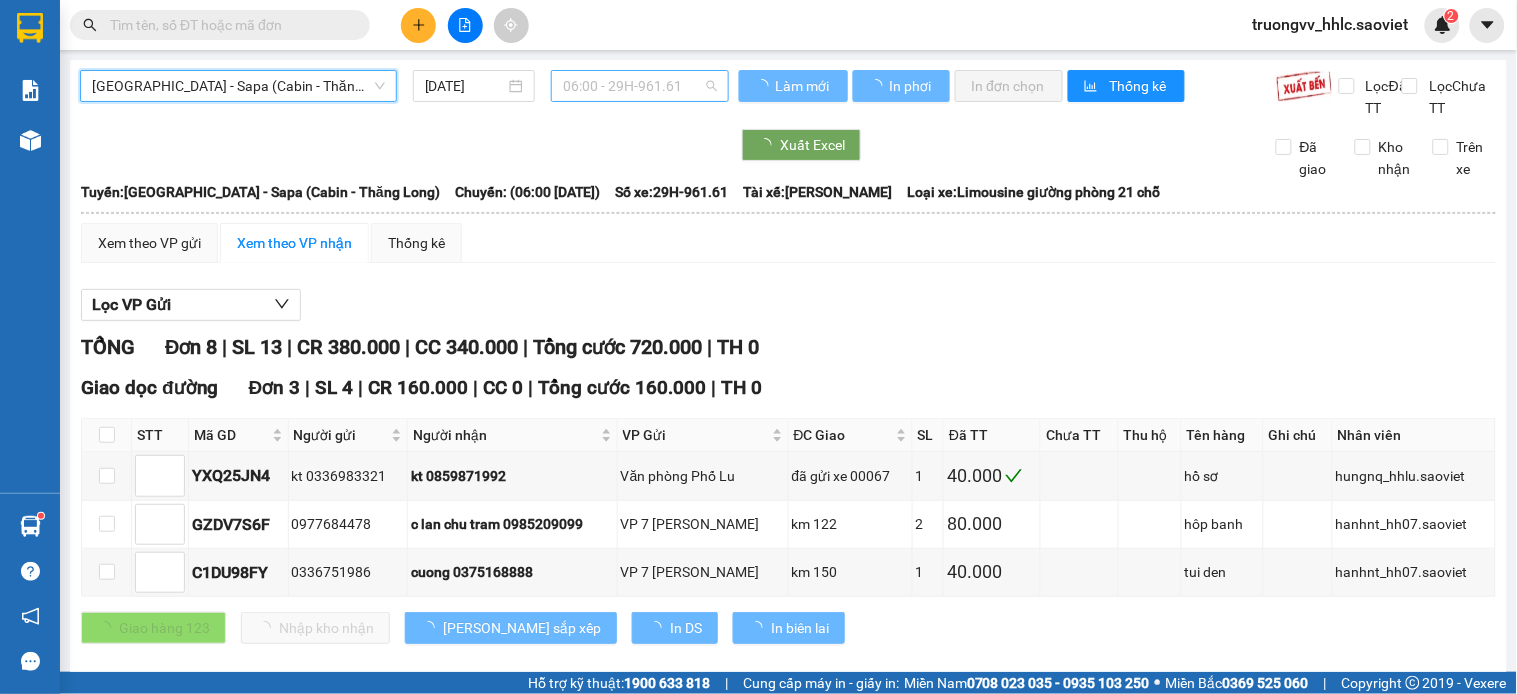 click on "06:00     - 29H-961.61" at bounding box center (640, 86) 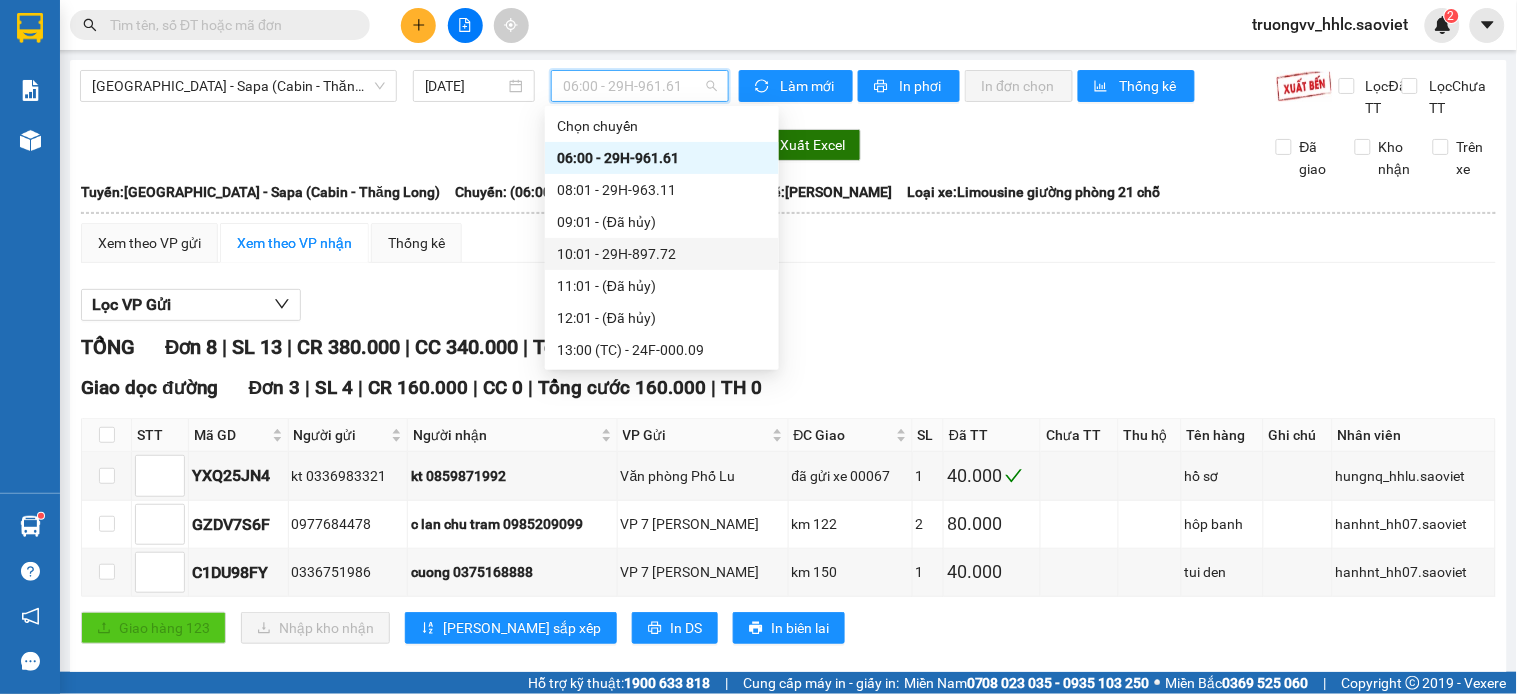 click on "10:01     - 29H-897.72" at bounding box center (662, 254) 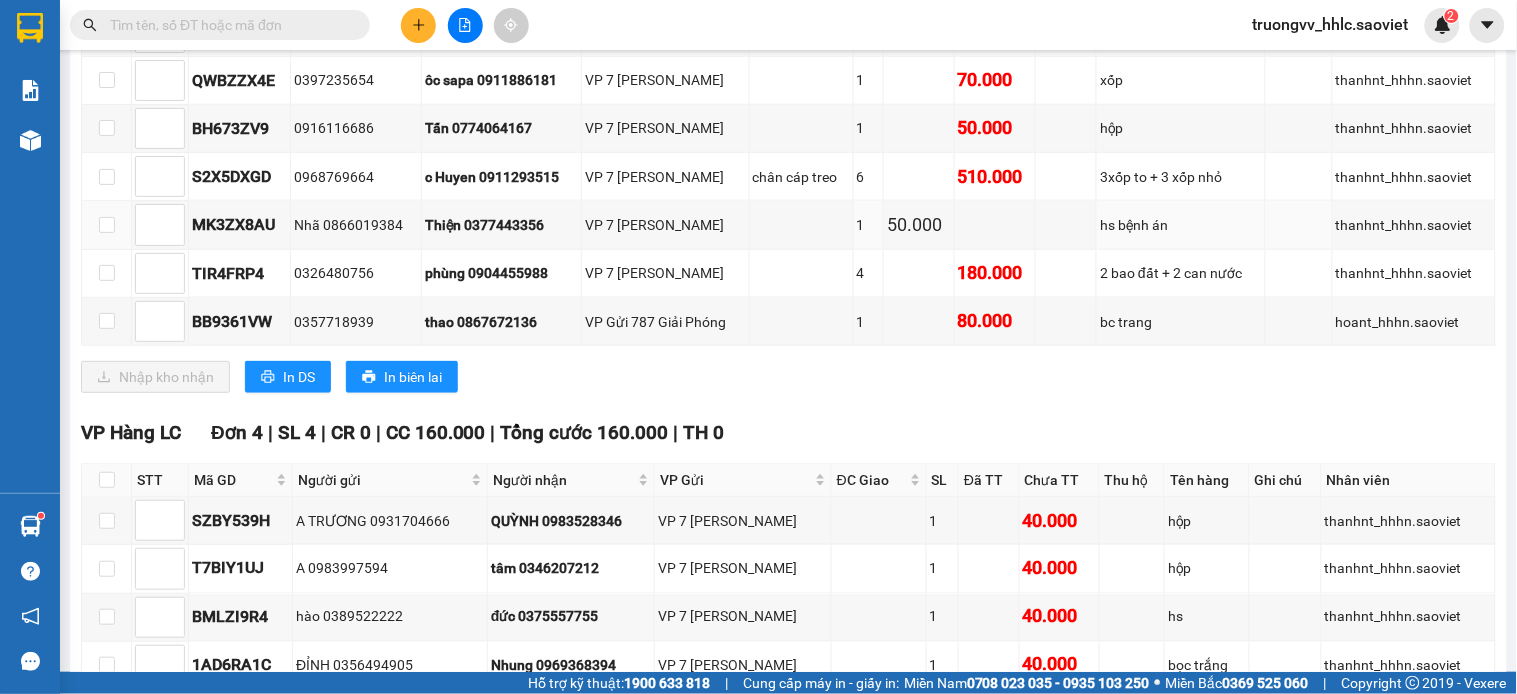 scroll, scrollTop: 666, scrollLeft: 0, axis: vertical 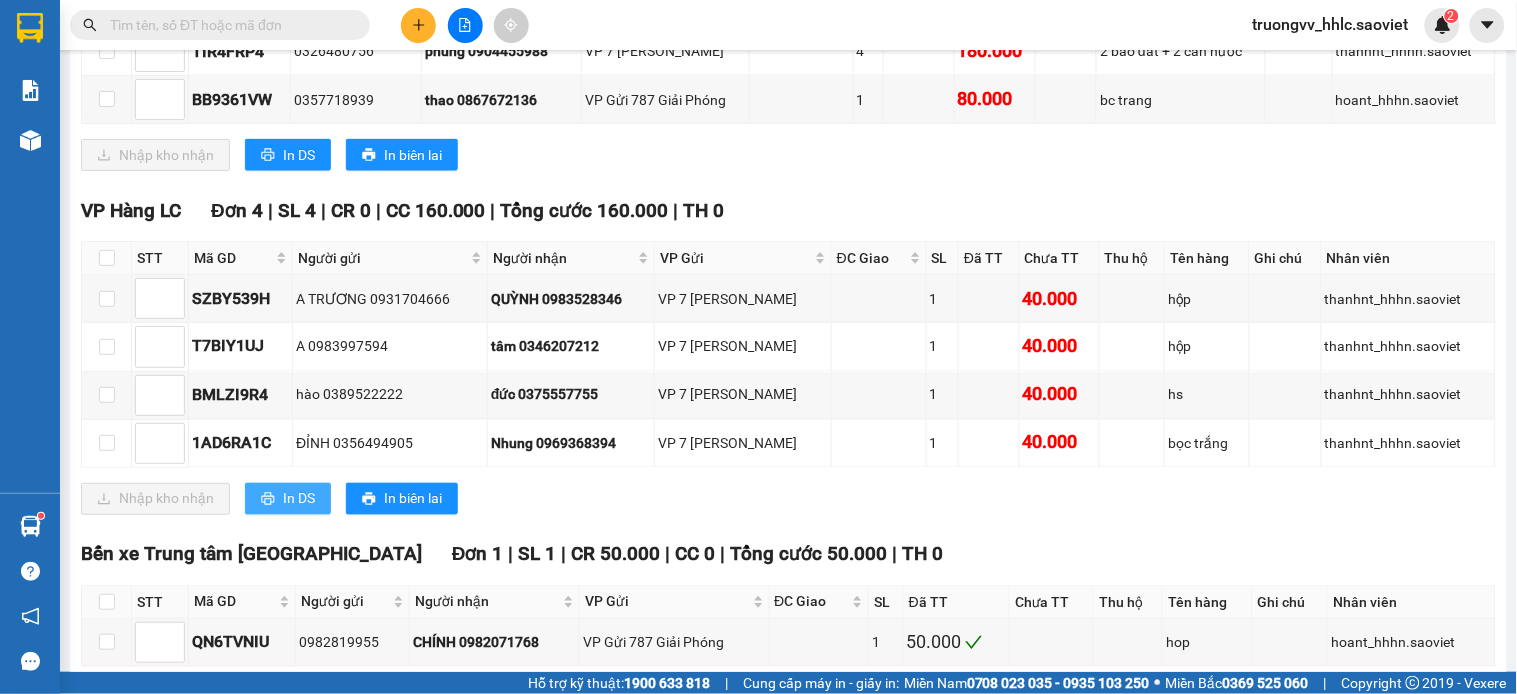 click on "In DS" at bounding box center (288, 499) 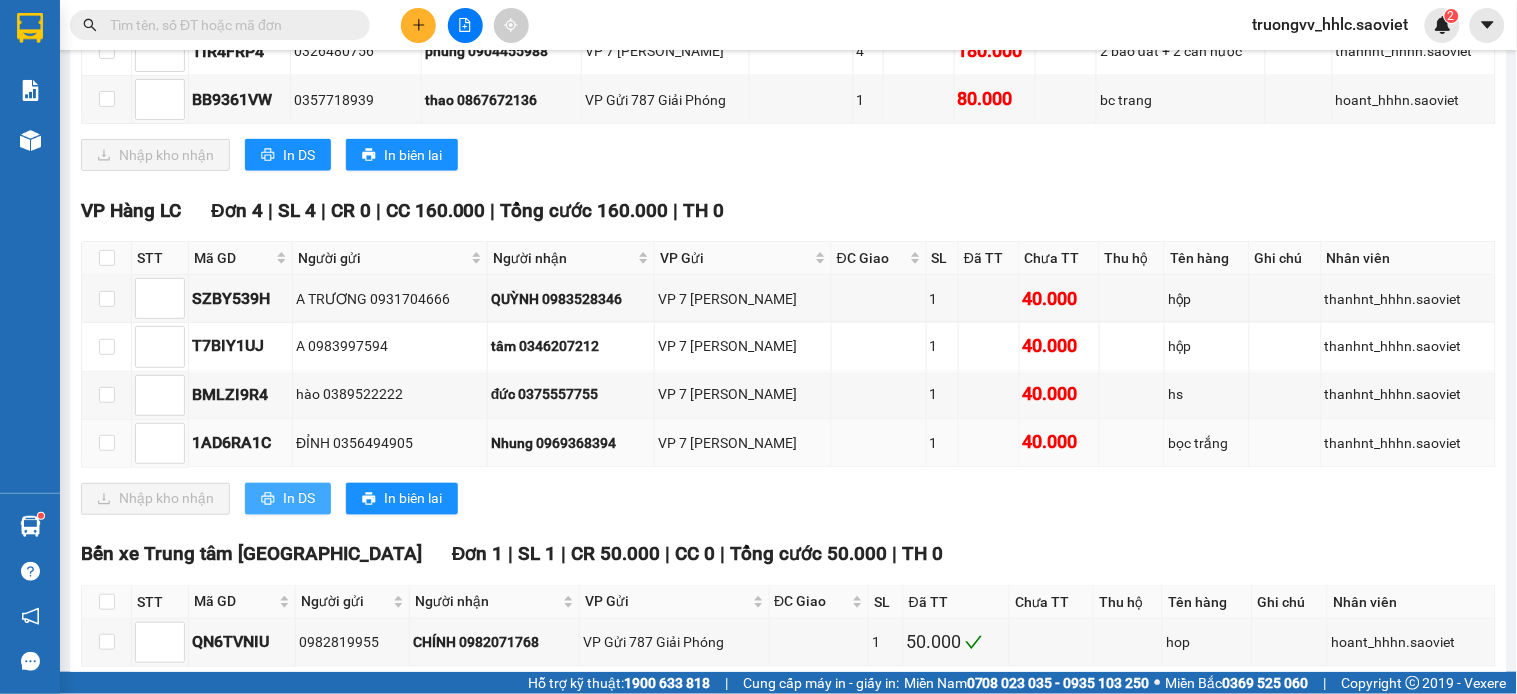scroll, scrollTop: 0, scrollLeft: 0, axis: both 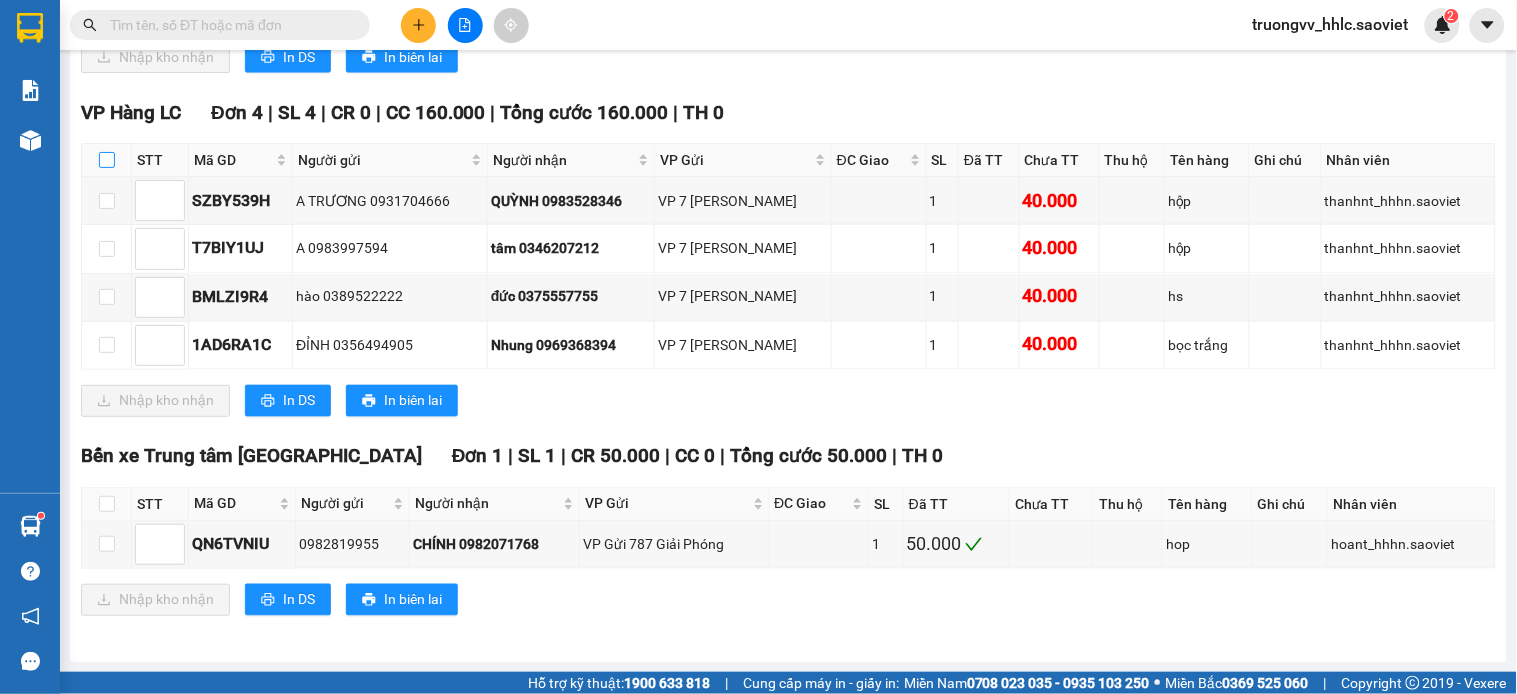 click at bounding box center [107, 160] 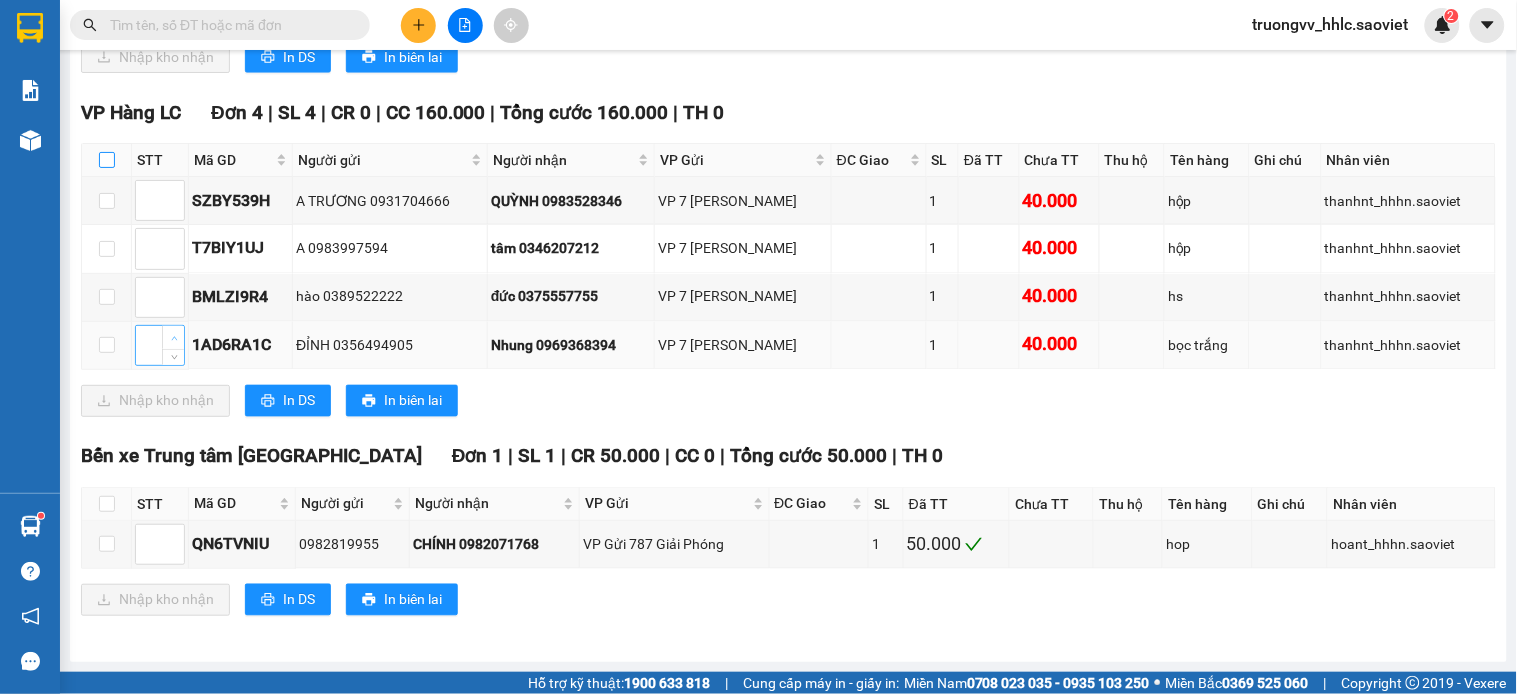 checkbox on "true" 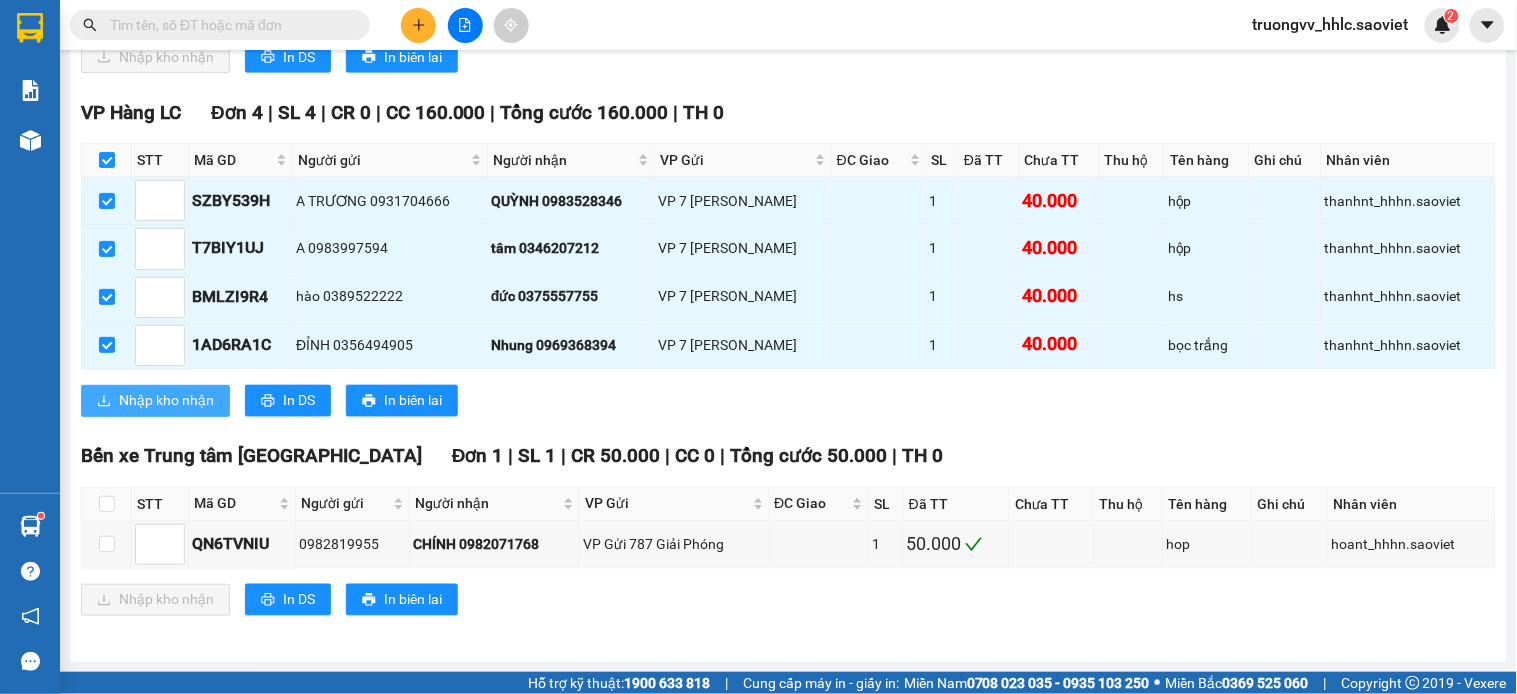 click on "Nhập kho nhận" at bounding box center (166, 401) 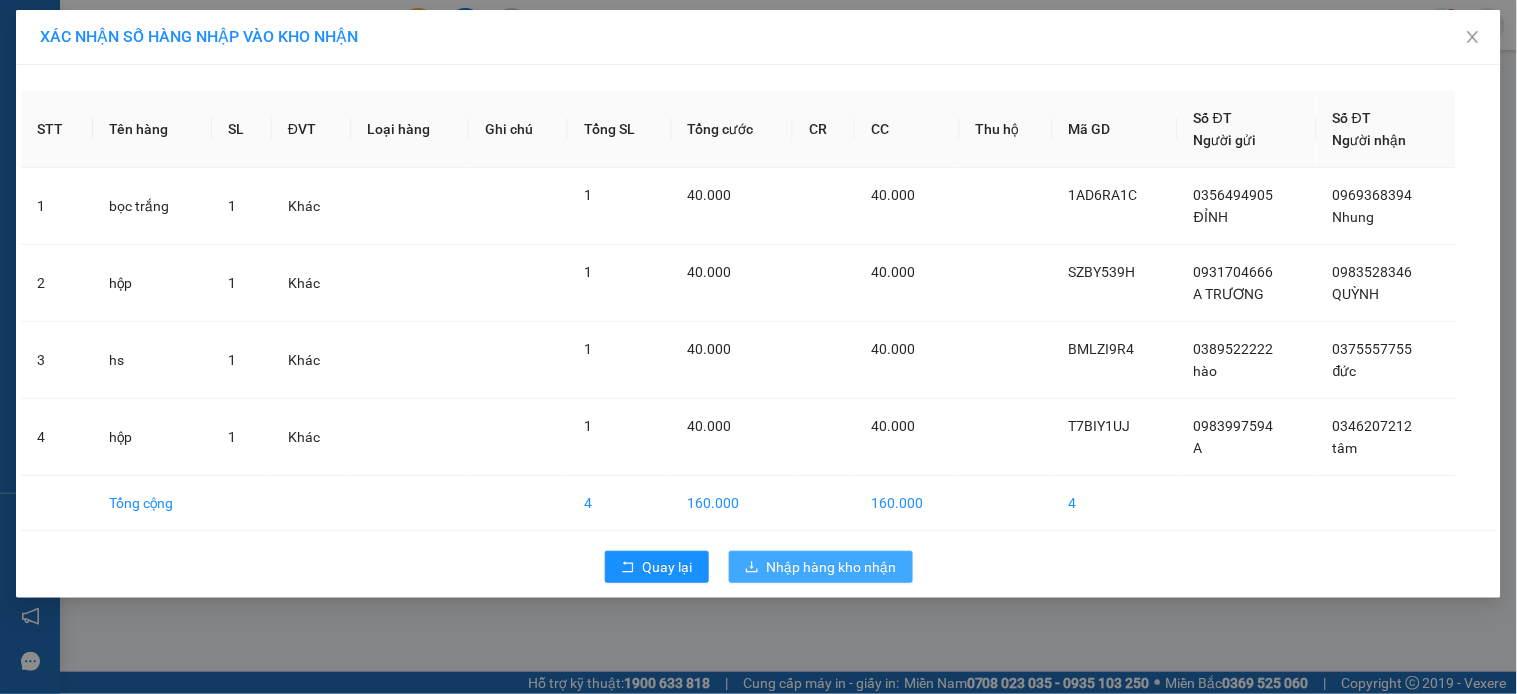 click on "Nhập hàng kho nhận" at bounding box center (832, 567) 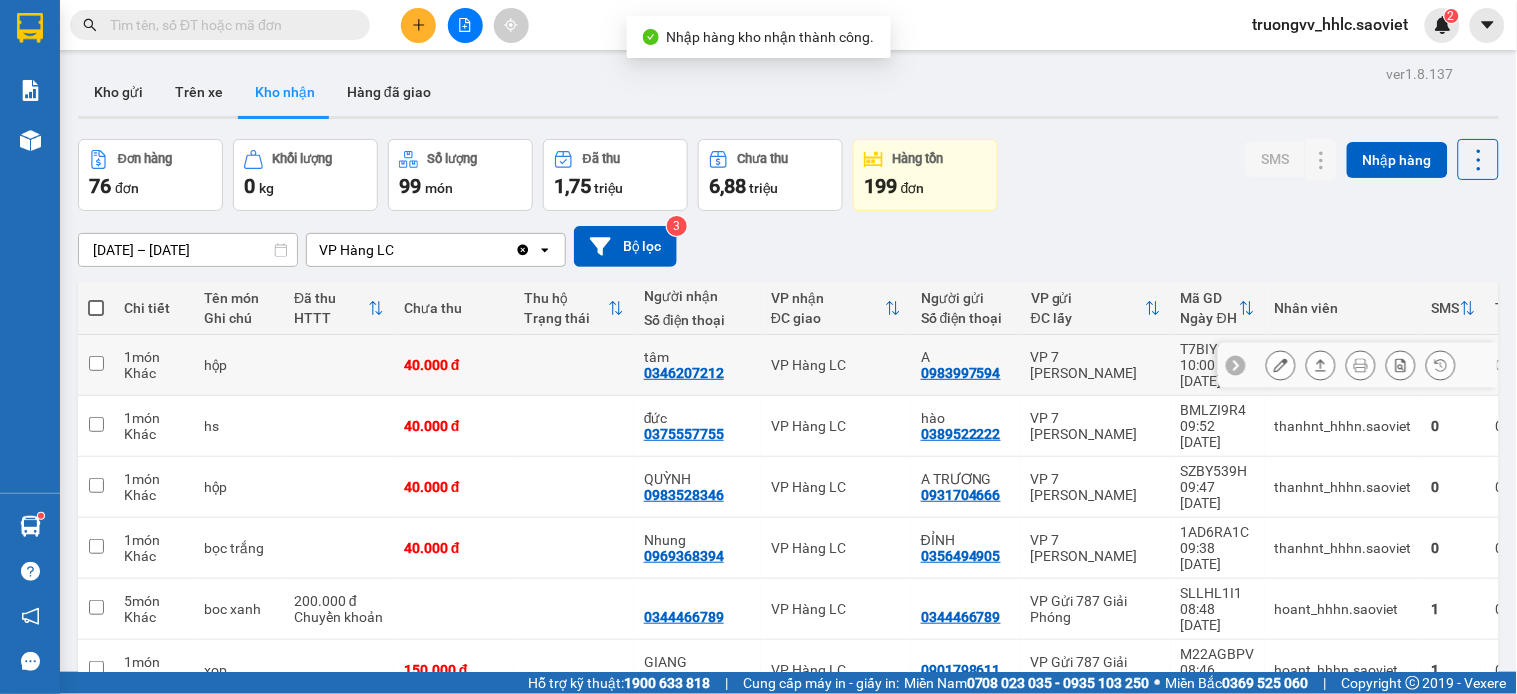 drag, startPoint x: 784, startPoint y: 362, endPoint x: 804, endPoint y: 395, distance: 38.587563 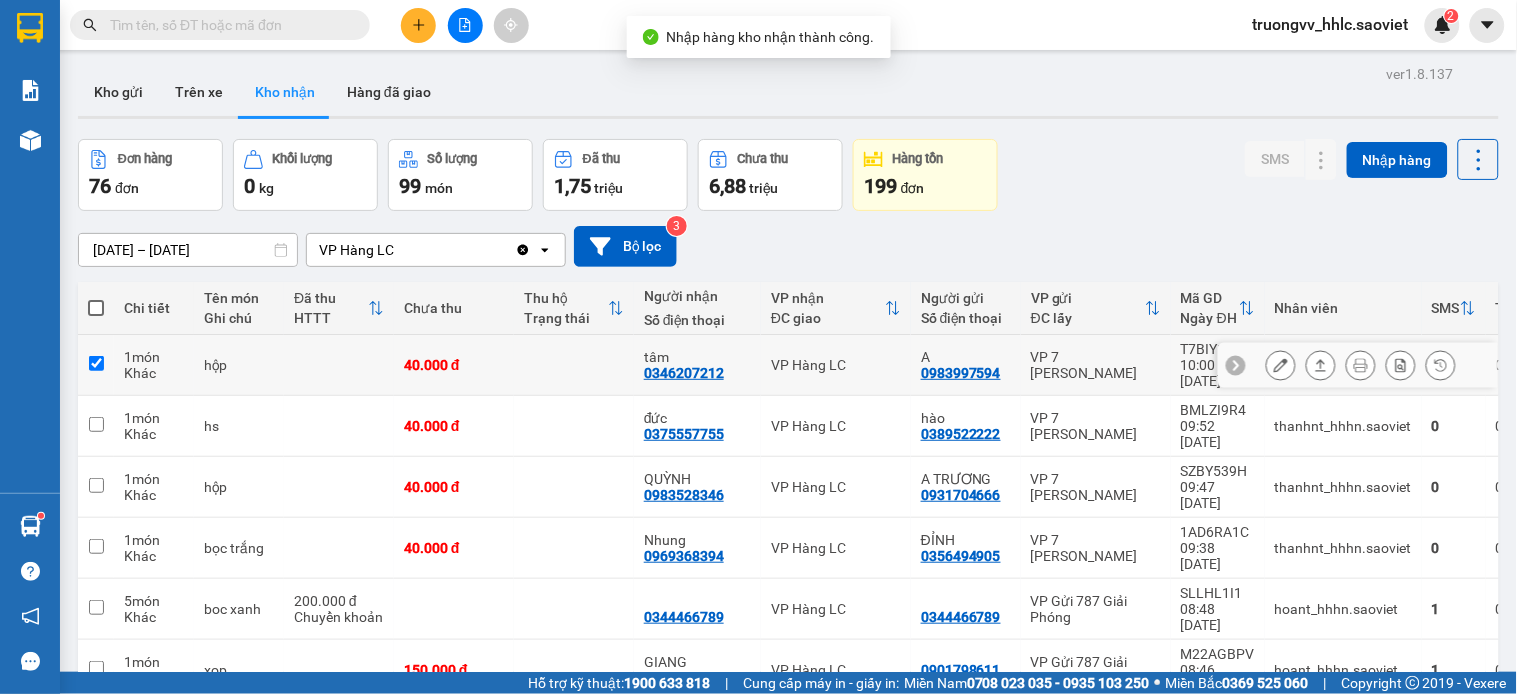 checkbox on "true" 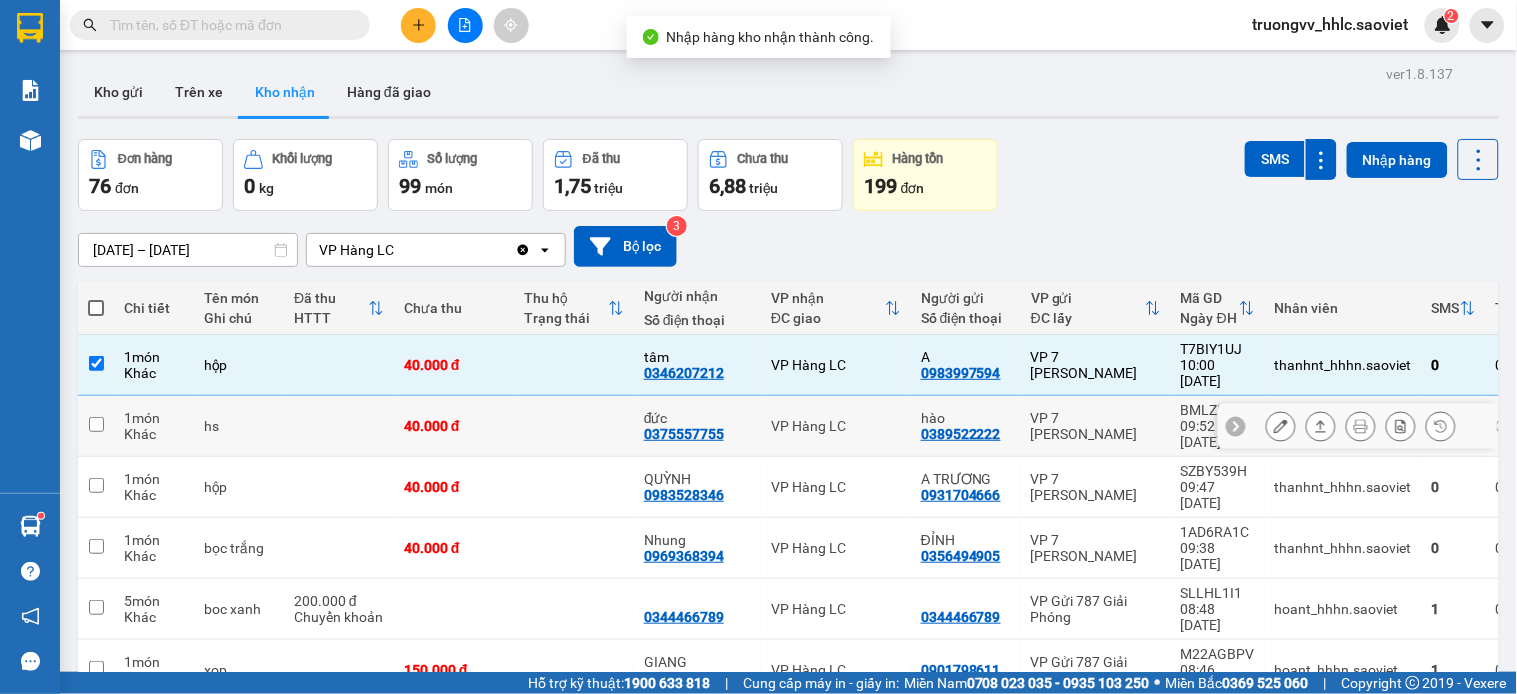 click on "VP Hàng LC" at bounding box center [836, 426] 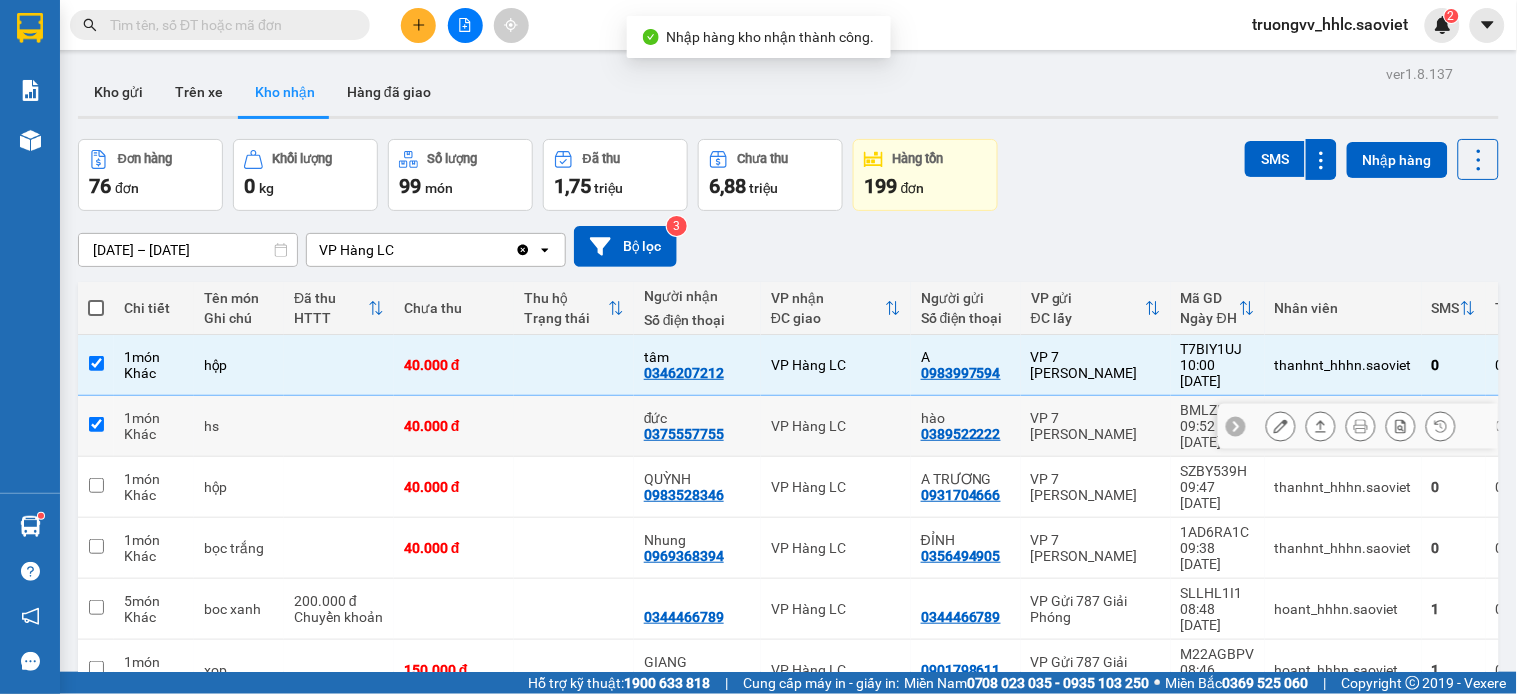 checkbox on "true" 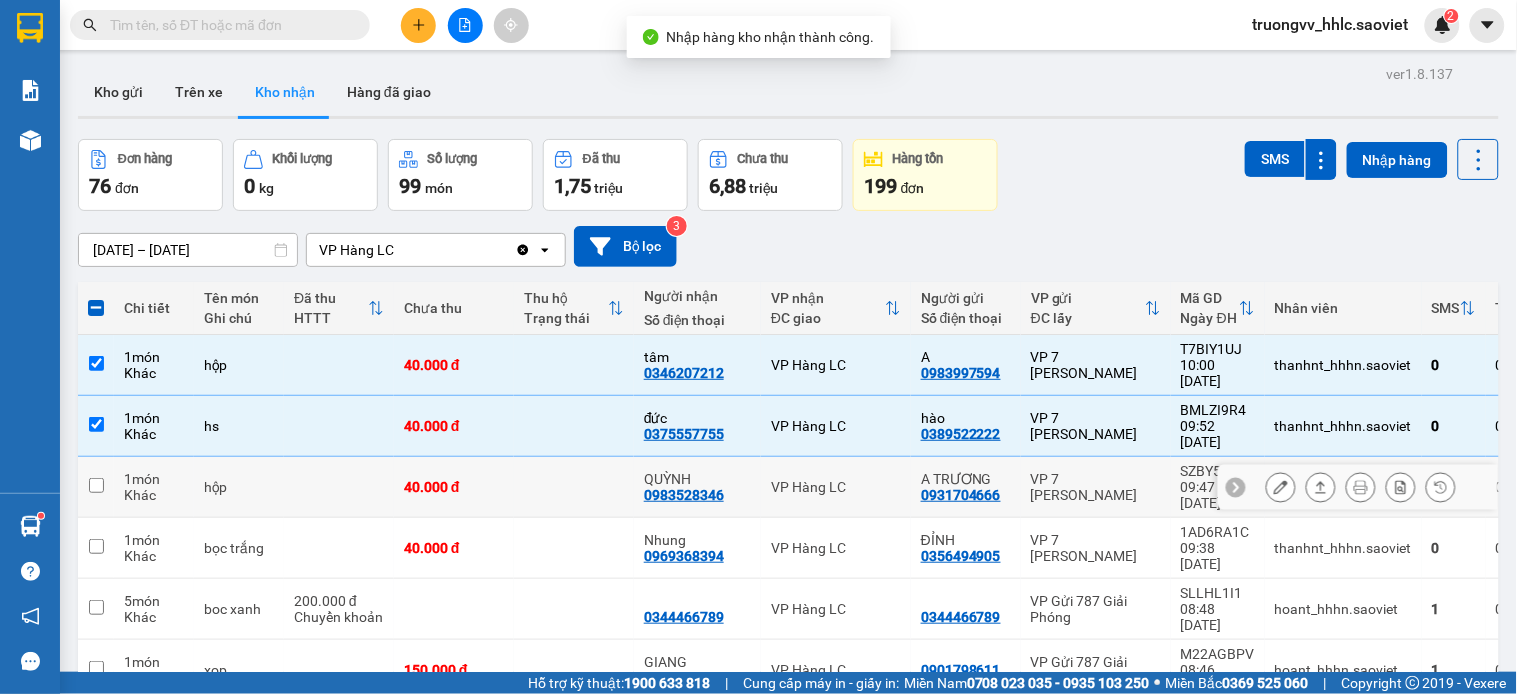 click on "VP Hàng LC" at bounding box center (836, 487) 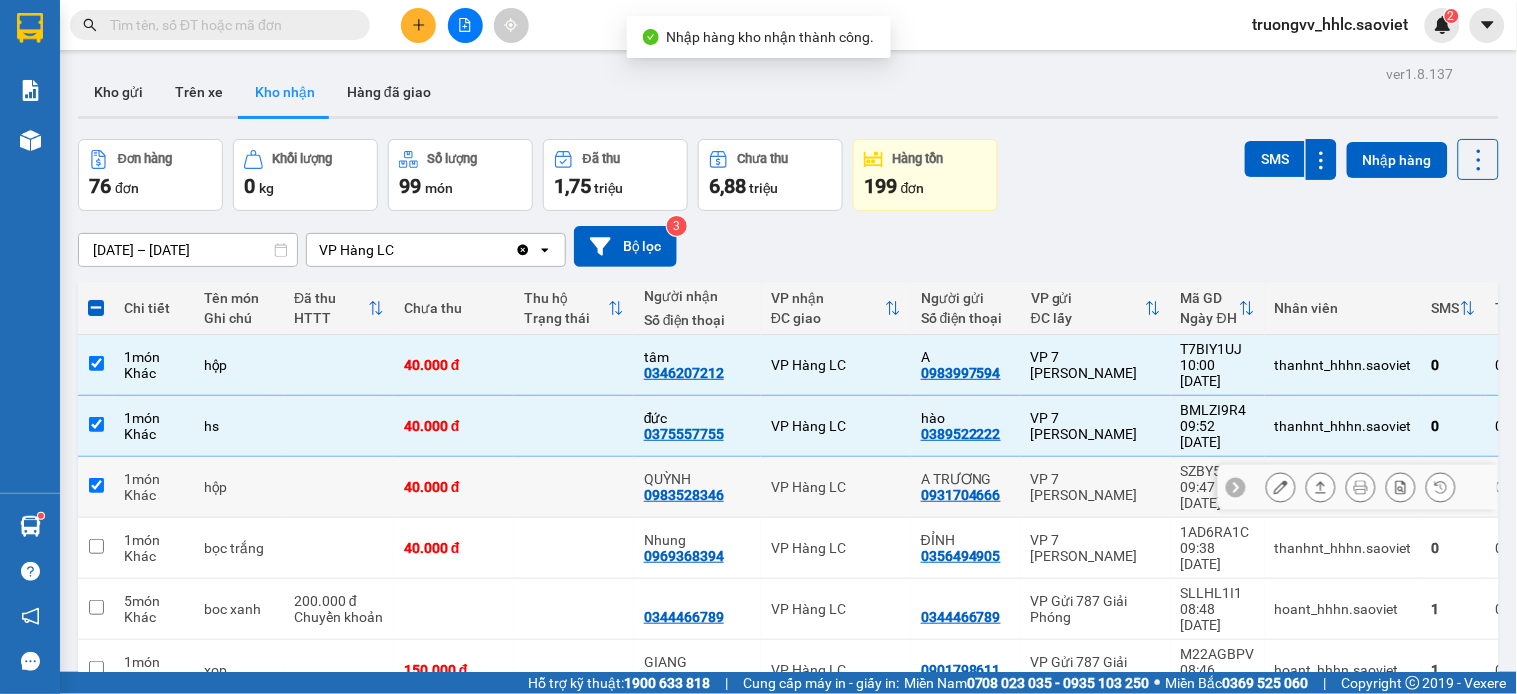 checkbox on "true" 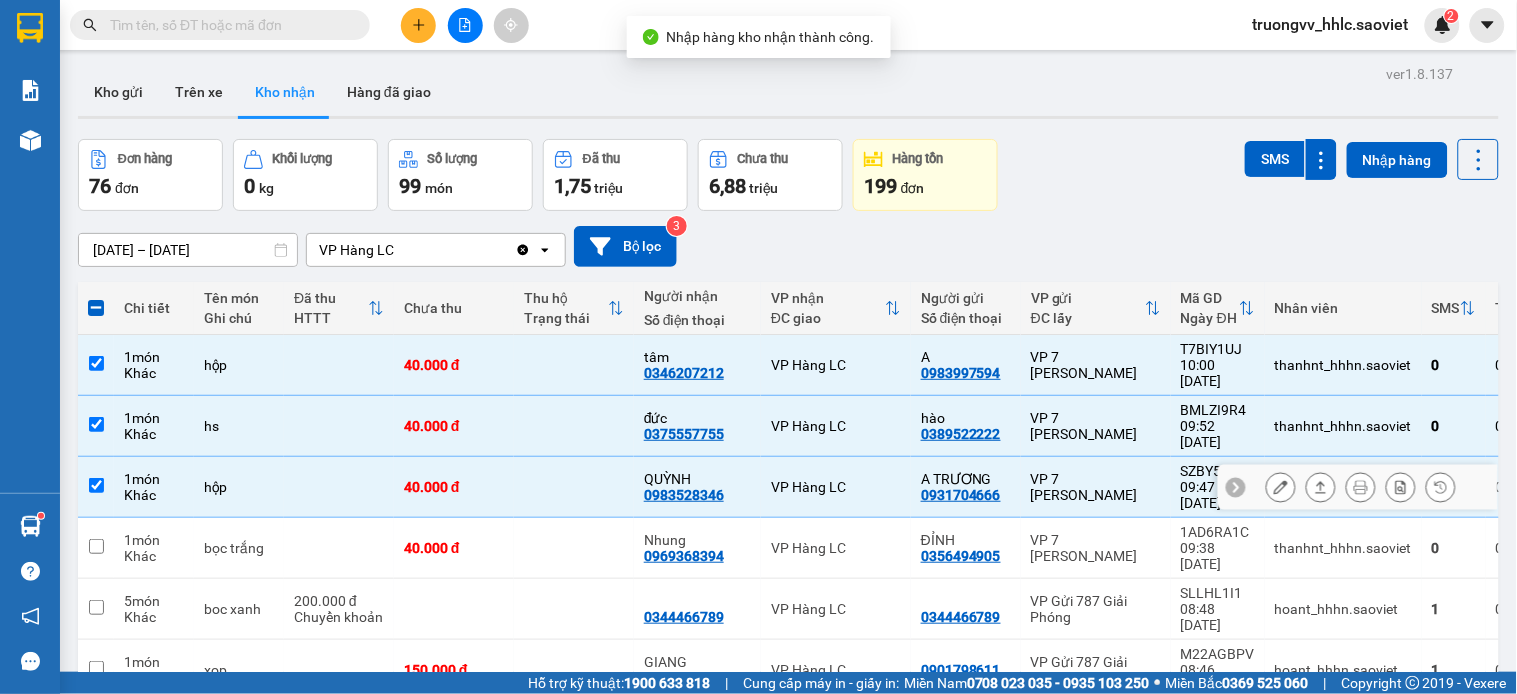 drag, startPoint x: 844, startPoint y: 481, endPoint x: 852, endPoint y: 490, distance: 12.0415945 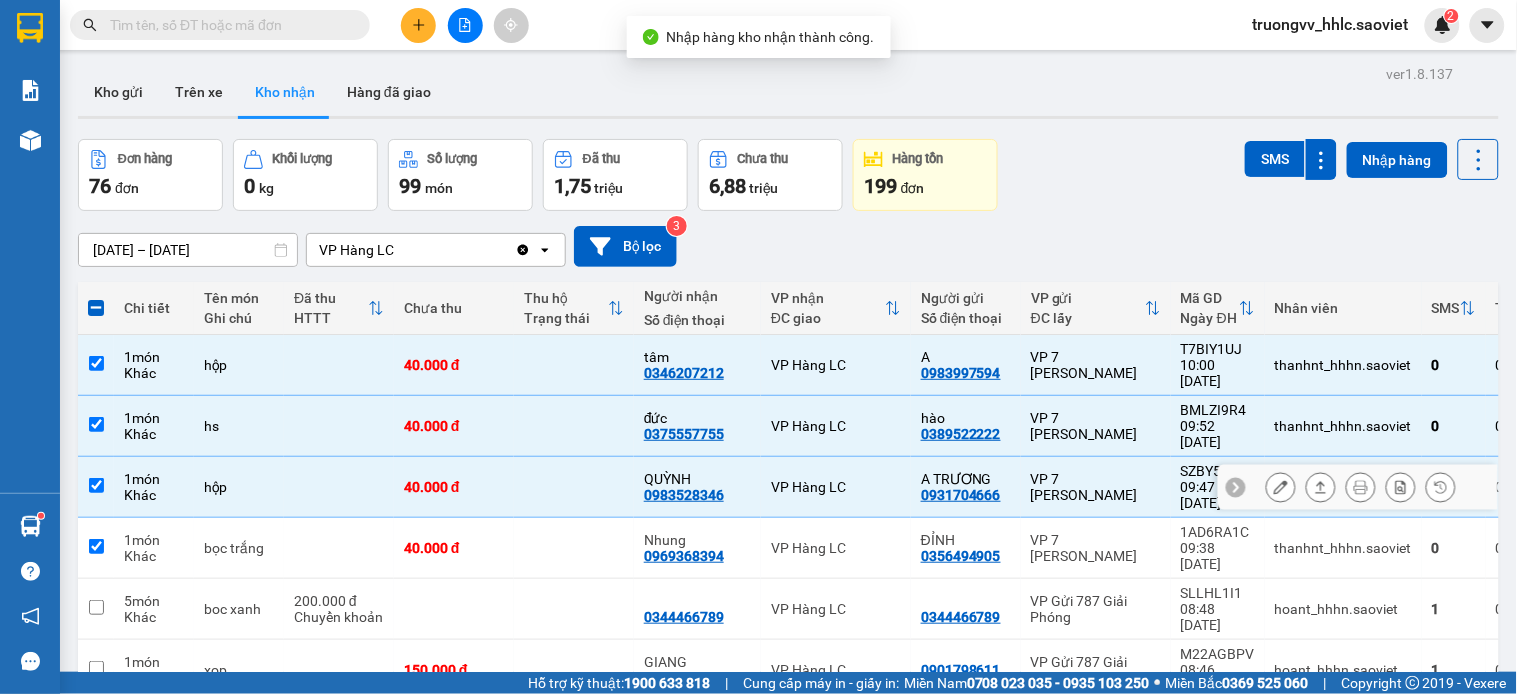 checkbox on "true" 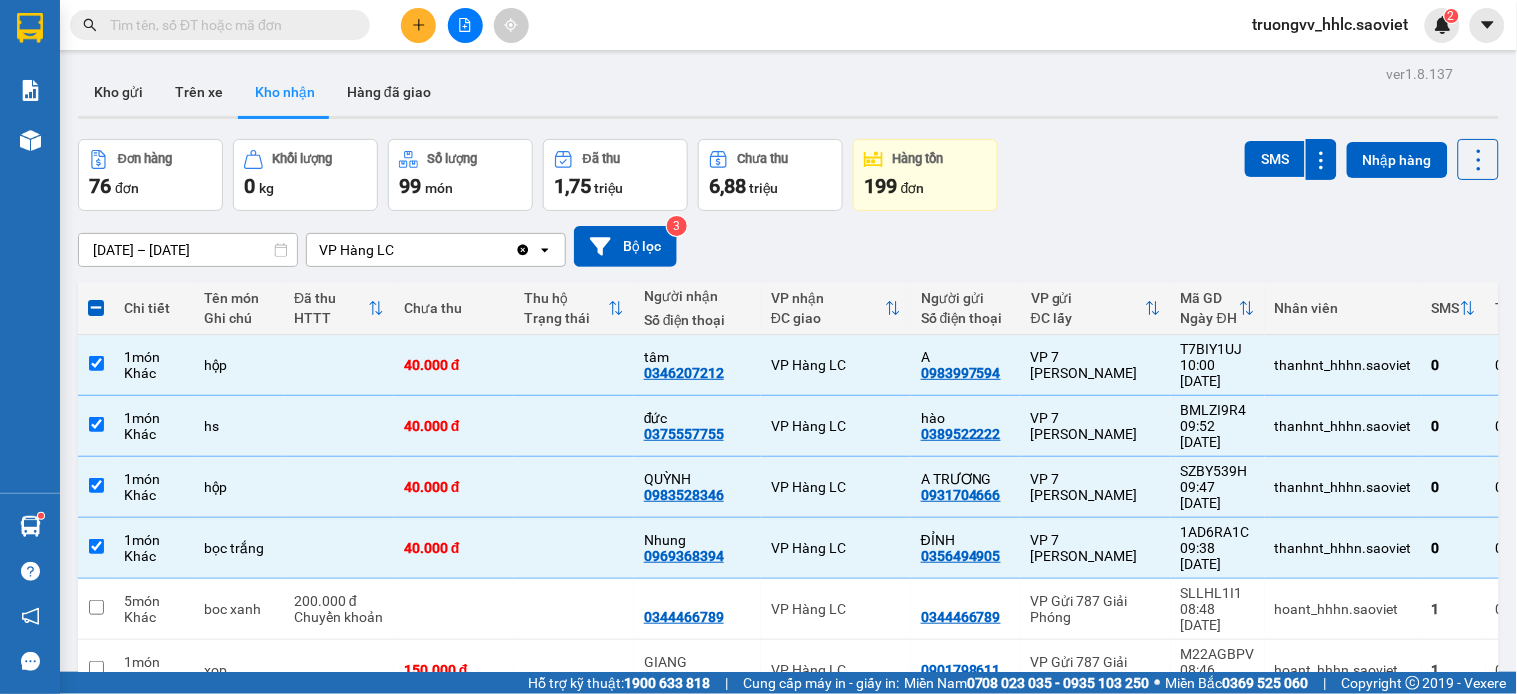 drag, startPoint x: 1257, startPoint y: 155, endPoint x: 890, endPoint y: 108, distance: 369.99728 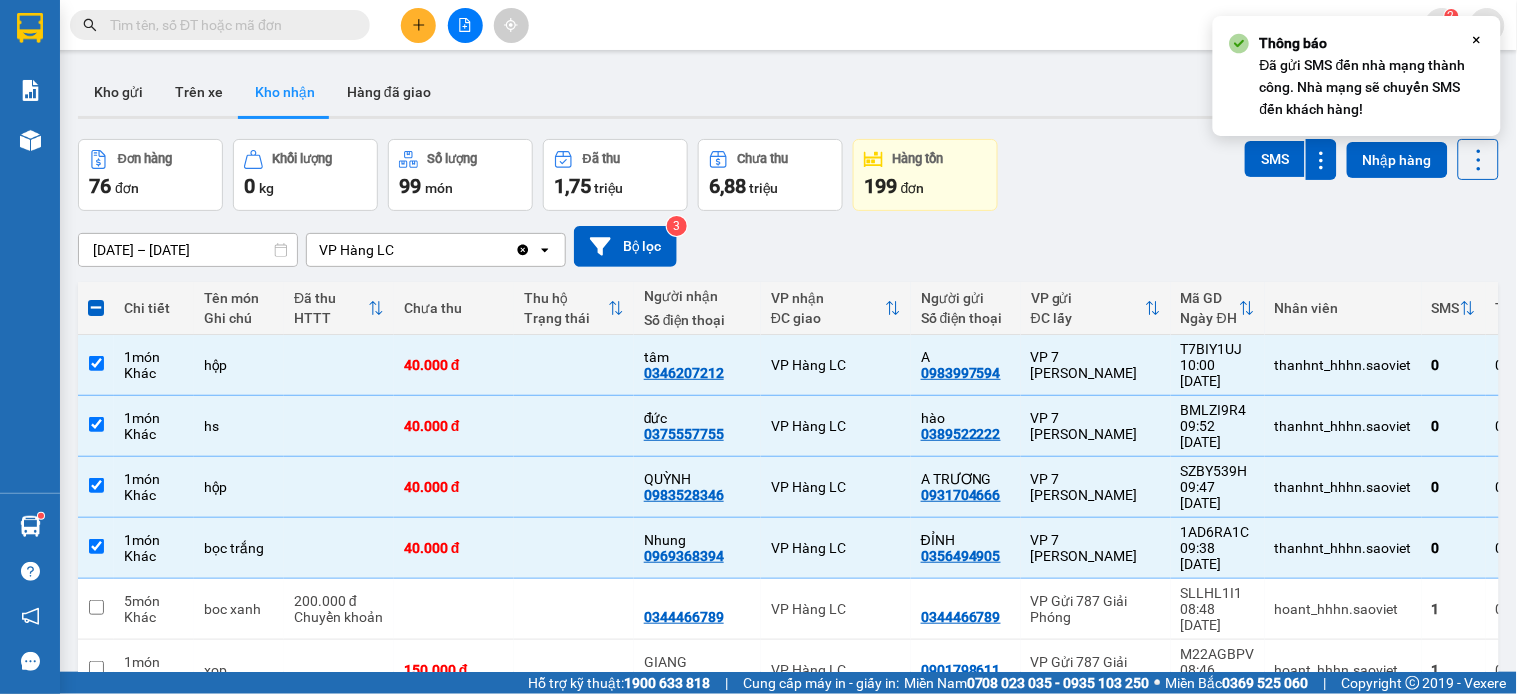 click at bounding box center [465, 25] 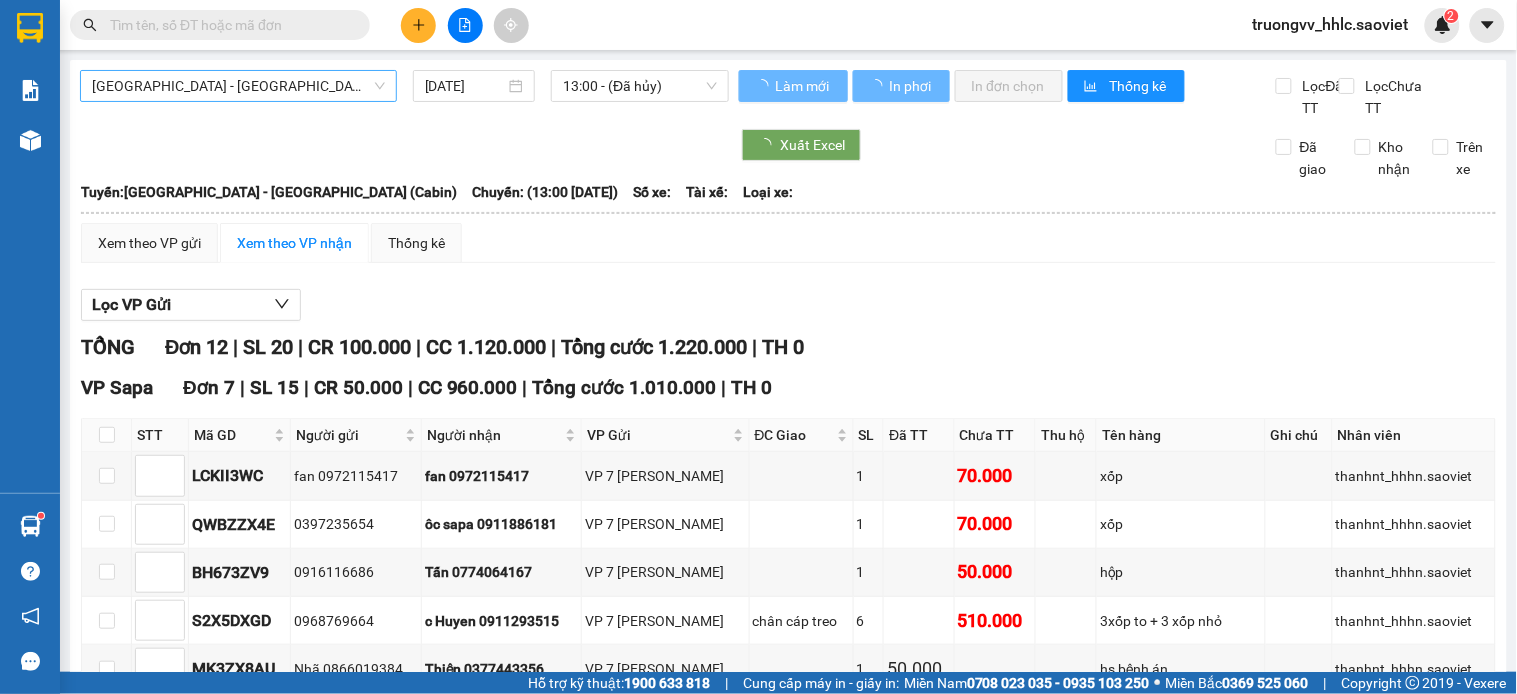 click on "[GEOGRAPHIC_DATA] - [GEOGRAPHIC_DATA] (Cabin)" at bounding box center [238, 86] 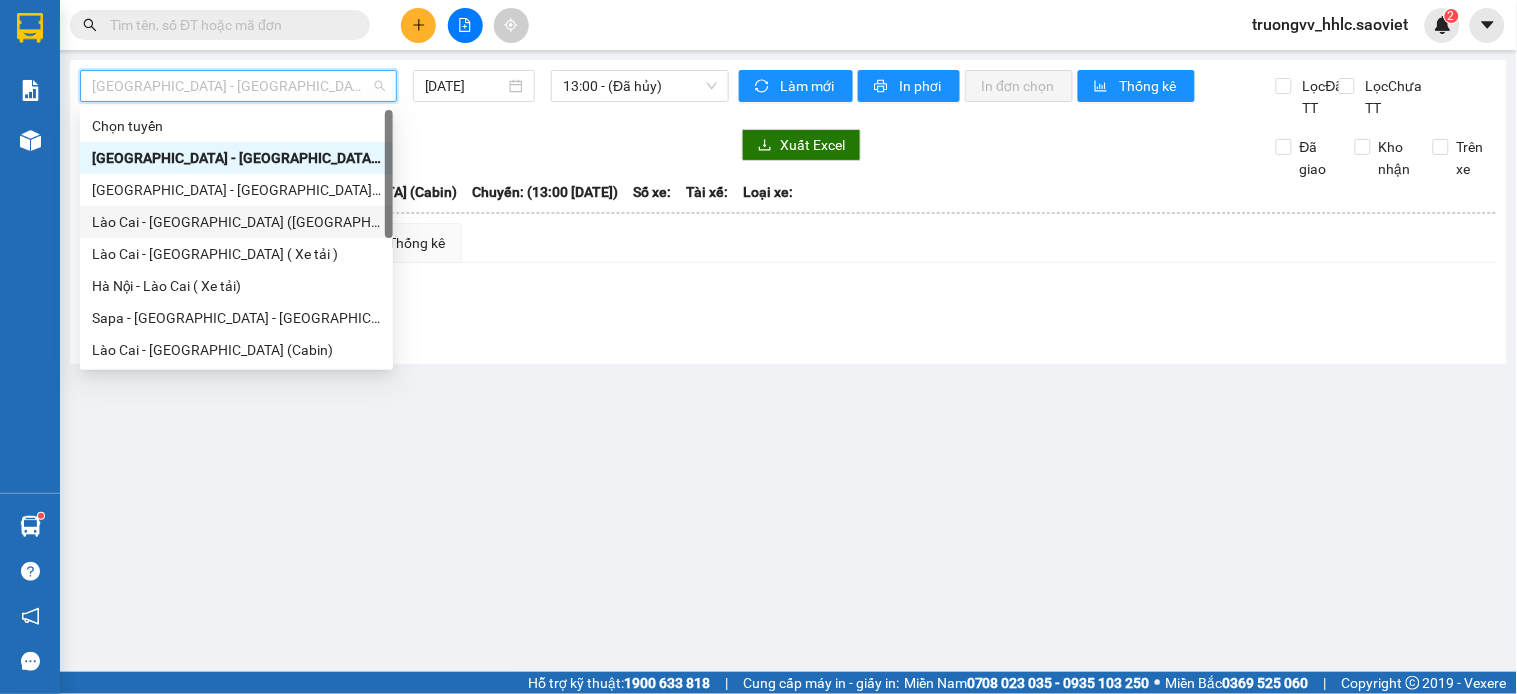 drag, startPoint x: 225, startPoint y: 193, endPoint x: 507, endPoint y: 107, distance: 294.822 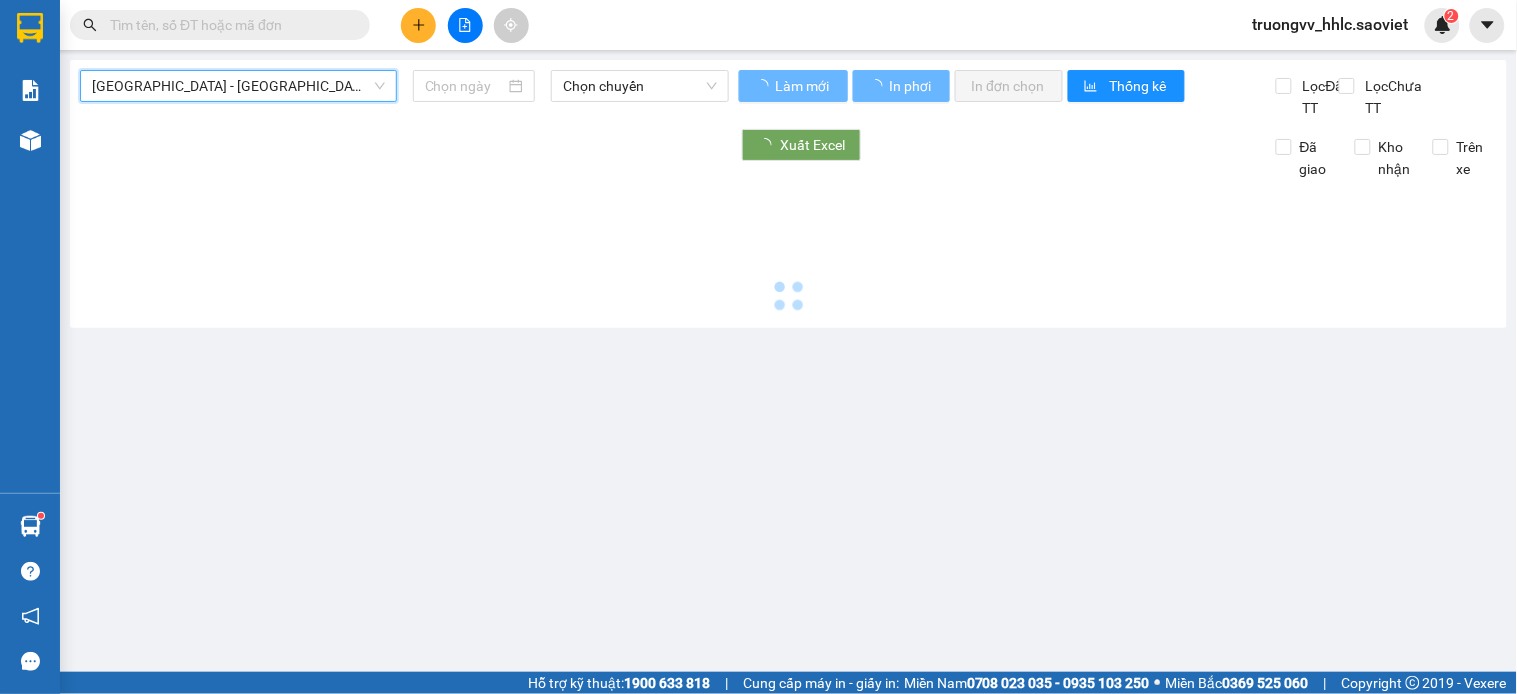 type on "[DATE]" 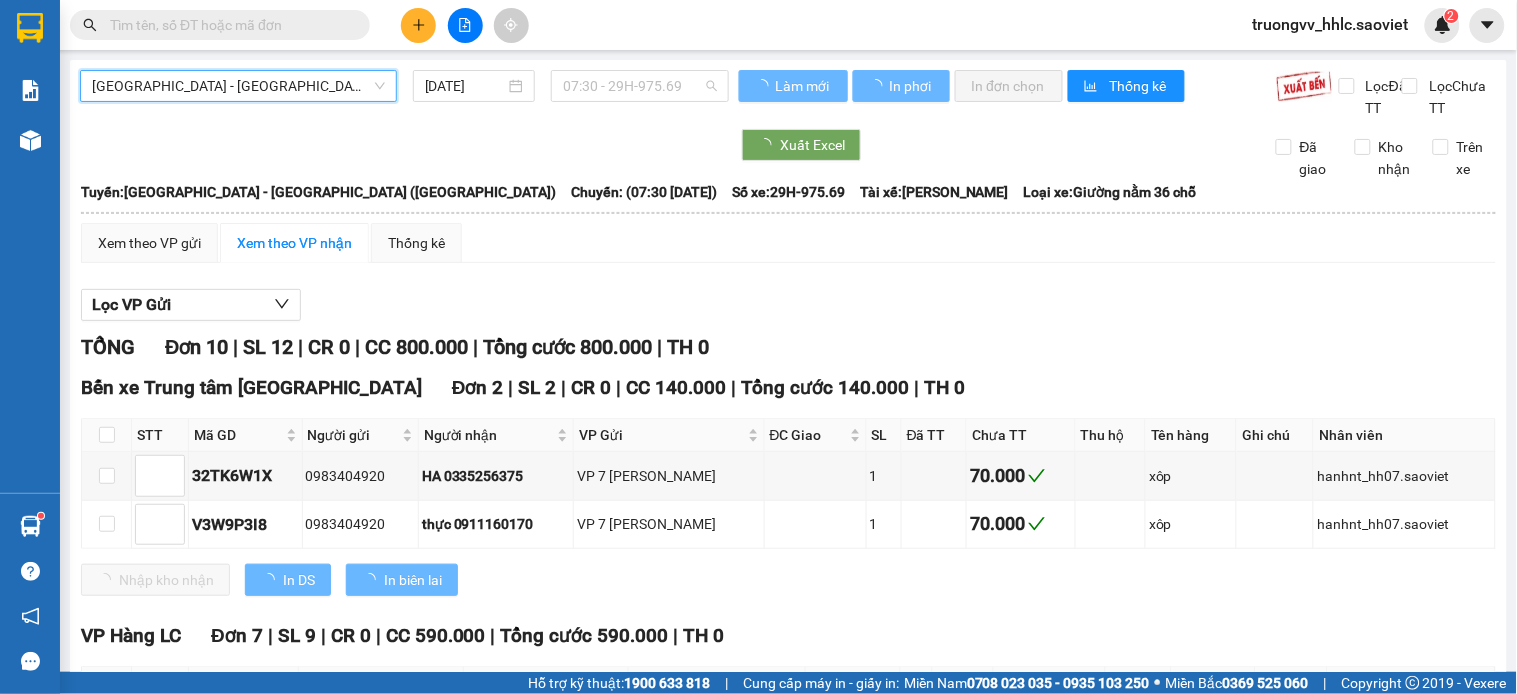 drag, startPoint x: 675, startPoint y: 78, endPoint x: 680, endPoint y: 248, distance: 170.07352 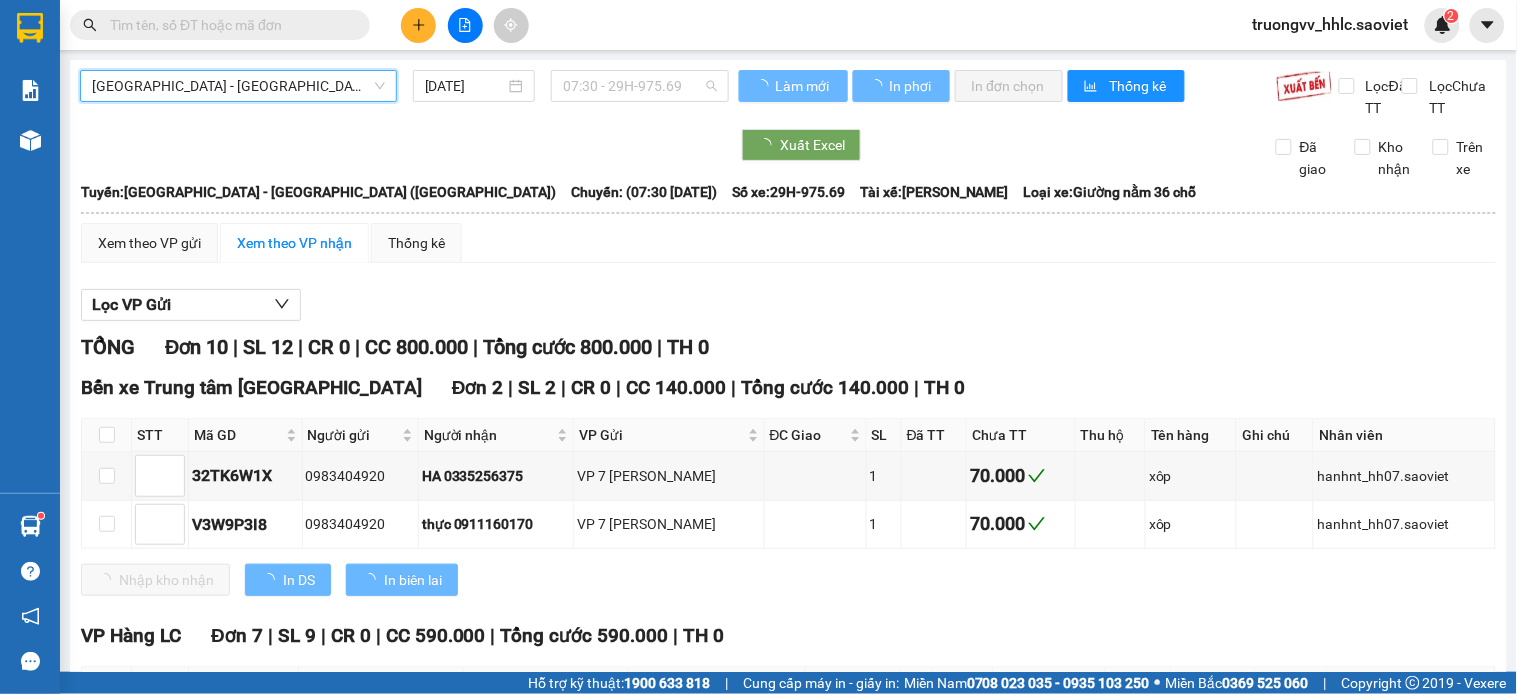 click on "07:30     - 29H-975.69" at bounding box center (640, 86) 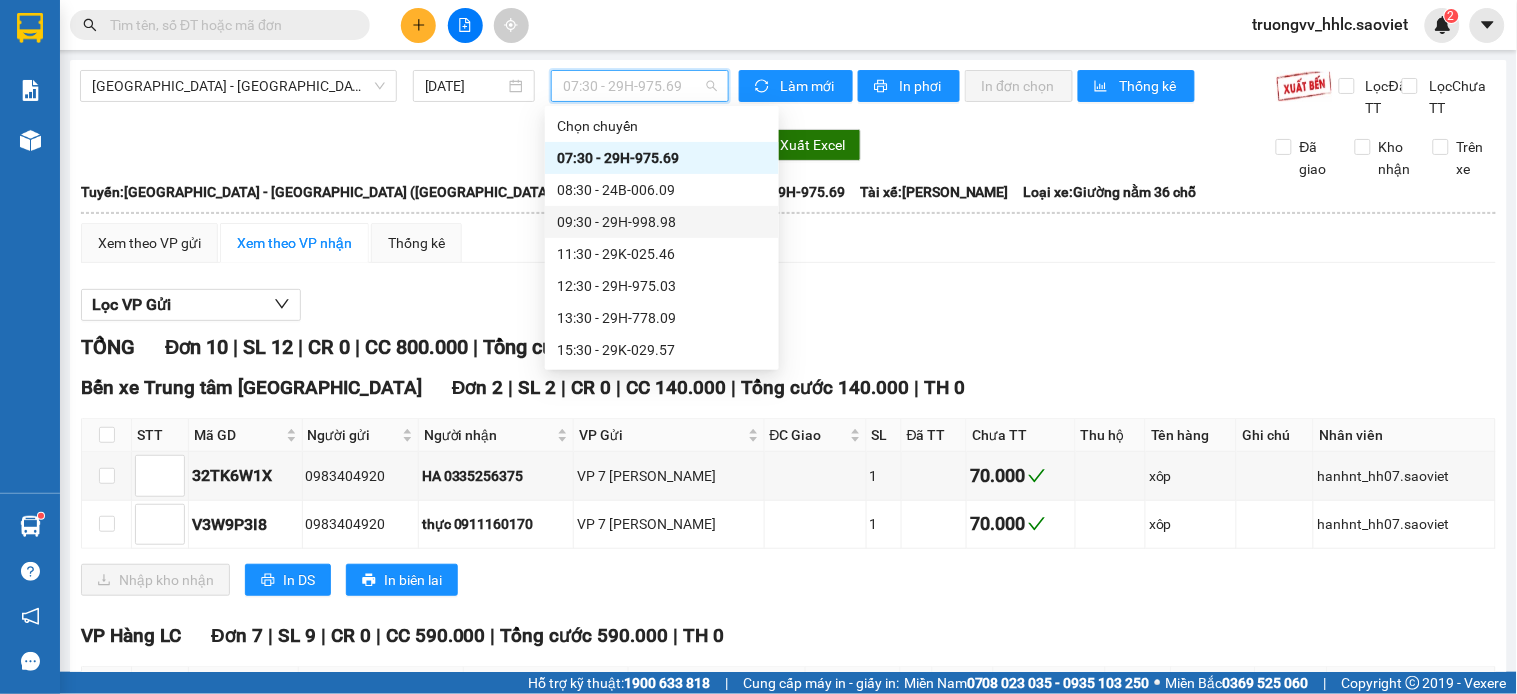 click on "09:30     - 29H-998.98" at bounding box center [662, 222] 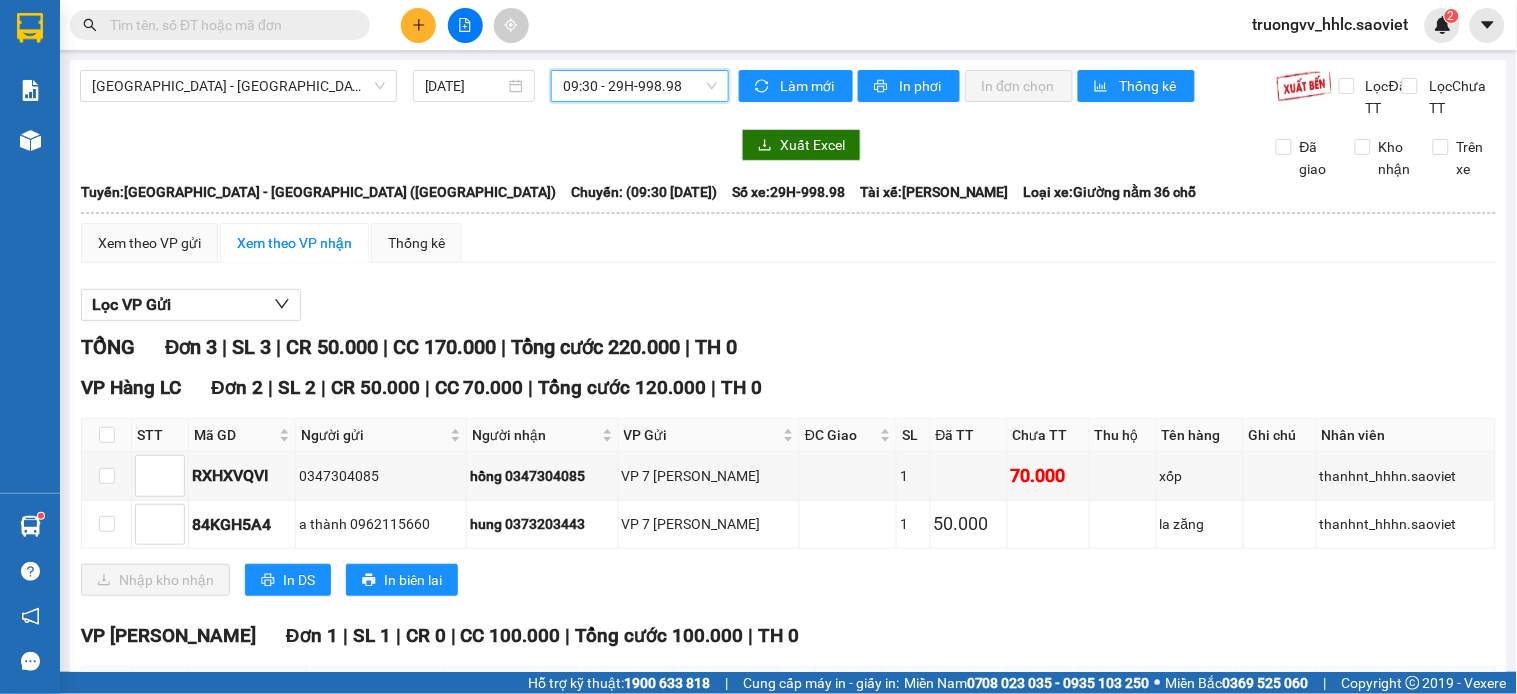 scroll, scrollTop: 202, scrollLeft: 0, axis: vertical 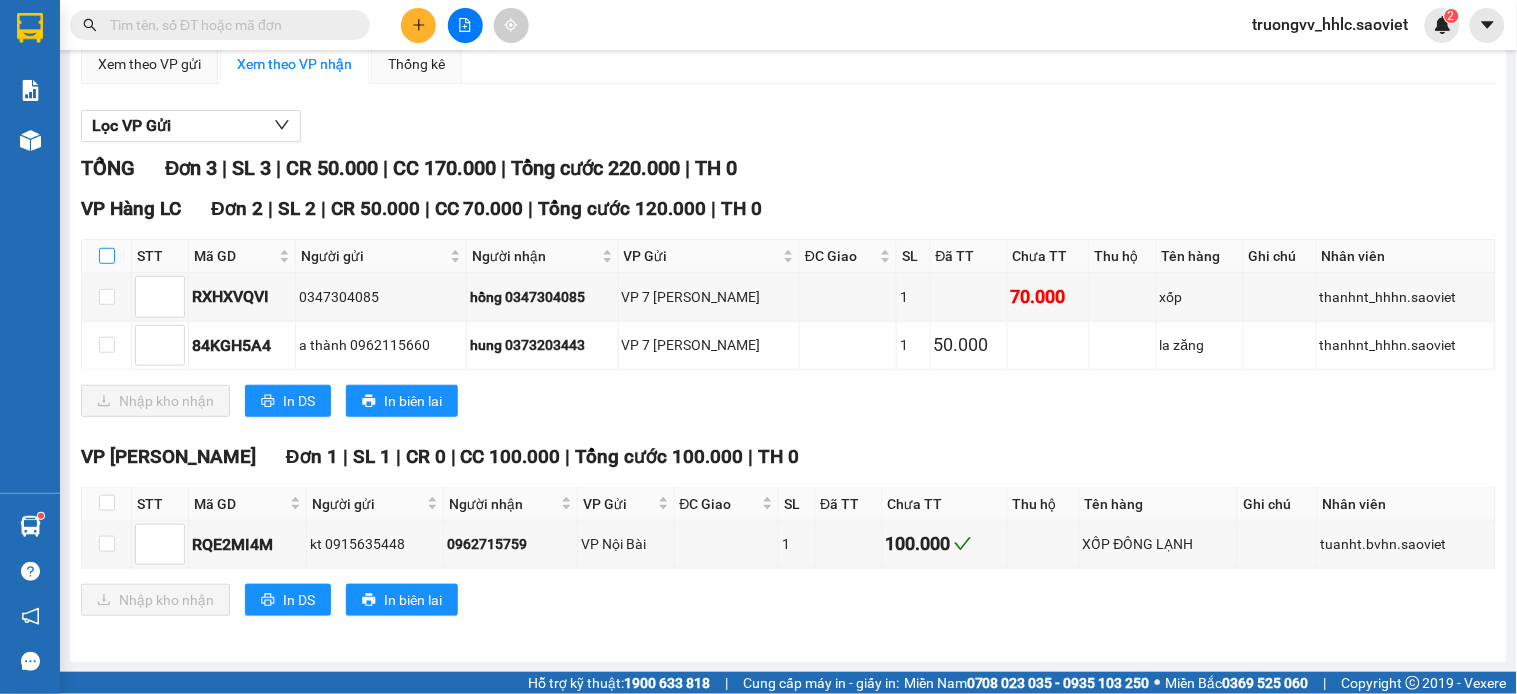 click at bounding box center (107, 256) 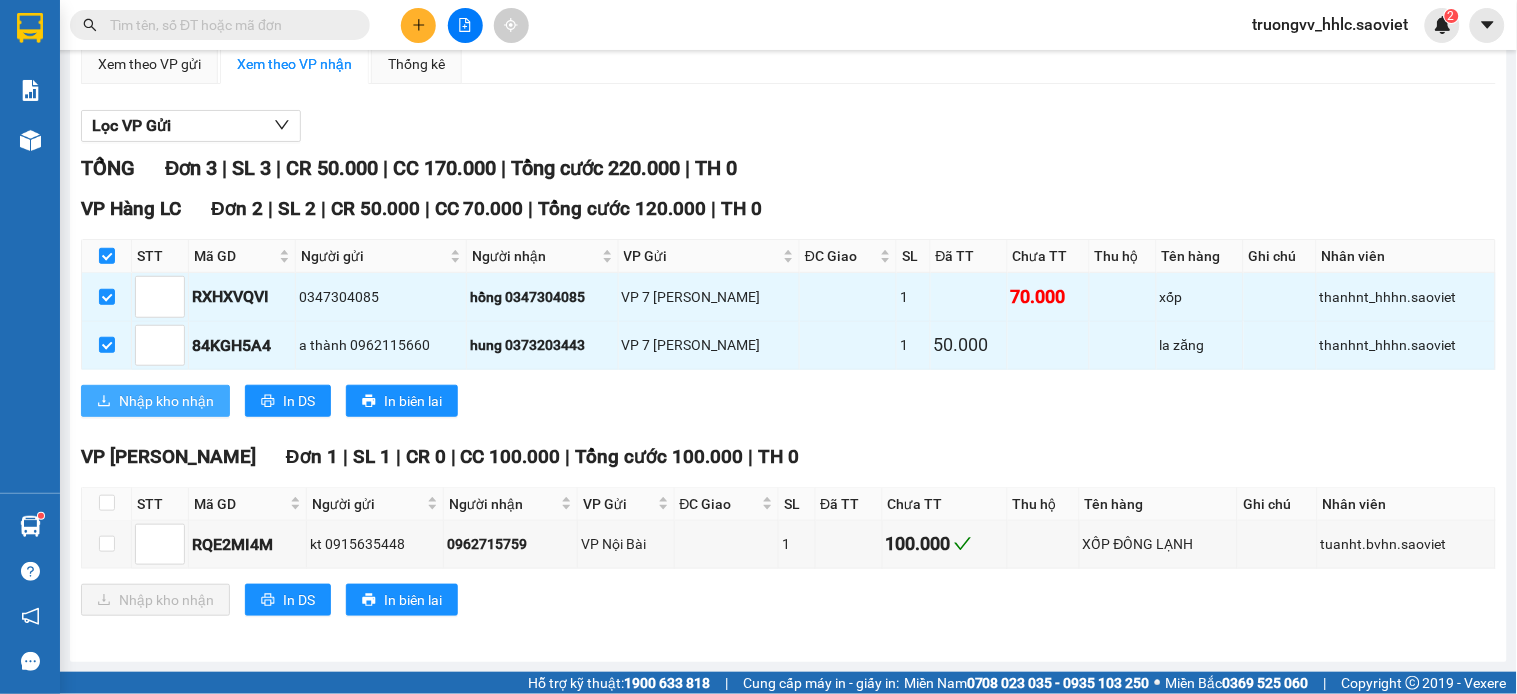 click on "Nhập kho nhận" at bounding box center (166, 401) 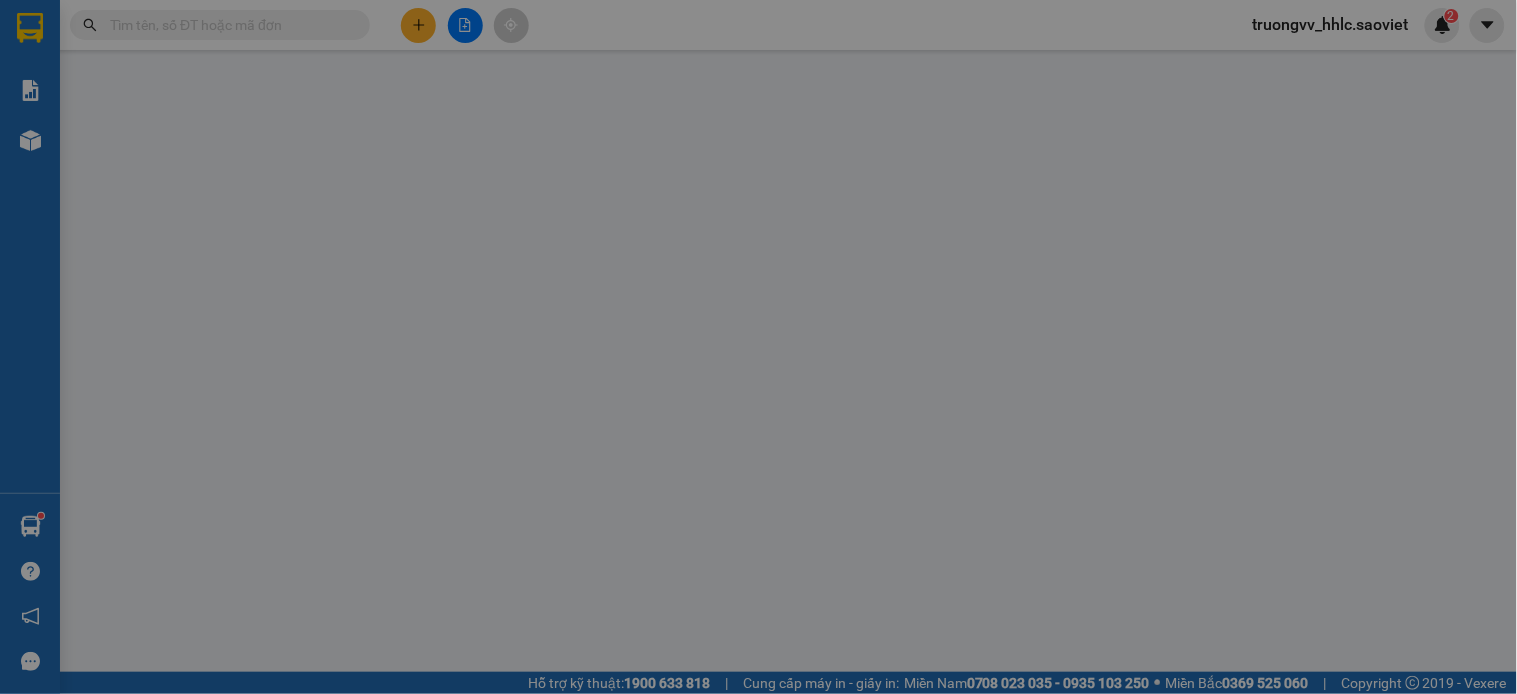 scroll, scrollTop: 0, scrollLeft: 0, axis: both 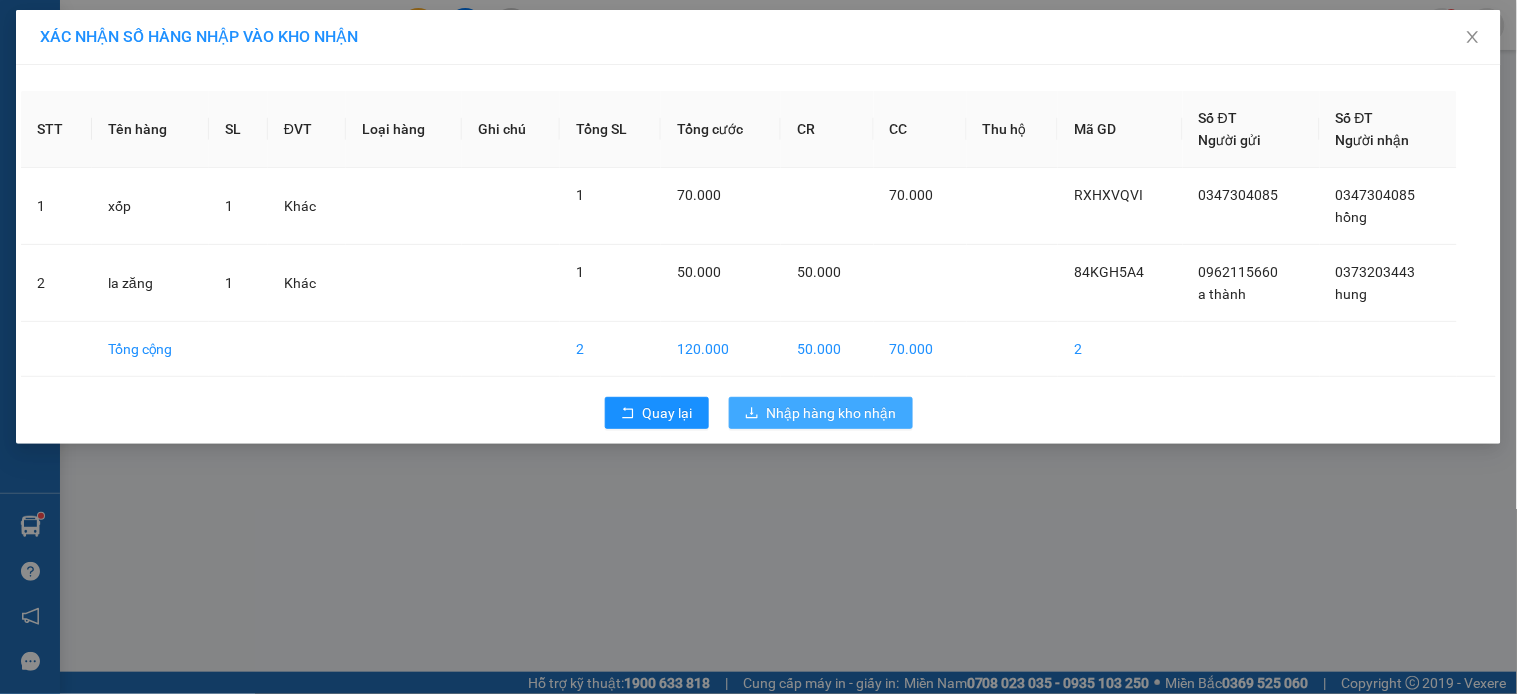 click on "Nhập hàng kho nhận" at bounding box center [832, 413] 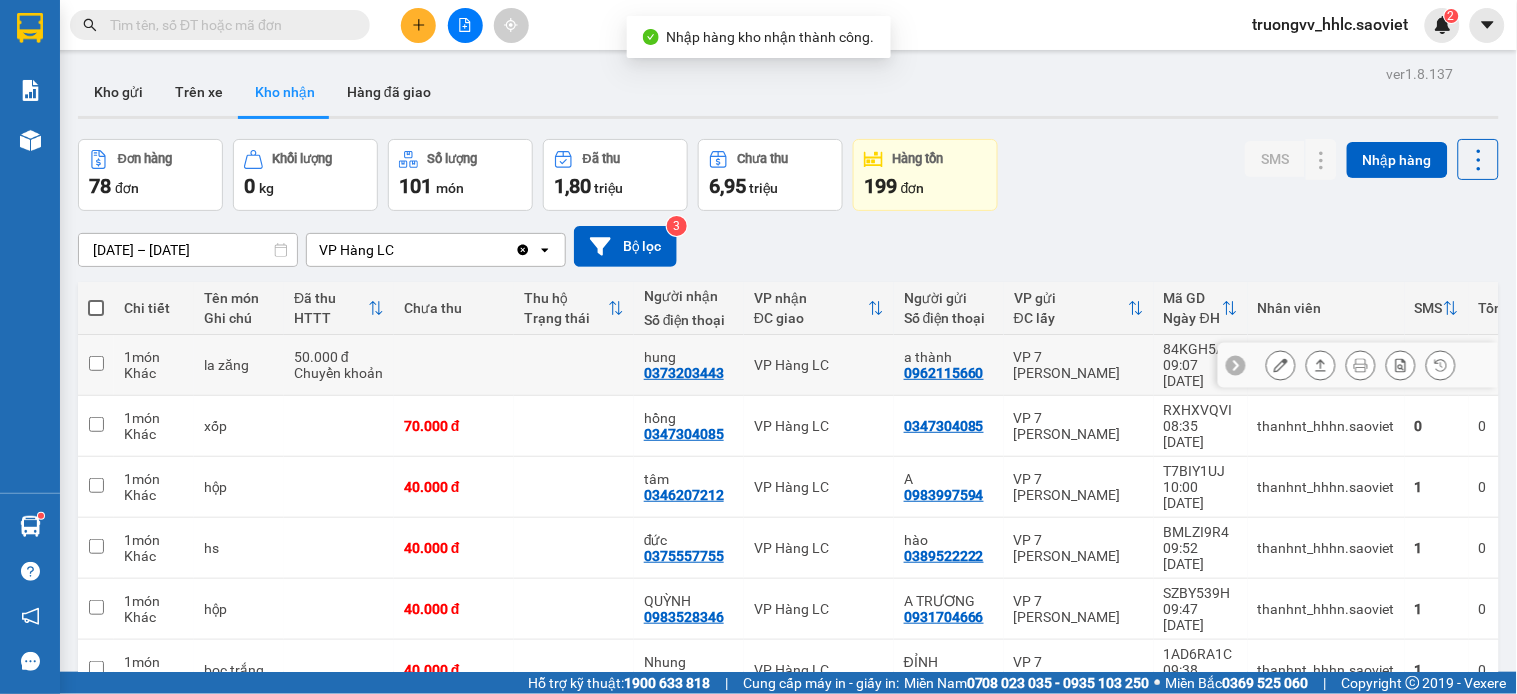 click on "VP Hàng LC" at bounding box center (819, 365) 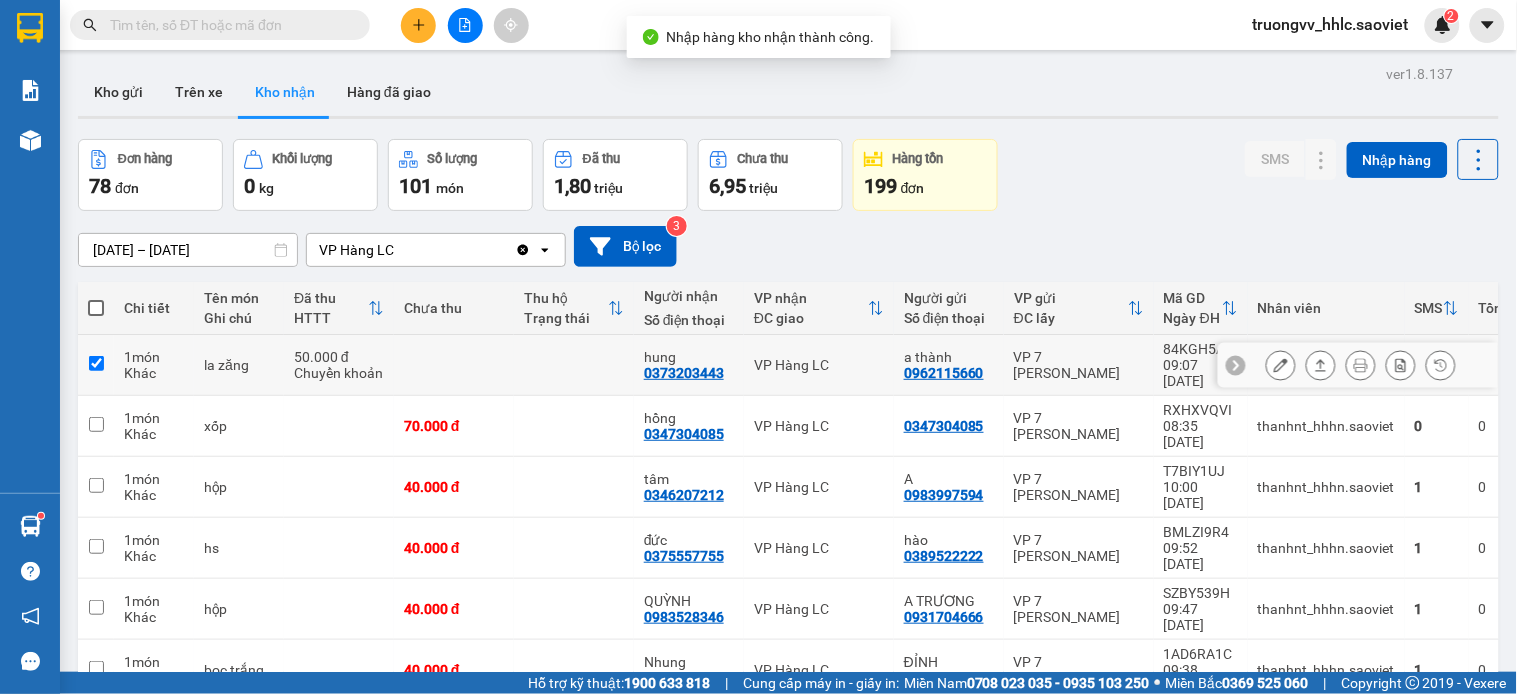 checkbox on "true" 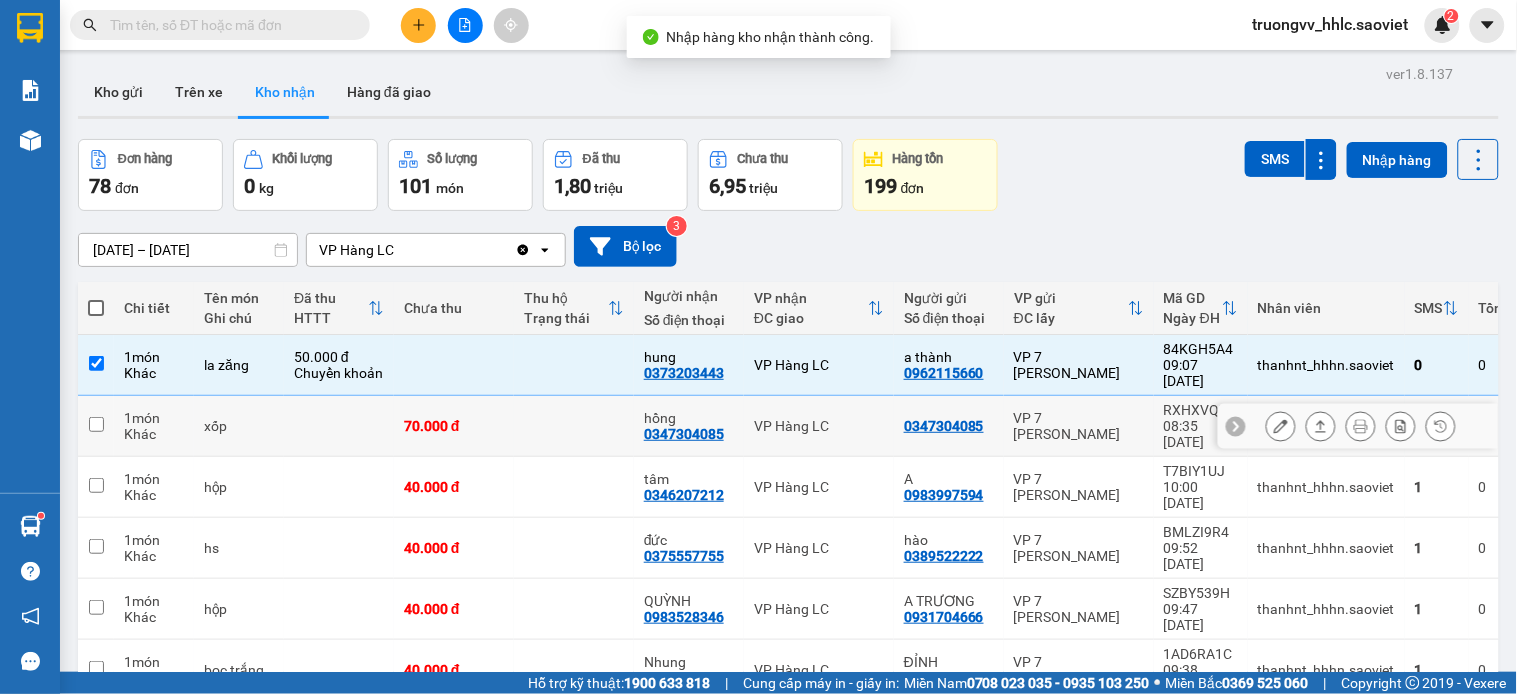 drag, startPoint x: 822, startPoint y: 397, endPoint x: 857, endPoint y: 345, distance: 62.681736 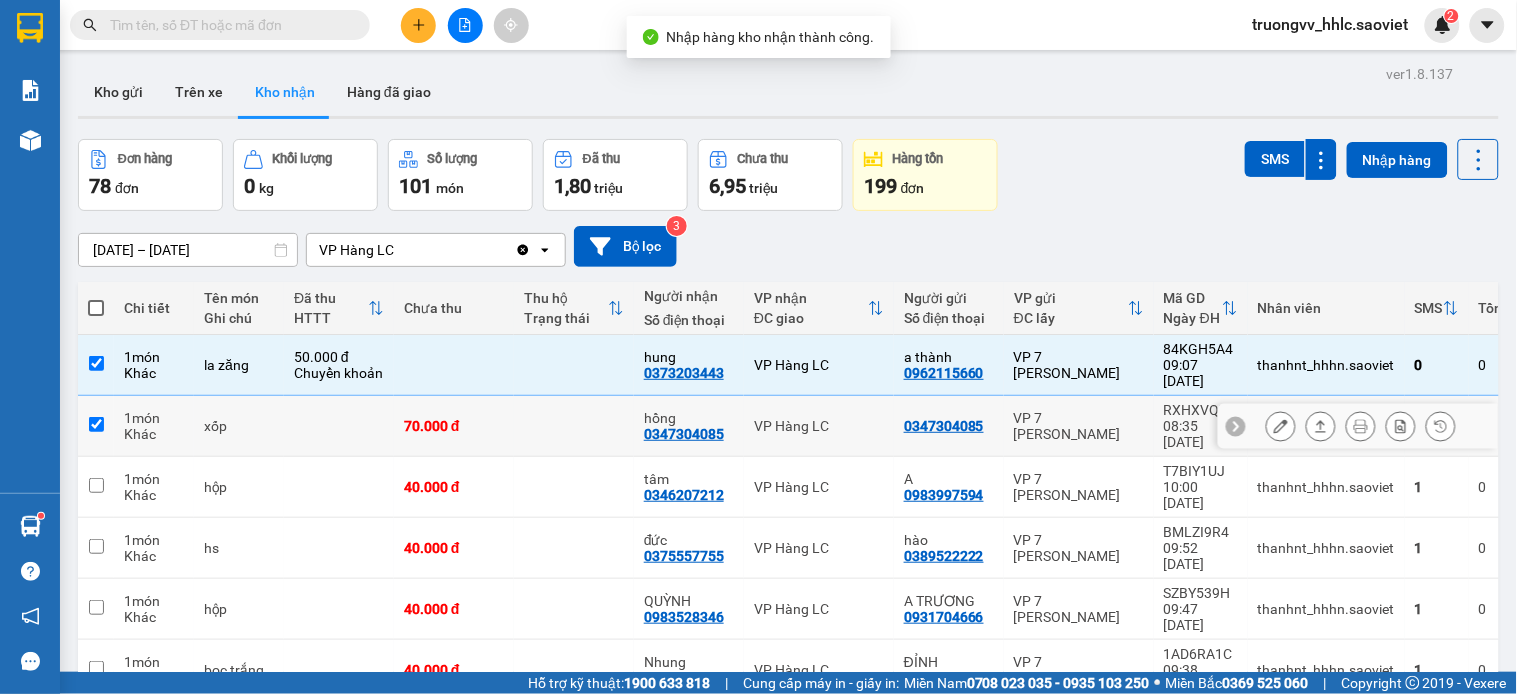 checkbox on "true" 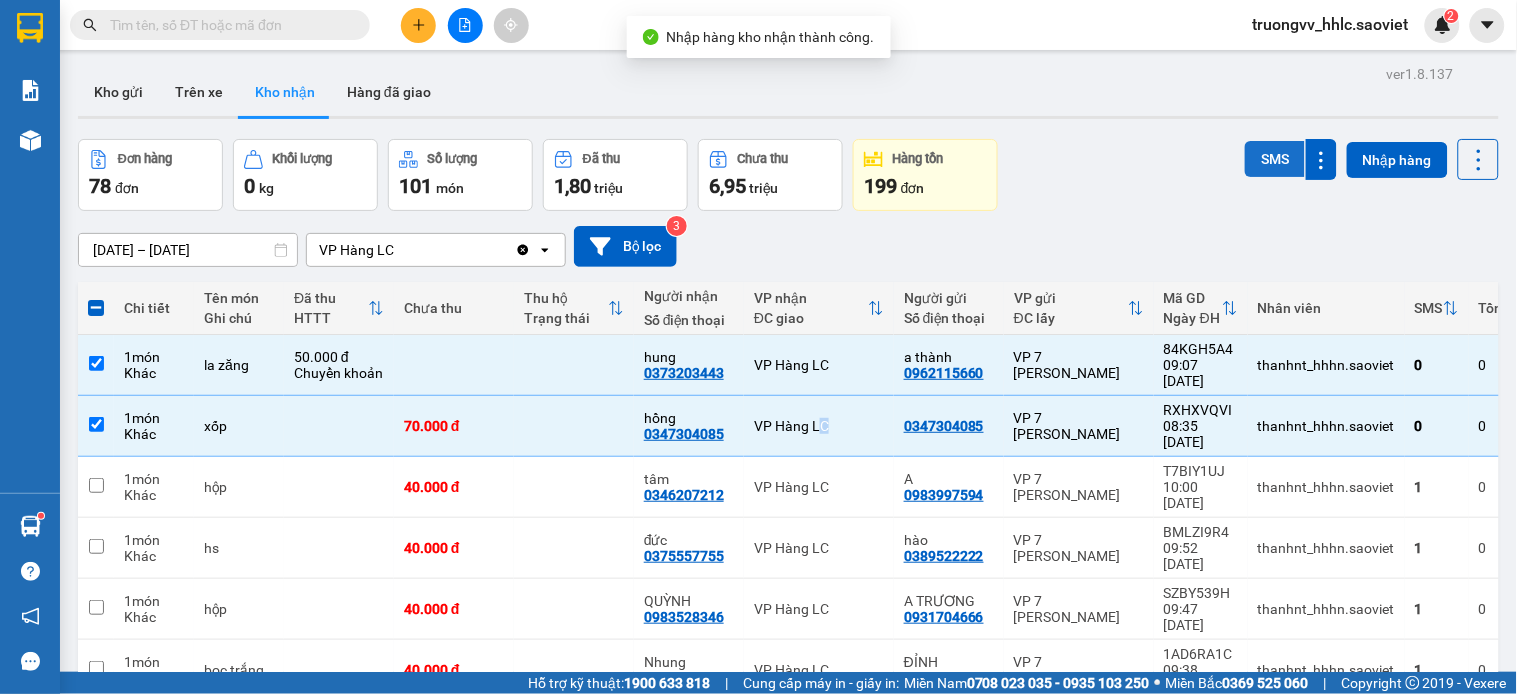 click on "SMS" at bounding box center [1275, 159] 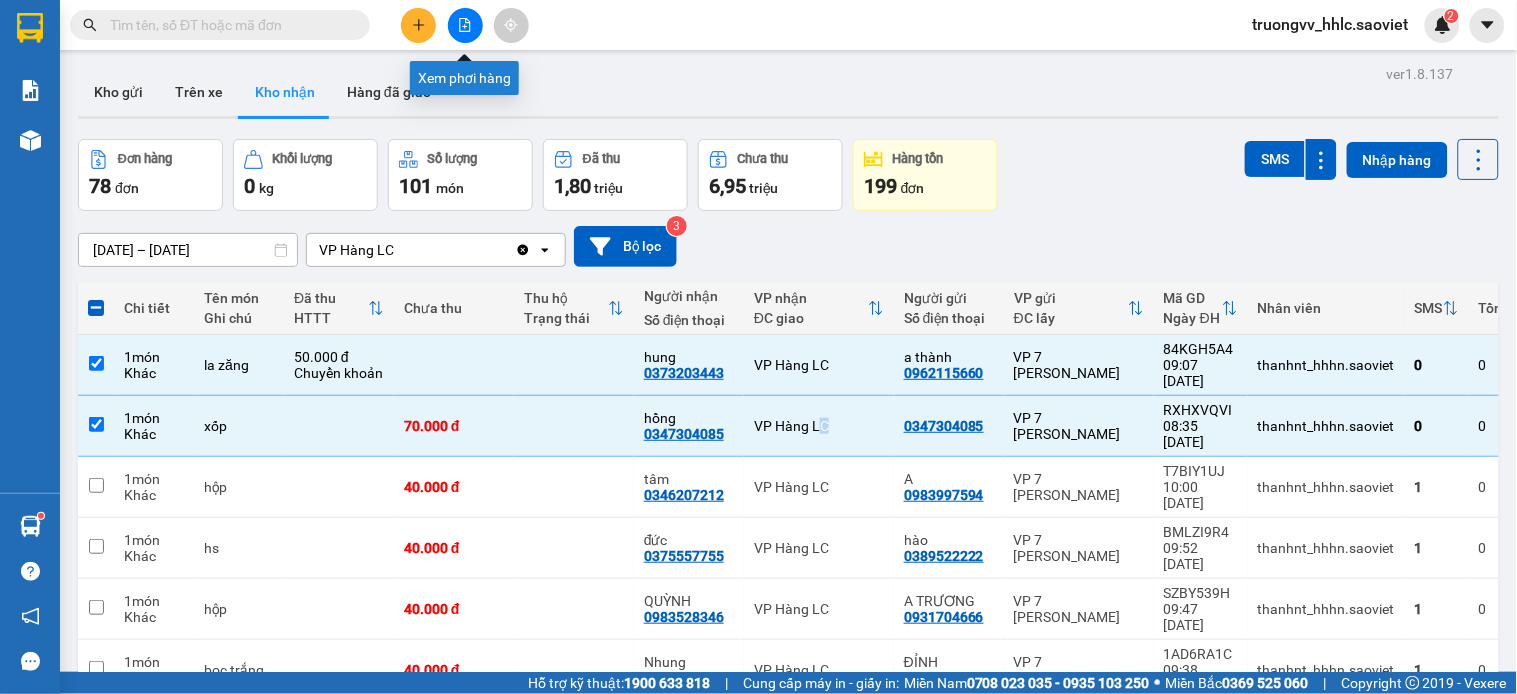 click 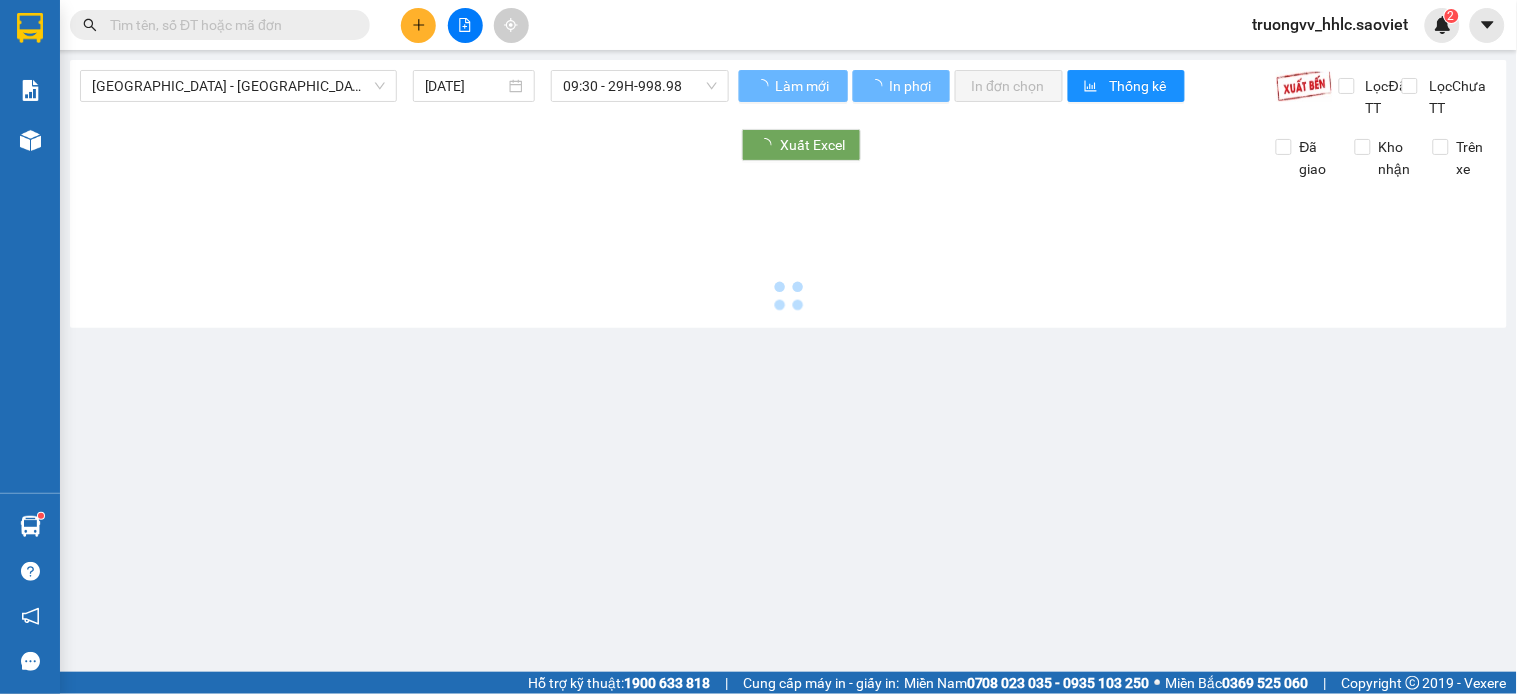 click on "[GEOGRAPHIC_DATA] - [GEOGRAPHIC_DATA] (Cabin)" at bounding box center [238, 86] 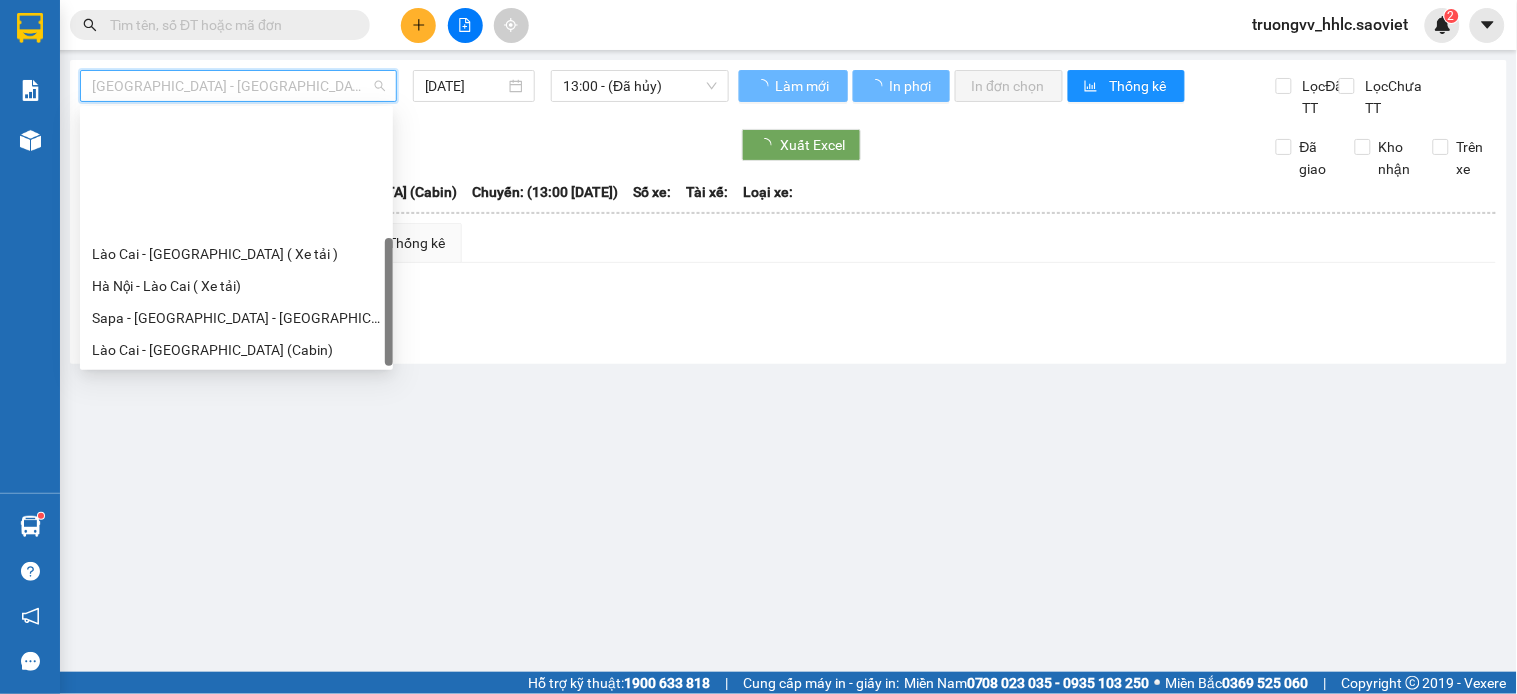 scroll, scrollTop: 160, scrollLeft: 0, axis: vertical 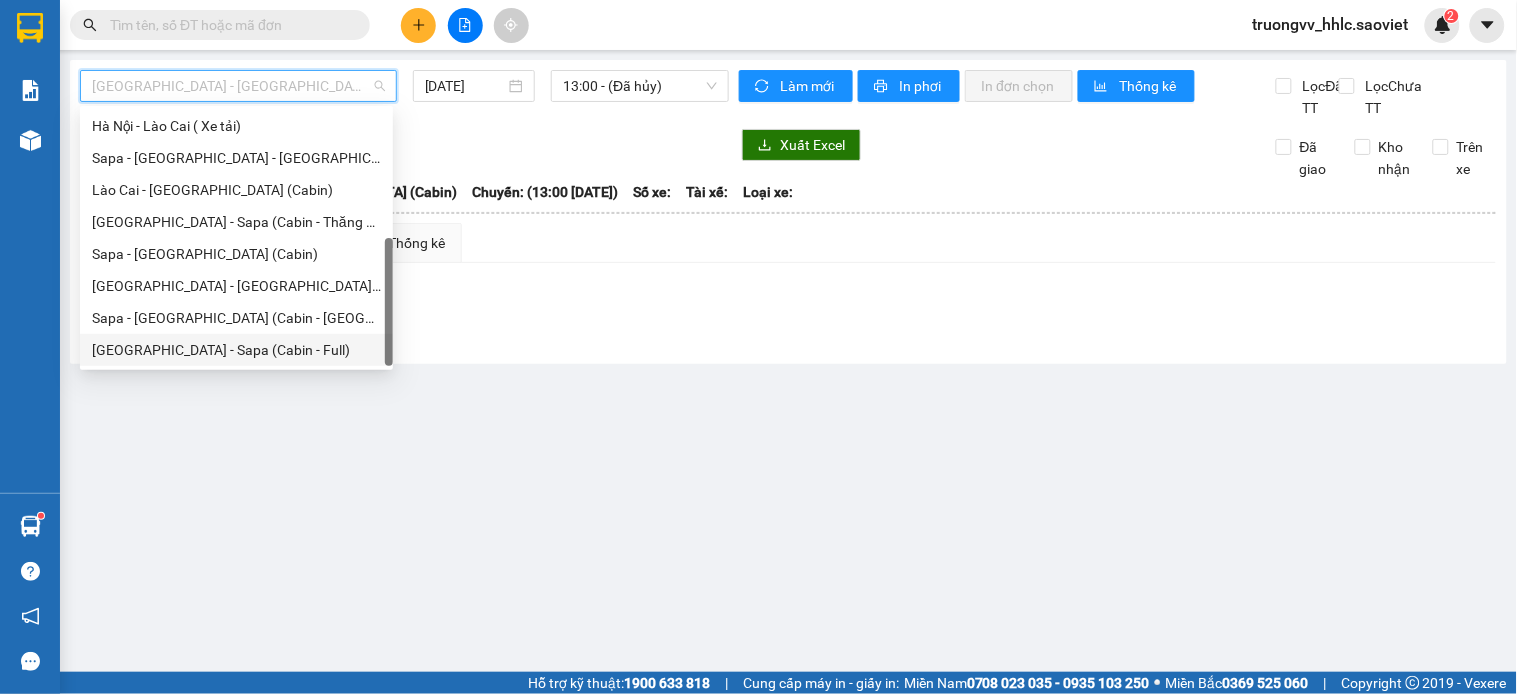 click on "[GEOGRAPHIC_DATA] - Sapa (Cabin - Full)" at bounding box center (236, 350) 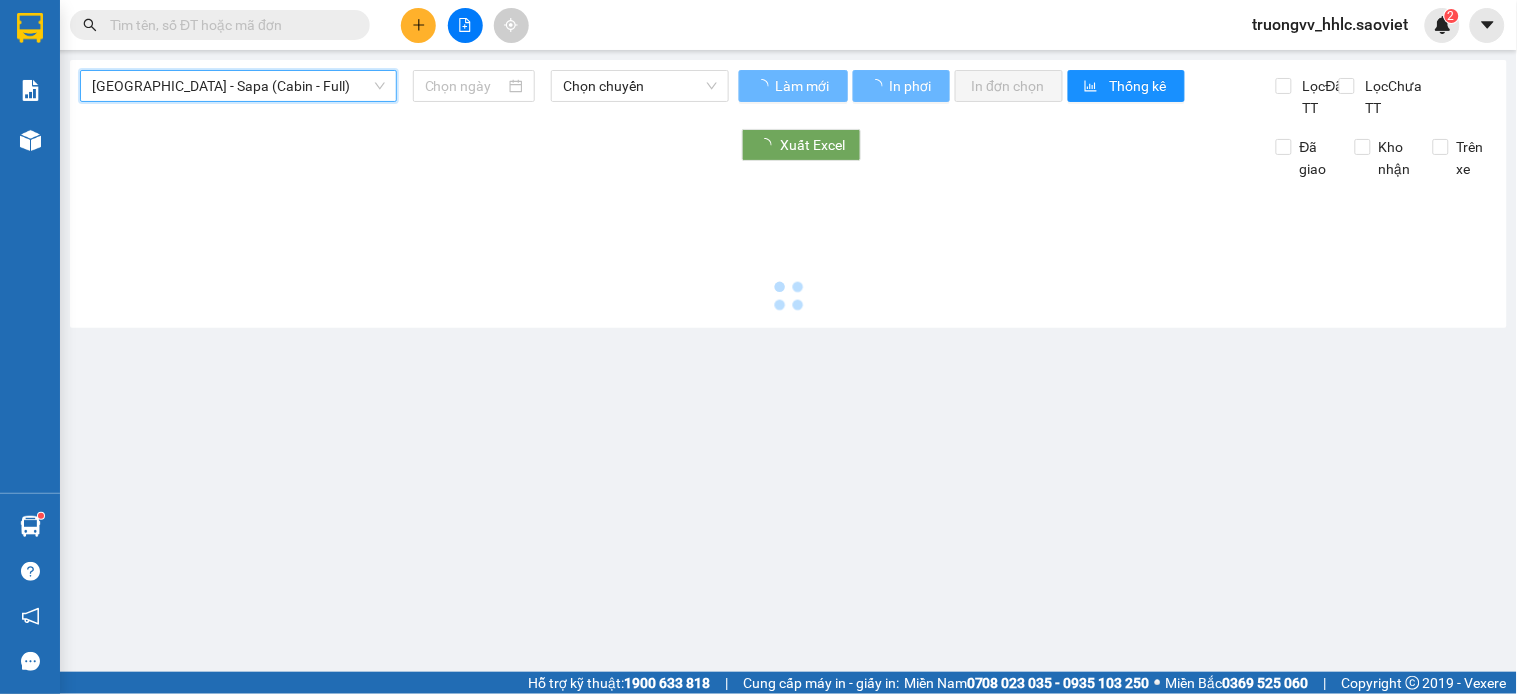 type on "[DATE]" 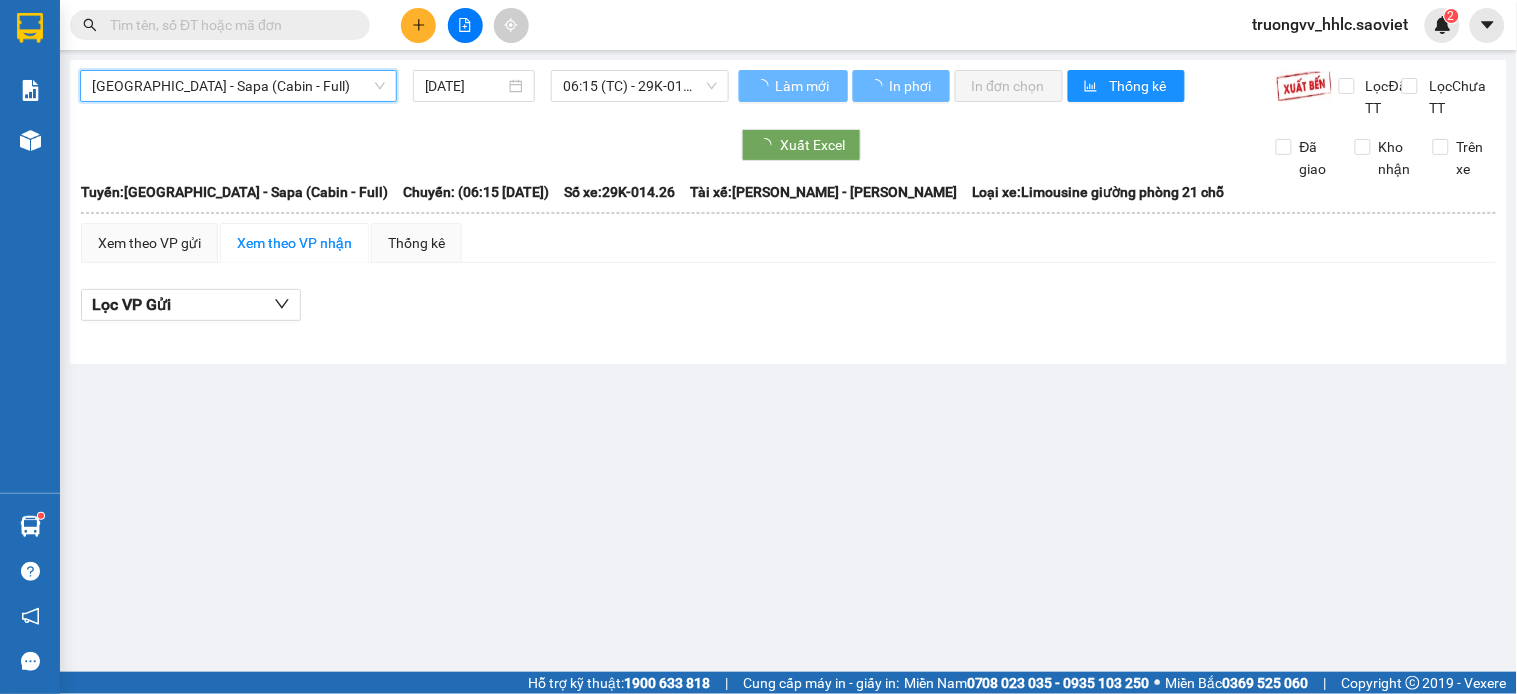 click on "Hà Nội - Sapa (Cabin - Full) Hà Nội - Sapa (Cabin - Full) 10/07/2025 06:15   (TC)   - 29K-014.26  Làm mới In phơi In đơn chọn Thống kê Lọc  Đã TT Lọc  Chưa TT Xuất Excel Đã giao Kho nhận Trên xe Sao Việt   19006746   Số 779 Giải Phóng 15:30 - 10/07/2025 Tuyến:  Hà Nội - Sapa (Cabin - Full) Chuyến:   (06:15 - 10/07/2025) Tài xế:  Nguyễn Văn Lượng - Nguyễn Quang Huy   Số xe:  29K-014.26 Loại xe:  Limousine giường phòng 21 chỗ Tuyến:  Hà Nội - Sapa (Cabin - Full) Chuyến:   (06:15 - 10/07/2025) Số xe:  29K-014.26 Tài xế:  Nguyễn Văn Lượng - Nguyễn Quang Huy Loại xe:  Limousine giường phòng 21 chỗ Xem theo VP gửi Xem theo VP nhận Thống kê Lọc VP Gửi Đã TT :   0  VNĐ Chưa TT :   0  VNĐ Thu hộ:  0  VNĐ Sao Việt   19006746   Số 779 Giải Phóng VP Hàng LC  -  15:30 - 10/07/2025 Tuyến:  Hà Nội - Sapa (Cabin - Full) Chuyến:   (06:15 - 10/07/2025) Tài xế:    Số xe:  29K-014.26   Loại xe:" at bounding box center (788, 212) 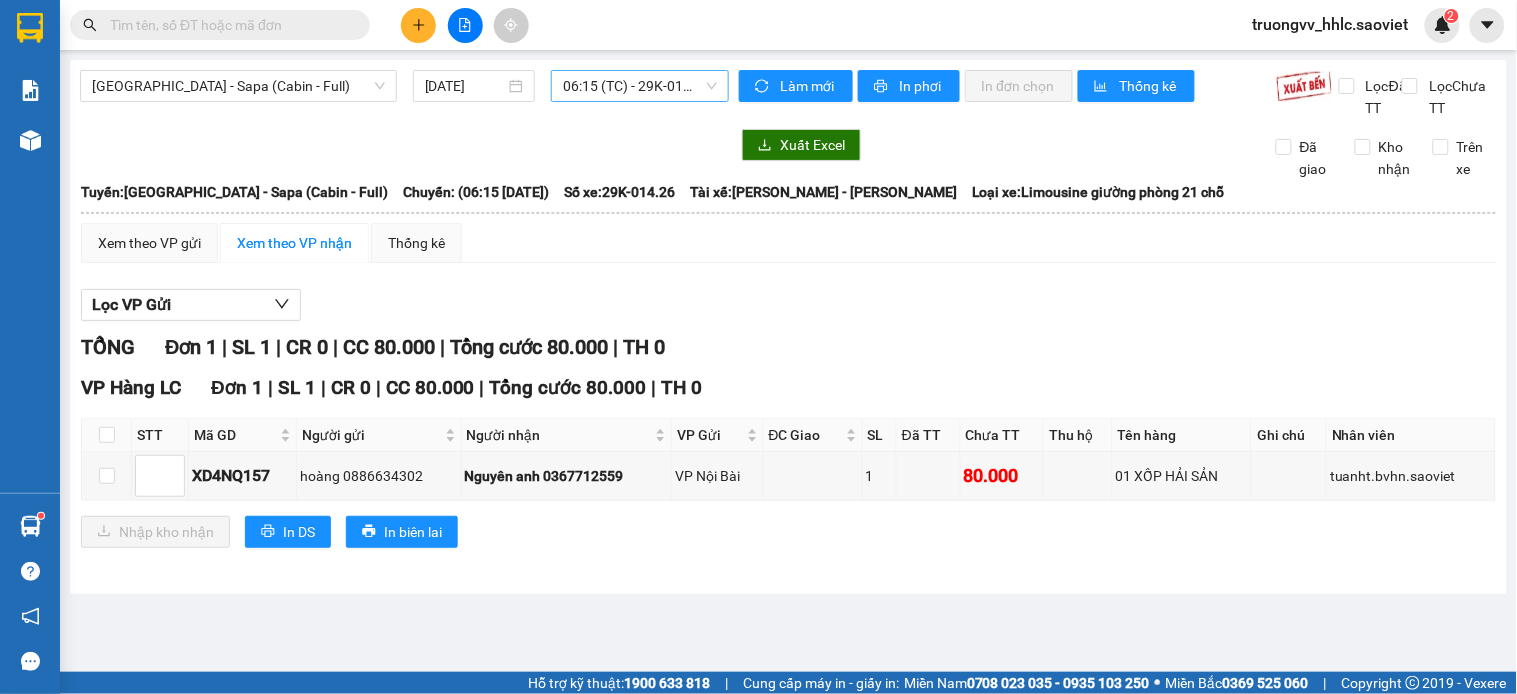 click on "06:15   (TC)   - 29K-014.26" at bounding box center [640, 86] 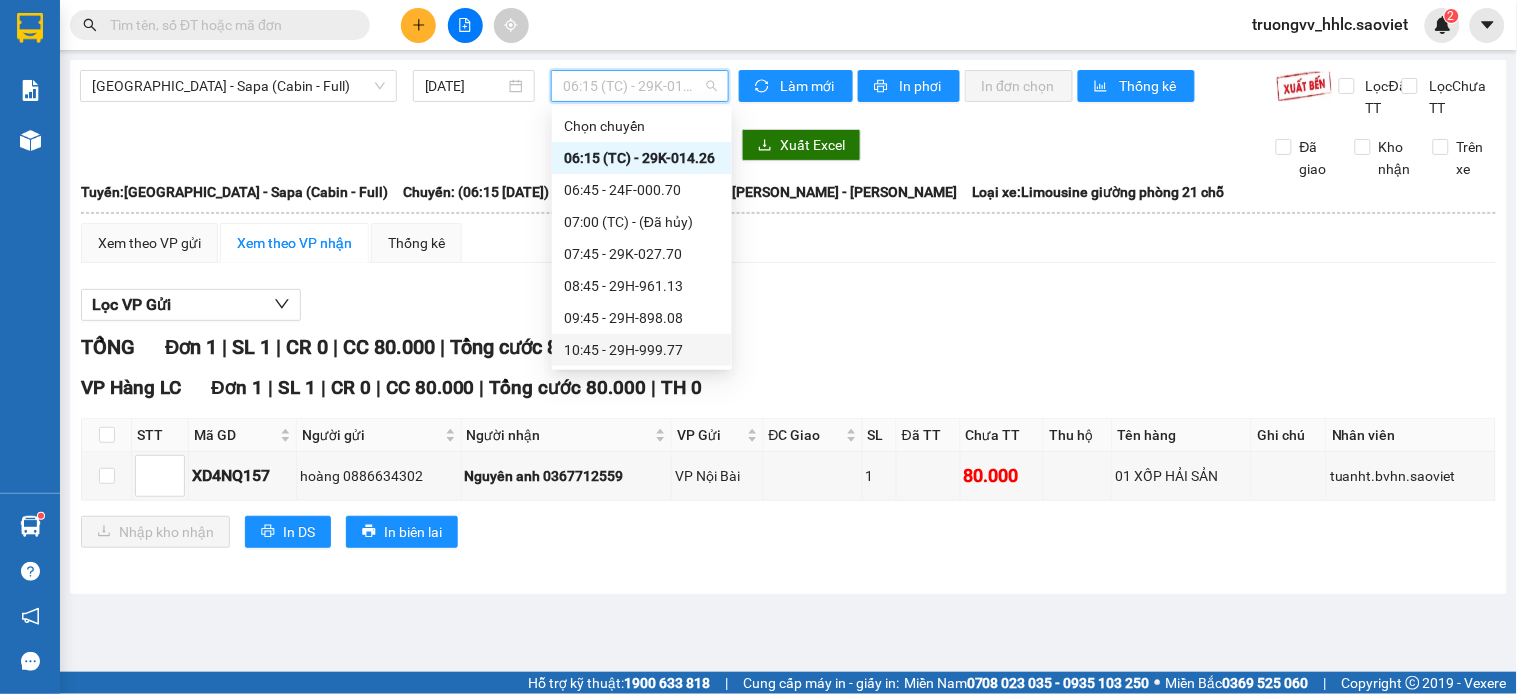 click on "10:45     - 29H-999.77" at bounding box center (642, 350) 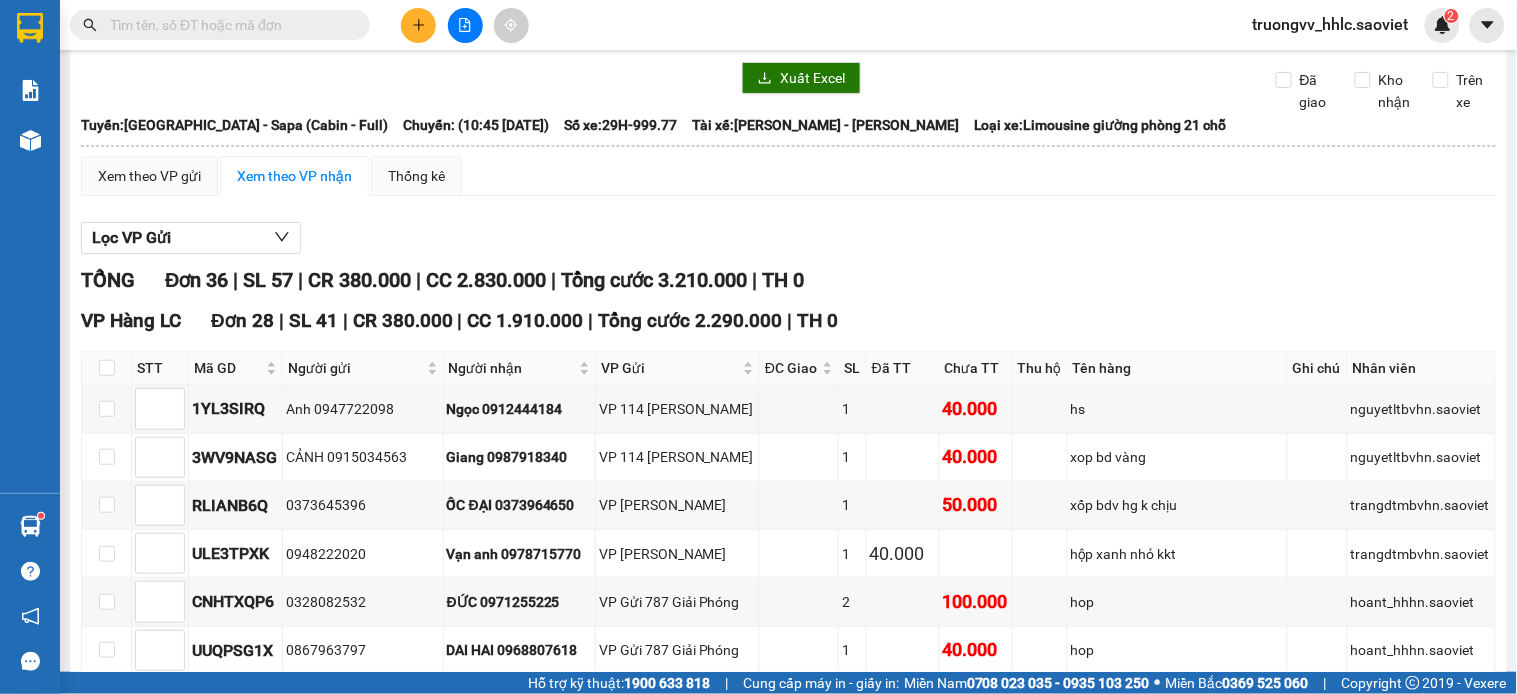 scroll, scrollTop: 0, scrollLeft: 0, axis: both 